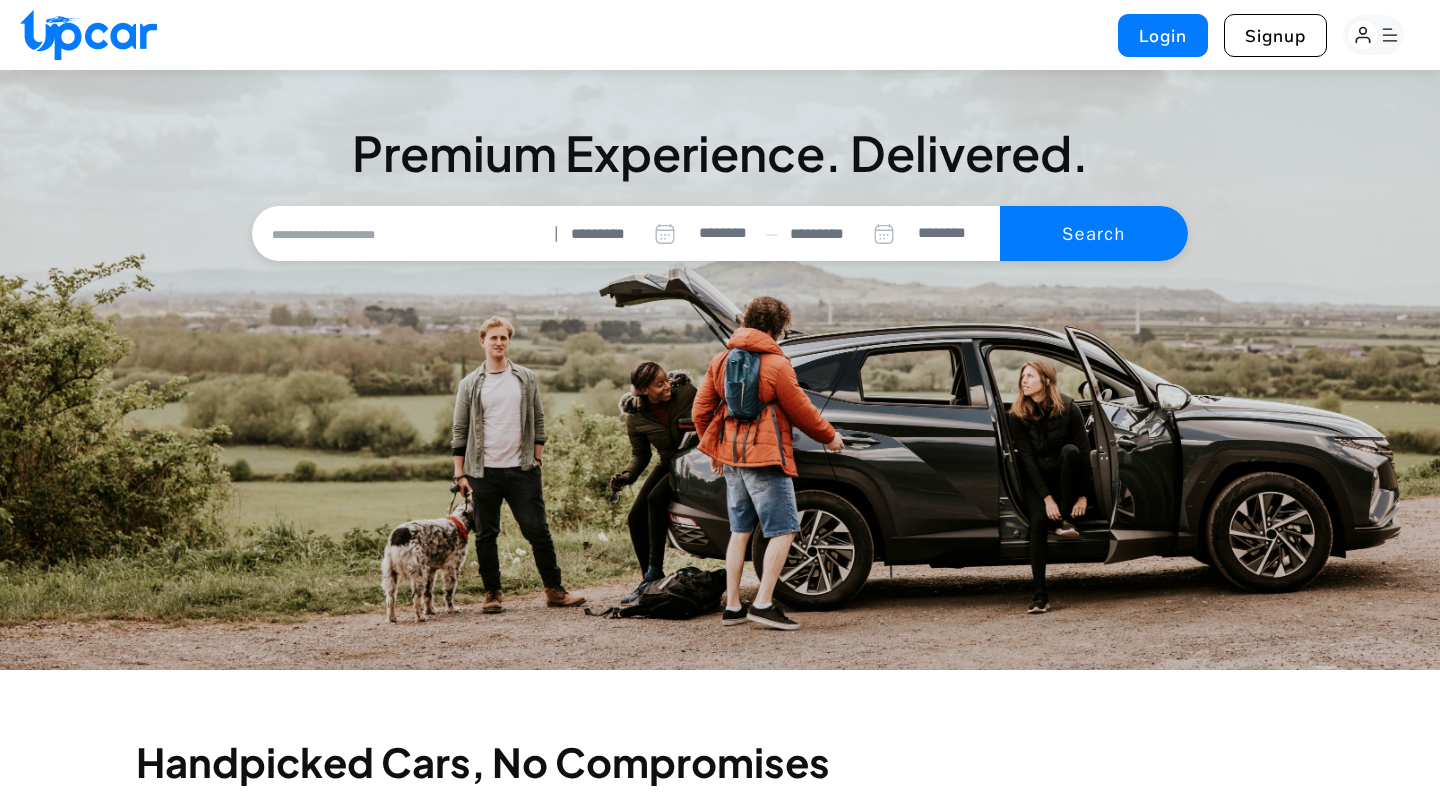 select on "********" 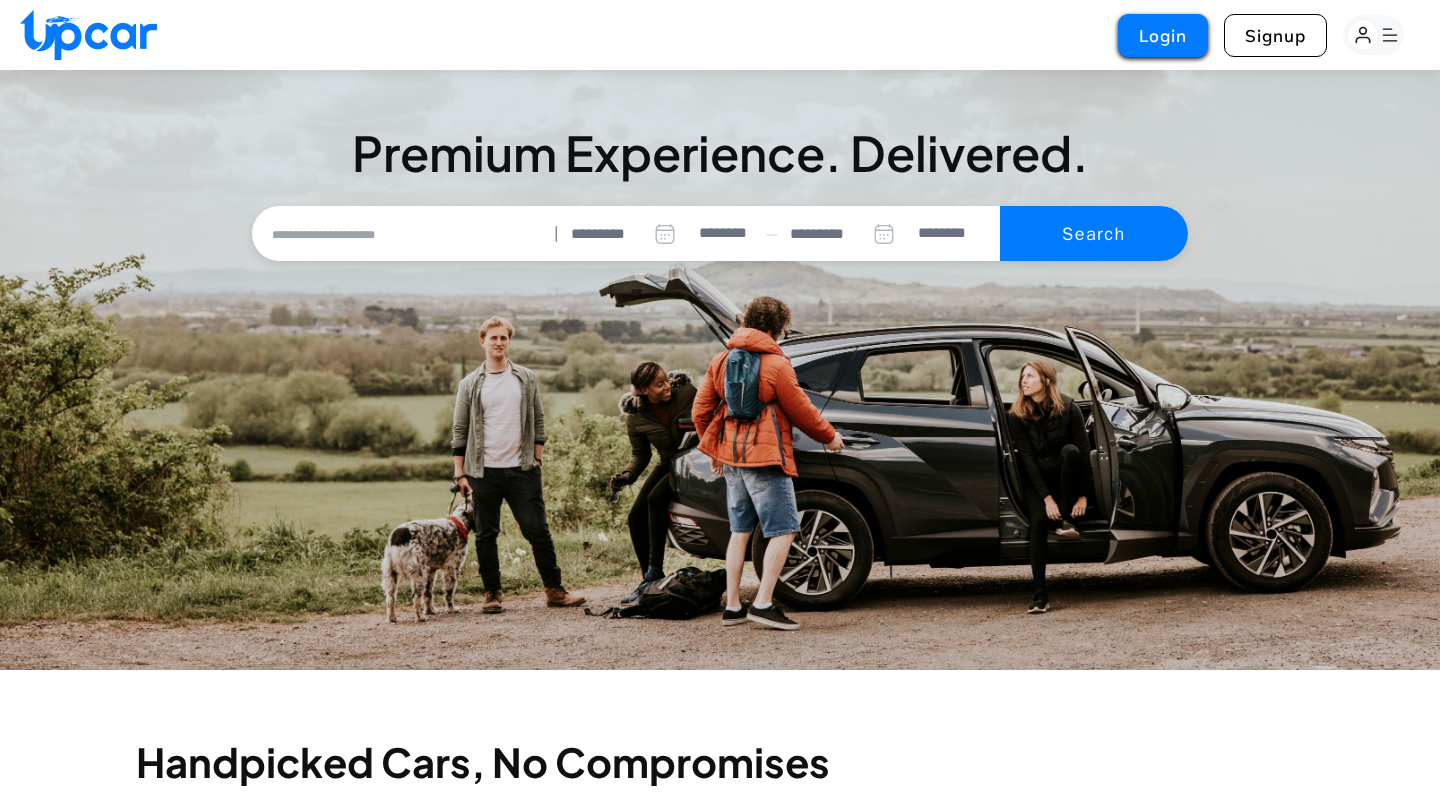 click on "Login" at bounding box center [1163, 35] 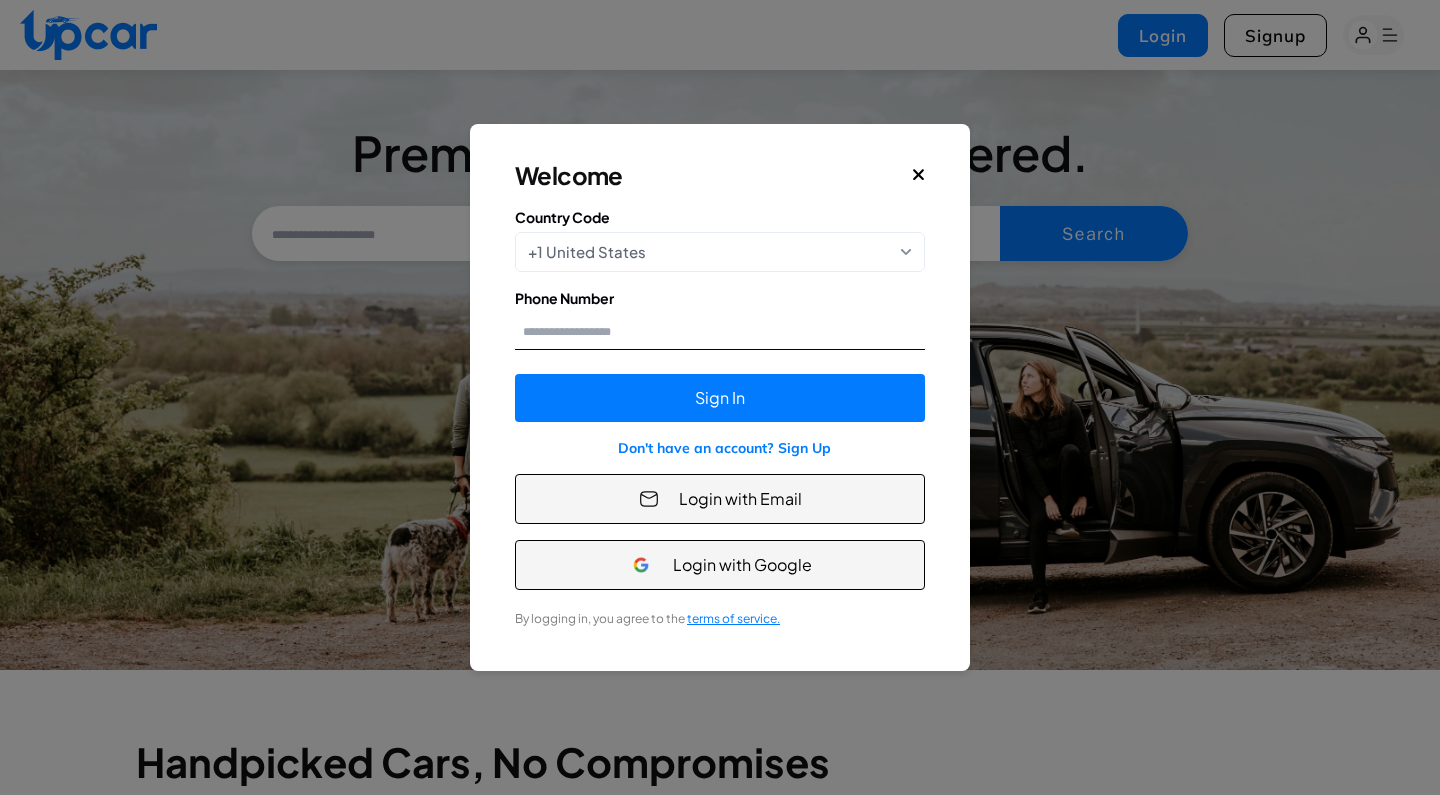 click on "Phone Number" at bounding box center [720, 331] 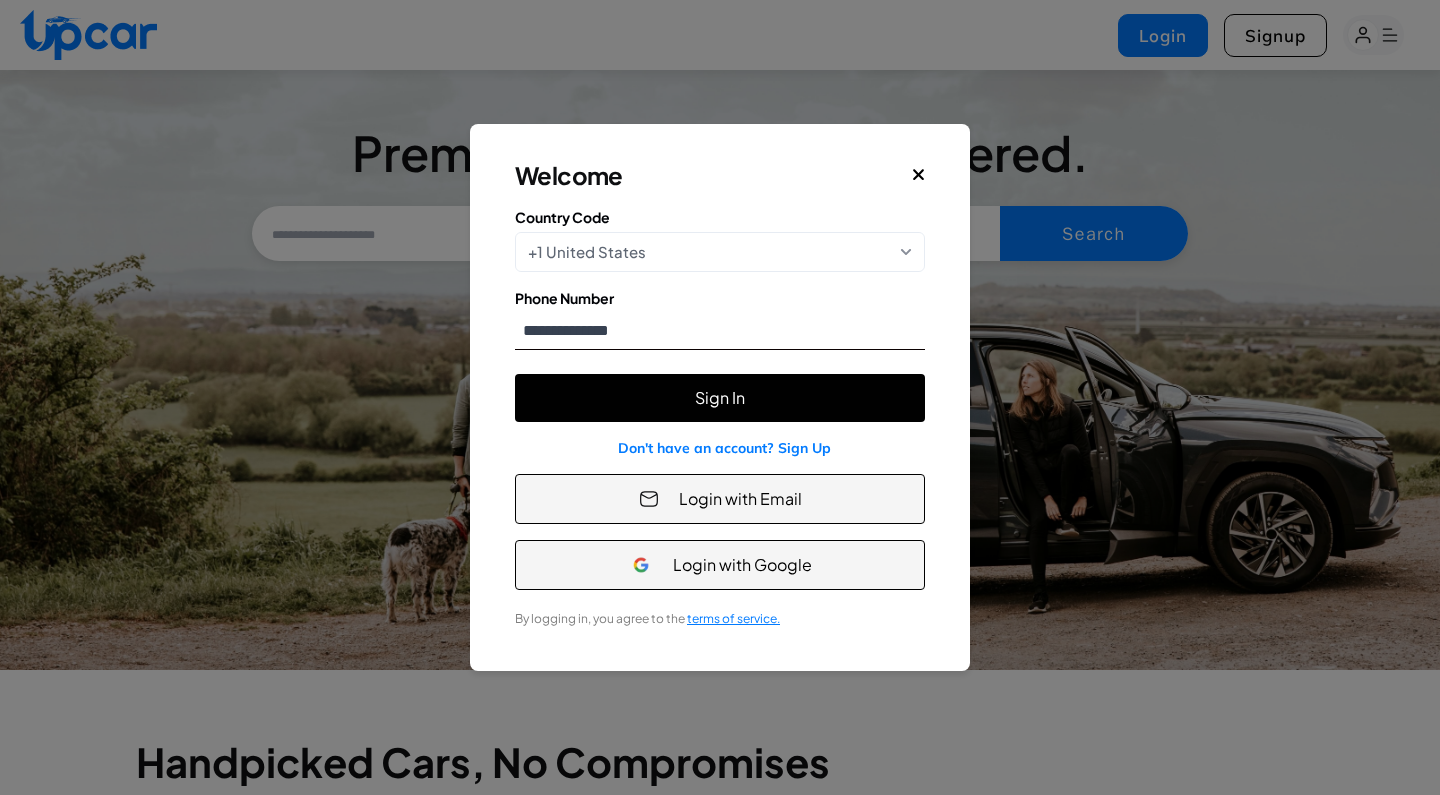 type on "**********" 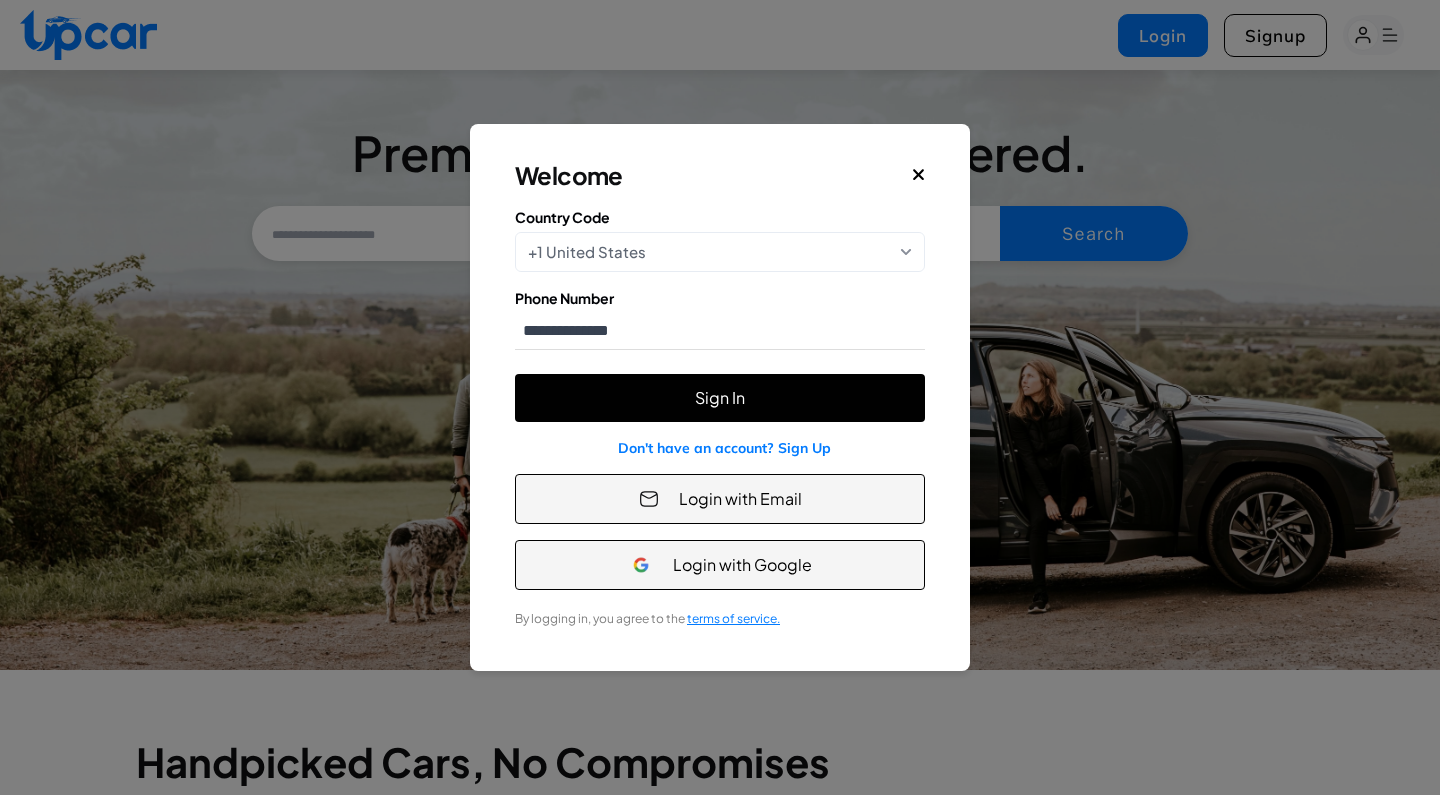 click on "Sign In" at bounding box center (720, 398) 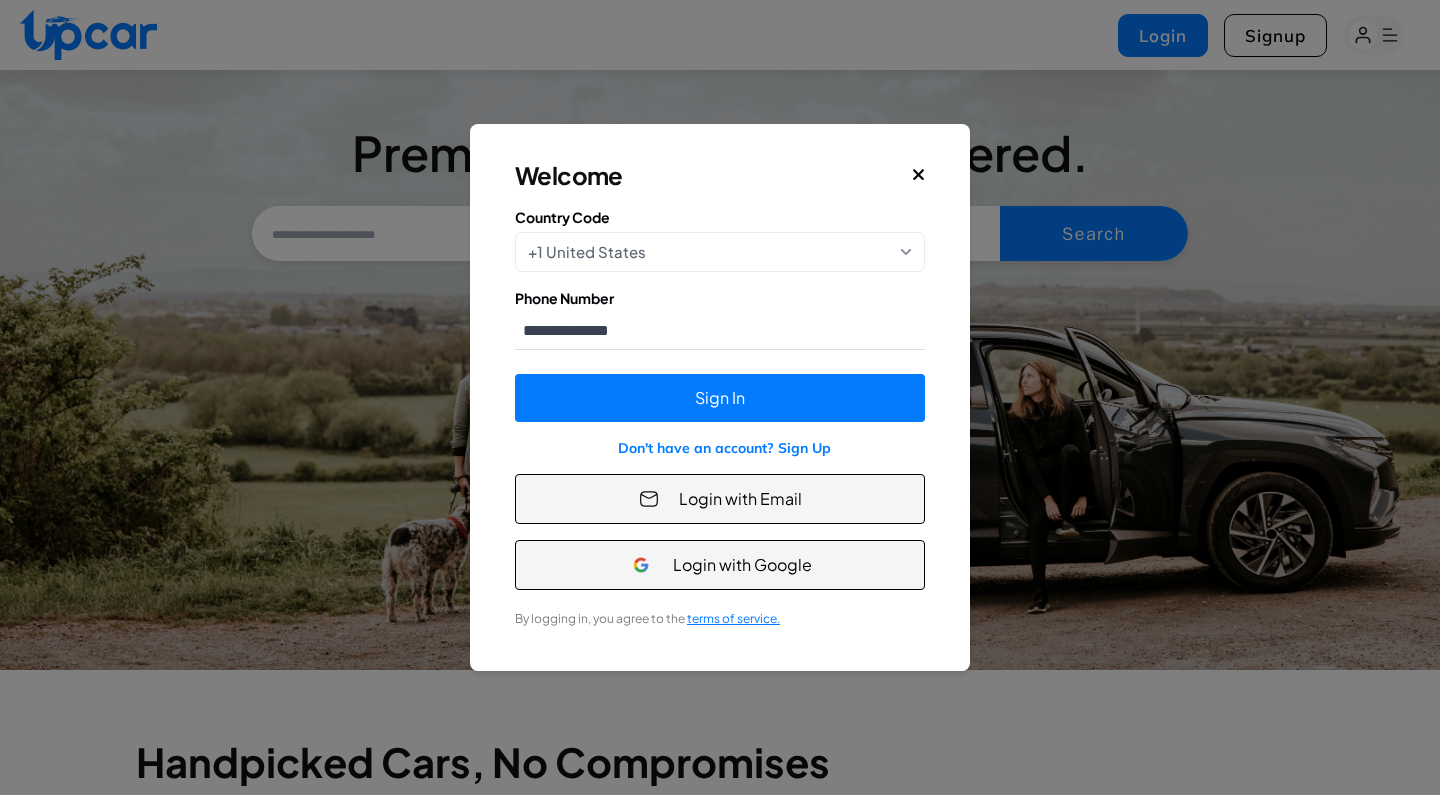 click 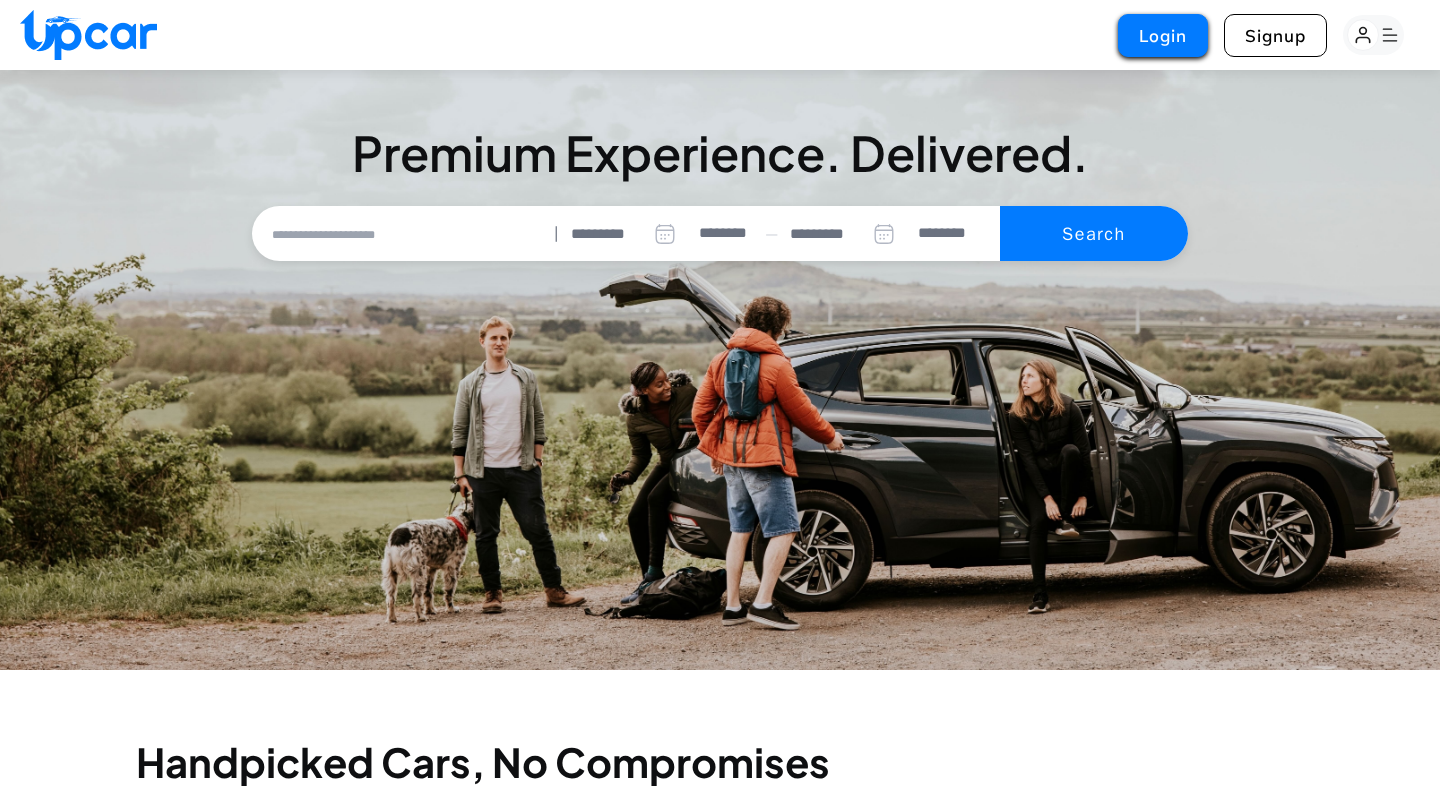 click on "Login" at bounding box center (1163, 35) 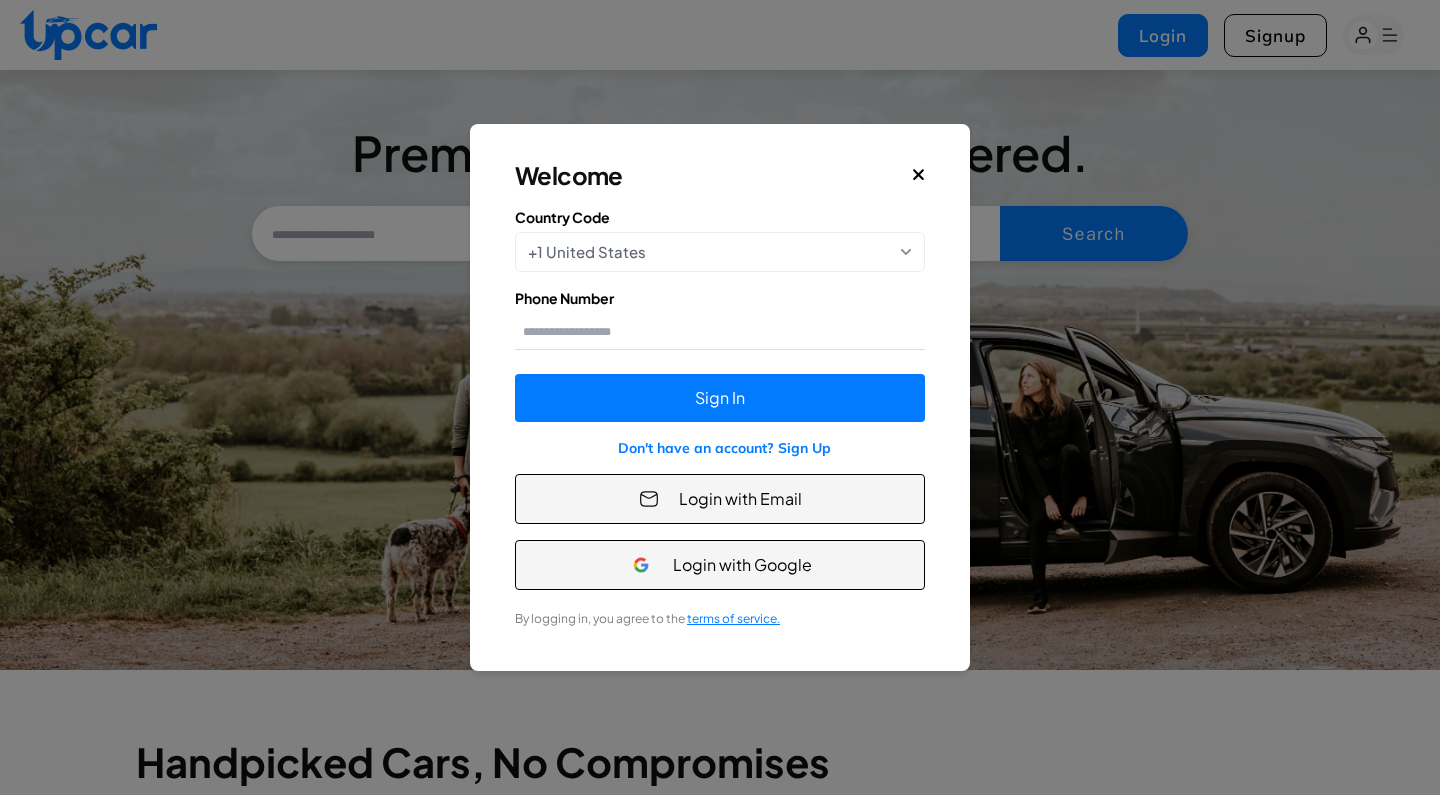 click on "Login with Email" at bounding box center (740, 499) 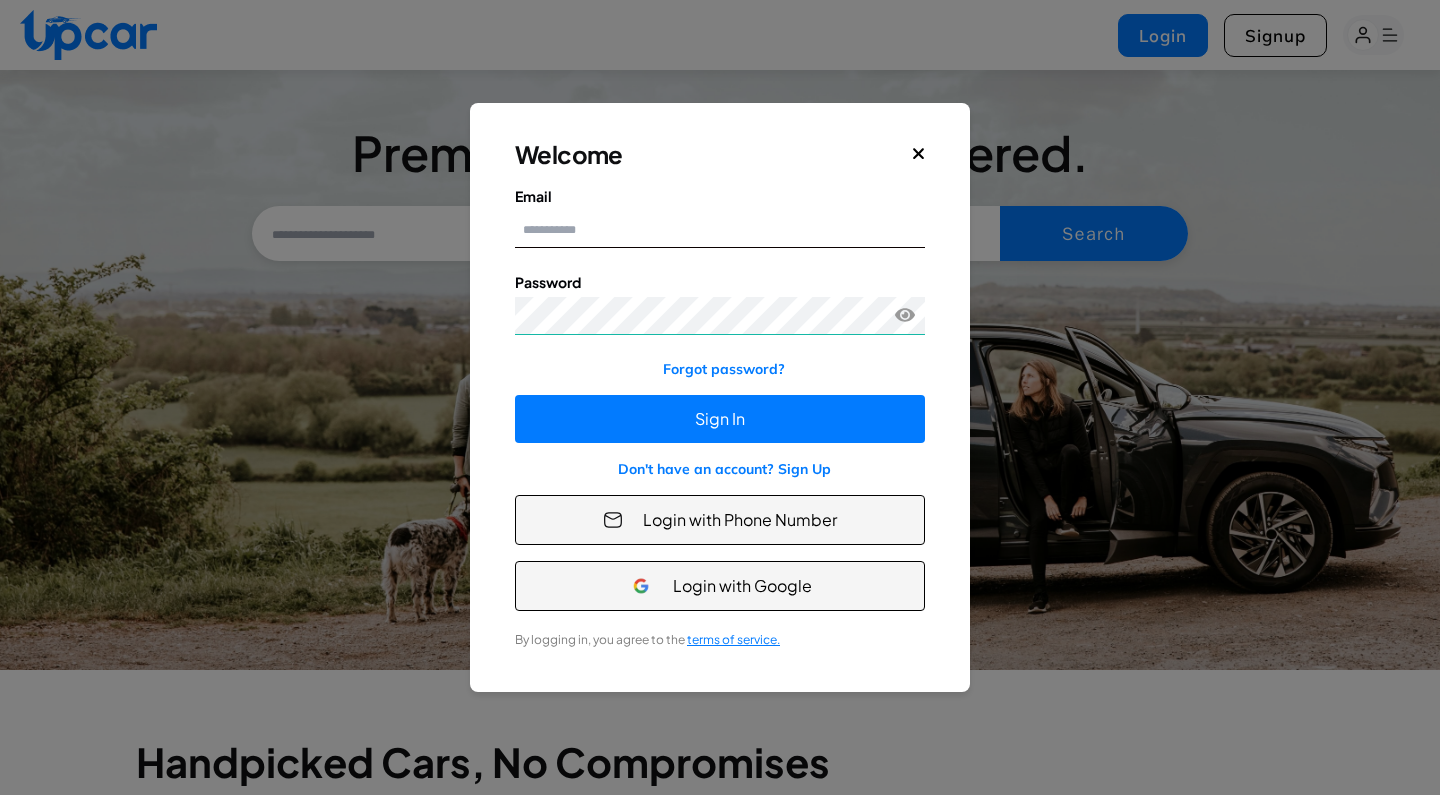type on "**********" 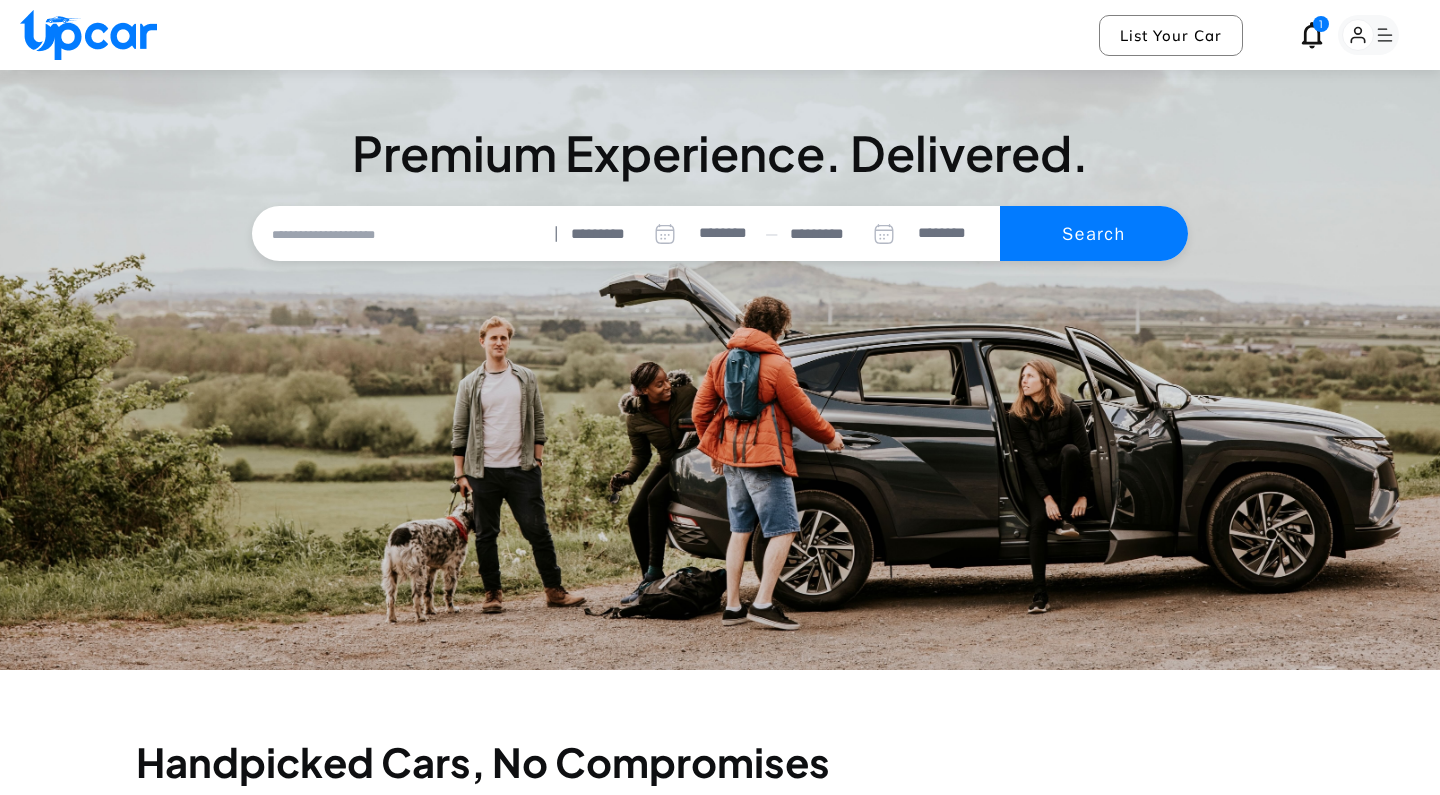 select on "********" 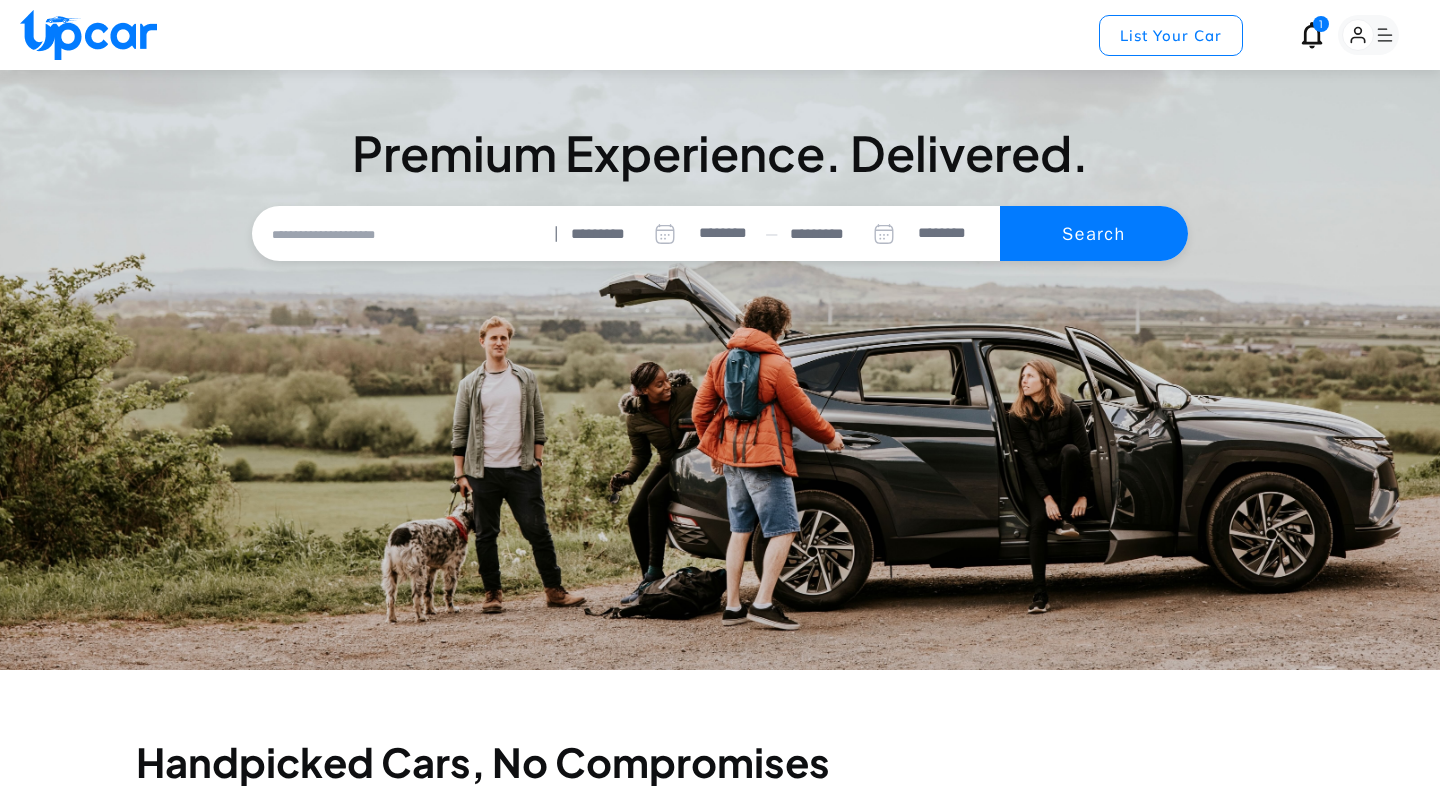 click on "List Your Car" at bounding box center [1171, 35] 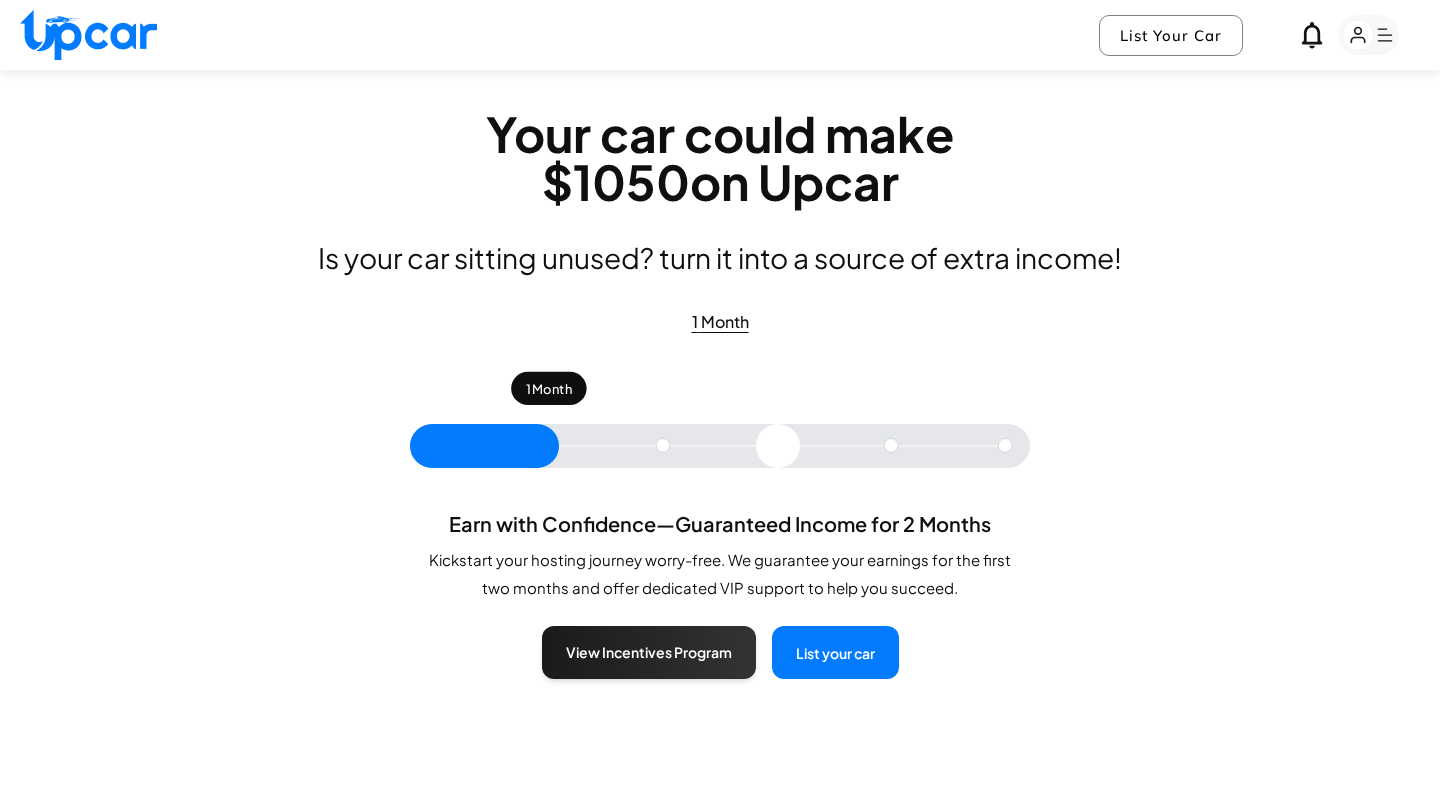 scroll, scrollTop: 0, scrollLeft: 0, axis: both 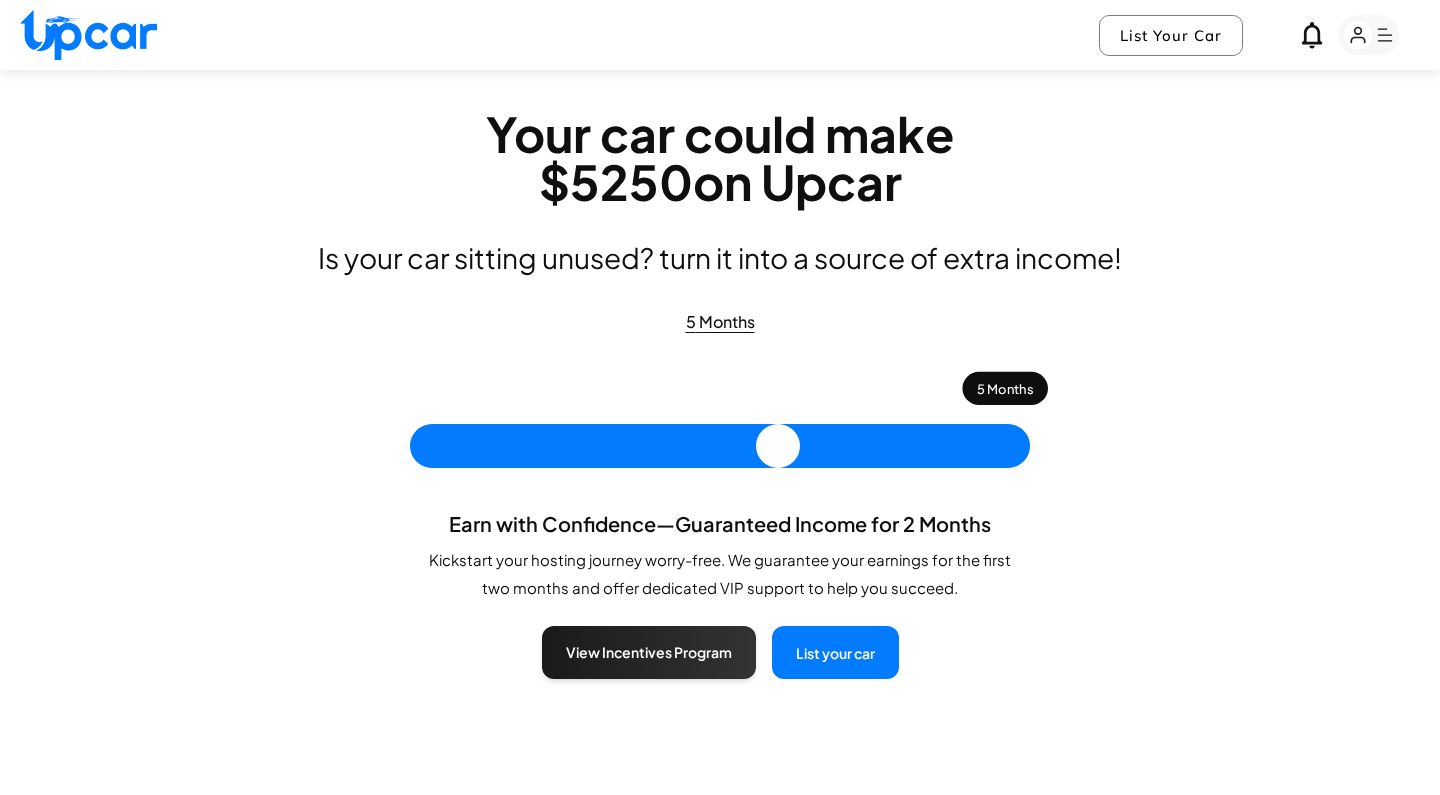 drag, startPoint x: 568, startPoint y: 453, endPoint x: 1073, endPoint y: 425, distance: 505.77563 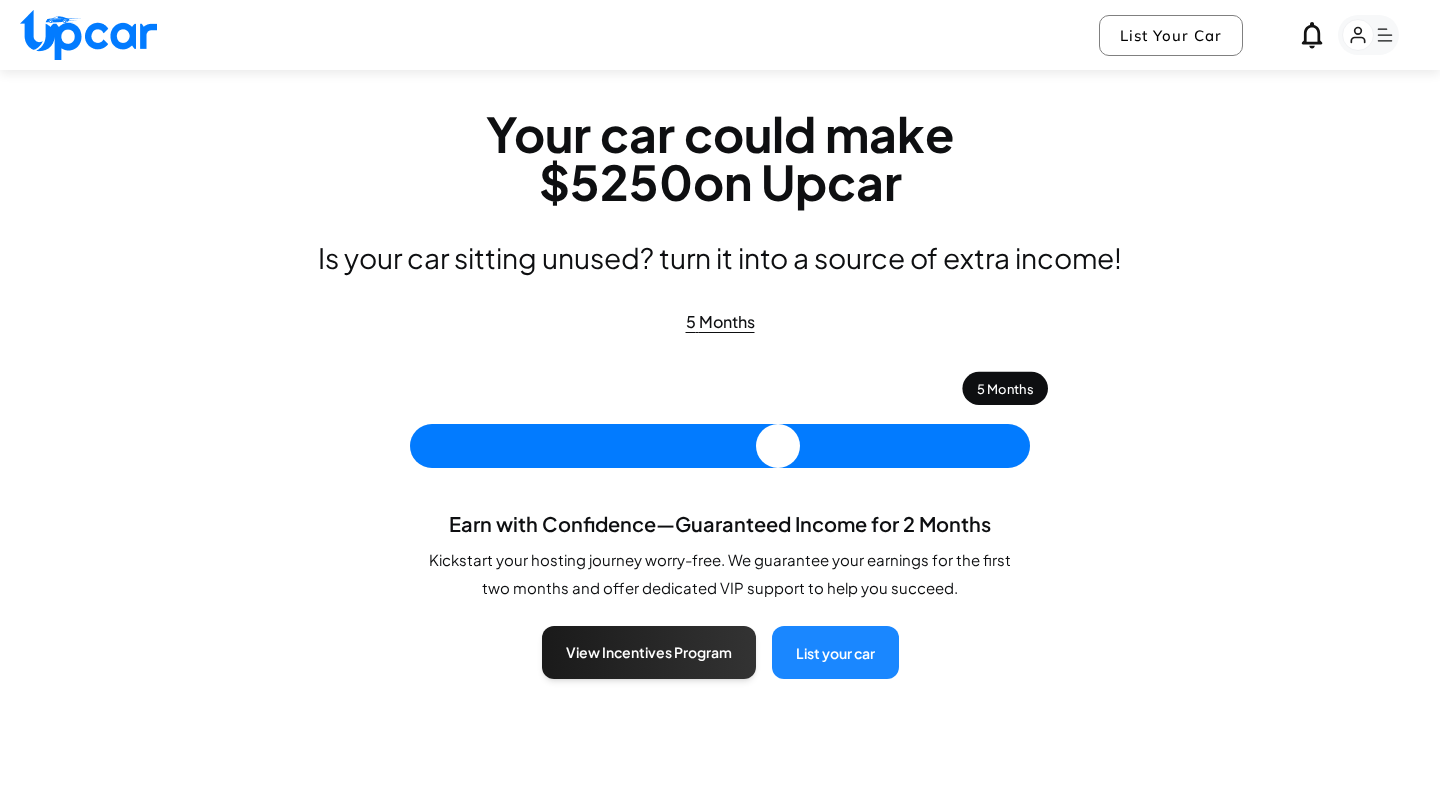 click on "List your car" at bounding box center (835, 652) 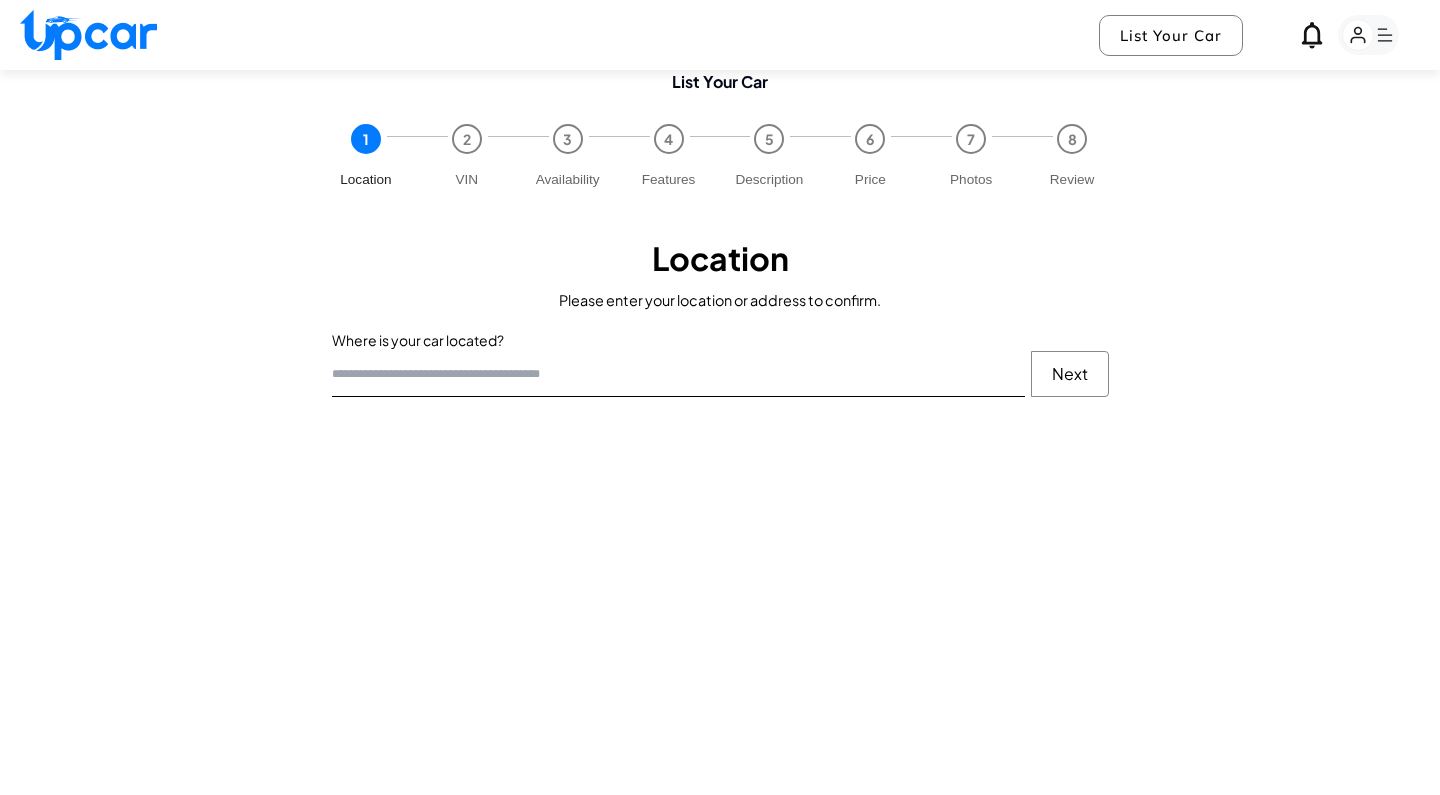 click at bounding box center (678, 374) 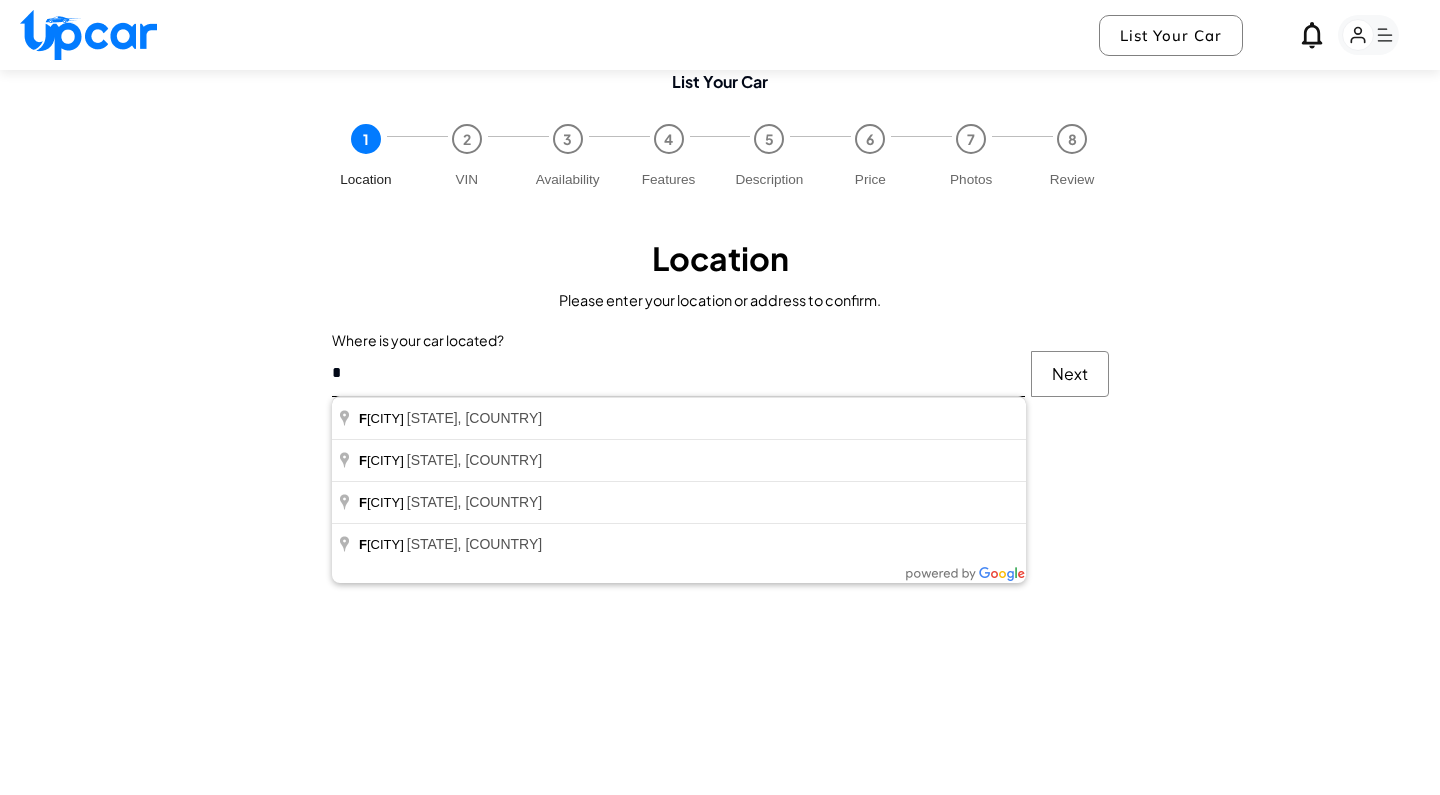type on "**********" 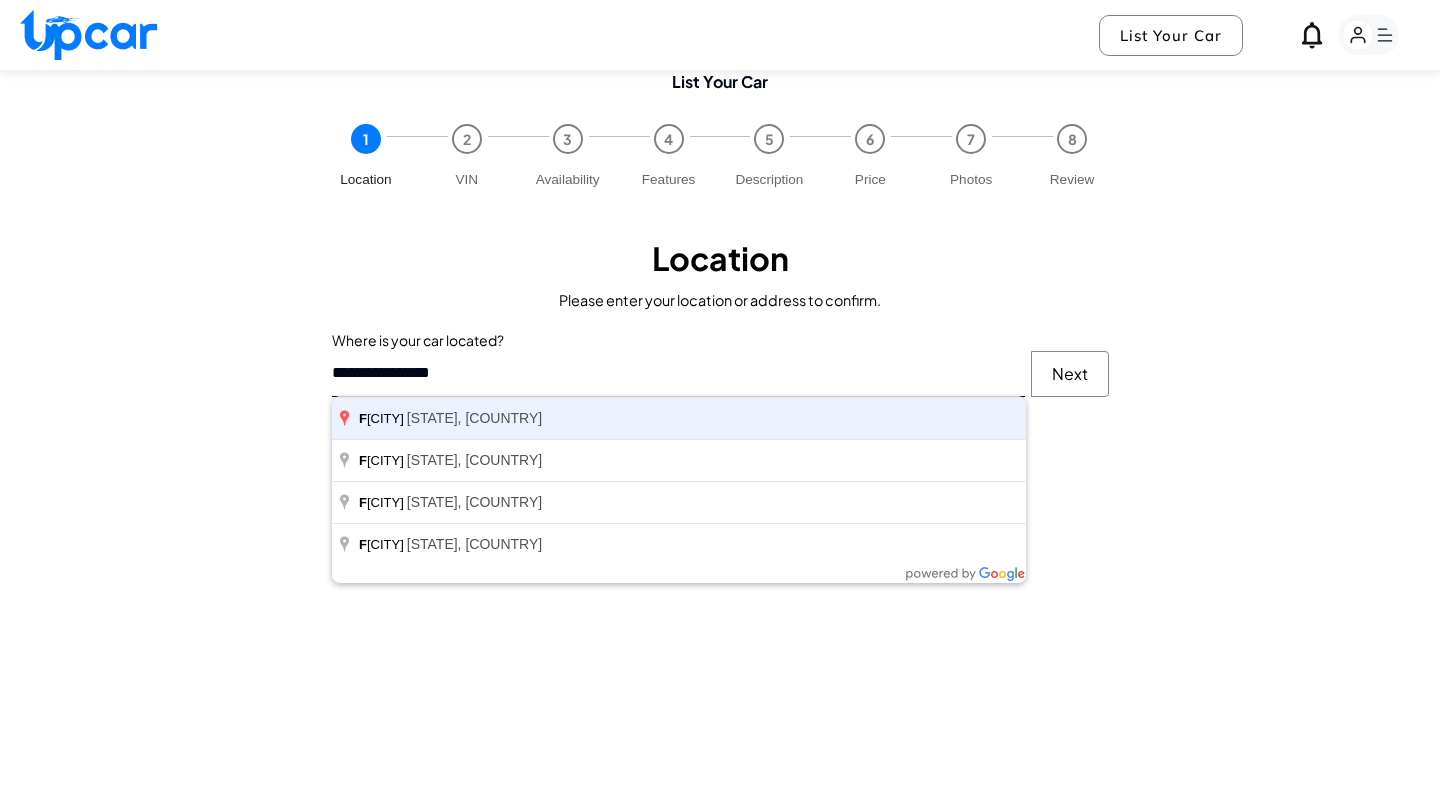 click on "Next" at bounding box center (1070, 374) 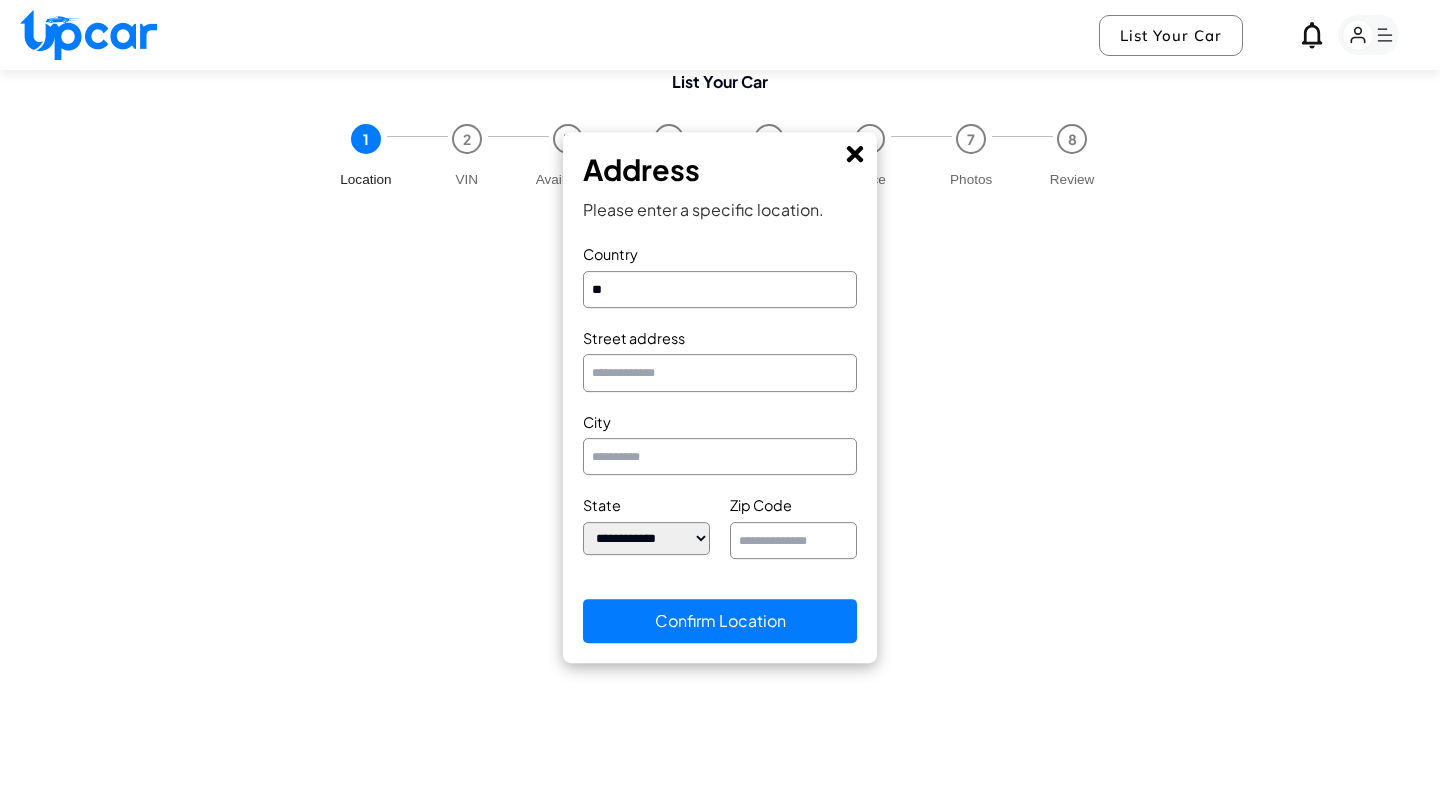 type on "**********" 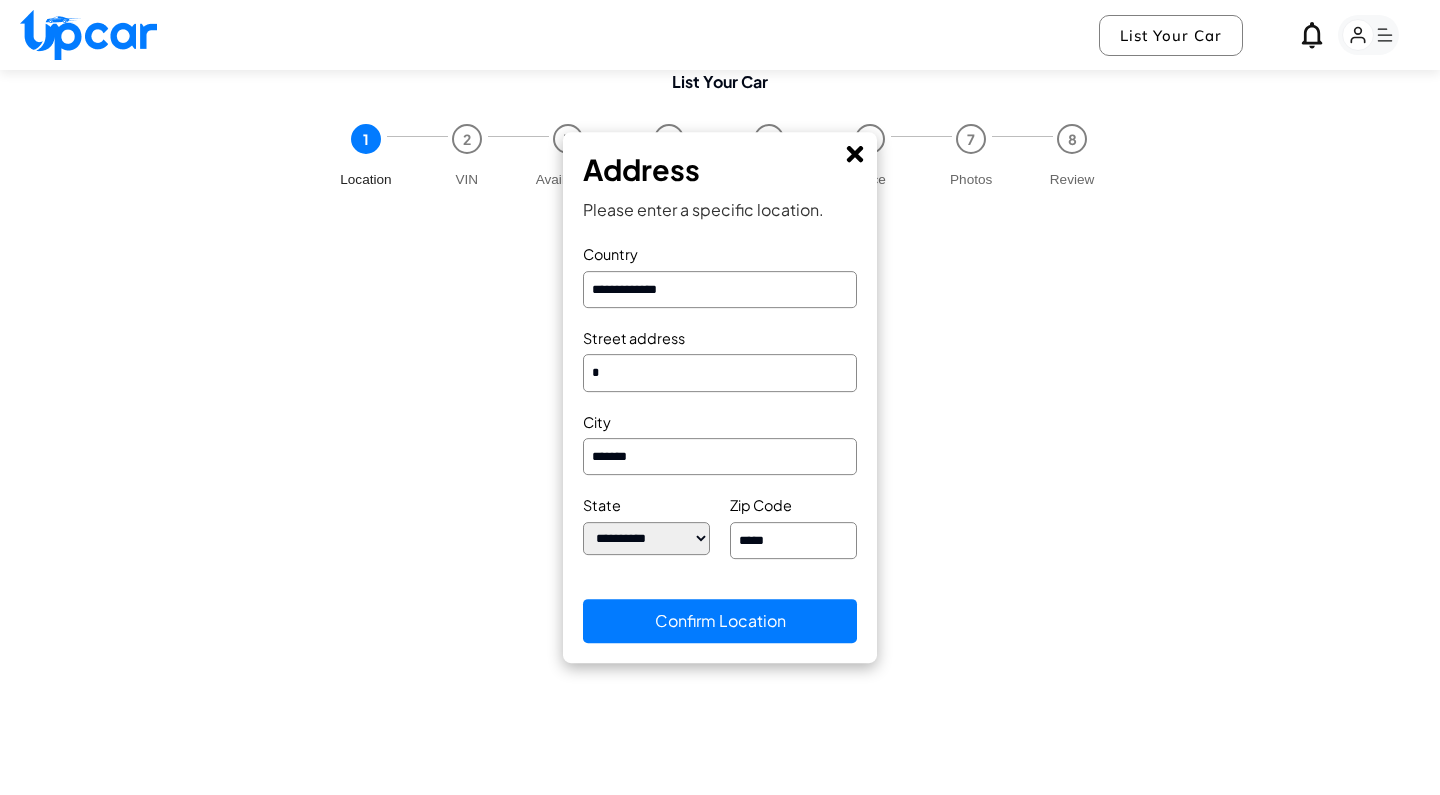 click on "*****" at bounding box center (793, 540) 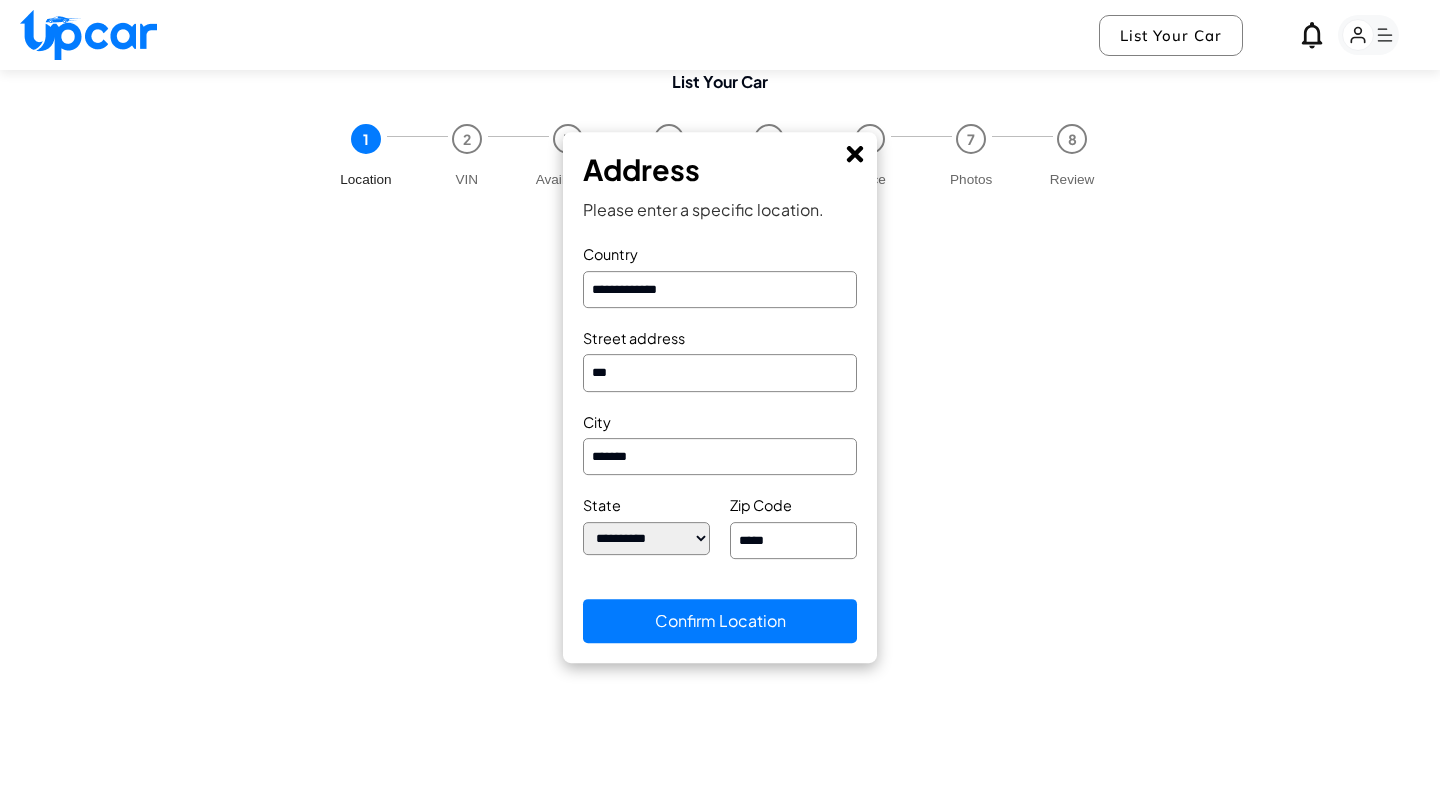 type on "*" 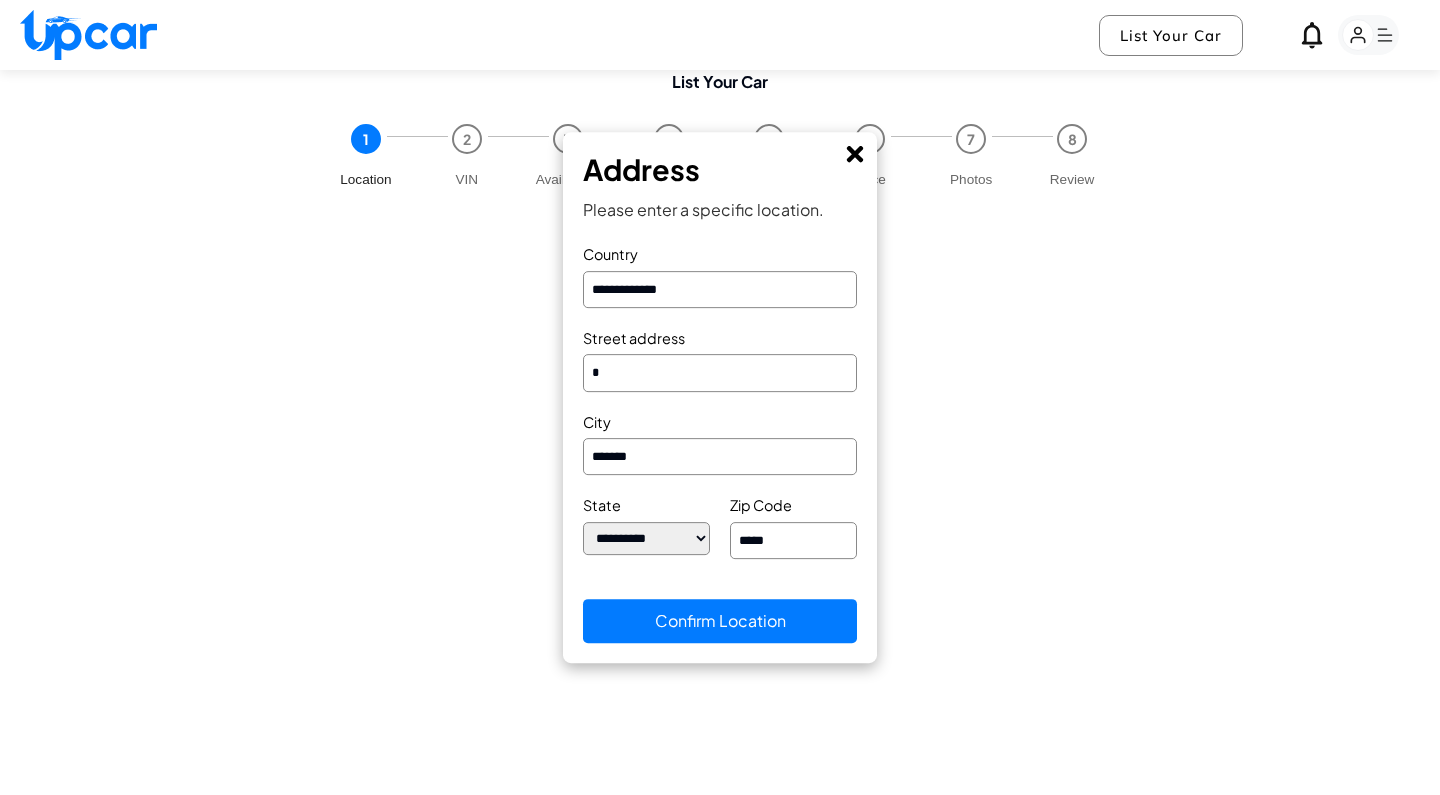 type on "*" 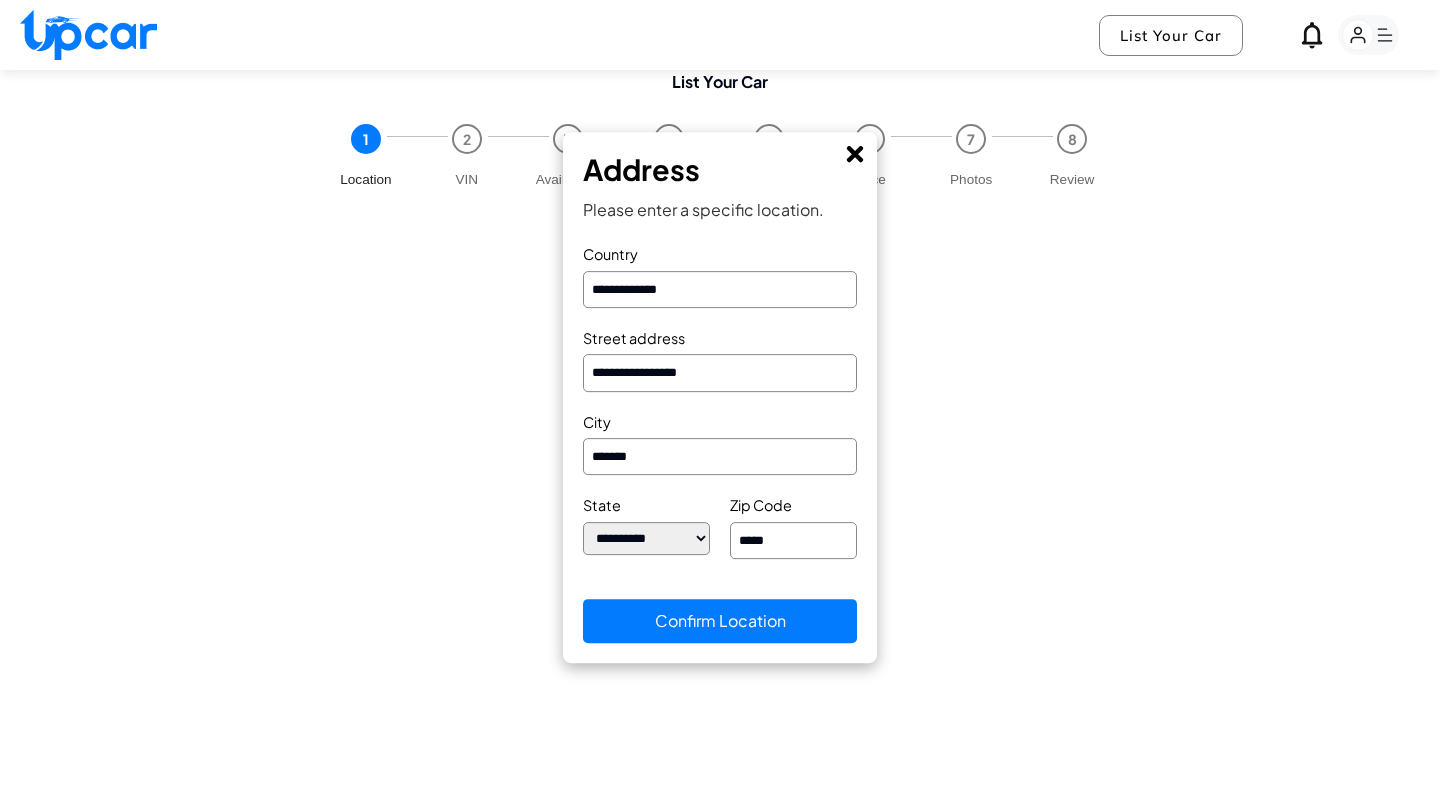 type on "**********" 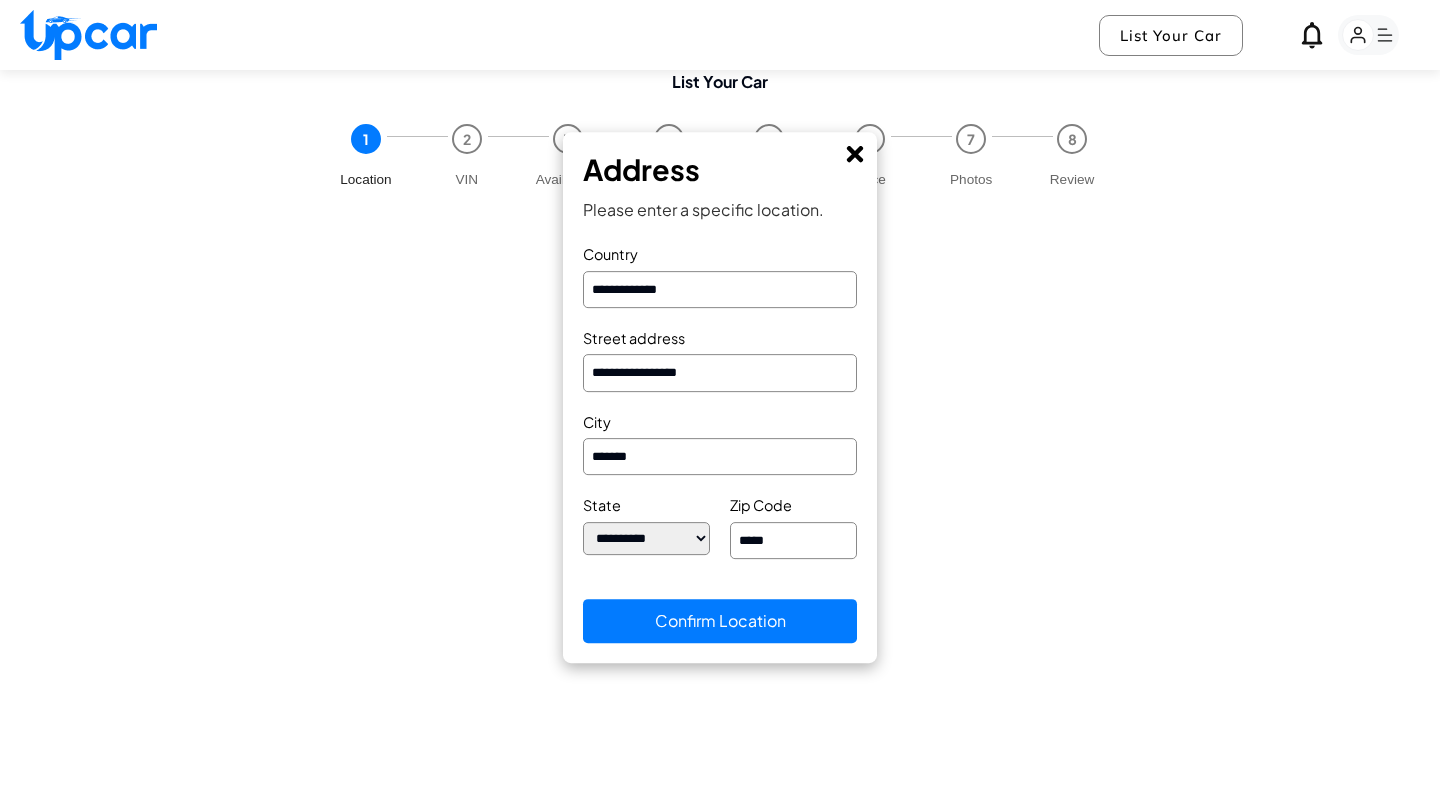 click on "Confirm Location" at bounding box center [720, 621] 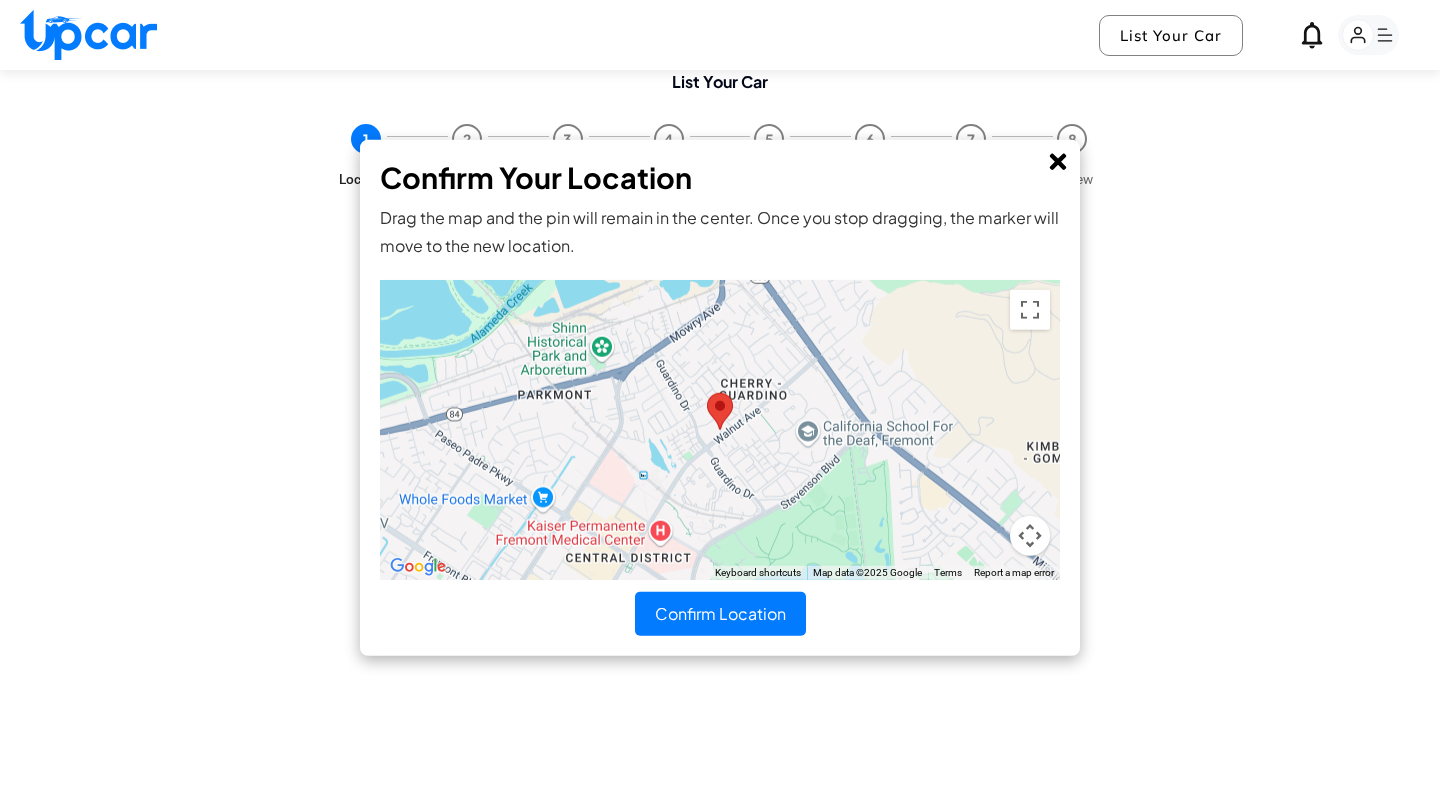 click on "Confirm Location" at bounding box center (720, 614) 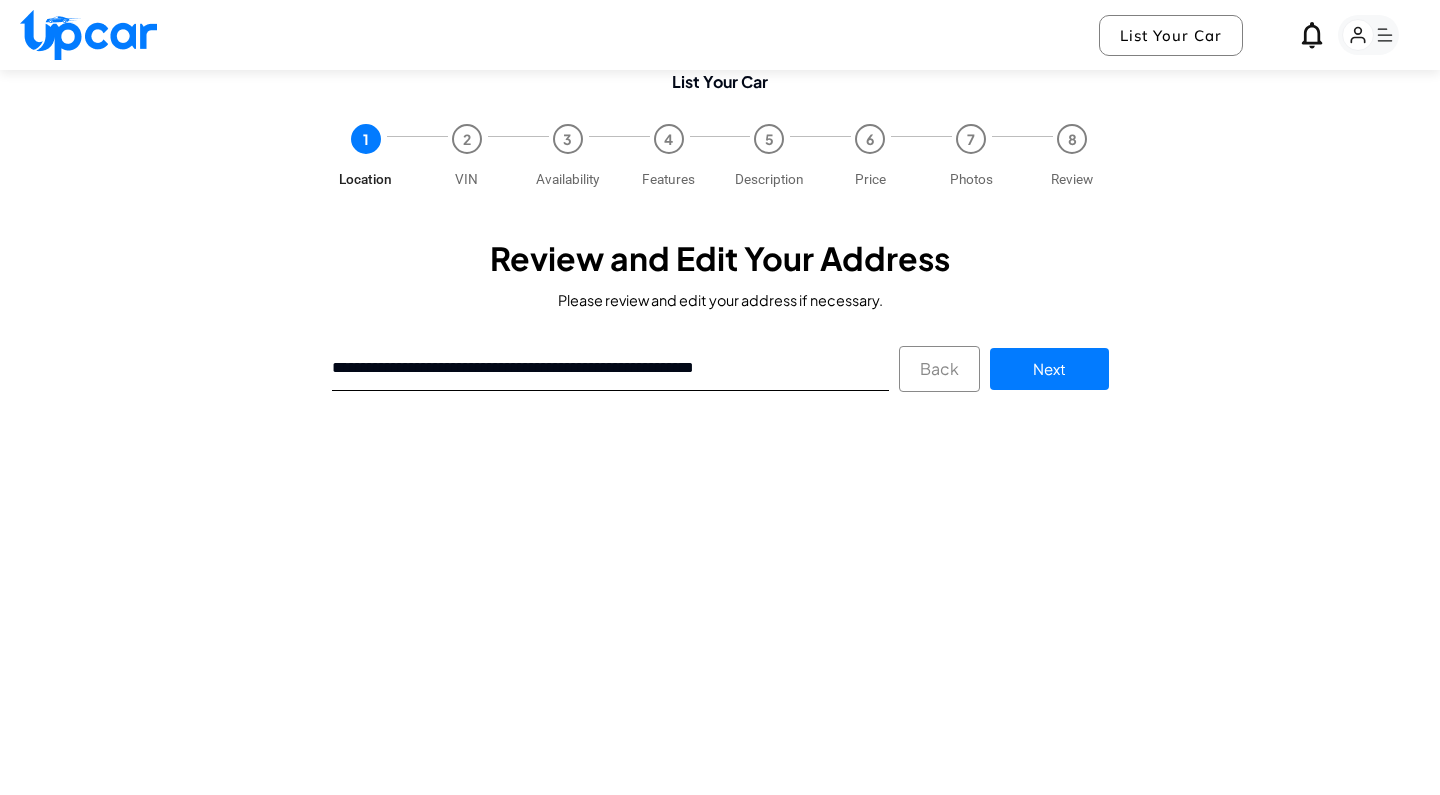 click on "**********" at bounding box center [610, 368] 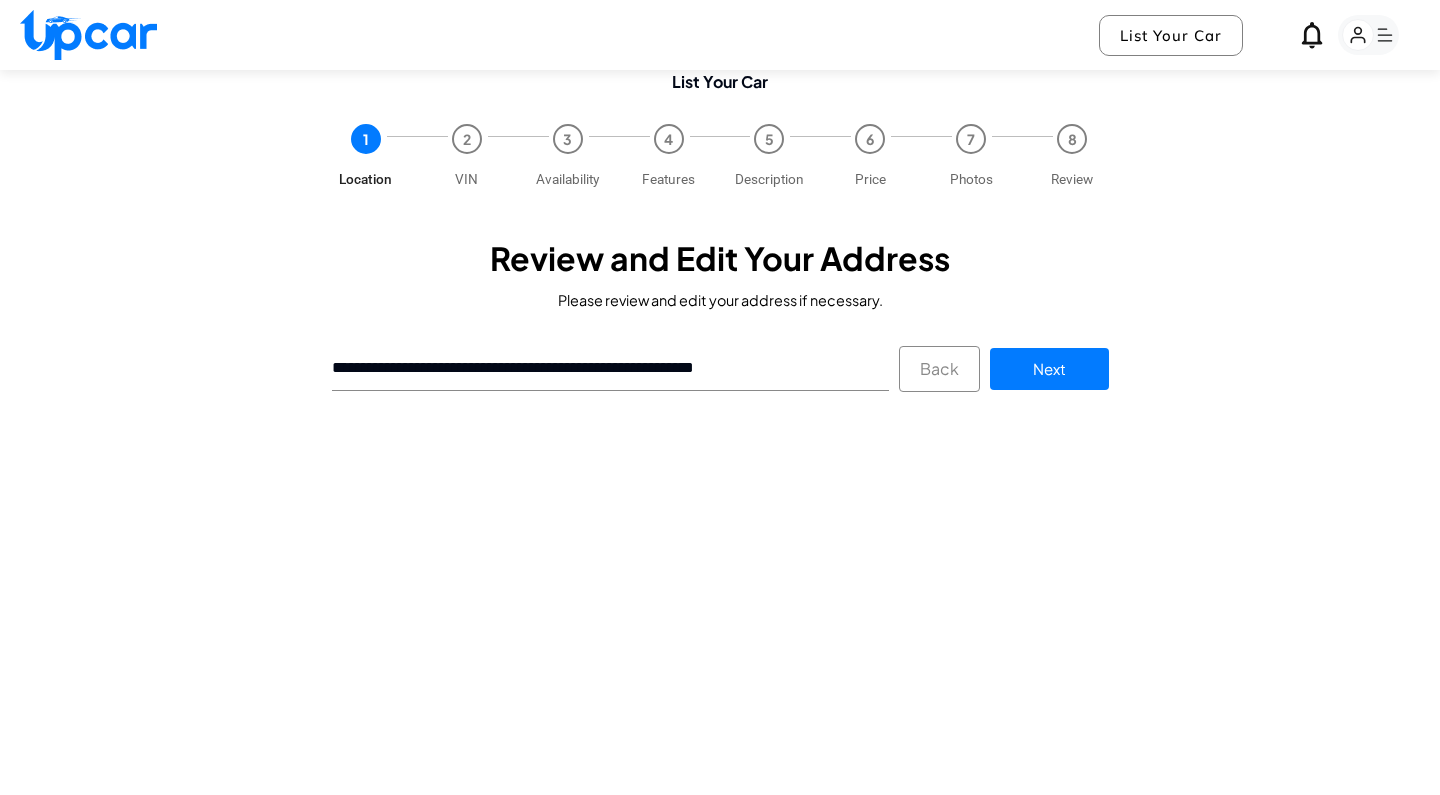 click on "**********" at bounding box center (720, 325) 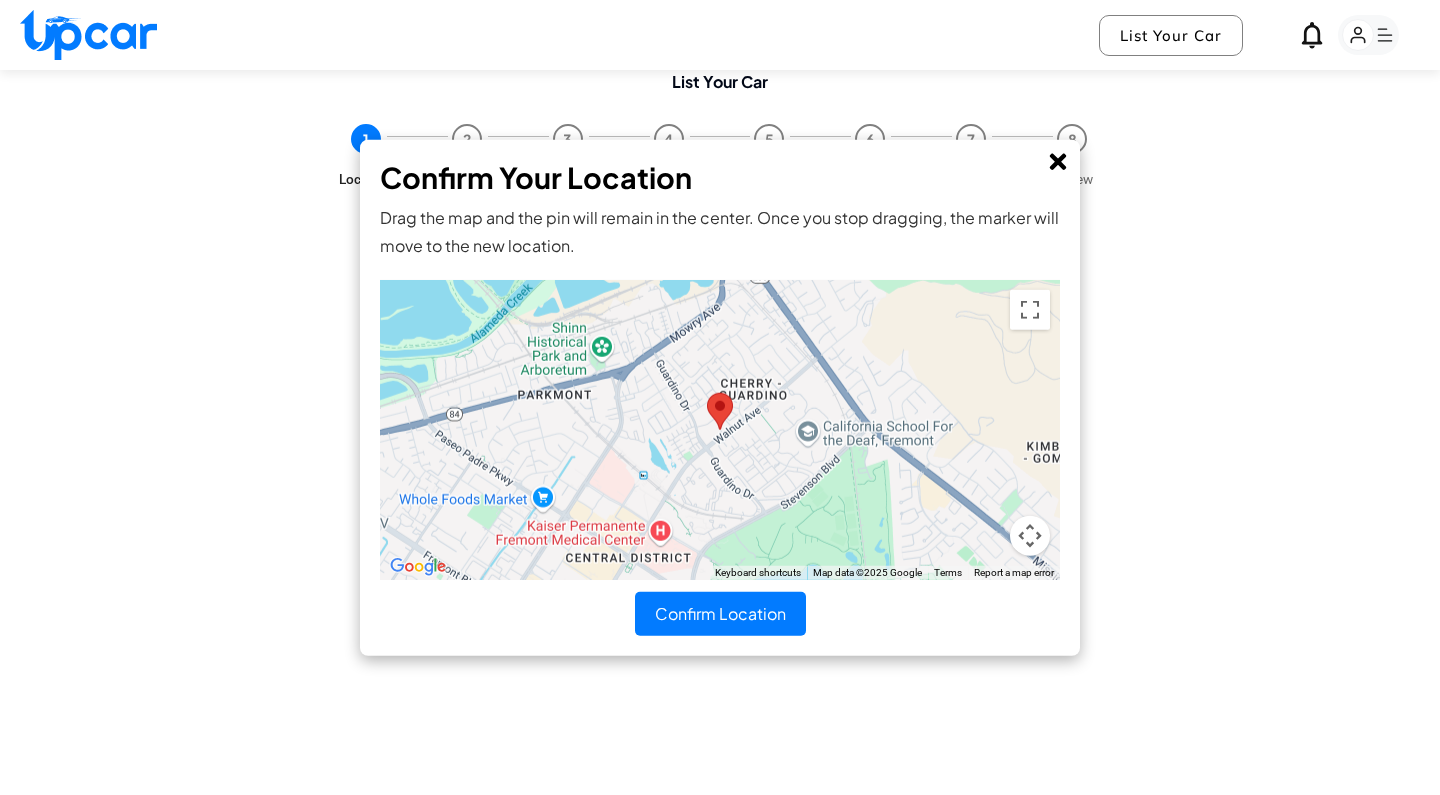click on "Confirm Location" at bounding box center (720, 614) 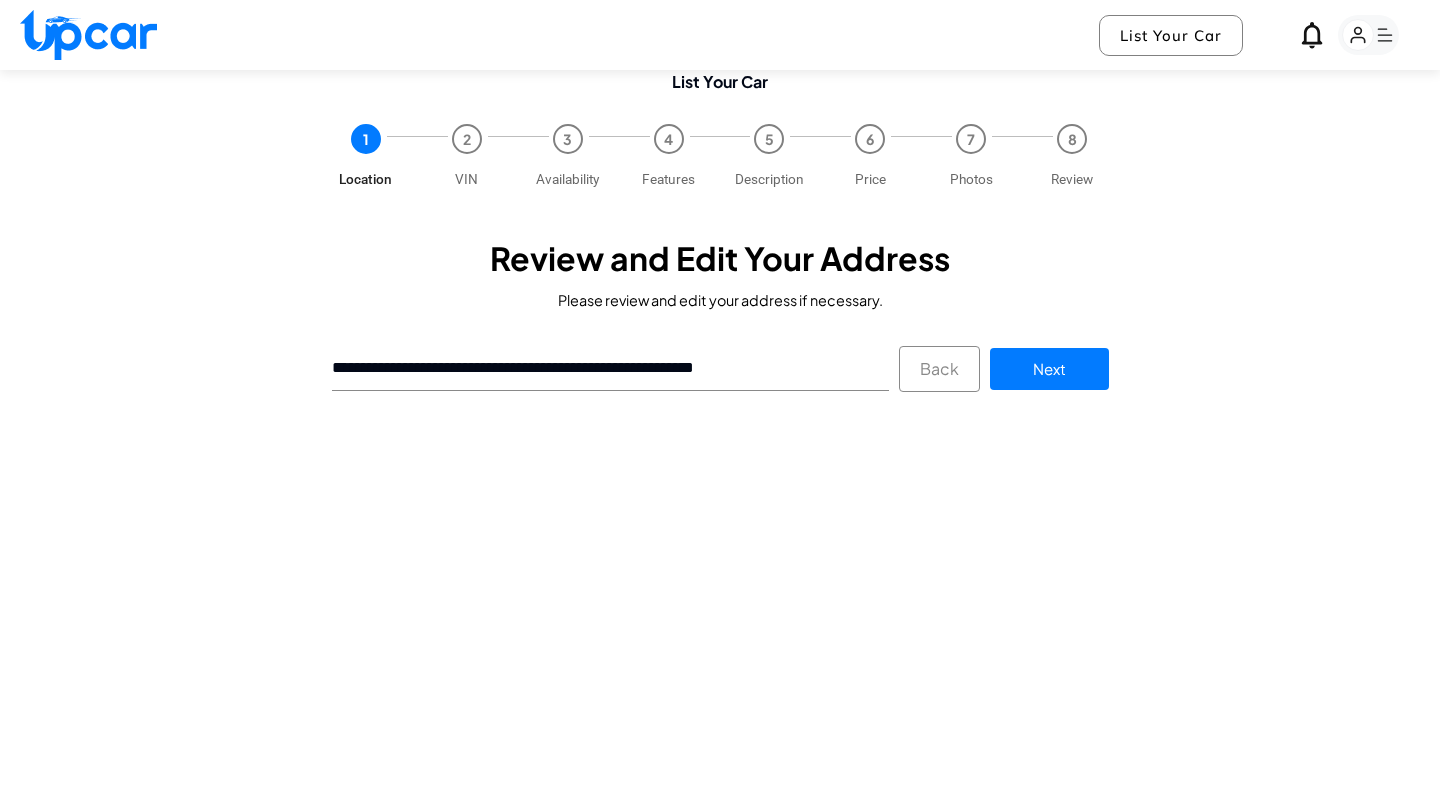 click on "Next" at bounding box center [1049, 369] 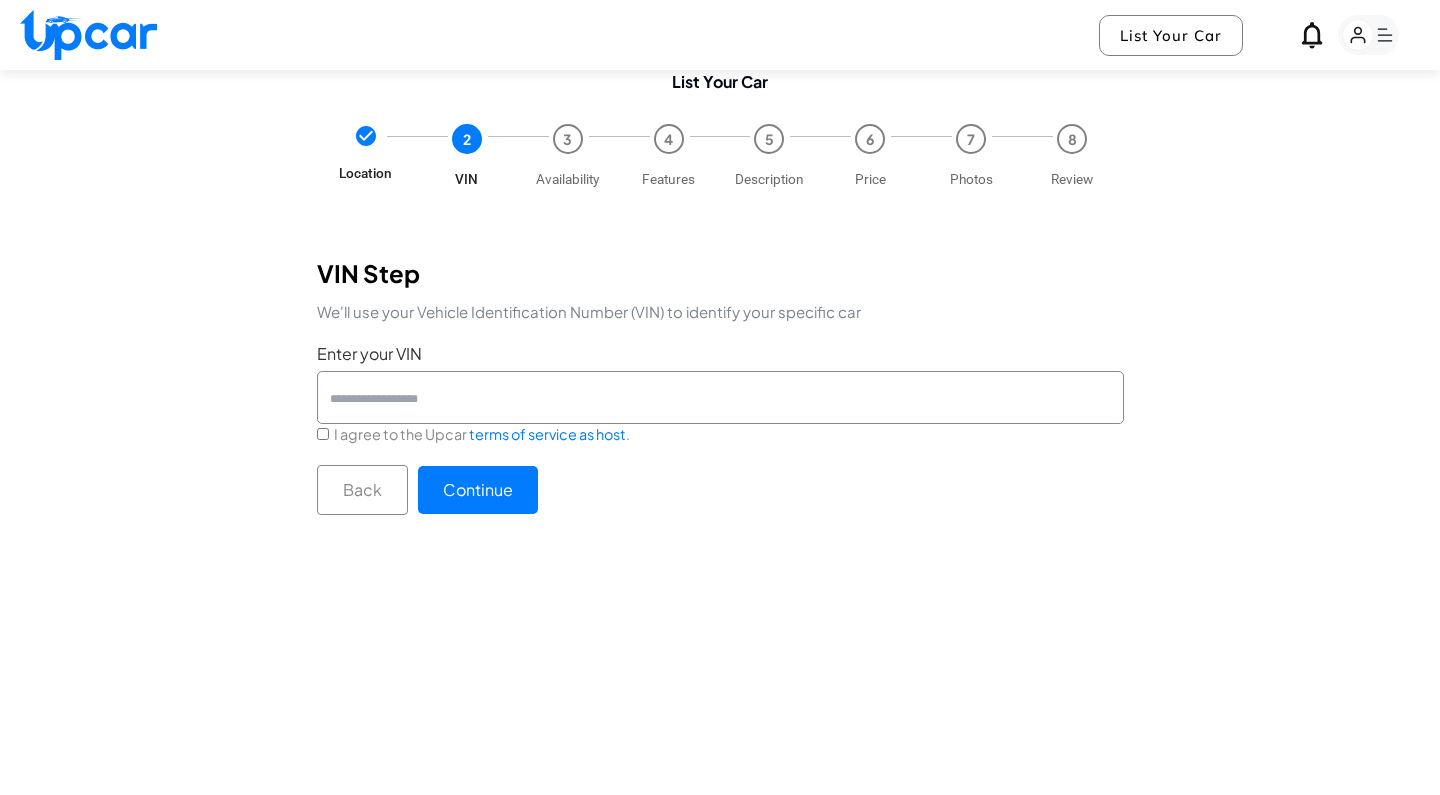 click on "Enter your VIN" at bounding box center (720, 397) 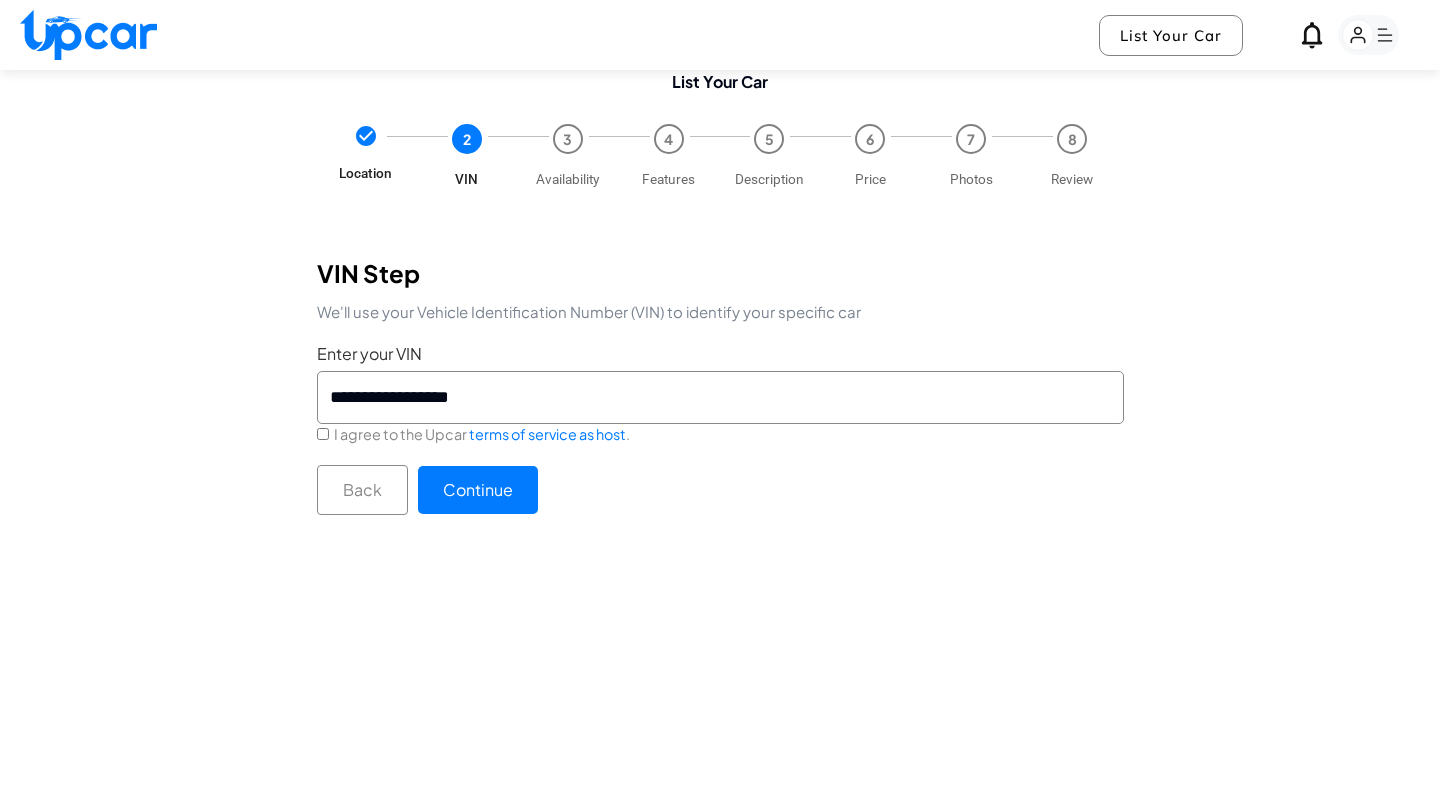 type on "**********" 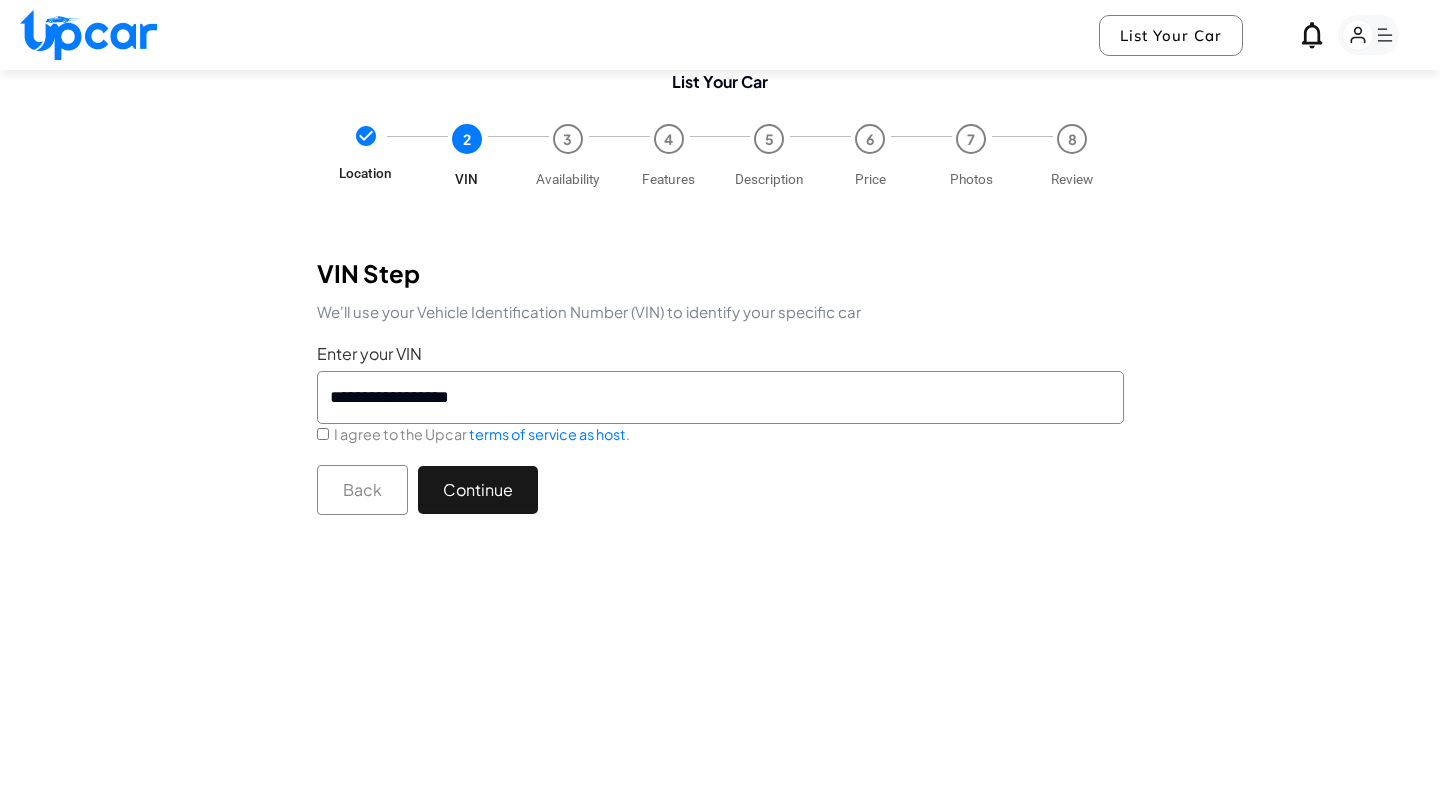 click on "Continue" at bounding box center [478, 490] 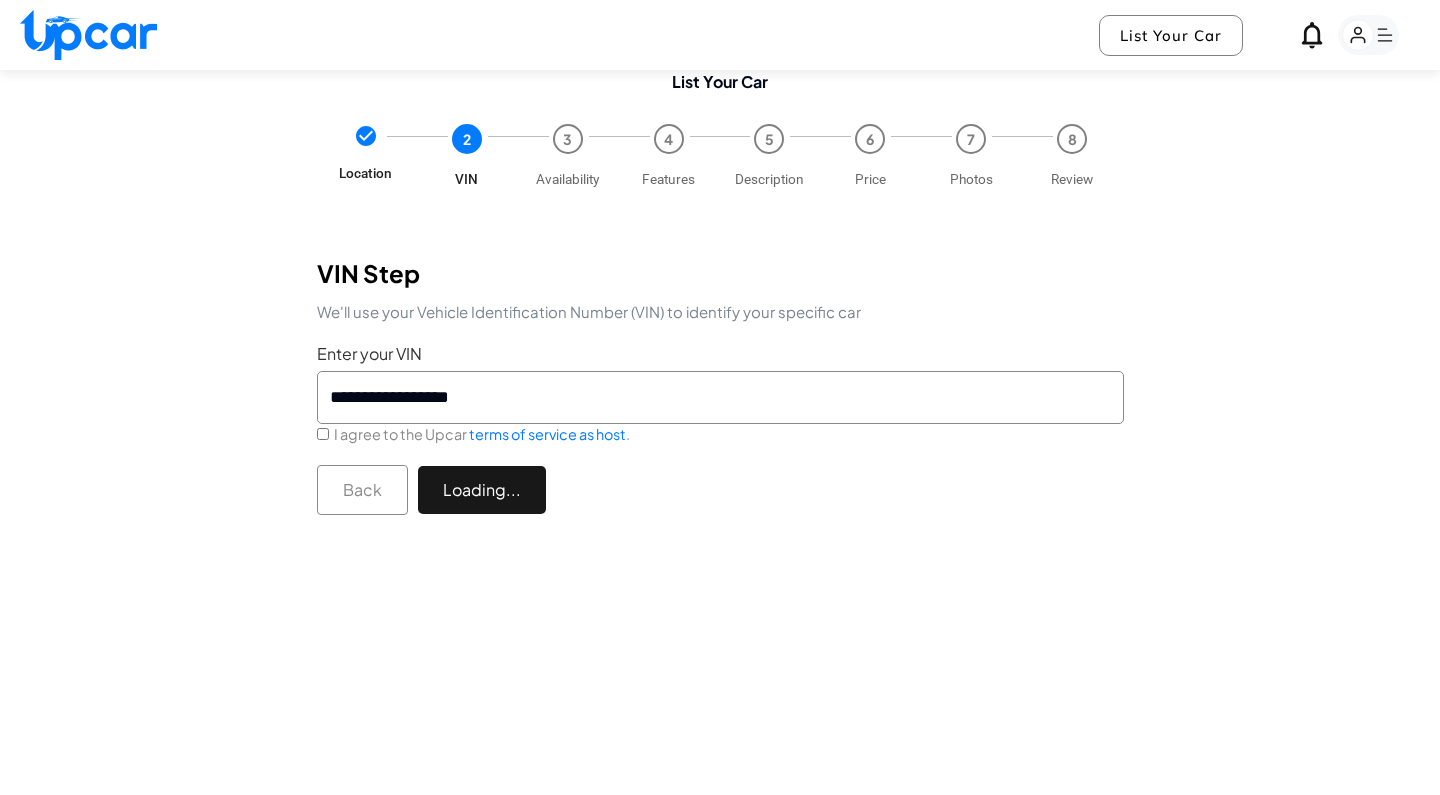 select on "****" 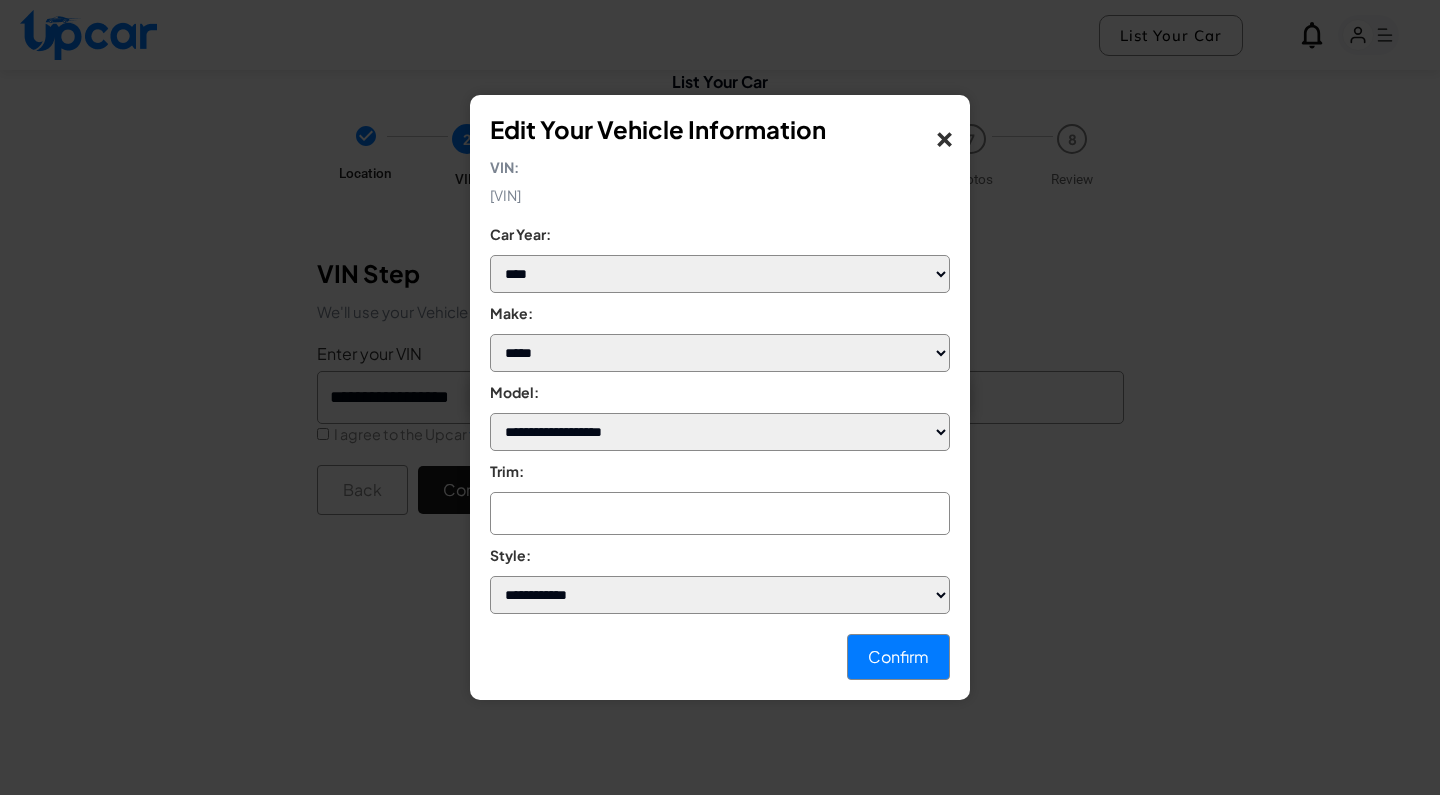 select on "*****" 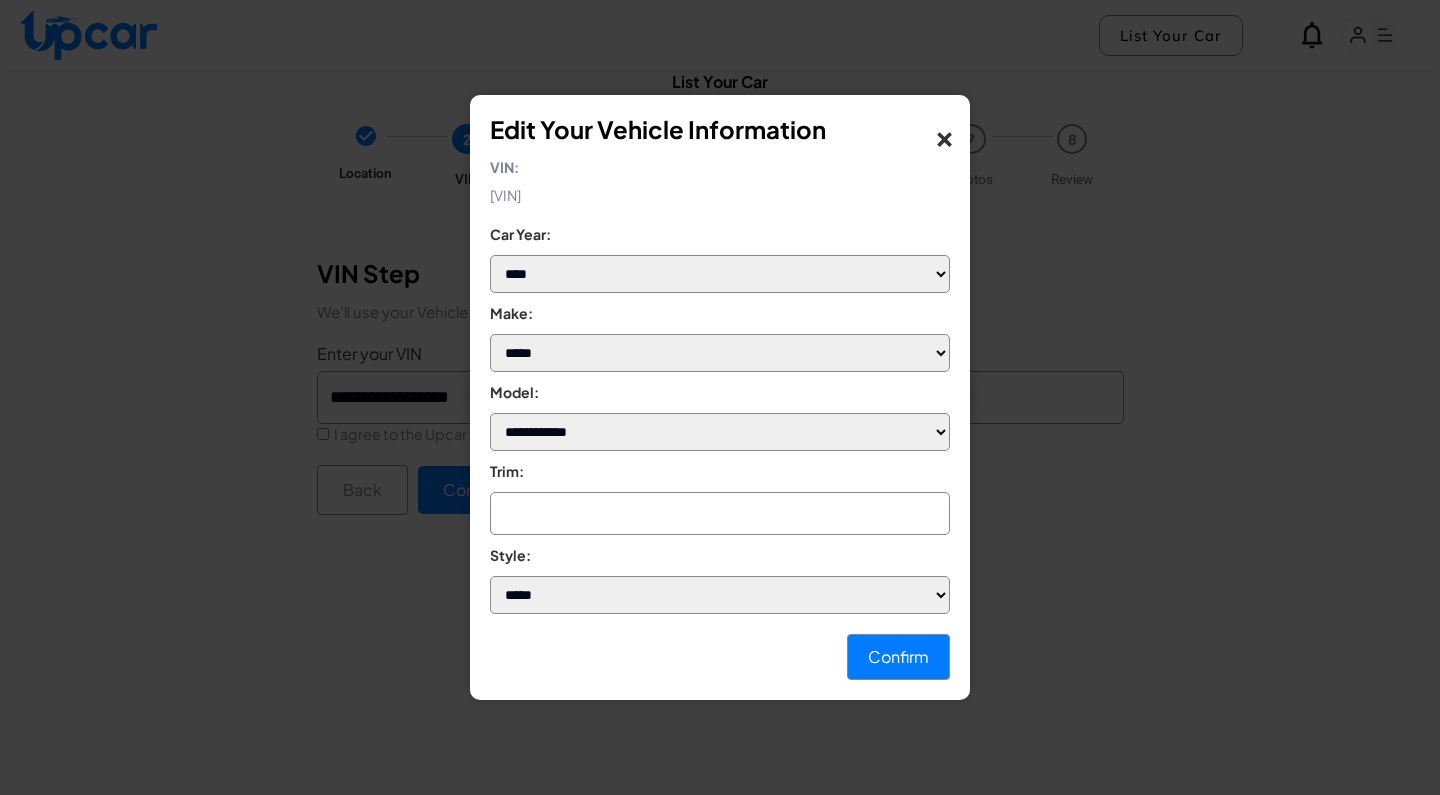 scroll, scrollTop: 23, scrollLeft: 0, axis: vertical 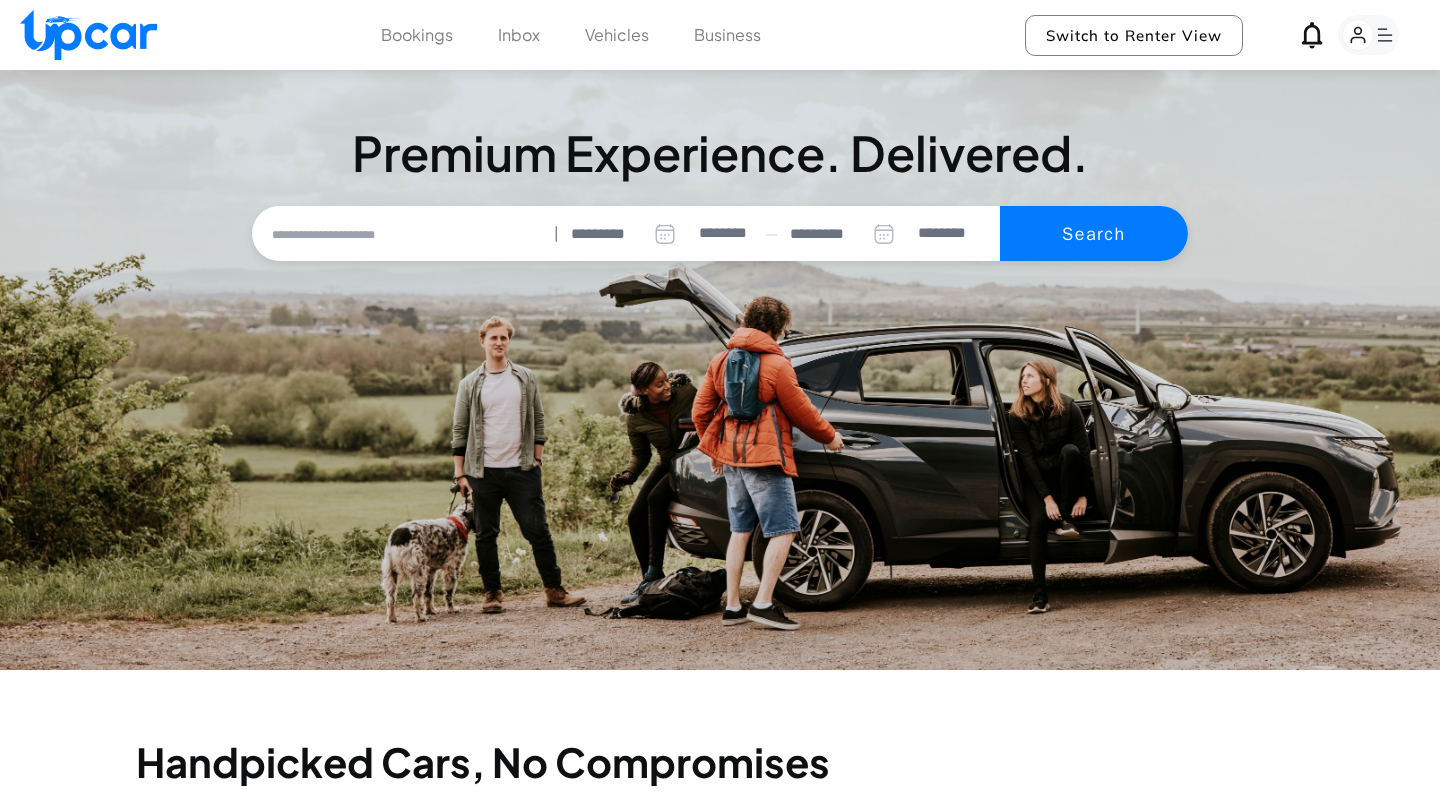 select on "********" 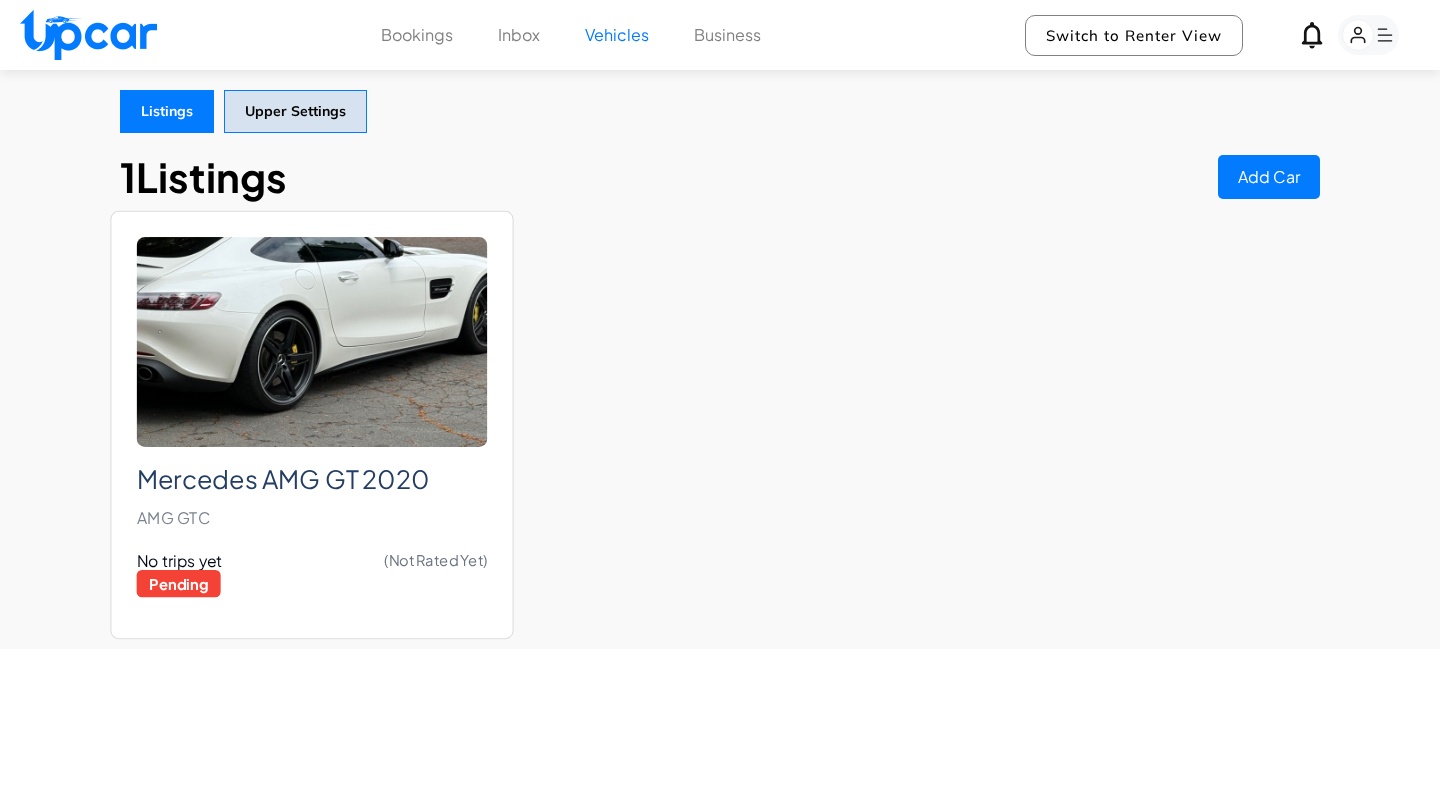 click at bounding box center (312, 342) 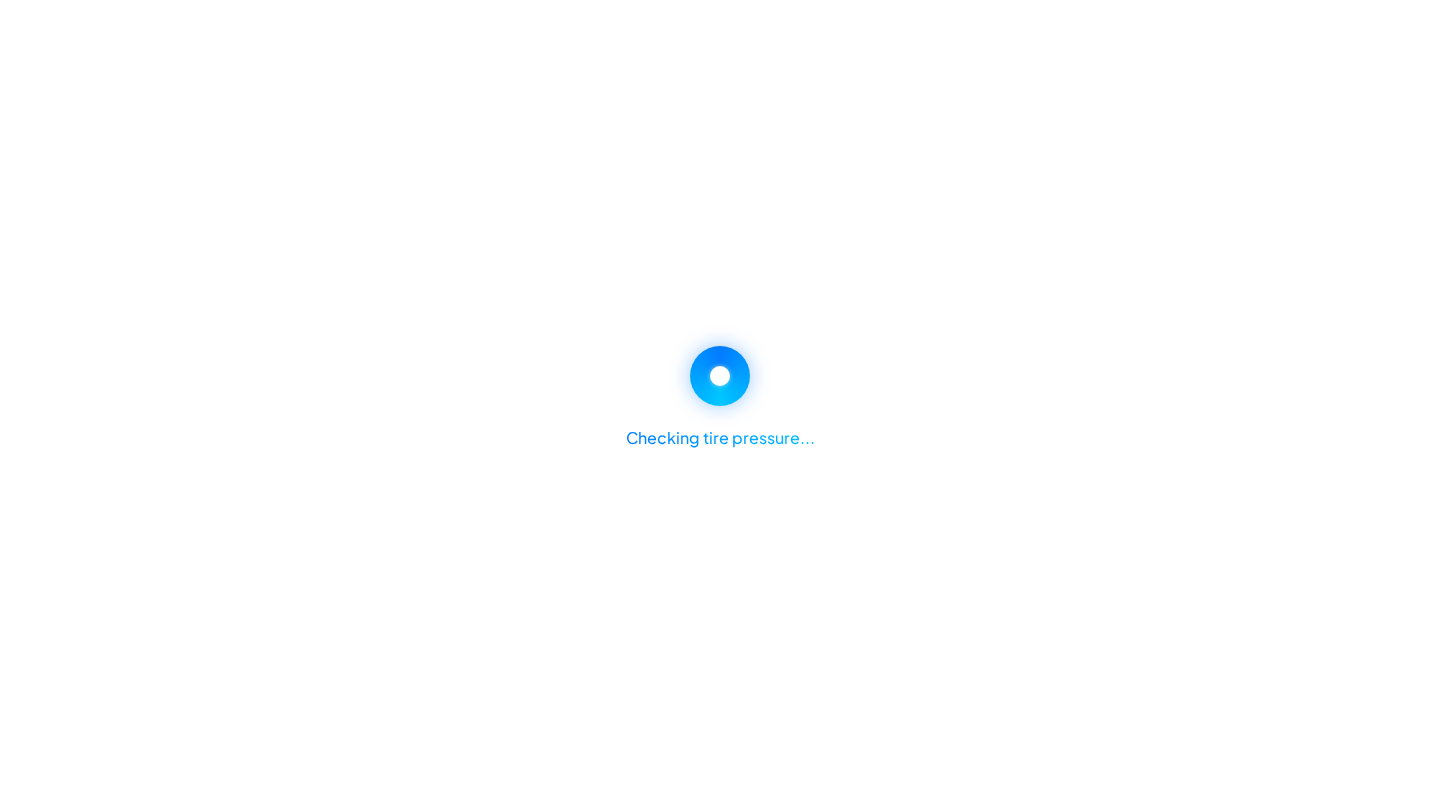 select on "*******" 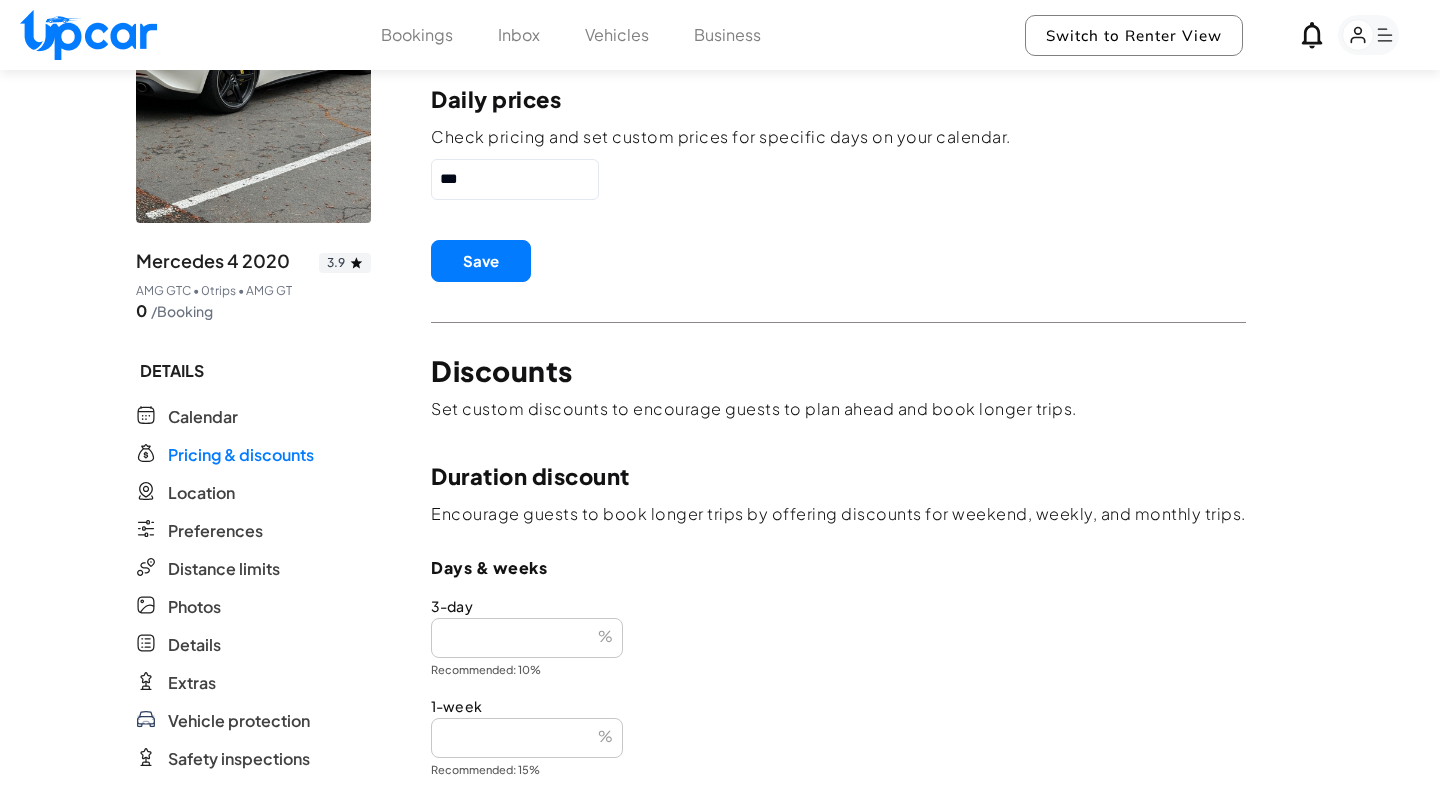 scroll, scrollTop: 343, scrollLeft: 0, axis: vertical 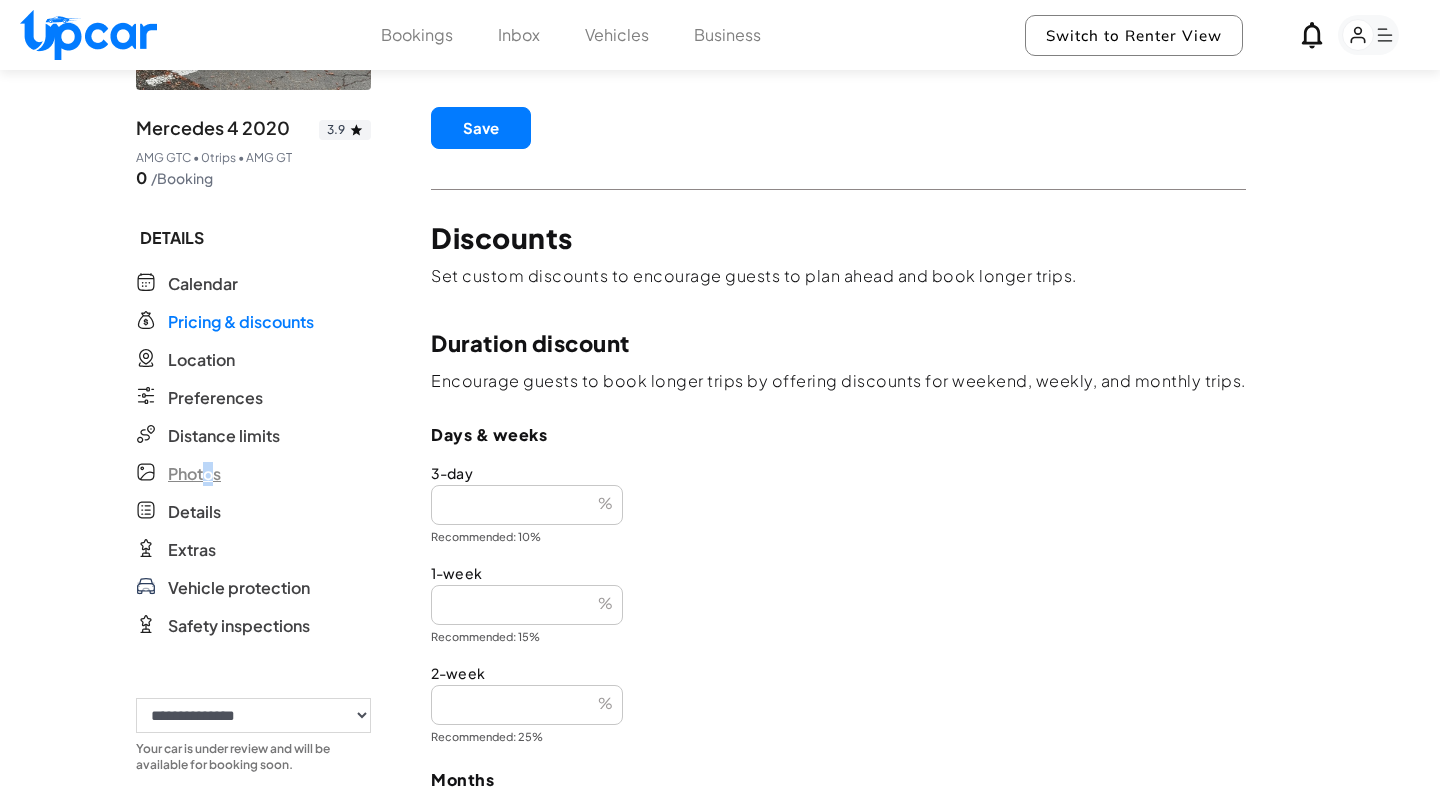 click on "Photos" at bounding box center [194, 474] 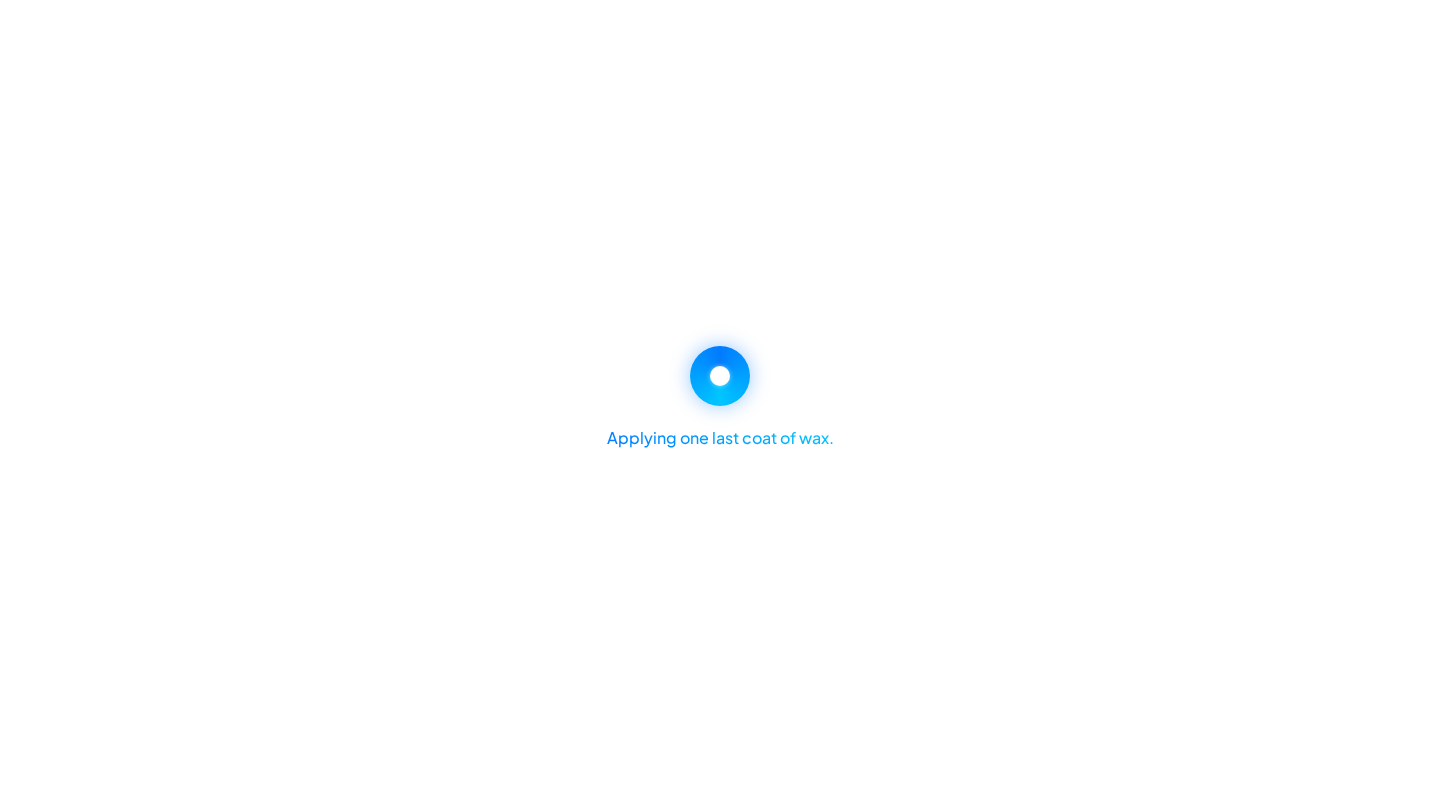 select on "*******" 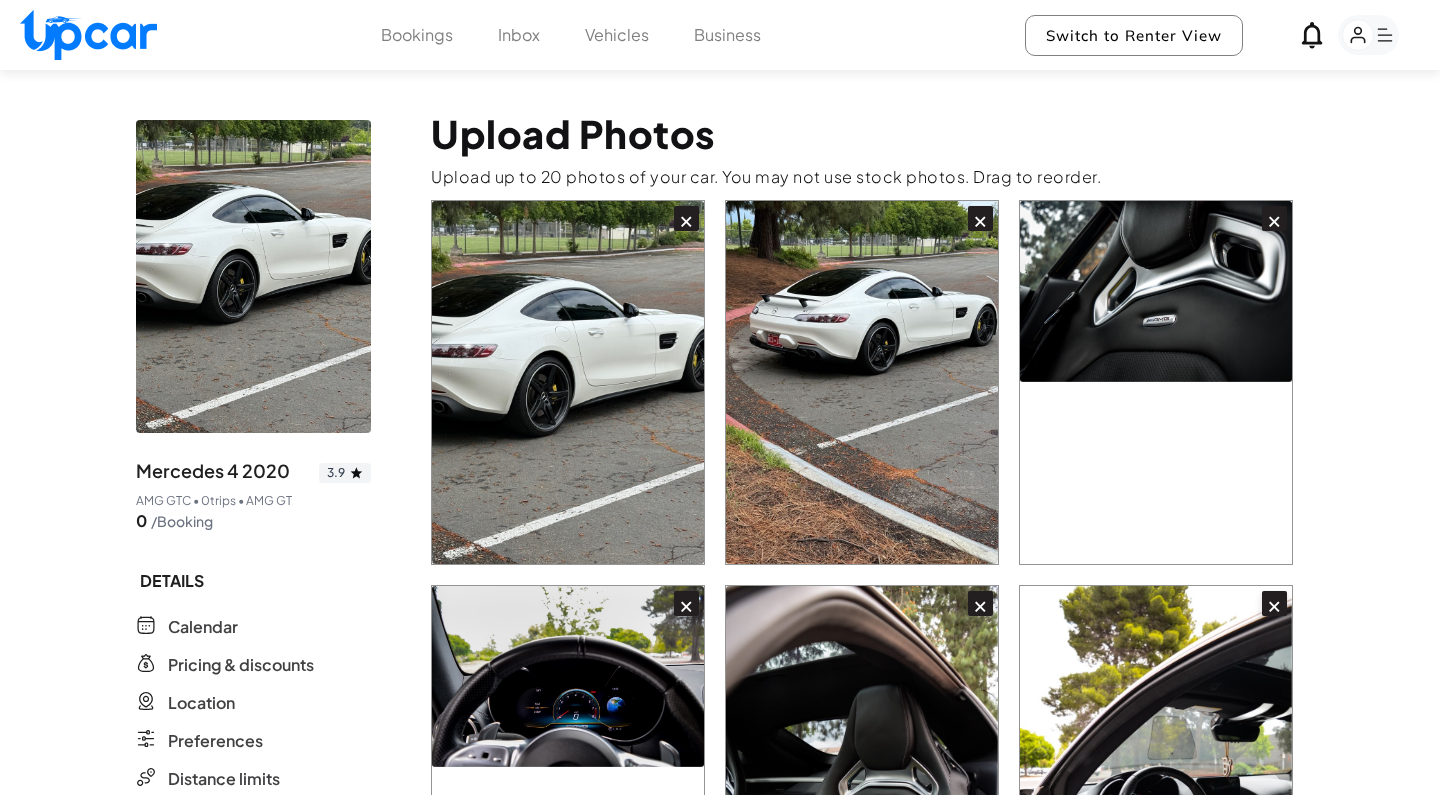 click on "×" at bounding box center (686, 218) 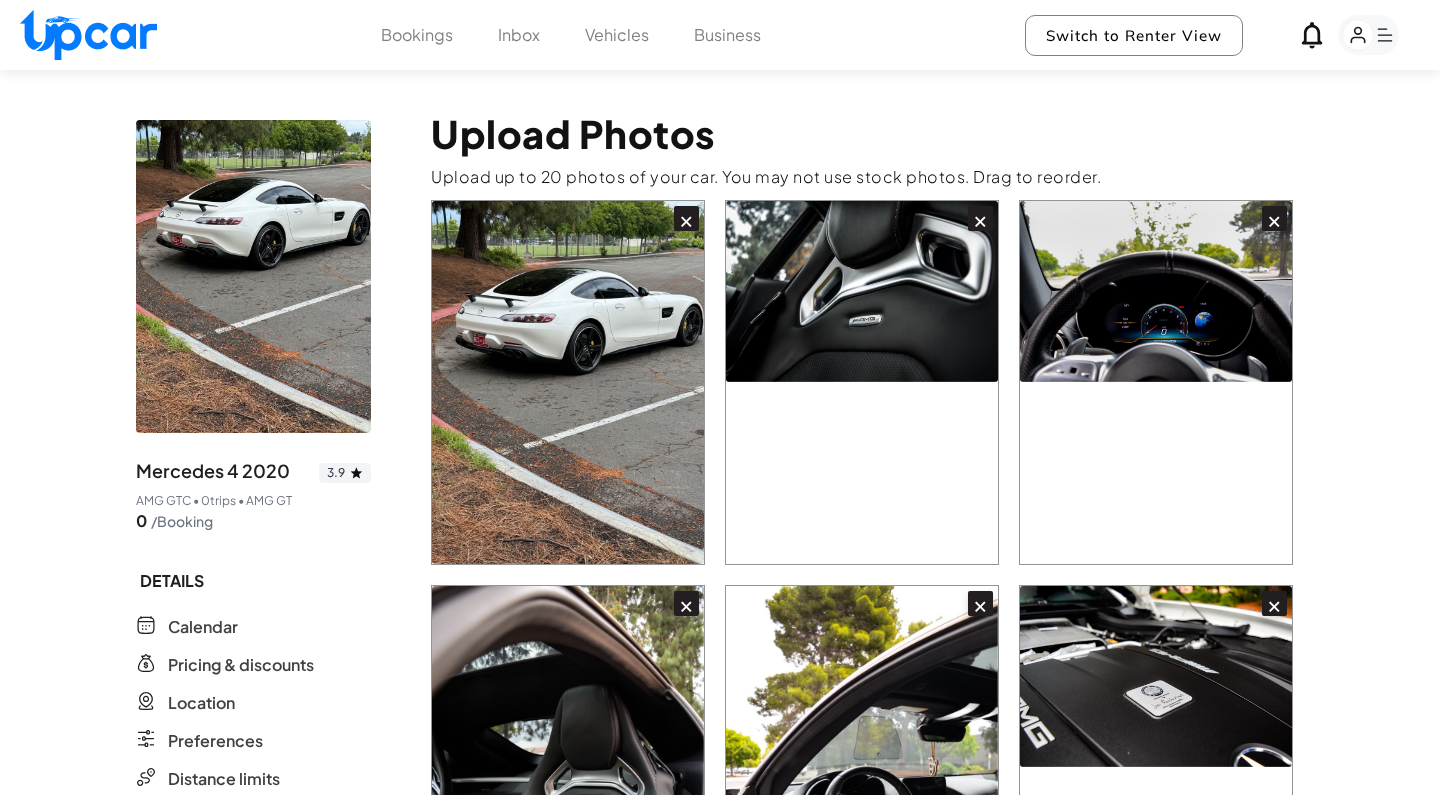 click on "×" at bounding box center (686, 218) 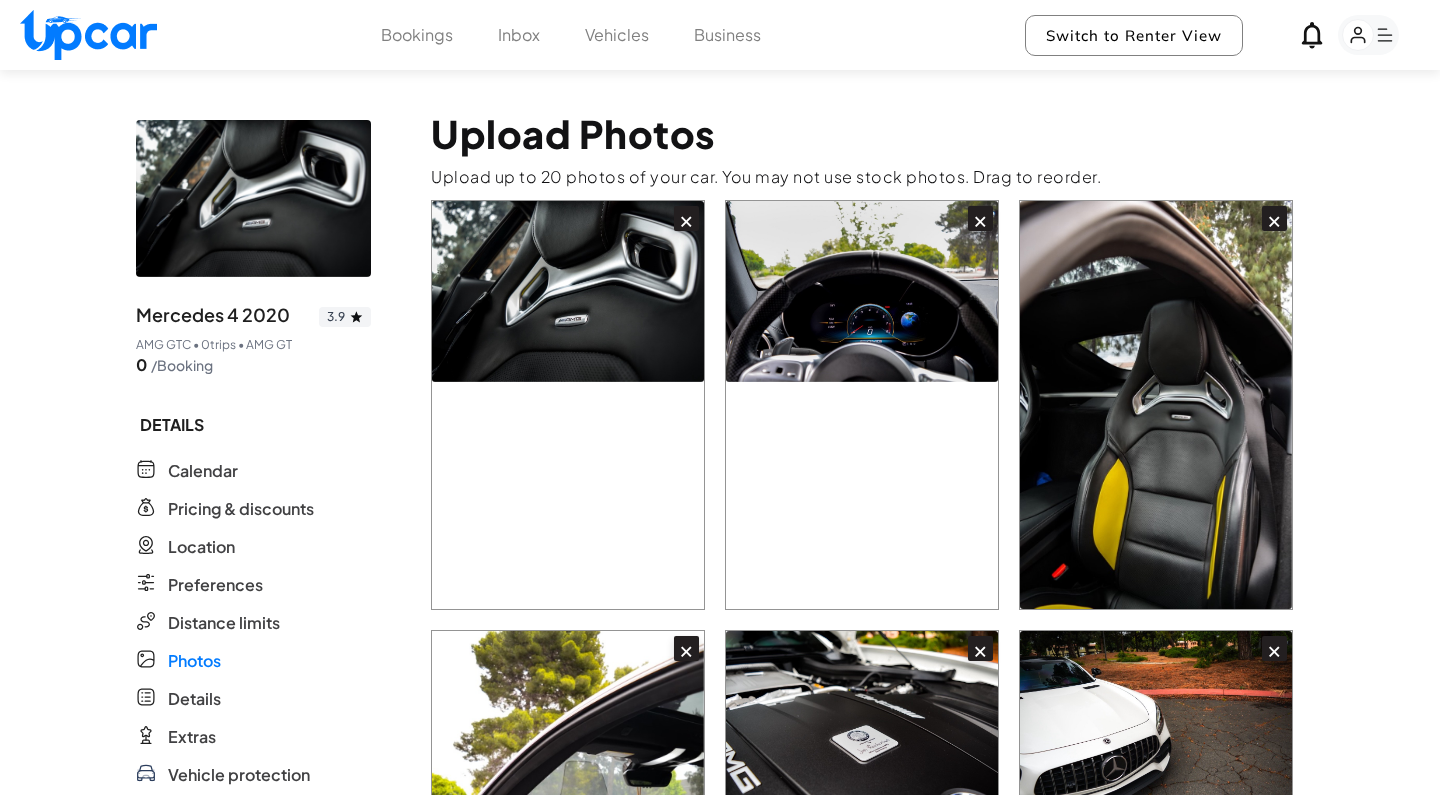 click on "×" at bounding box center (686, 218) 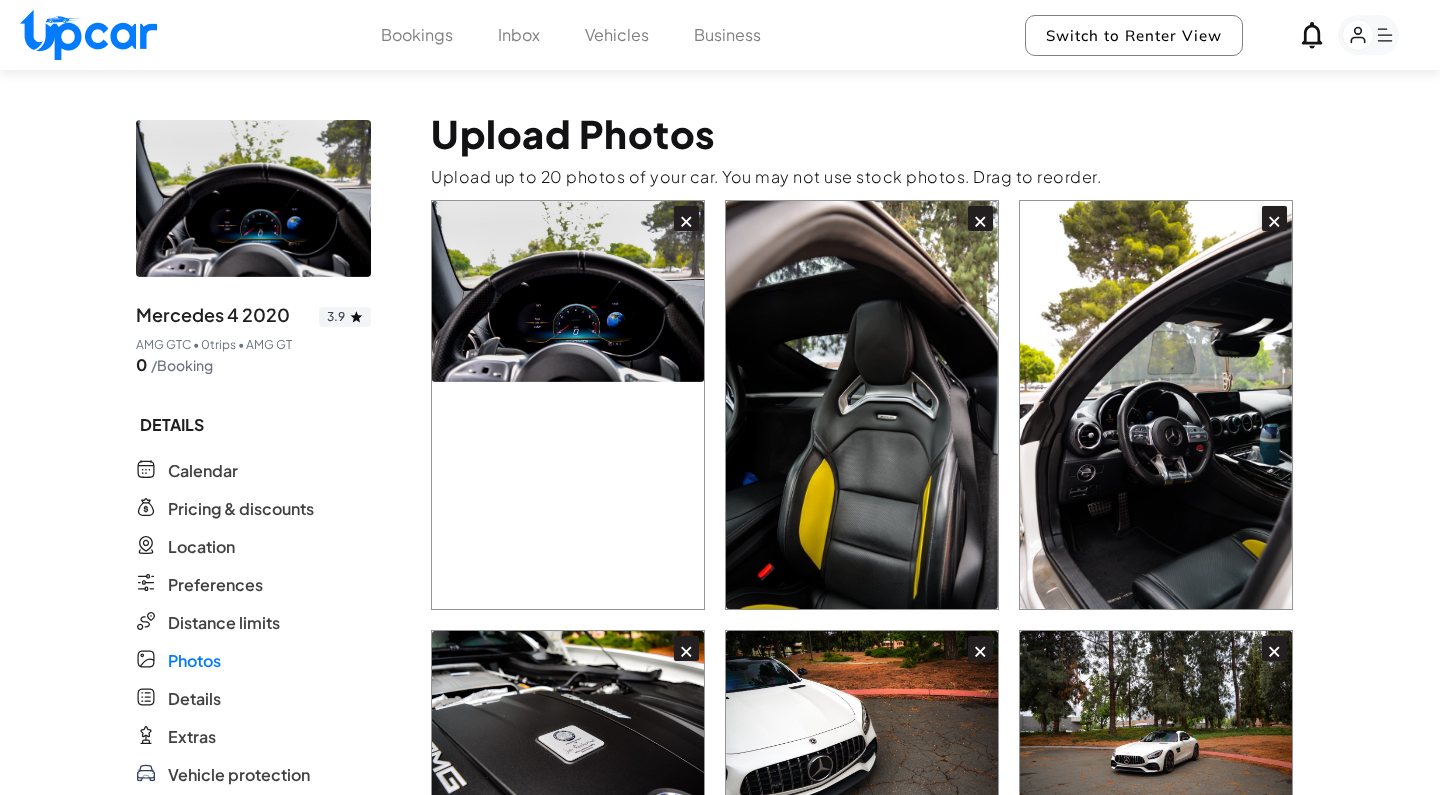 click on "×" at bounding box center [686, 218] 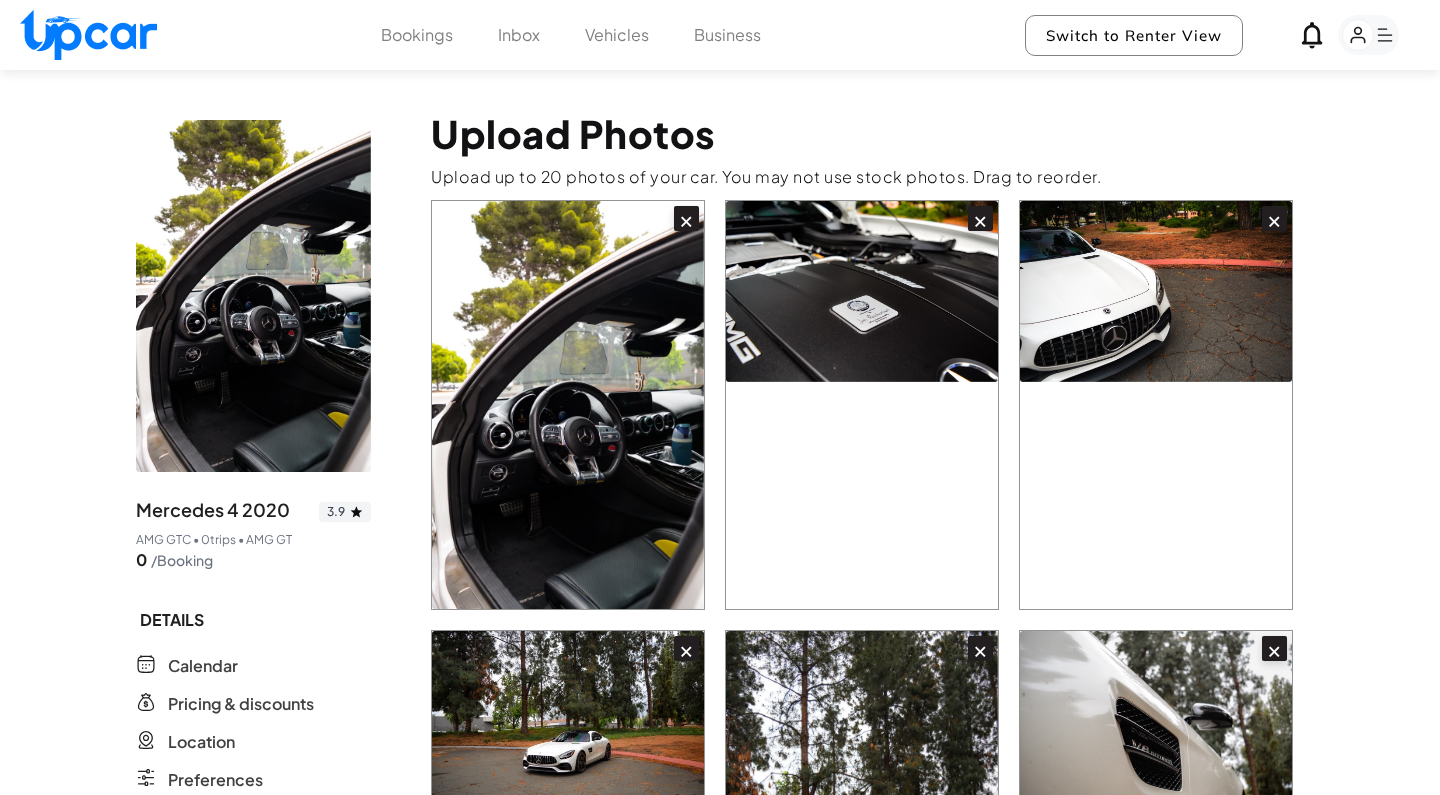 click on "×" at bounding box center (686, 218) 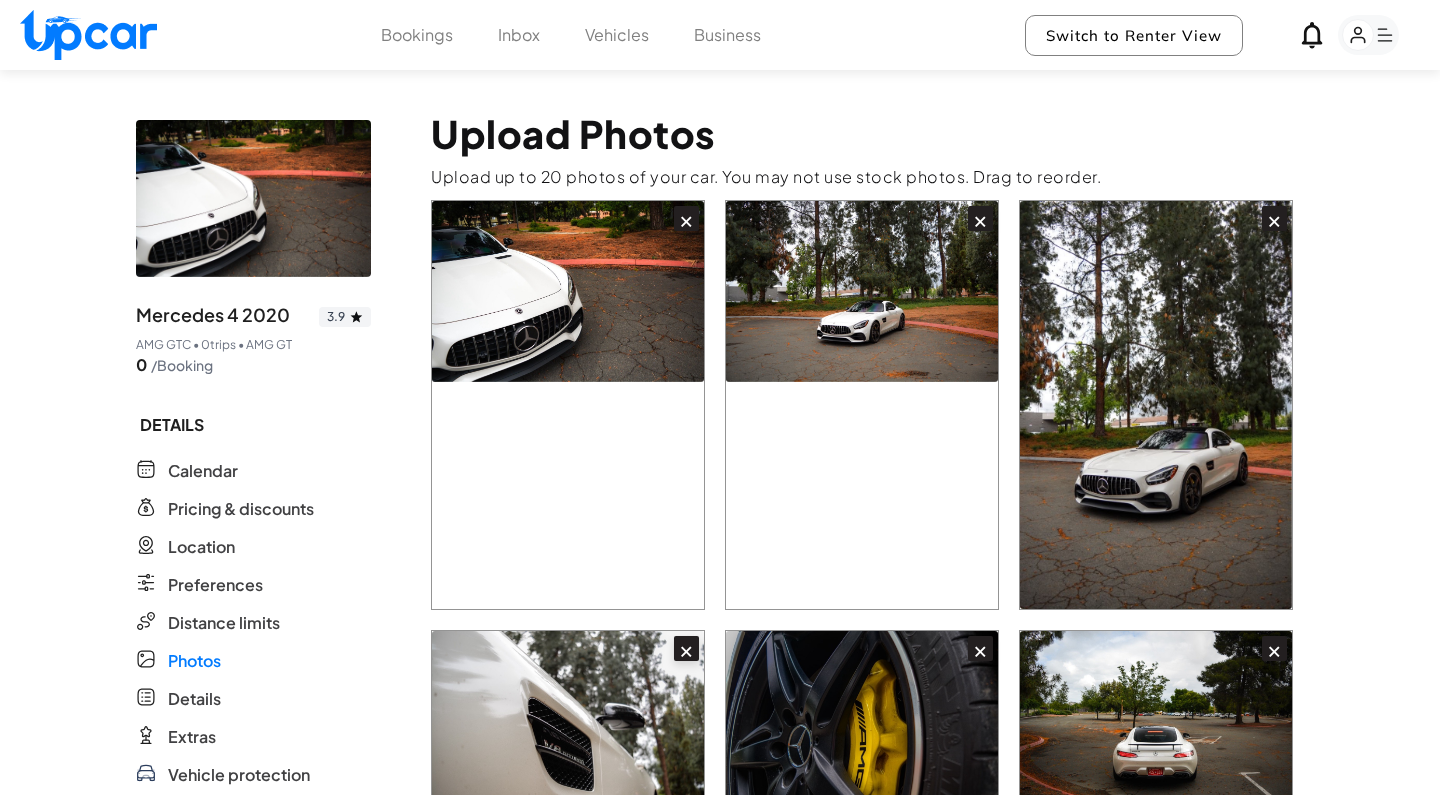 click on "×" at bounding box center [686, 218] 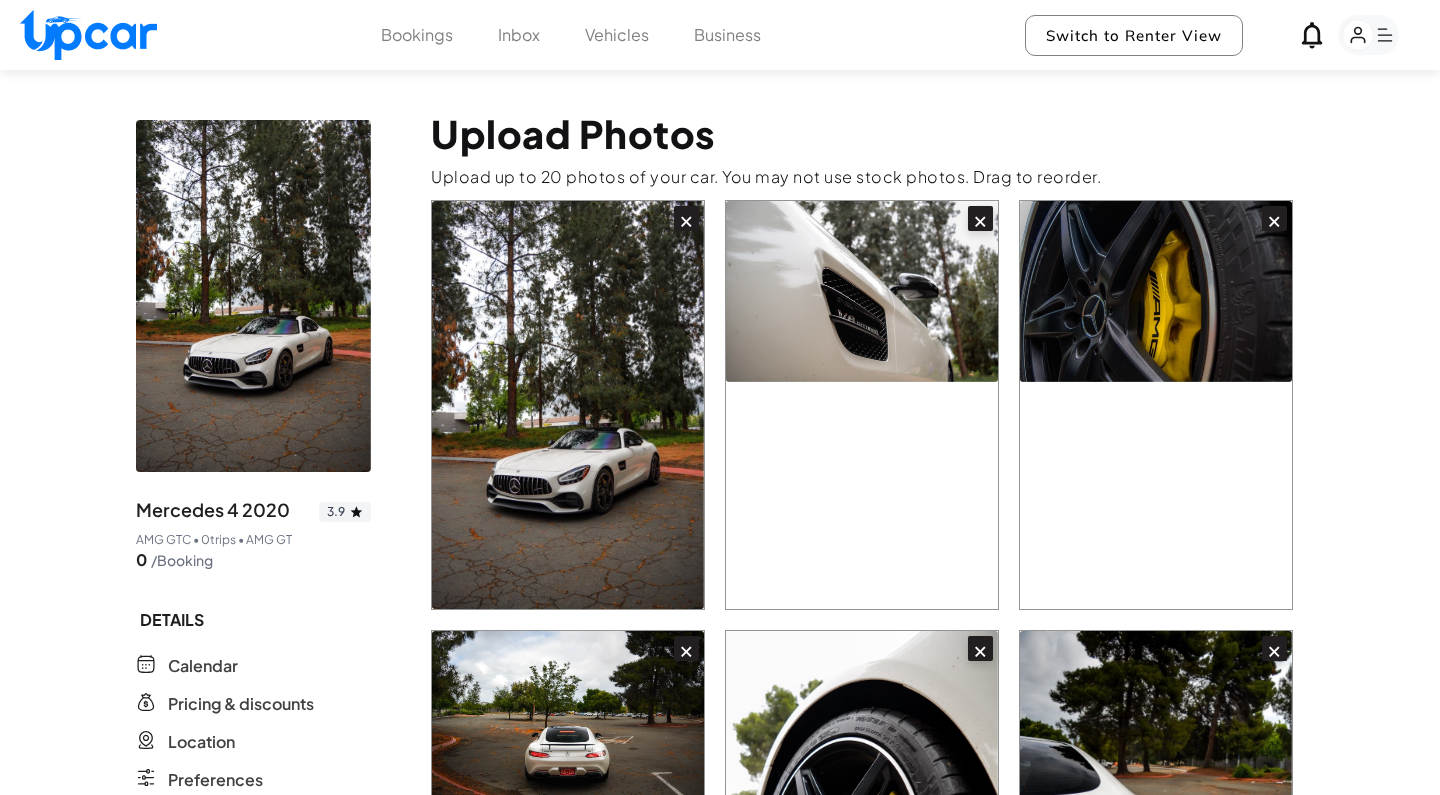 click on "×" at bounding box center [686, 218] 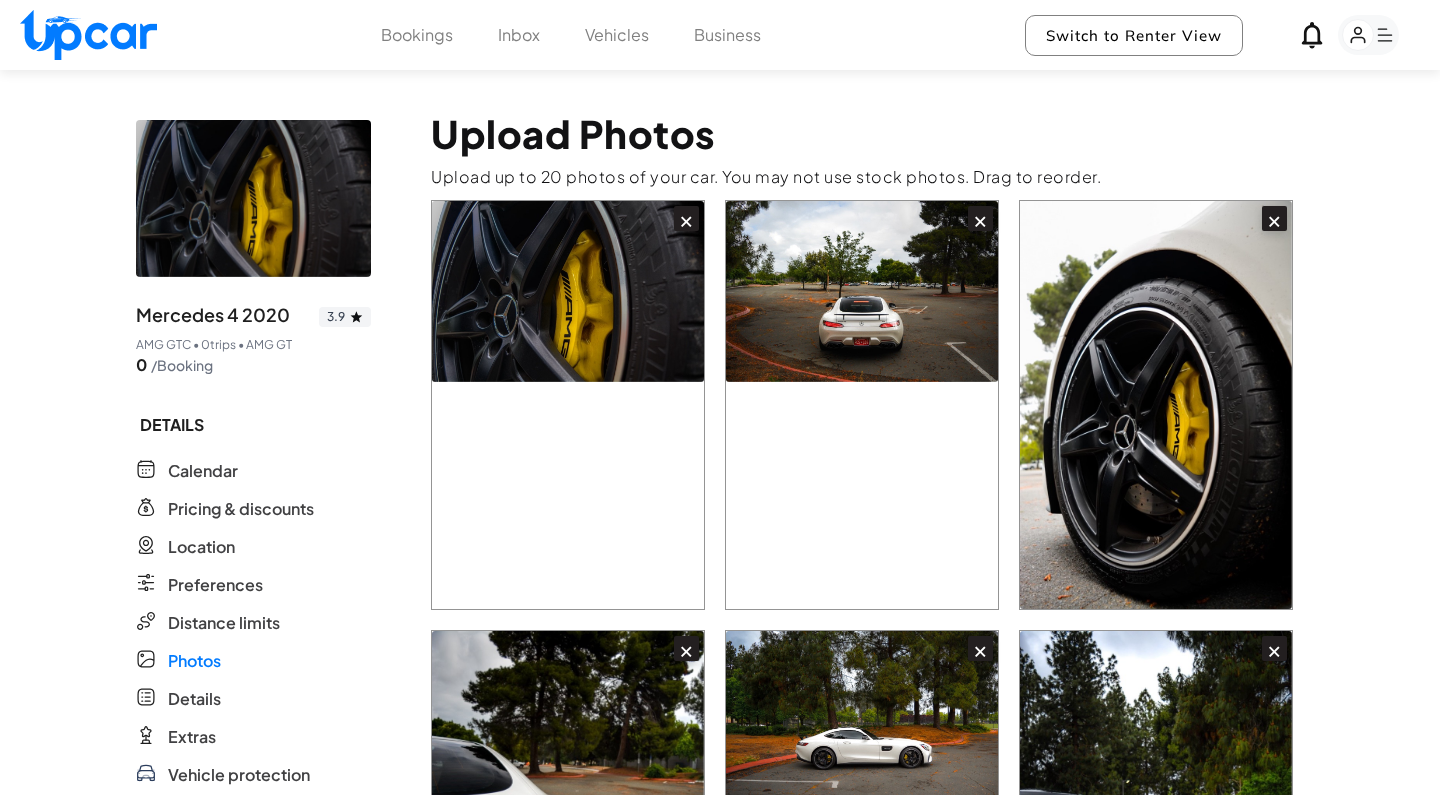 click on "×" at bounding box center [686, 218] 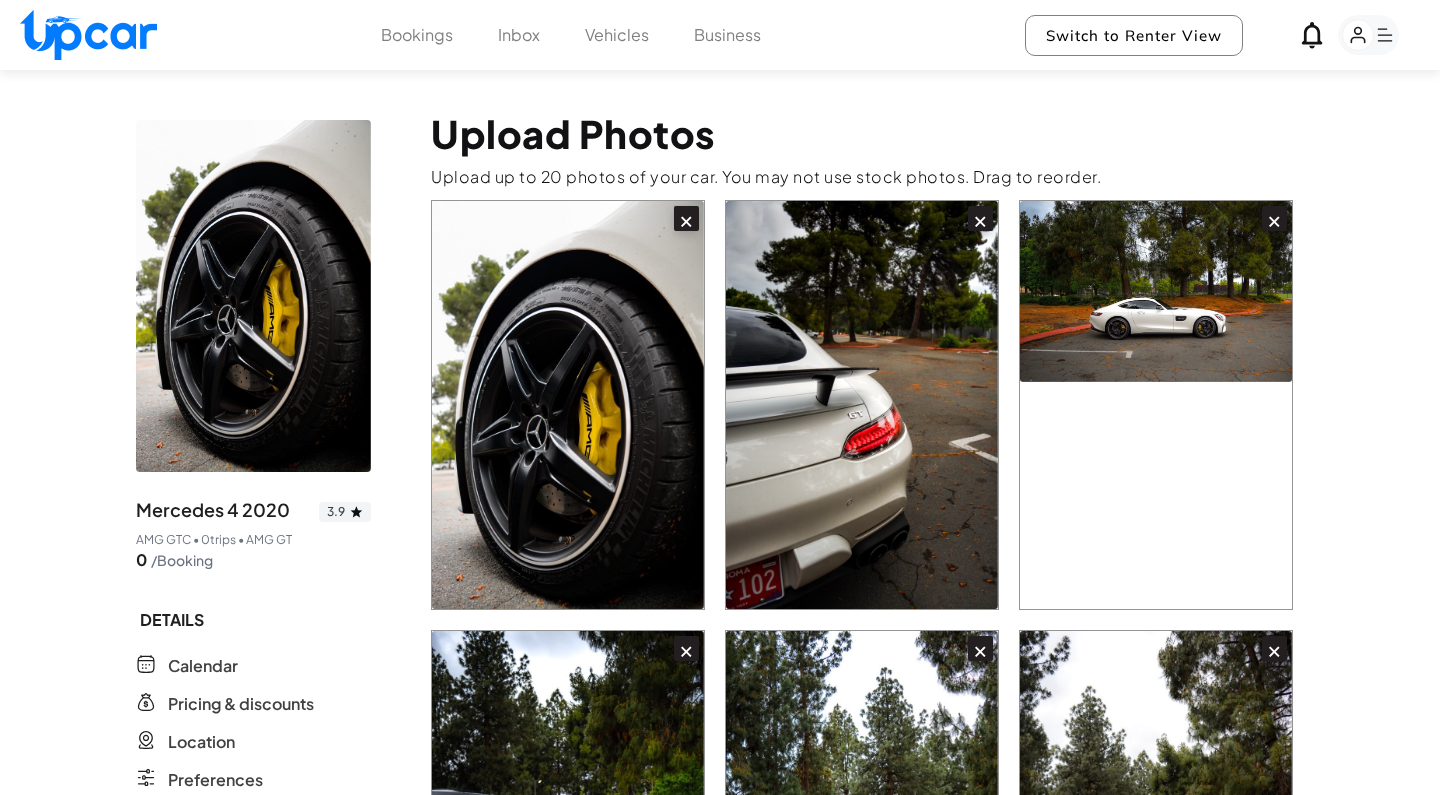 click on "×" at bounding box center (686, 218) 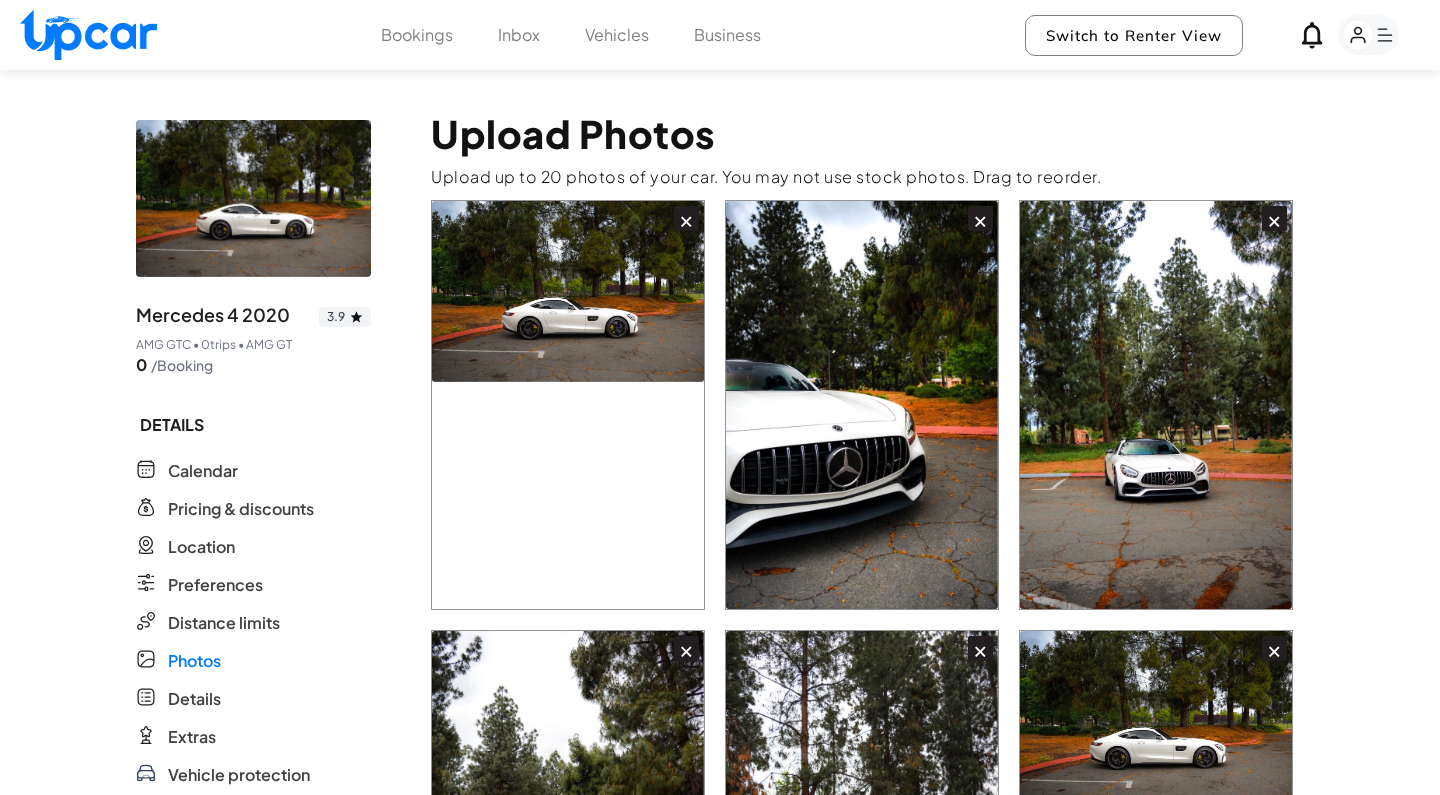 click on "×" at bounding box center [686, 218] 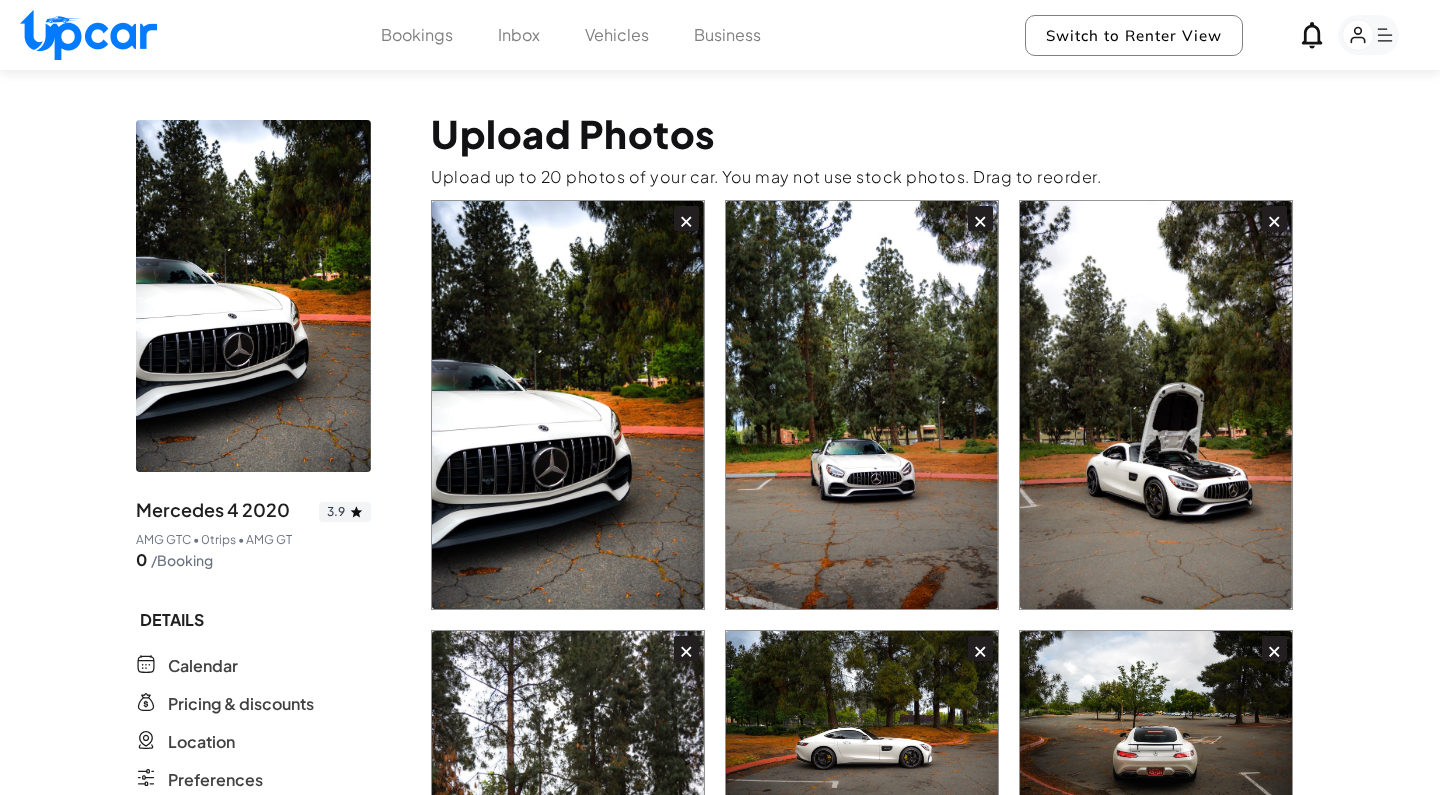 click on "×" at bounding box center (686, 218) 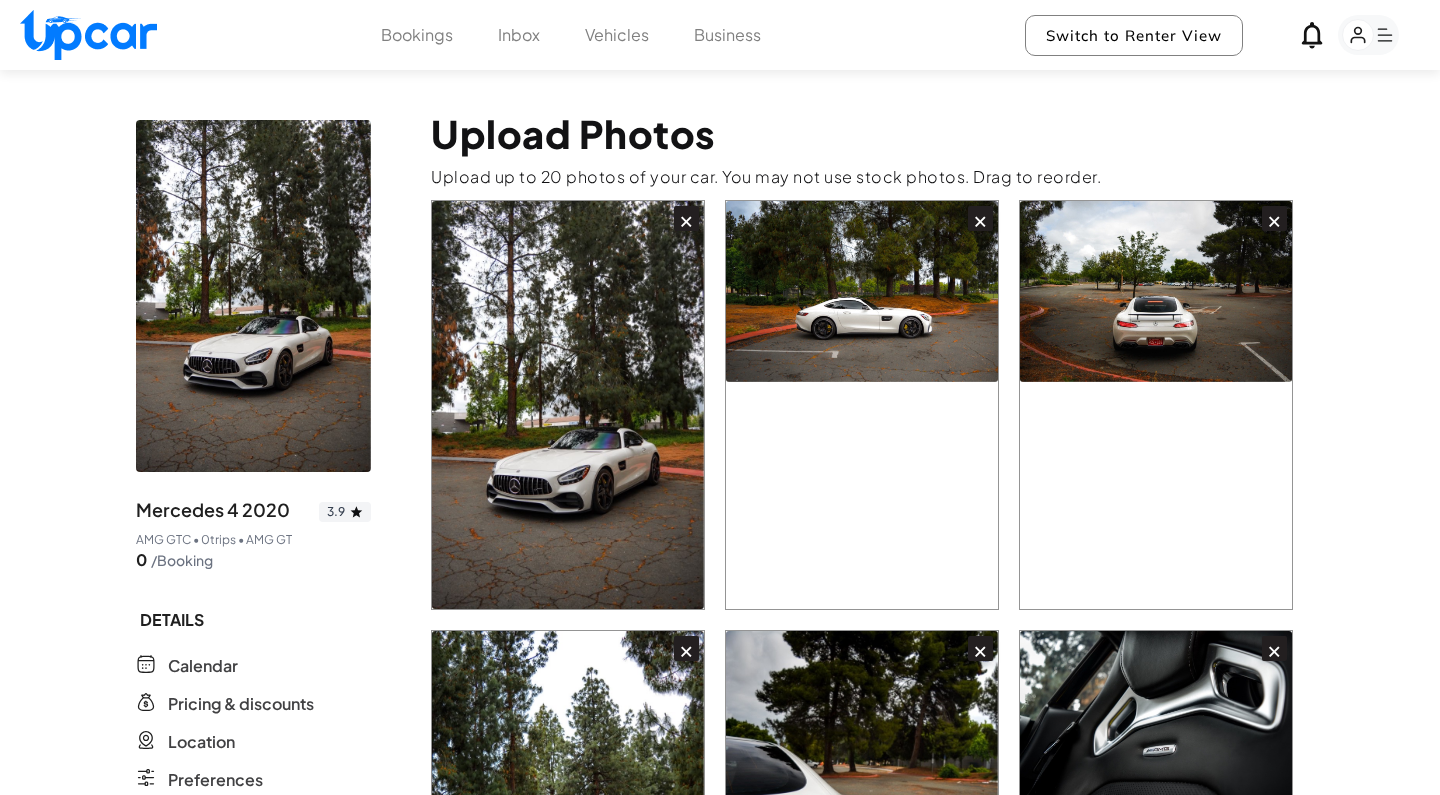 click on "×" at bounding box center (686, 218) 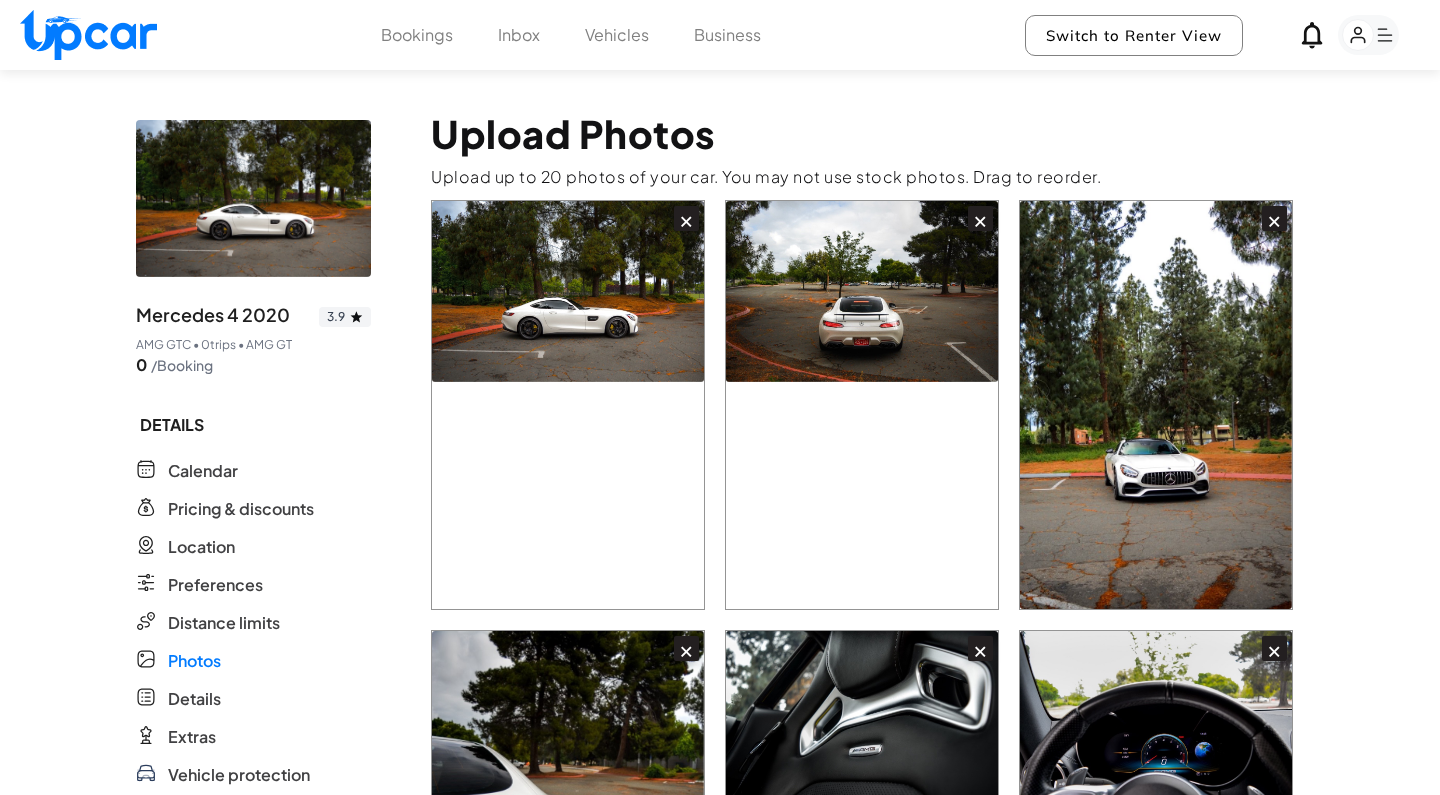 click on "×" at bounding box center (686, 218) 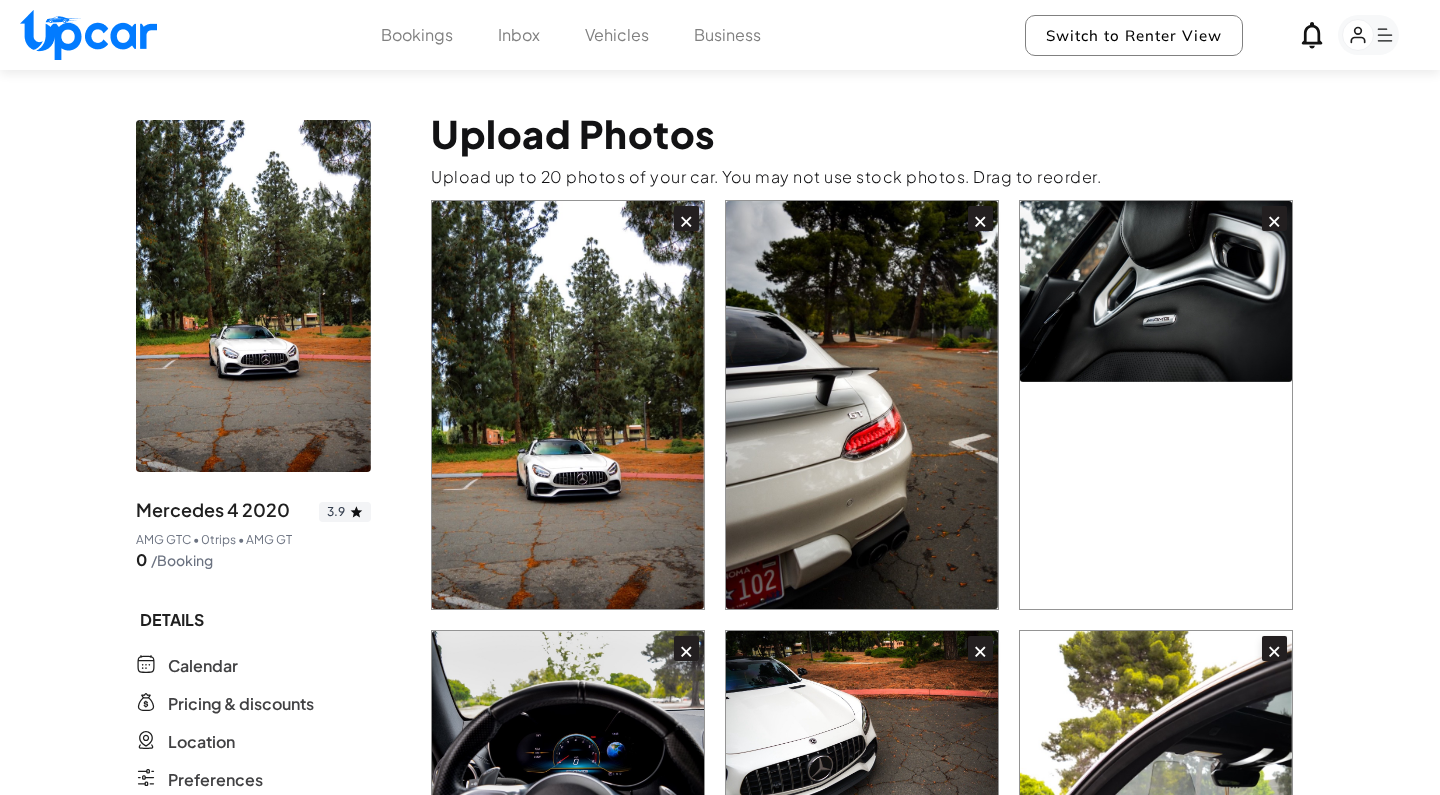 click on "×" at bounding box center (686, 218) 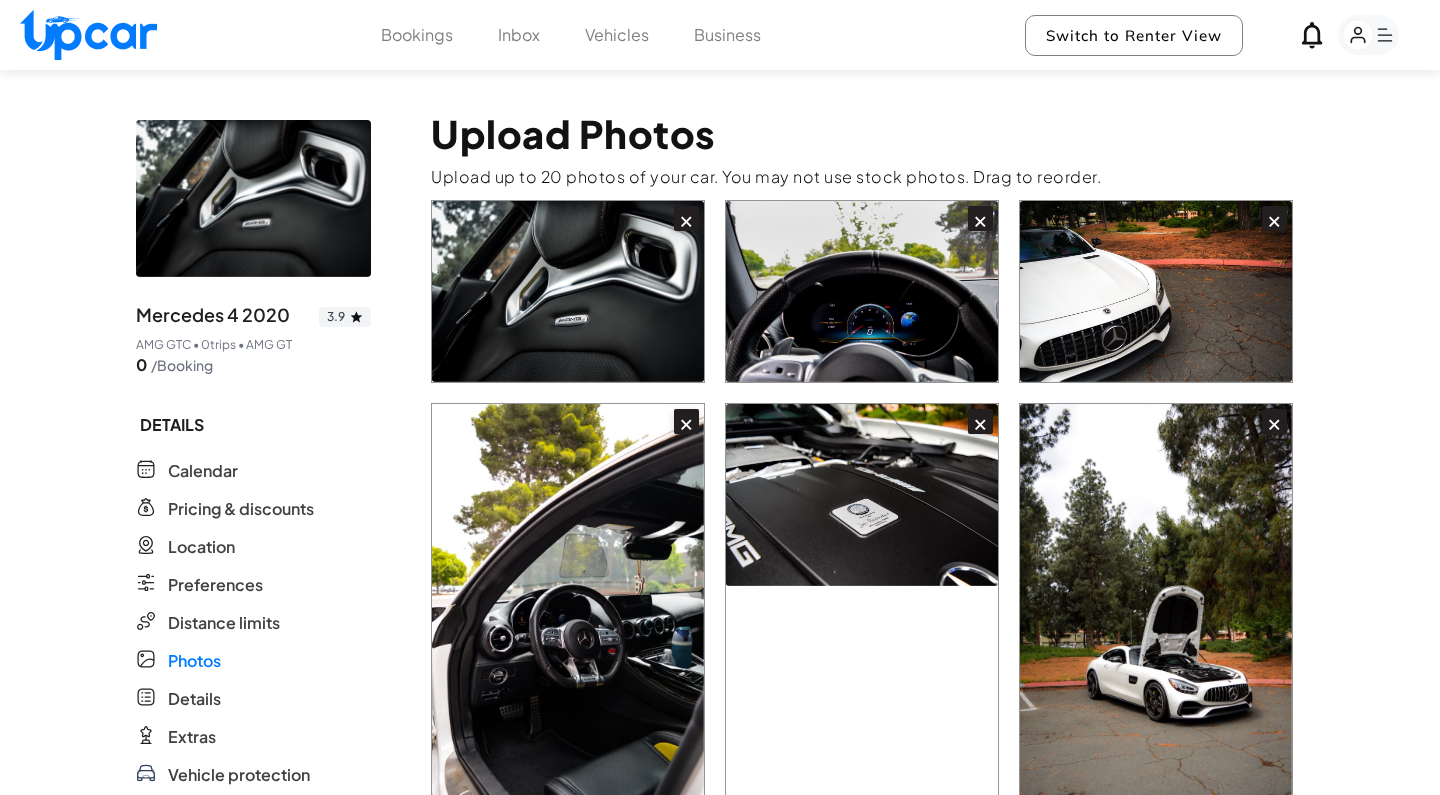 click on "×" at bounding box center [686, 218] 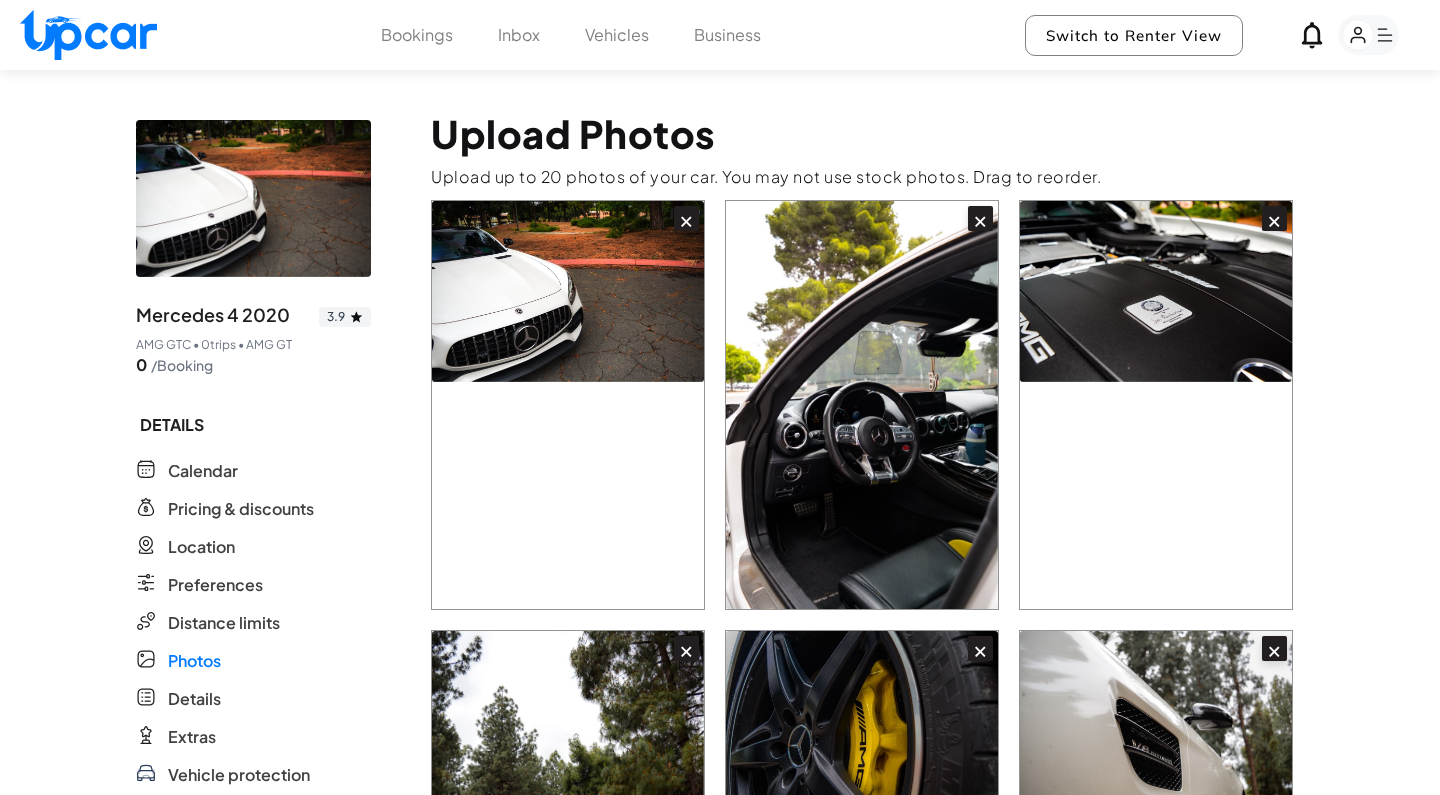 click on "×" at bounding box center [686, 218] 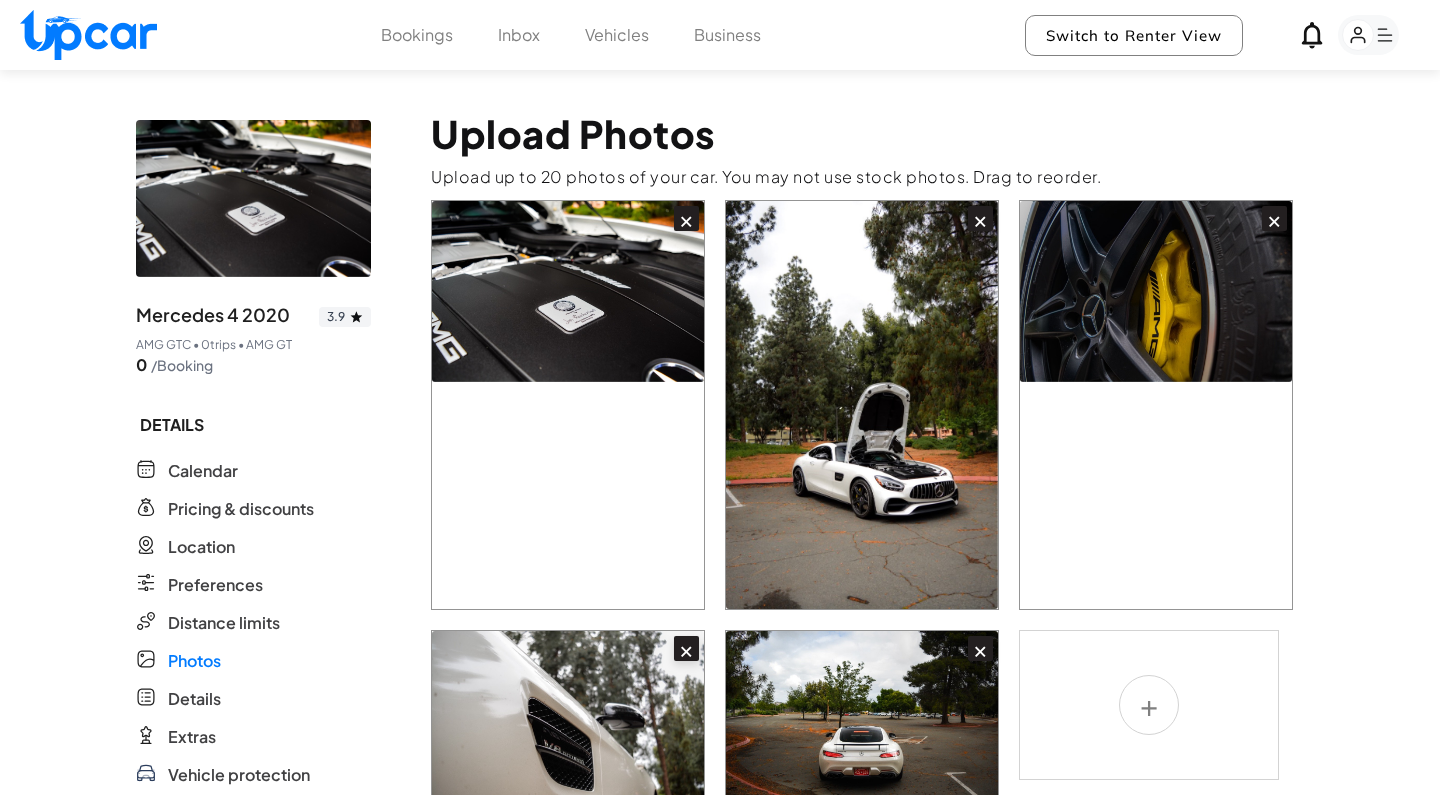 click on "×" at bounding box center (686, 218) 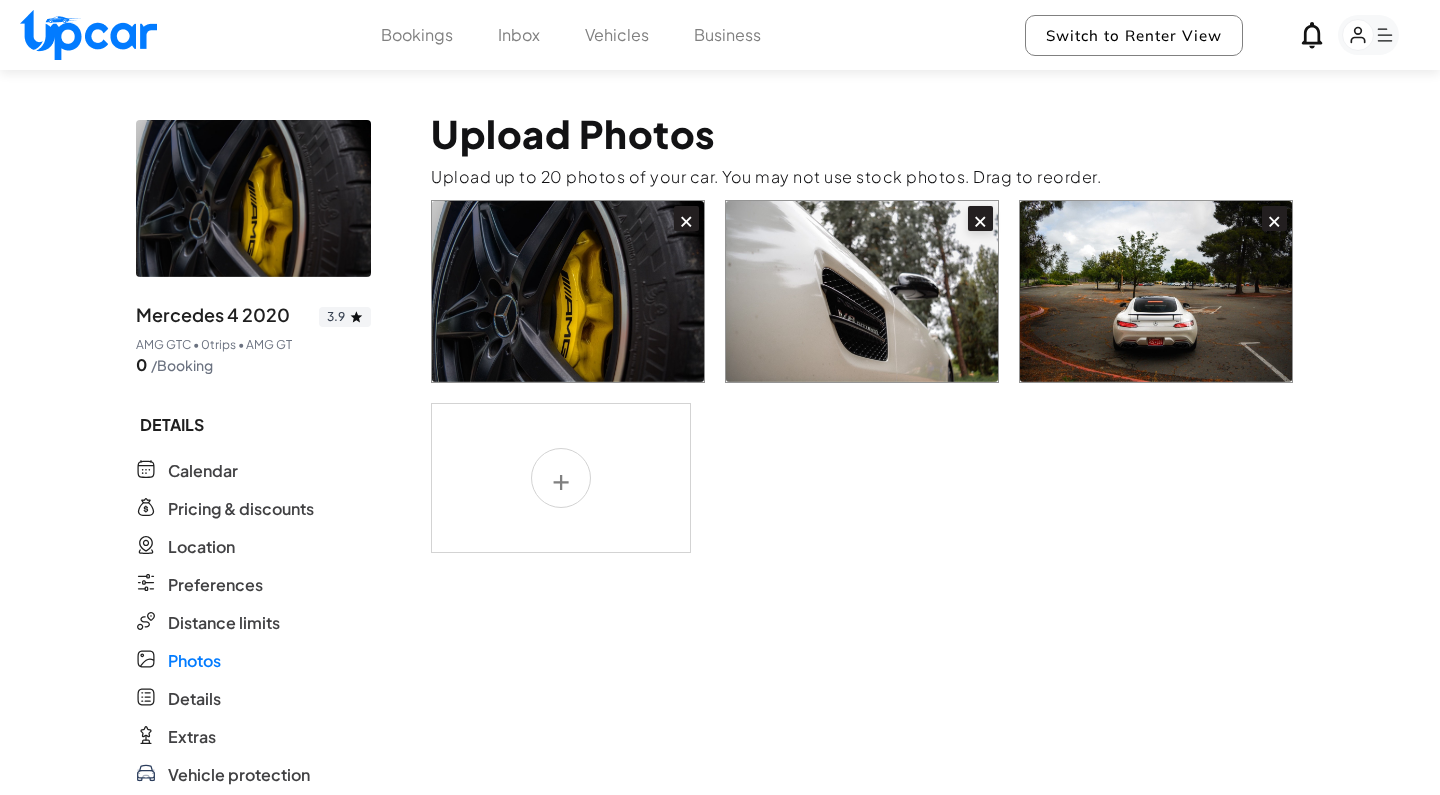 click on "×" at bounding box center (686, 218) 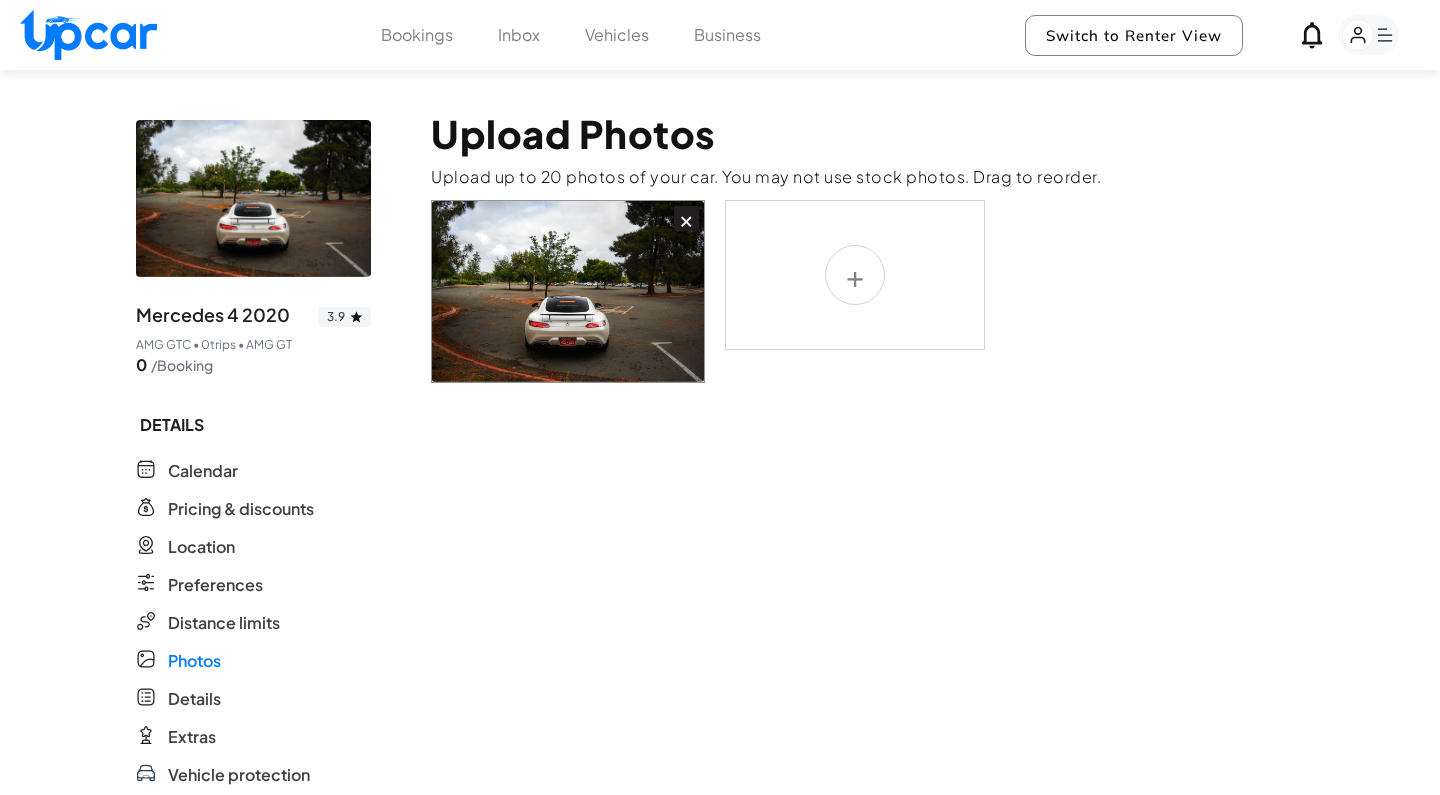 click on "×" at bounding box center (686, 218) 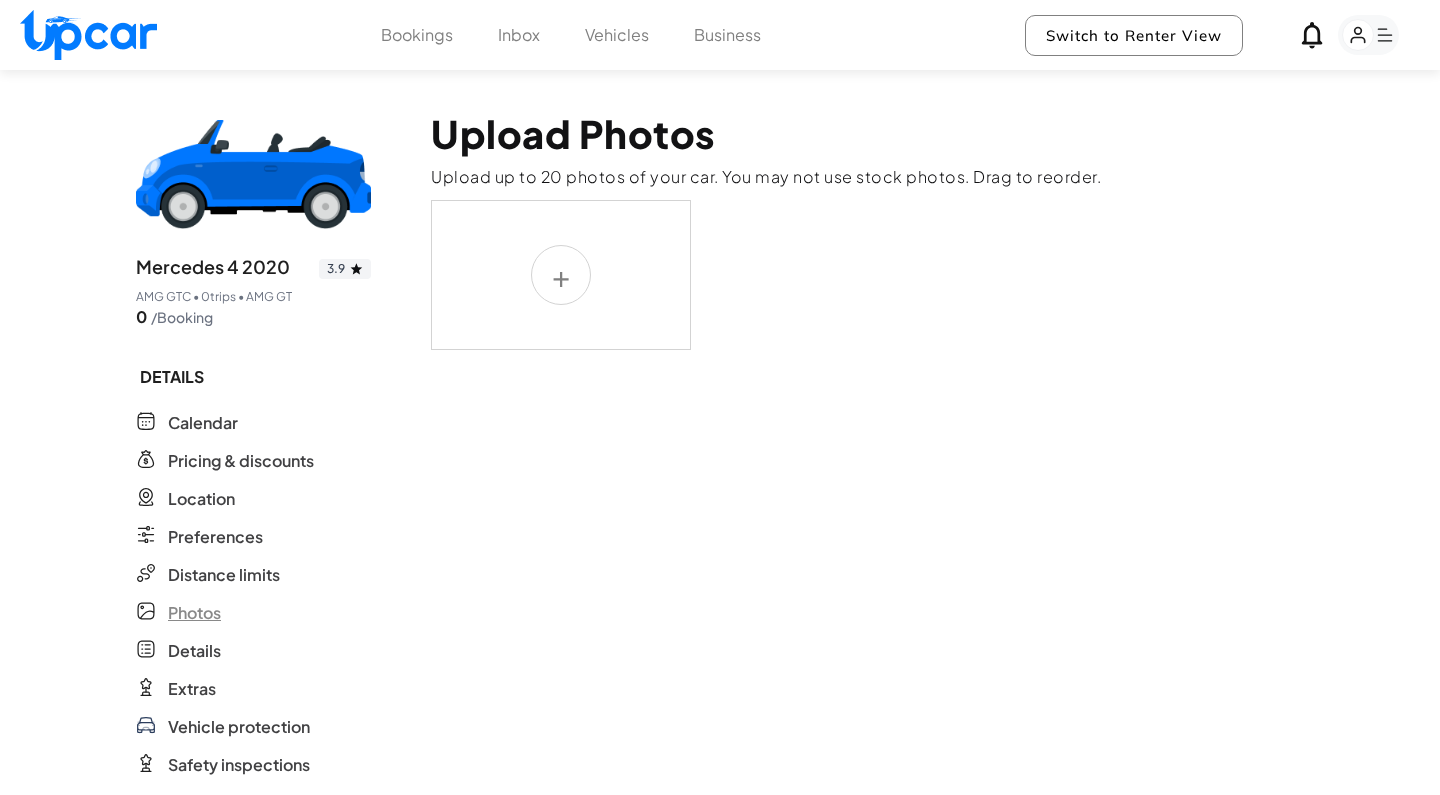 click on "Photos" at bounding box center (194, 613) 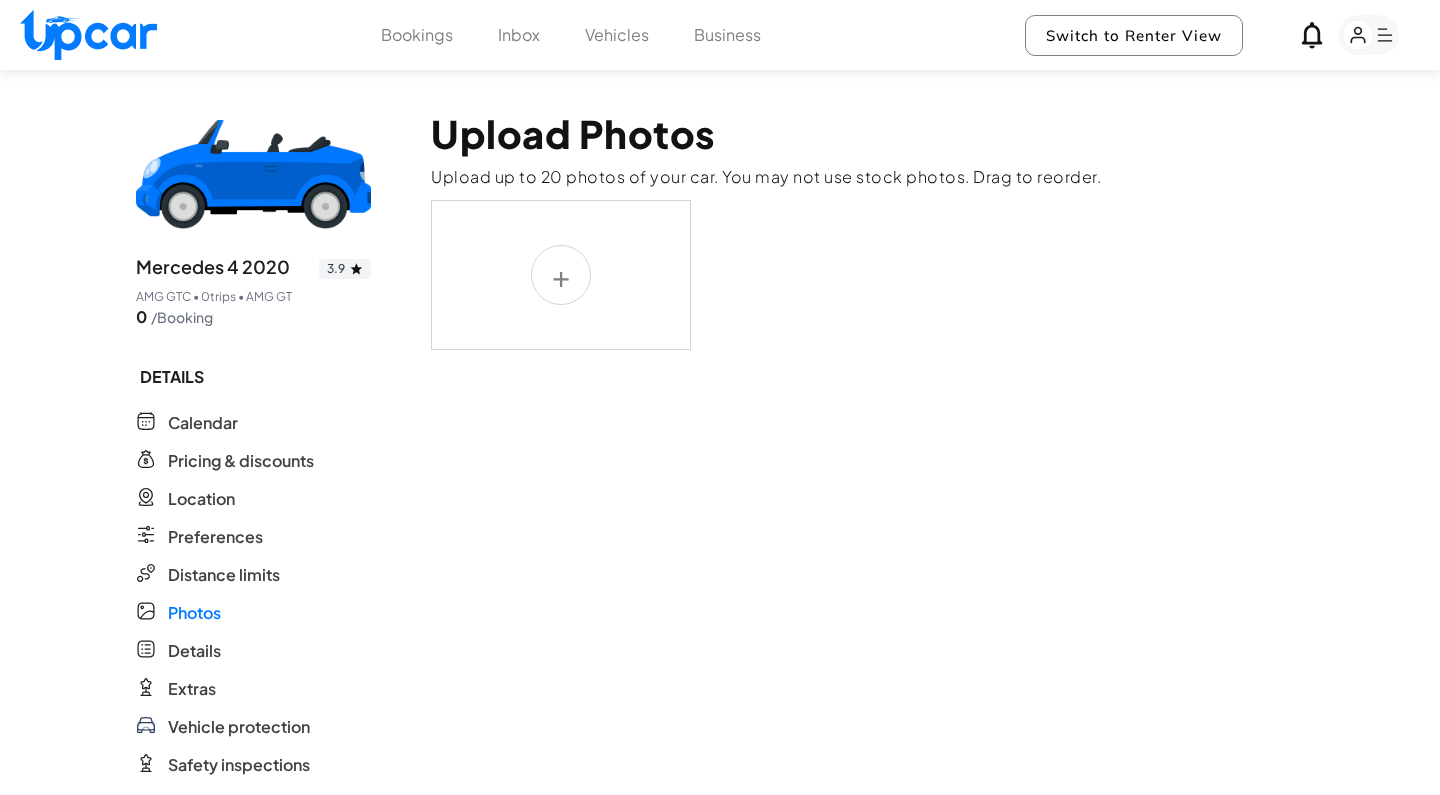 click at bounding box center (561, 275) 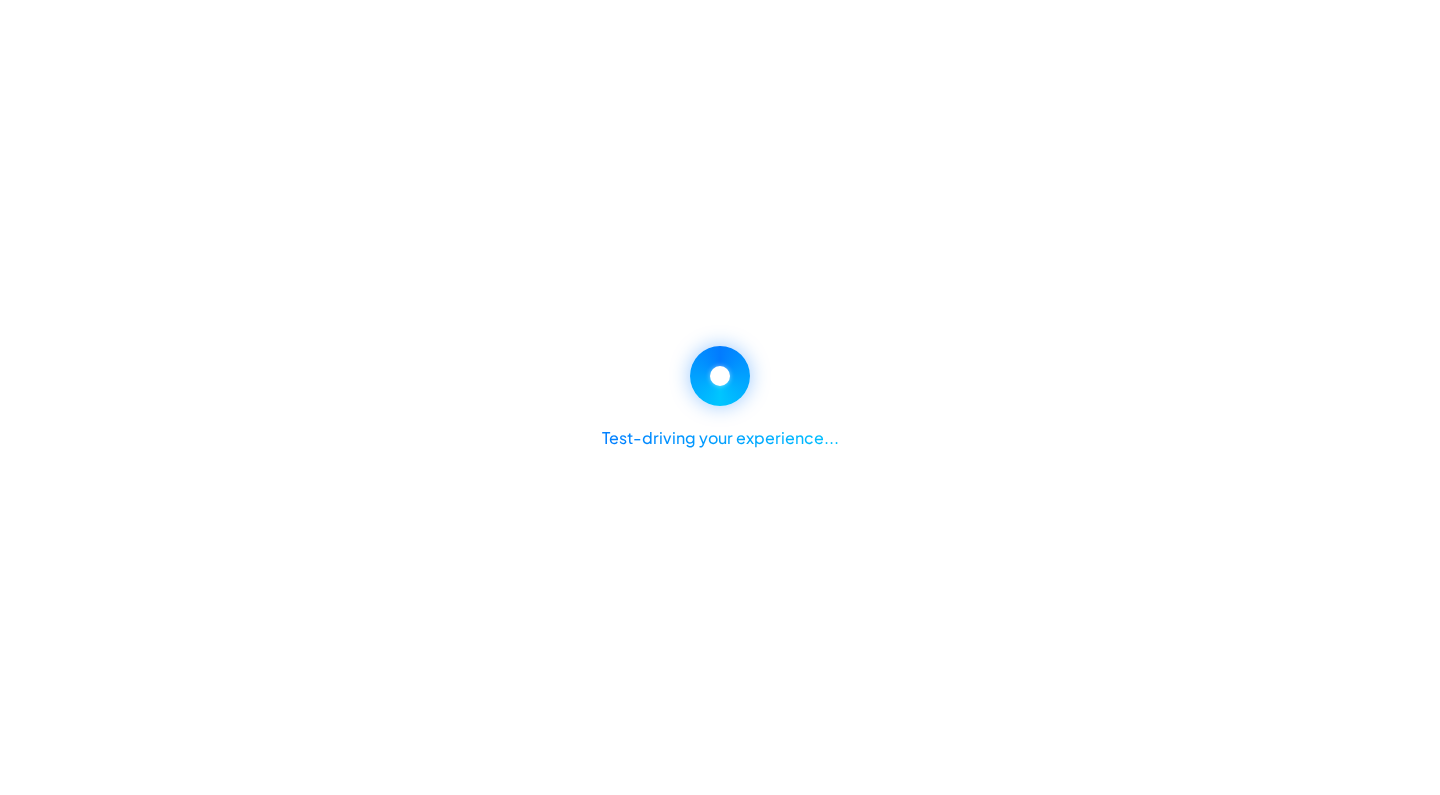 scroll, scrollTop: 0, scrollLeft: 0, axis: both 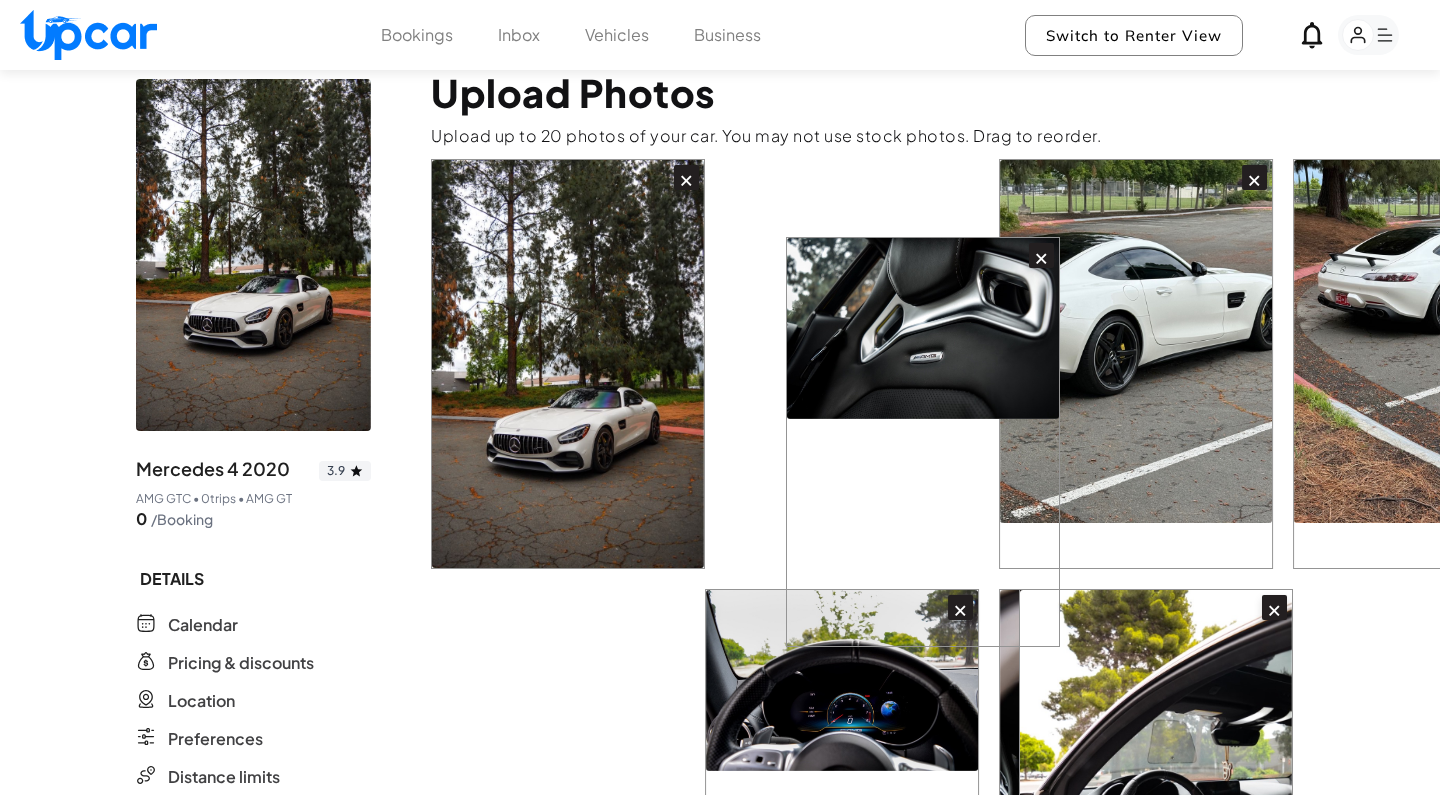 drag, startPoint x: 657, startPoint y: 661, endPoint x: 1022, endPoint y: 278, distance: 529.069 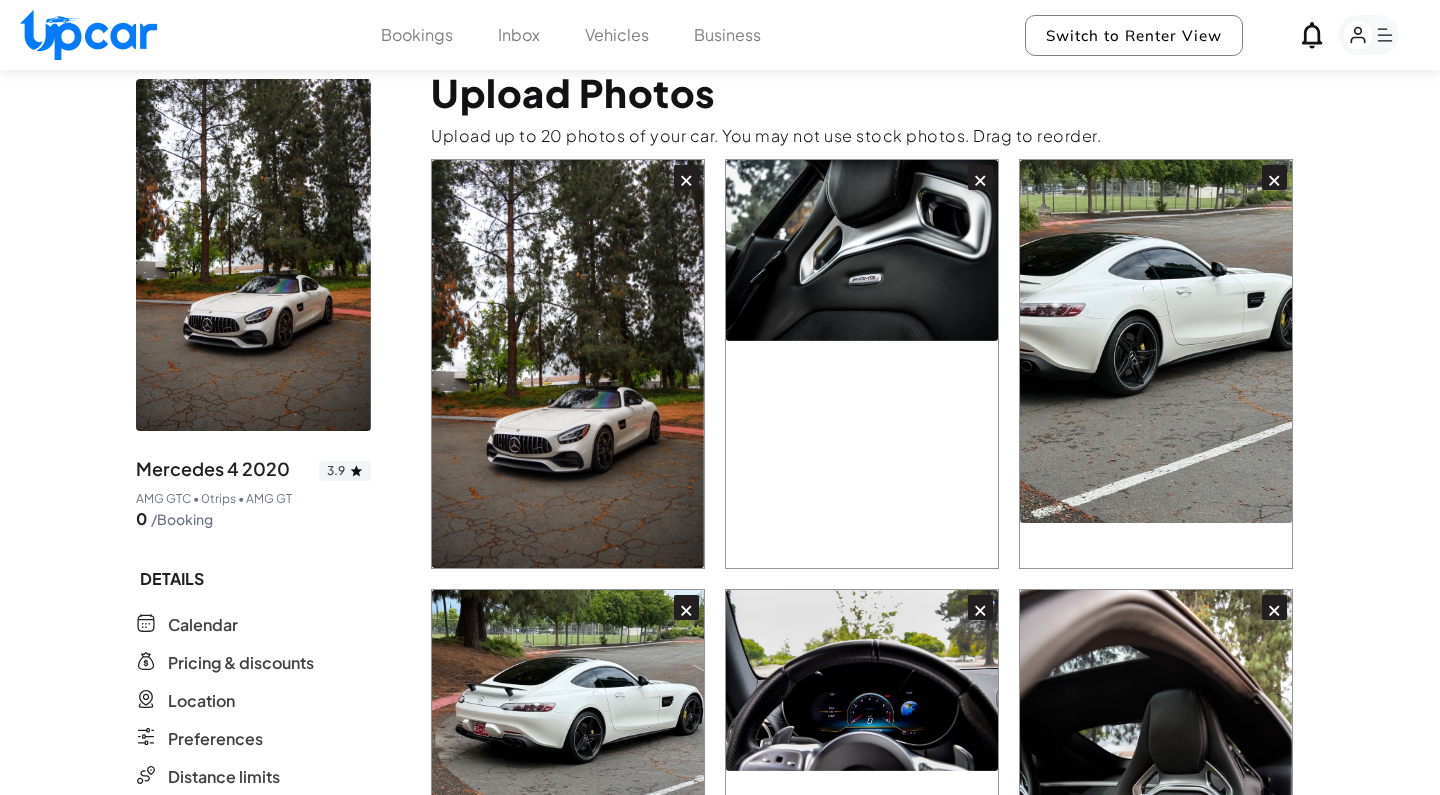 click on "×" at bounding box center [1274, 177] 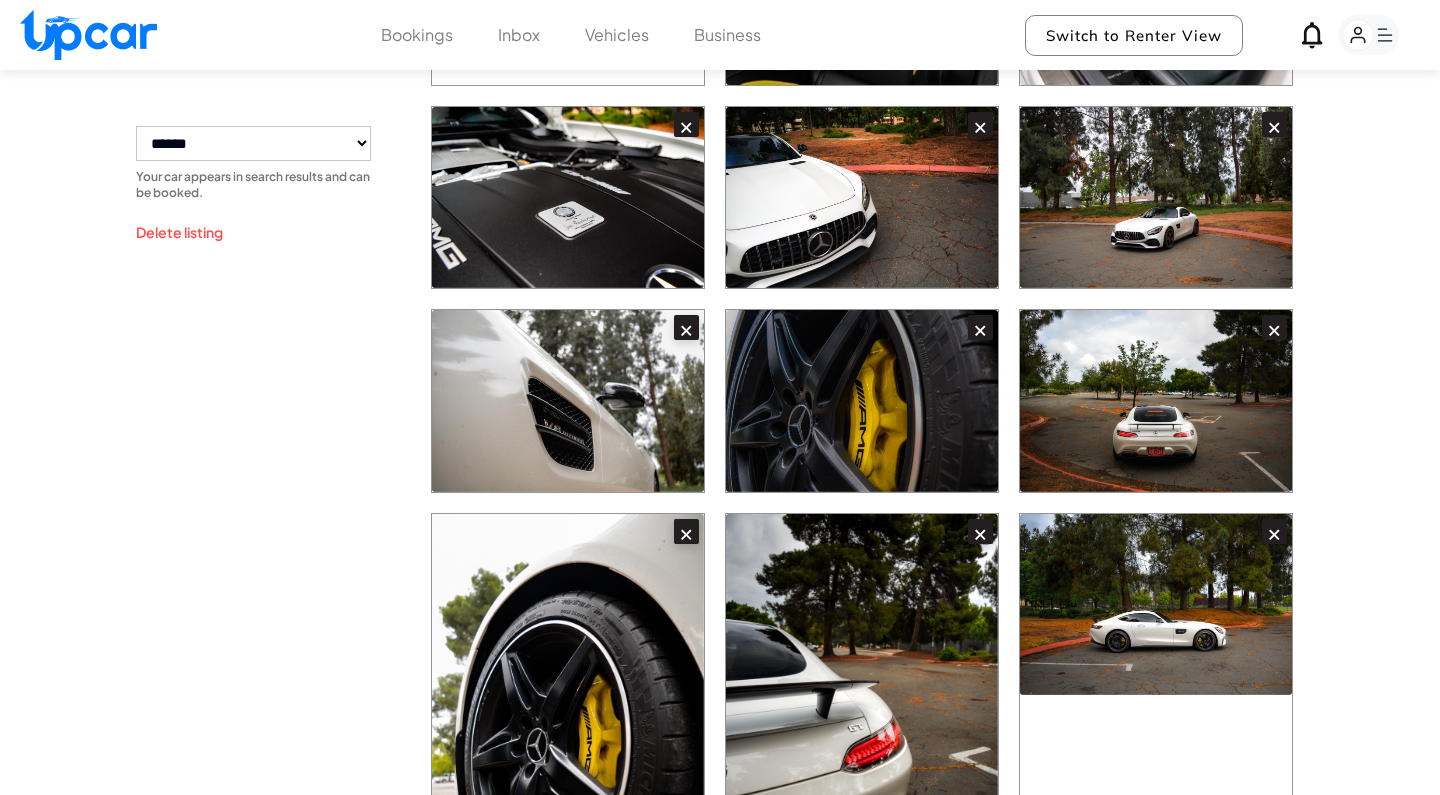 scroll, scrollTop: 966, scrollLeft: 0, axis: vertical 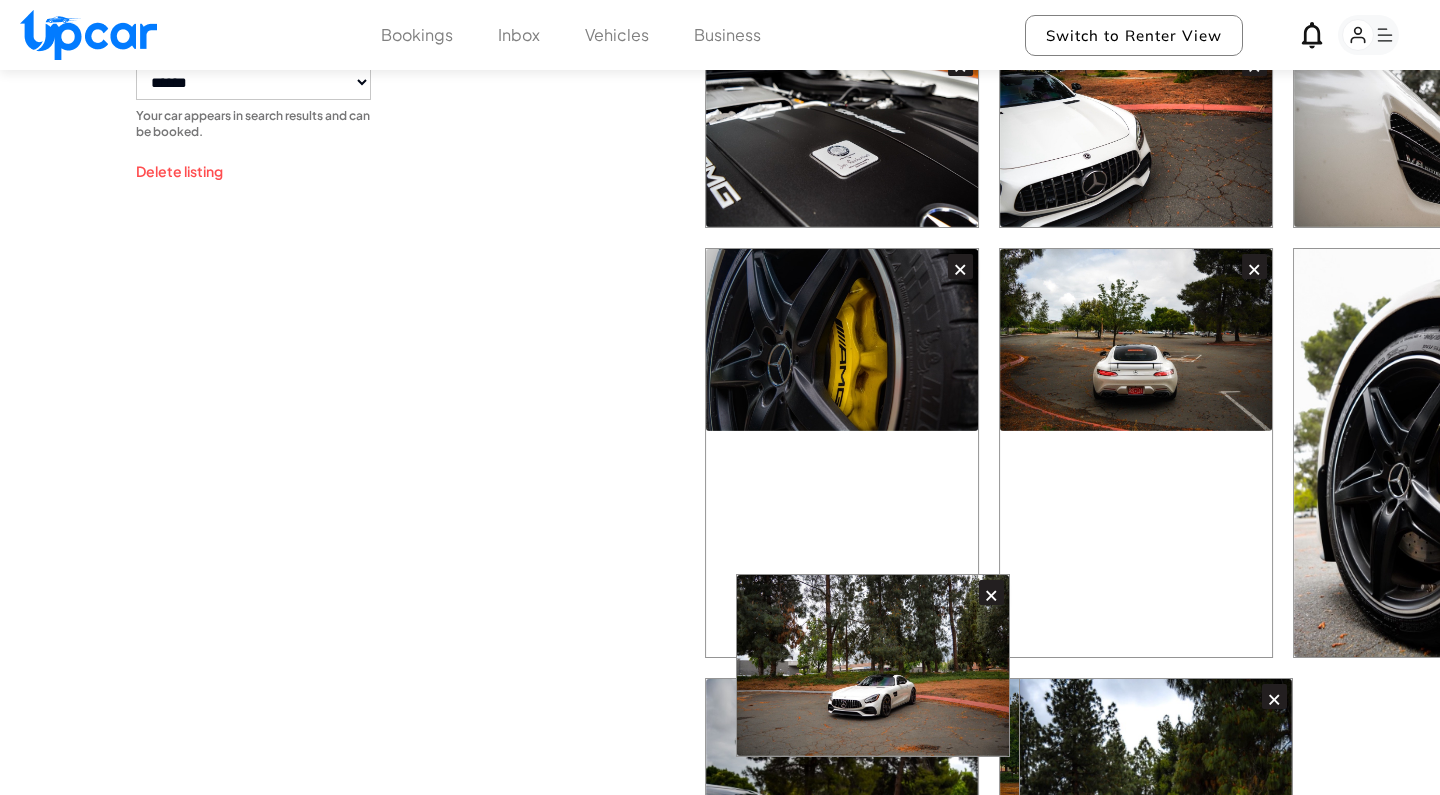 drag, startPoint x: 1101, startPoint y: 254, endPoint x: 808, endPoint y: 734, distance: 562.3602 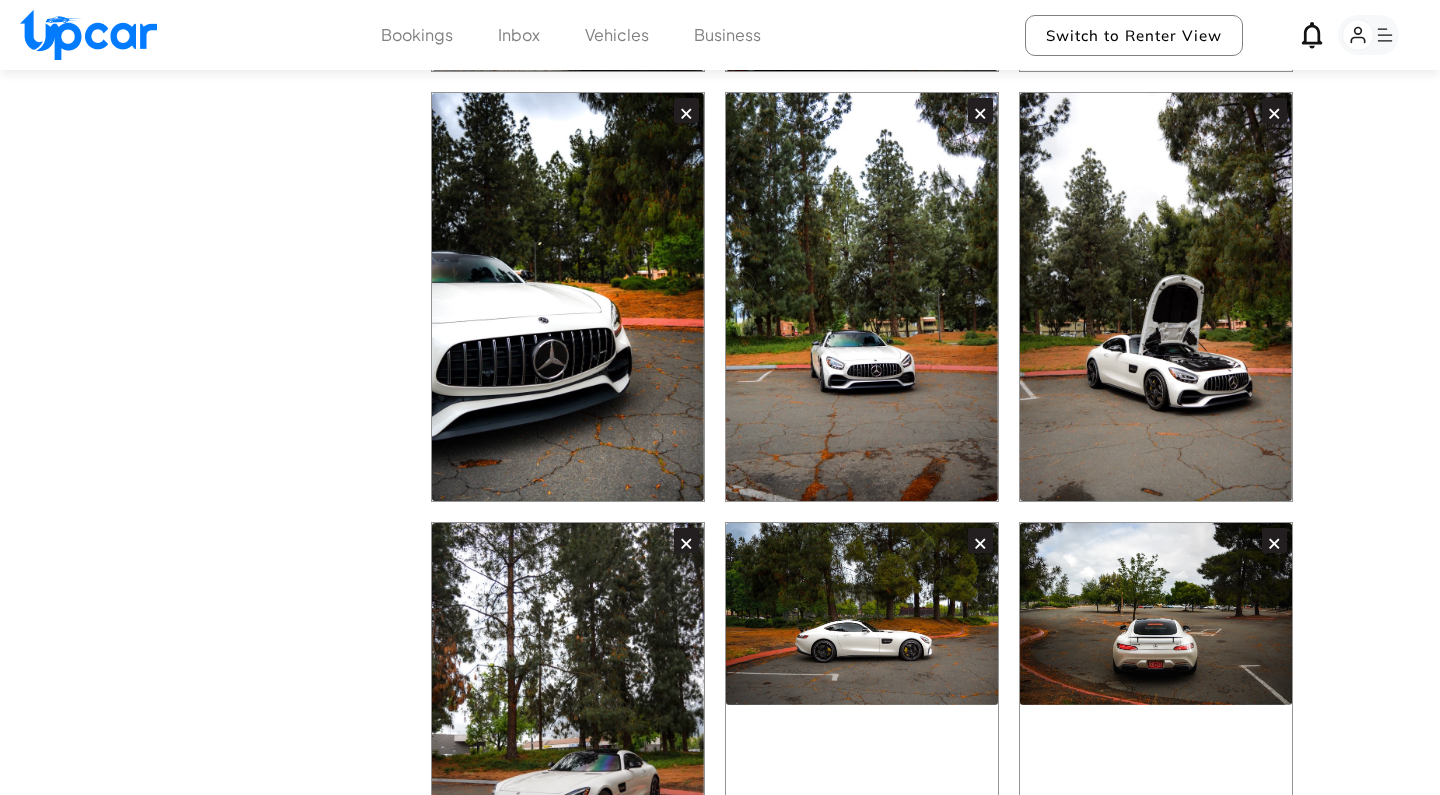 scroll, scrollTop: 2046, scrollLeft: 0, axis: vertical 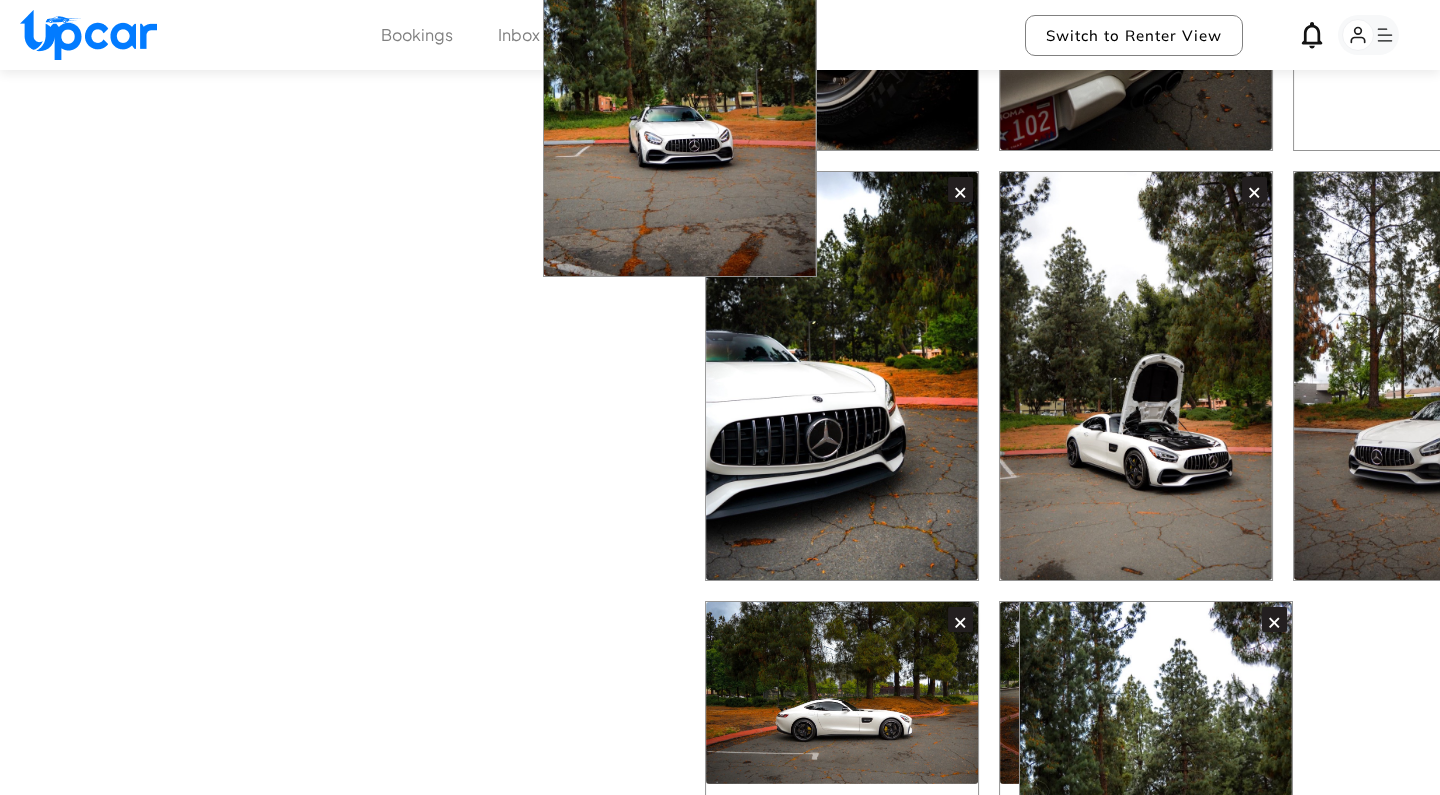 drag, startPoint x: 892, startPoint y: 336, endPoint x: 683, endPoint y: 92, distance: 321.27402 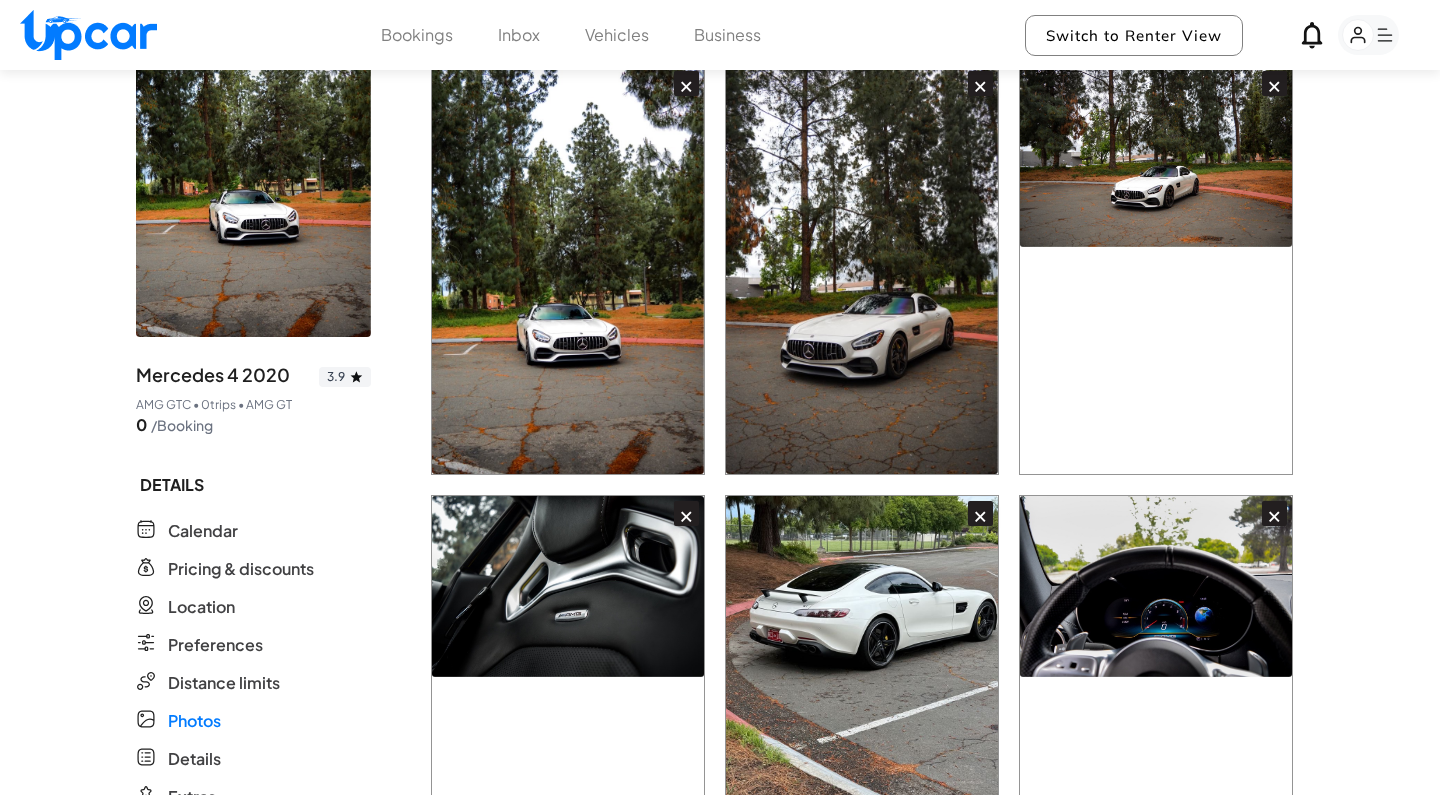 scroll, scrollTop: 3, scrollLeft: 0, axis: vertical 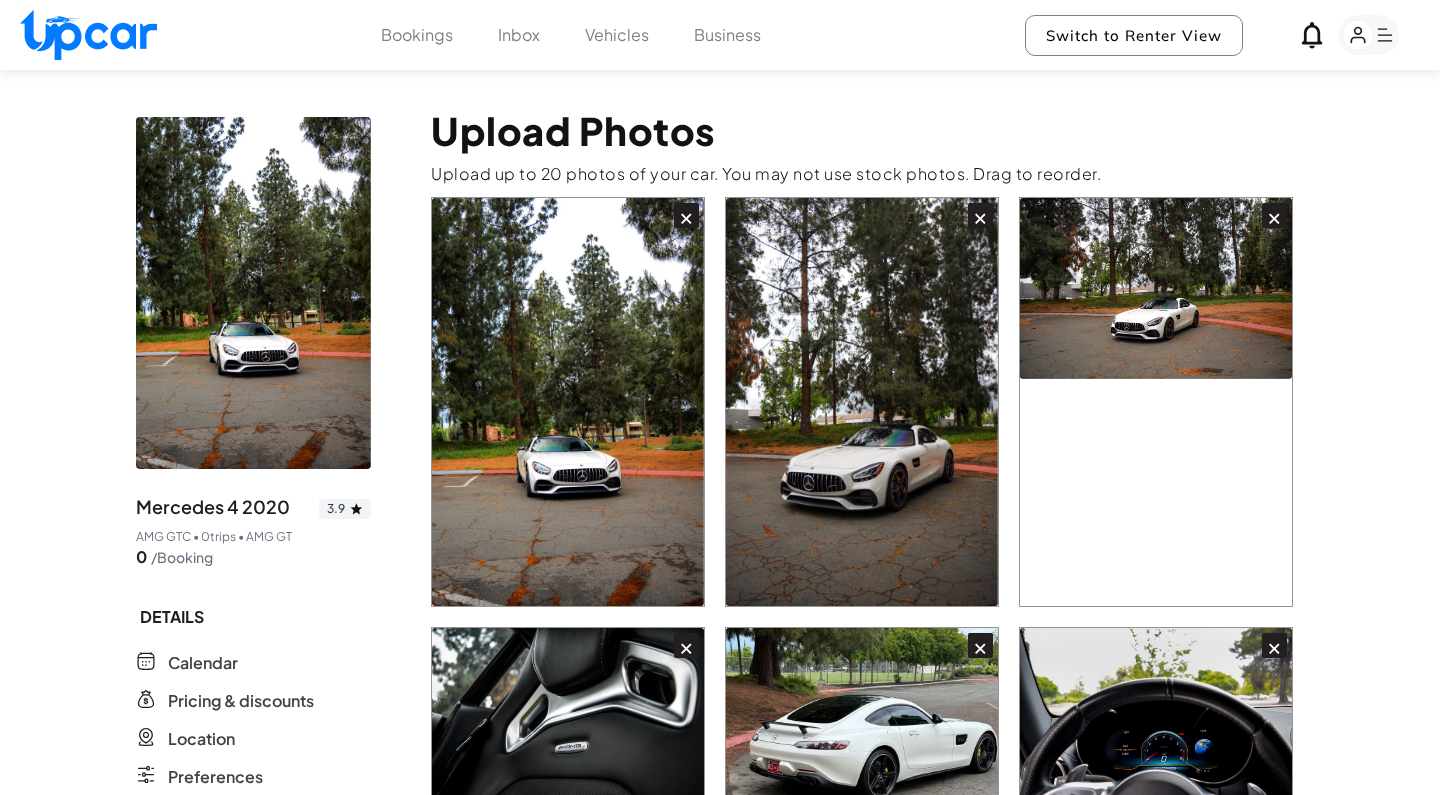 click on "×" at bounding box center [1274, 215] 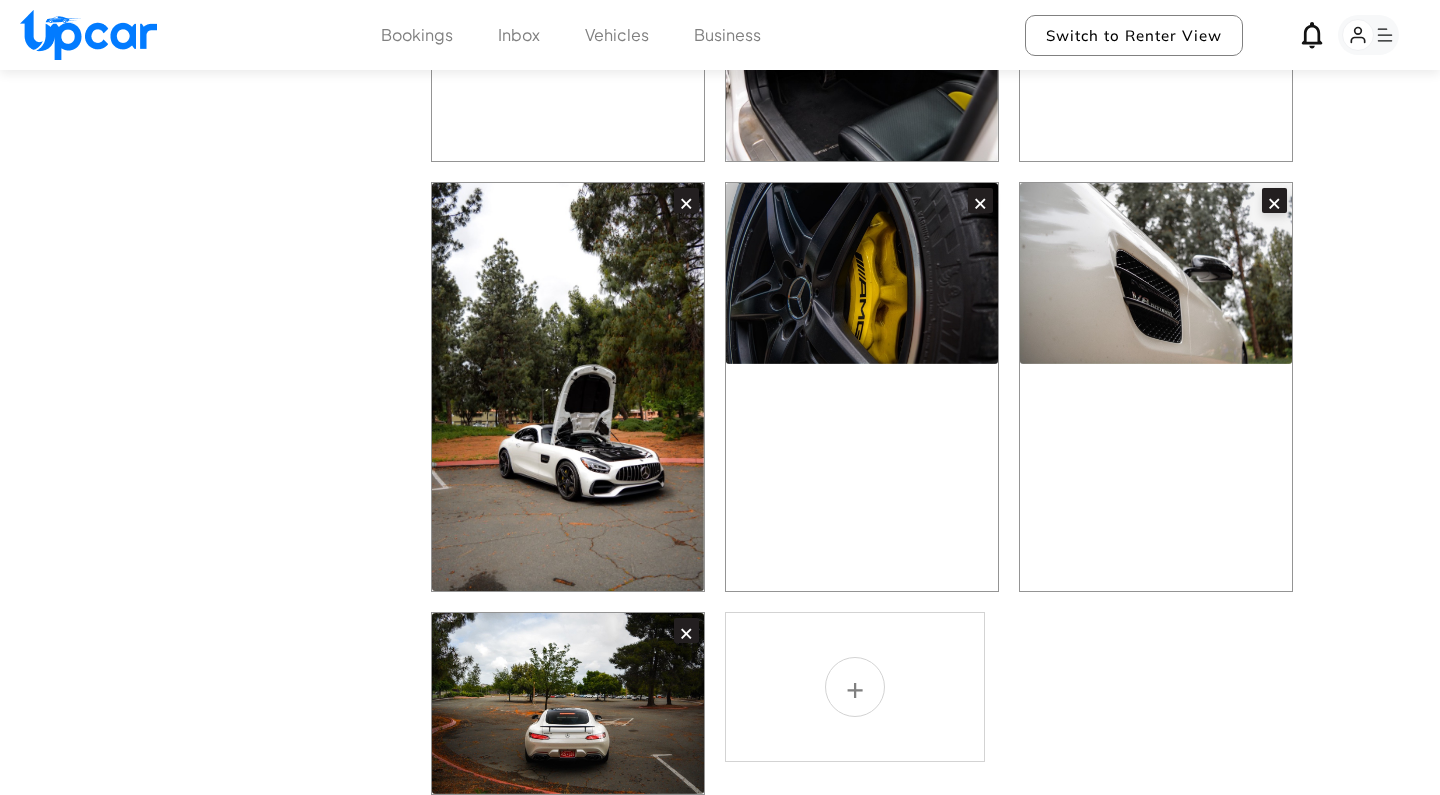 scroll, scrollTop: 3661, scrollLeft: 0, axis: vertical 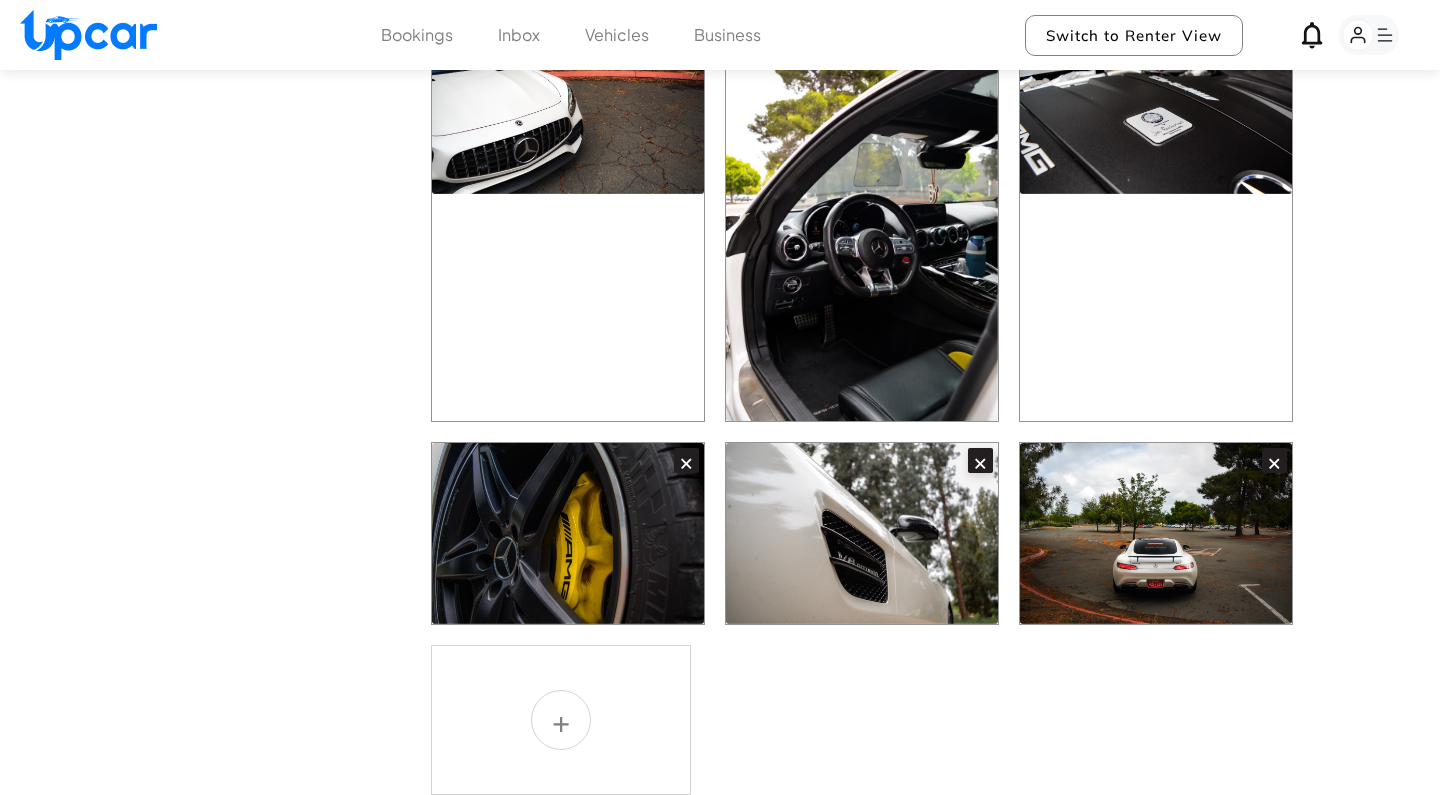 click on "×" at bounding box center [686, 460] 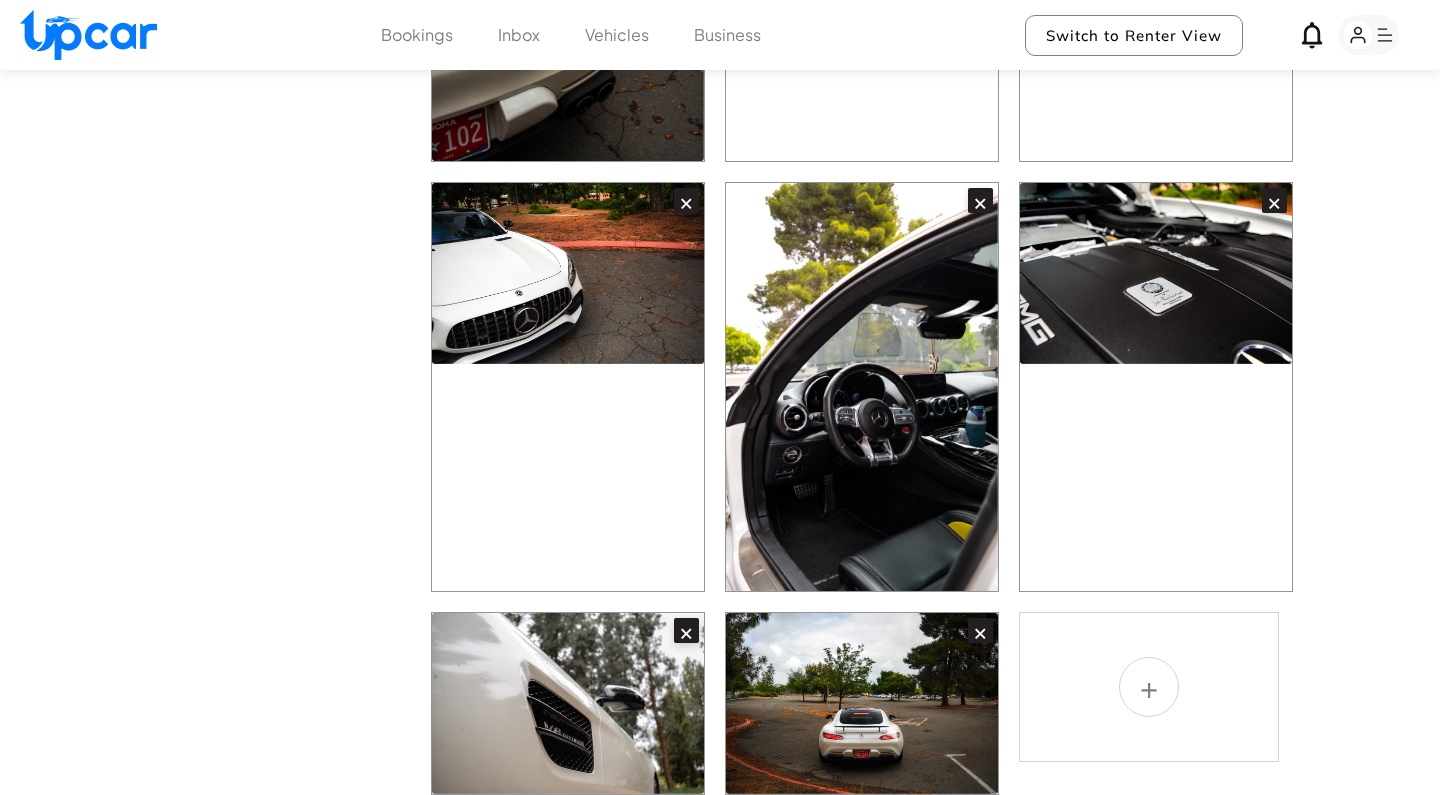click on "×" at bounding box center [686, 630] 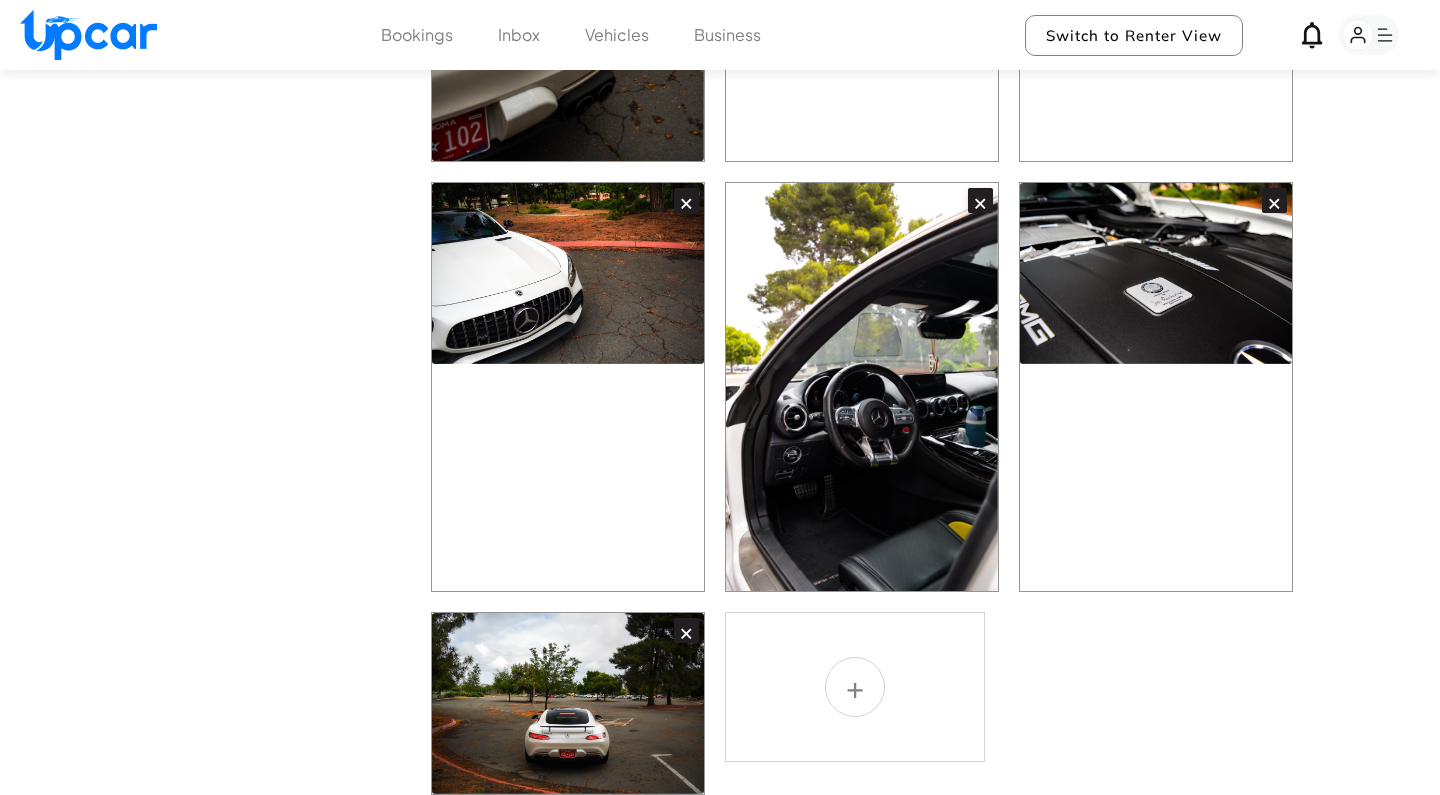 click on "×" at bounding box center [686, 630] 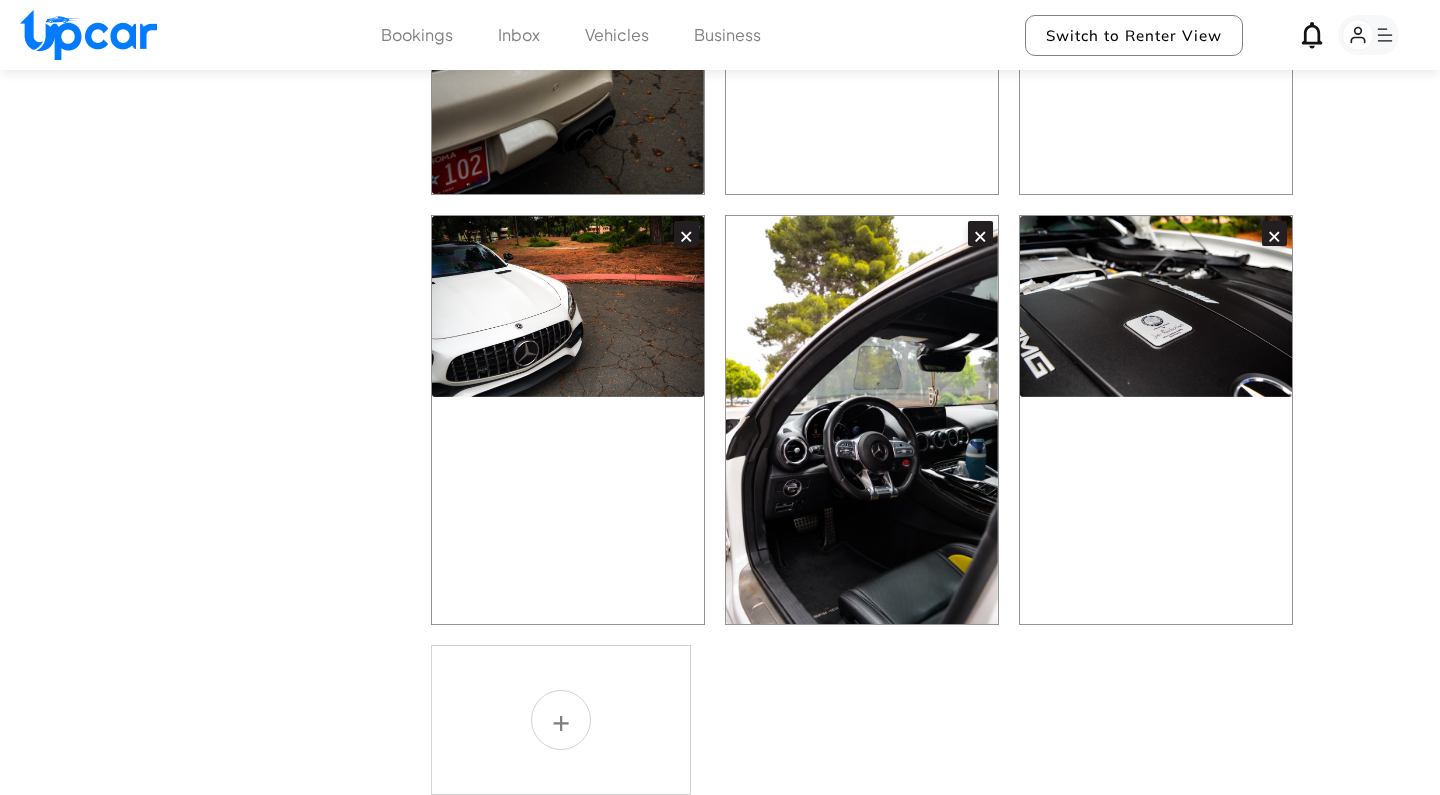 click on "×" at bounding box center (980, 233) 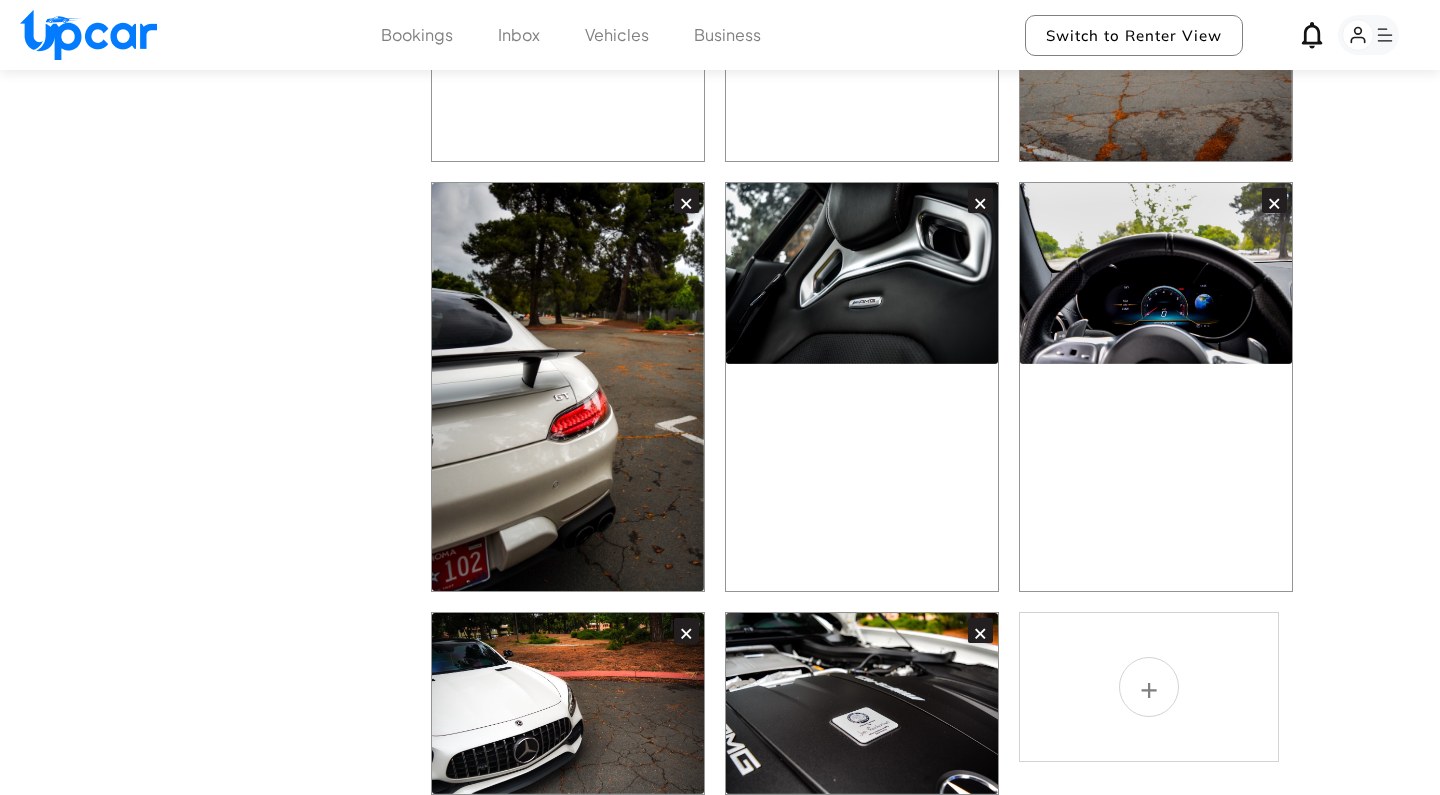 click on "×" at bounding box center (980, 630) 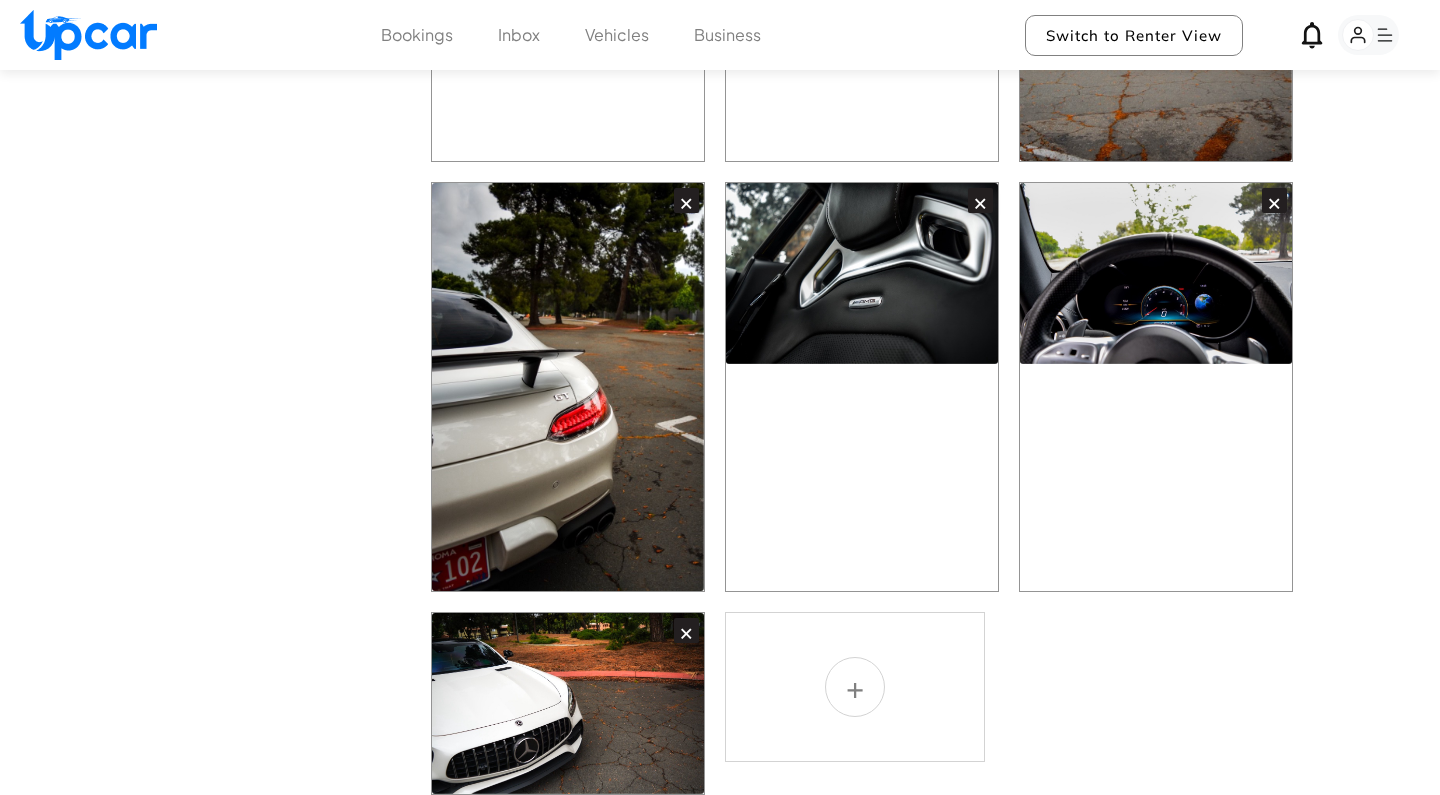 click on "×" at bounding box center [980, 200] 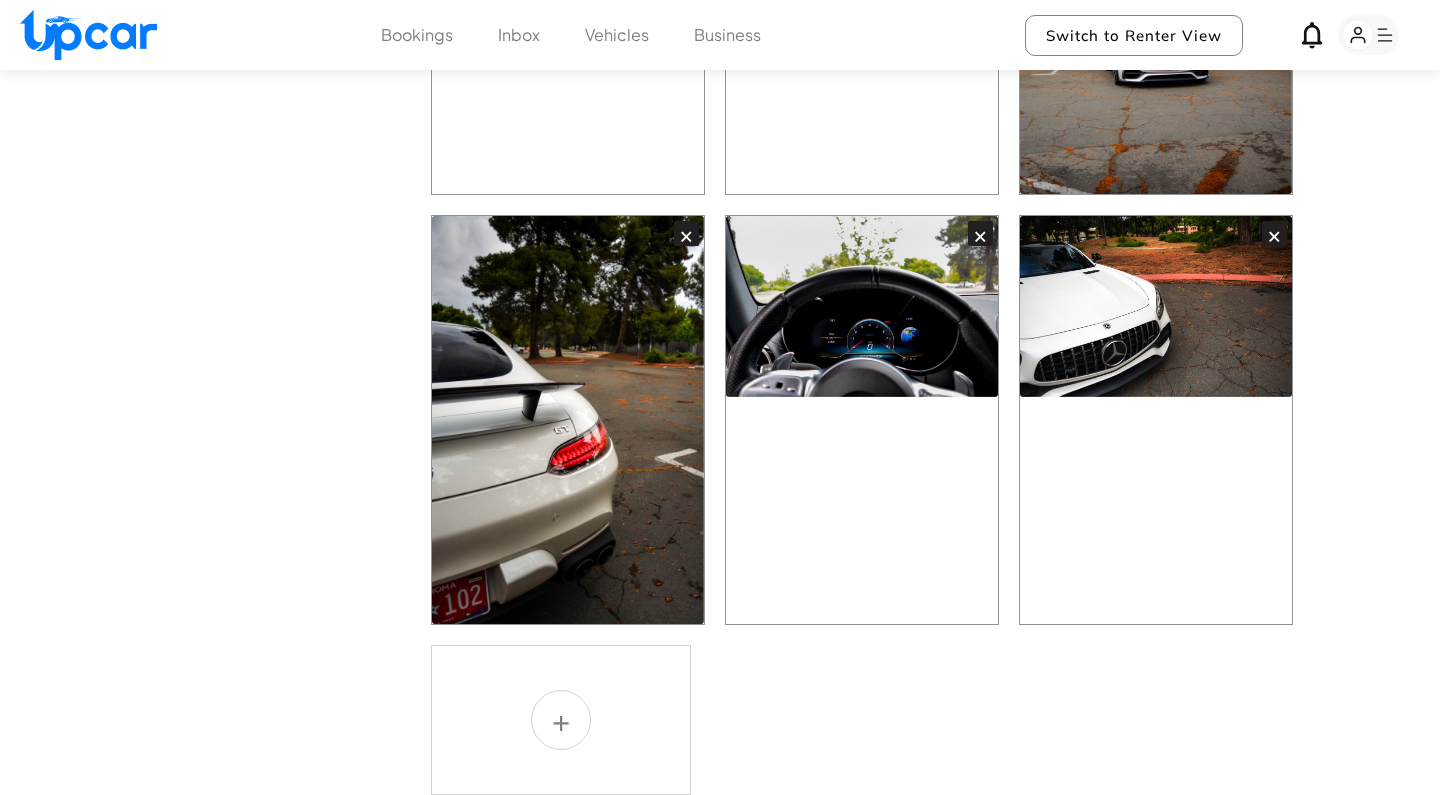 click on "×" at bounding box center [980, 233] 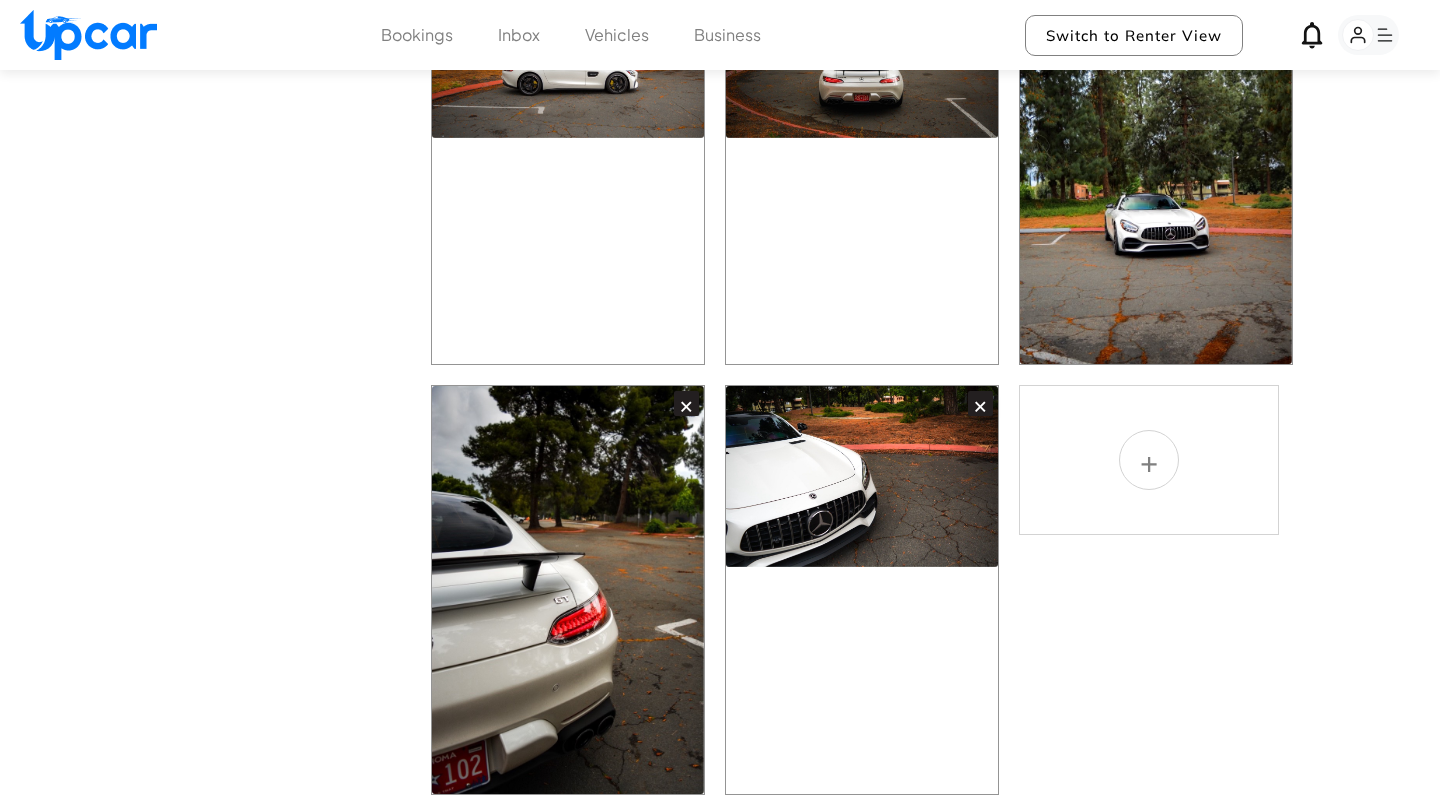 click on "×" at bounding box center (980, 403) 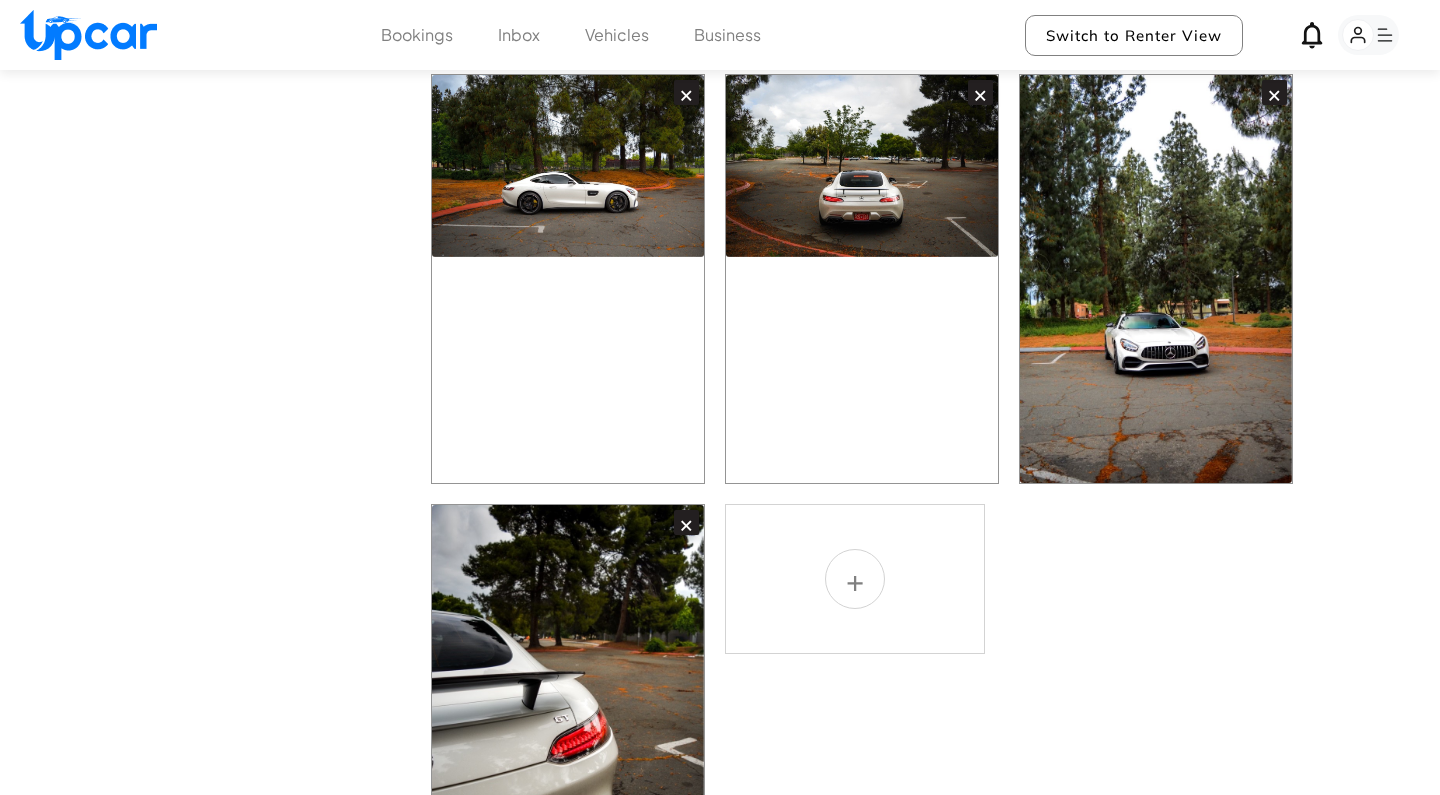 scroll, scrollTop: 2469, scrollLeft: 0, axis: vertical 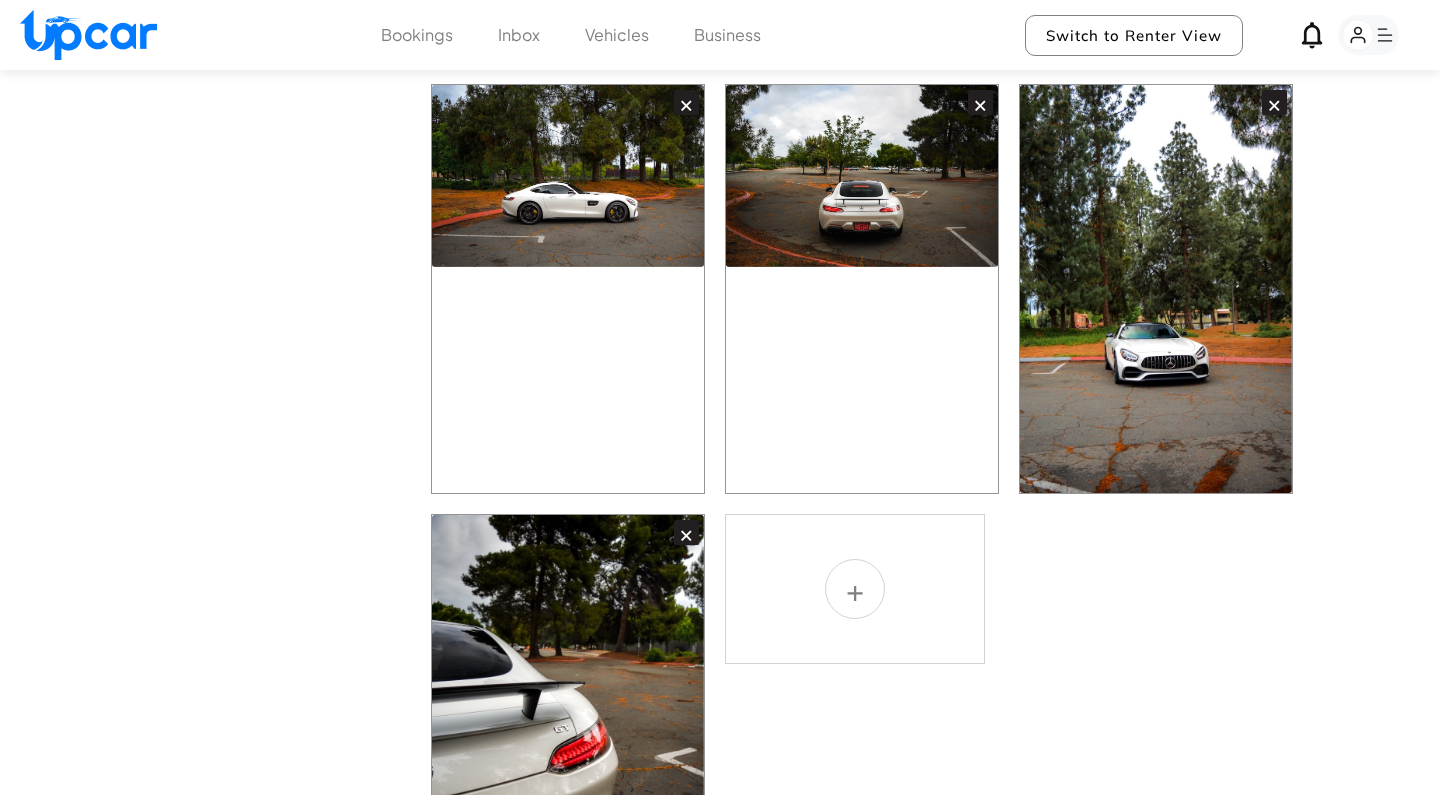 click on "×" at bounding box center (686, 532) 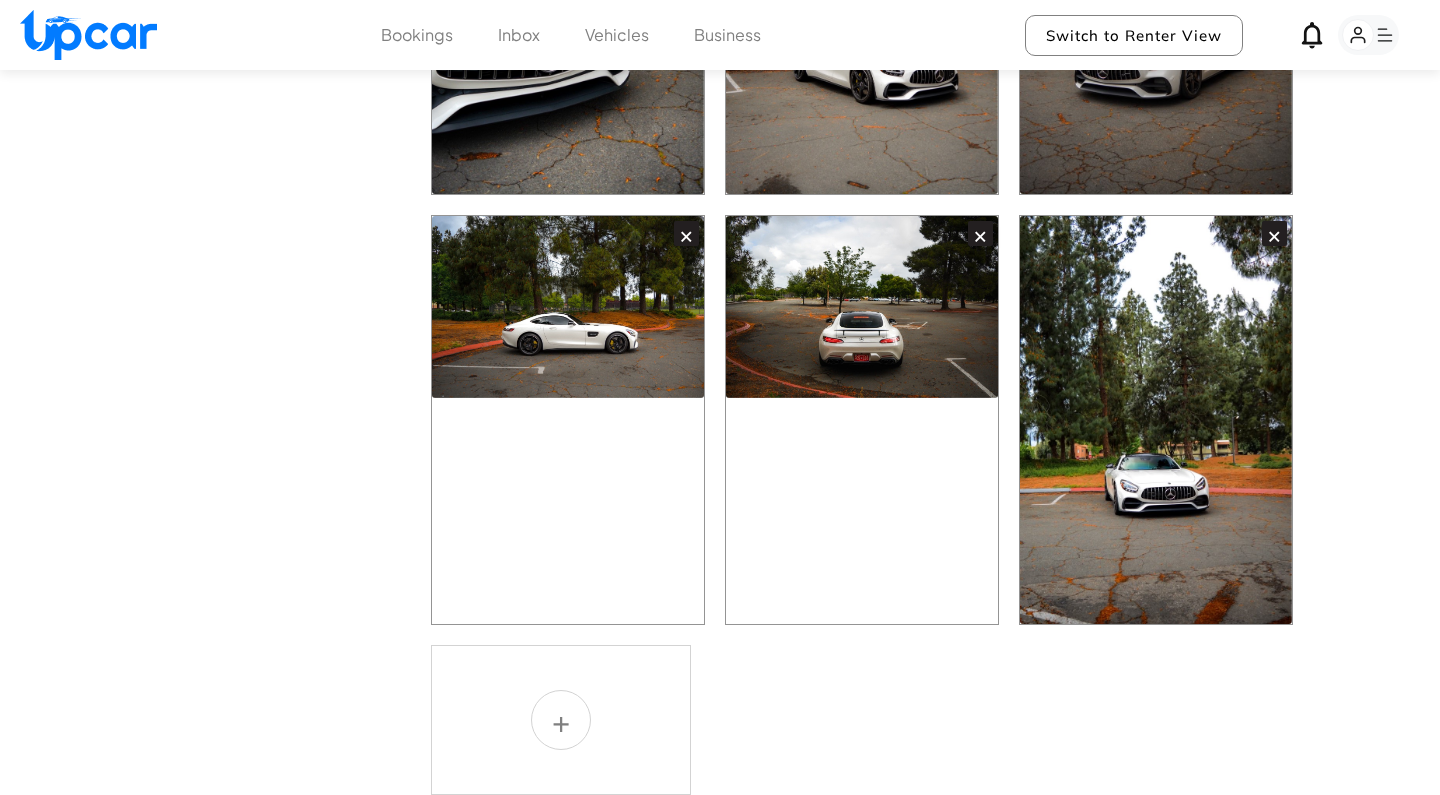 click on "×" at bounding box center (686, 233) 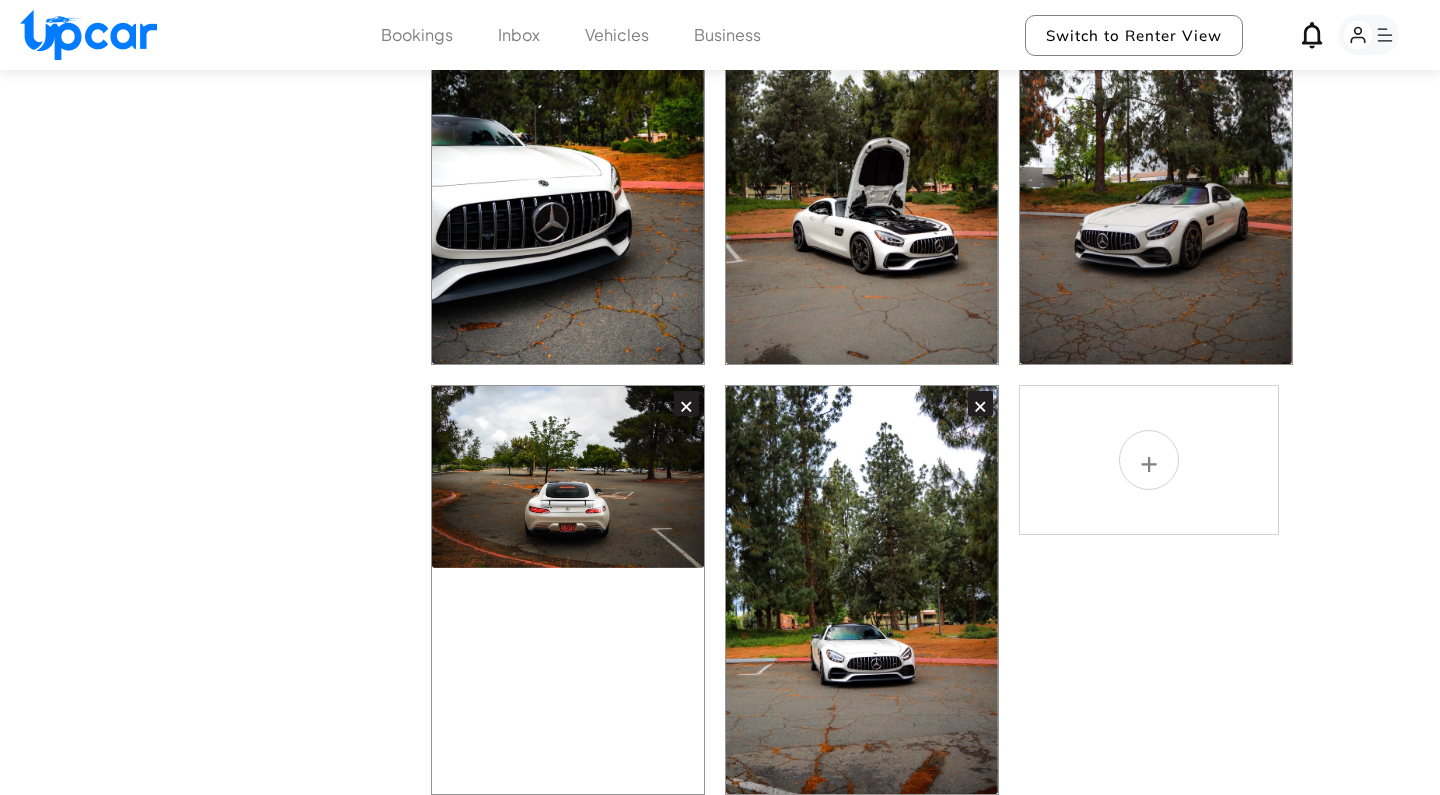 click on "×" at bounding box center [686, 403] 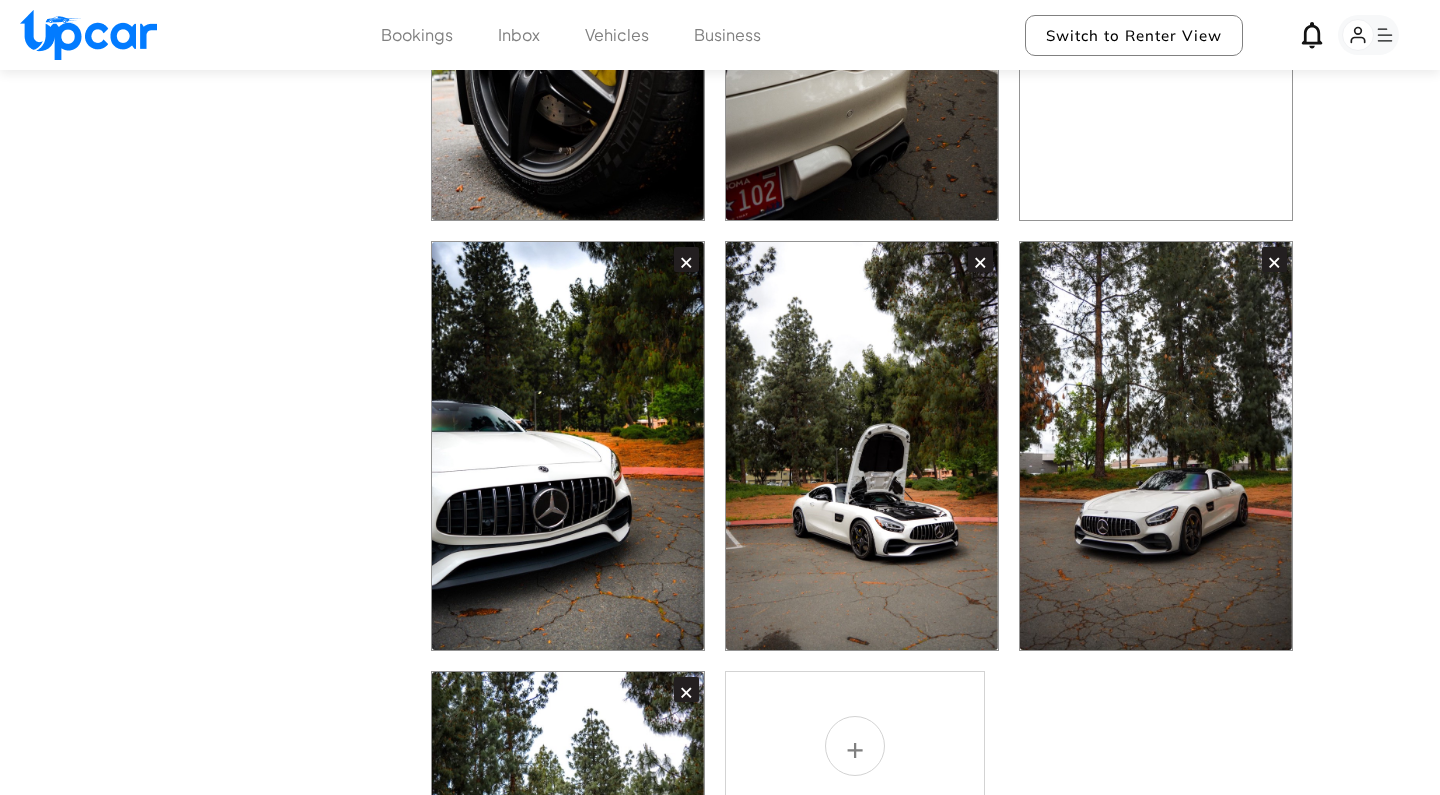 scroll, scrollTop: 1851, scrollLeft: 0, axis: vertical 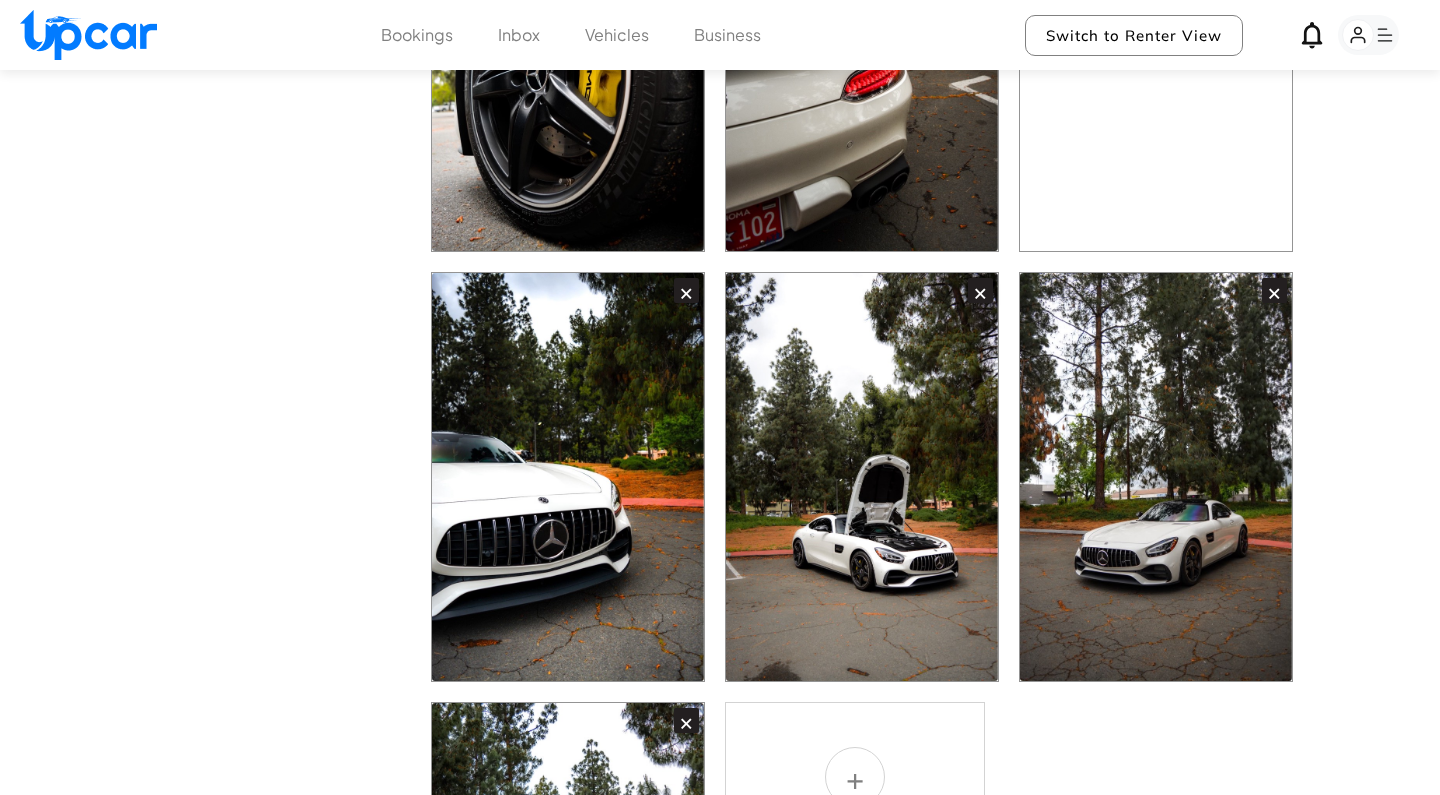 click on "×" at bounding box center (1274, 290) 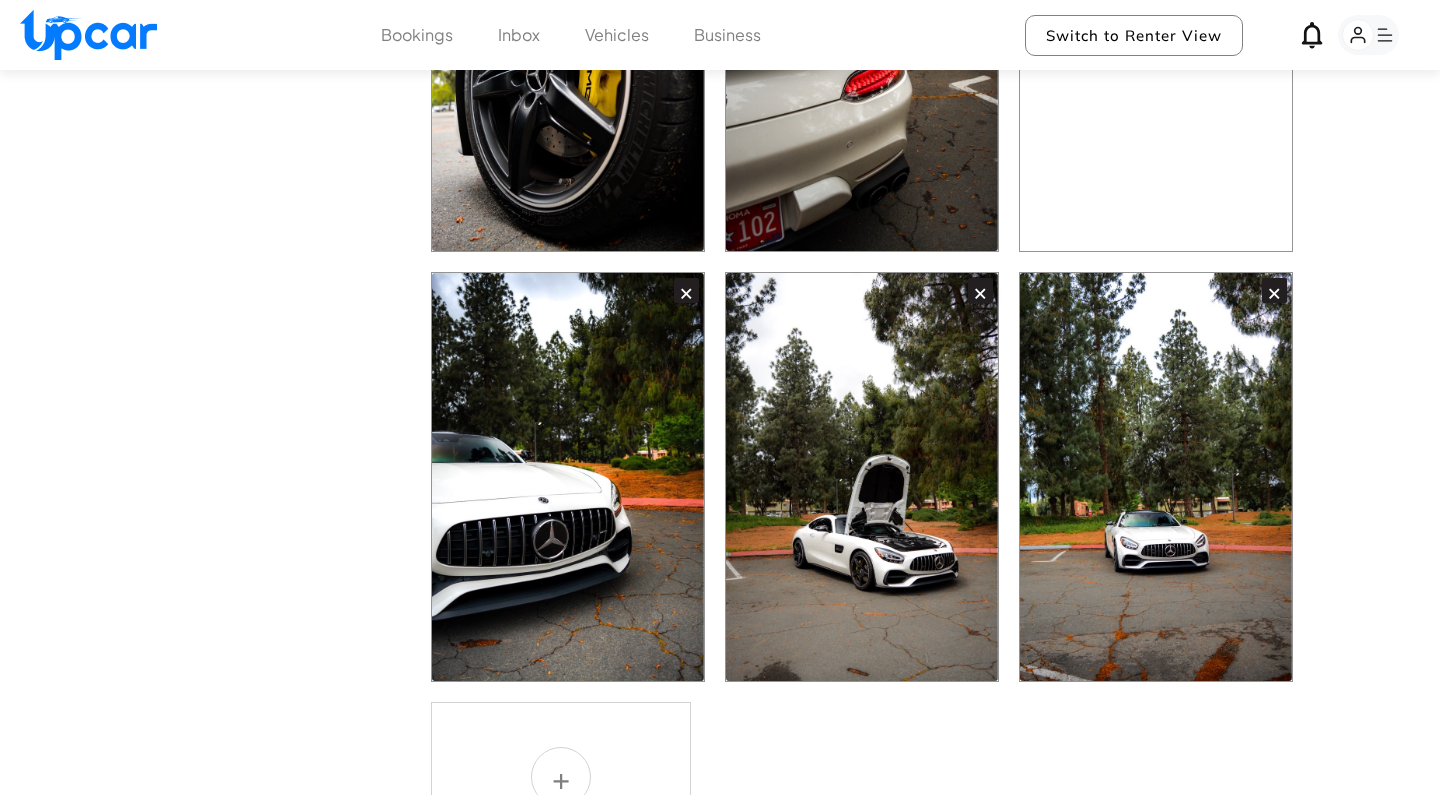 click on "×" at bounding box center (1274, 290) 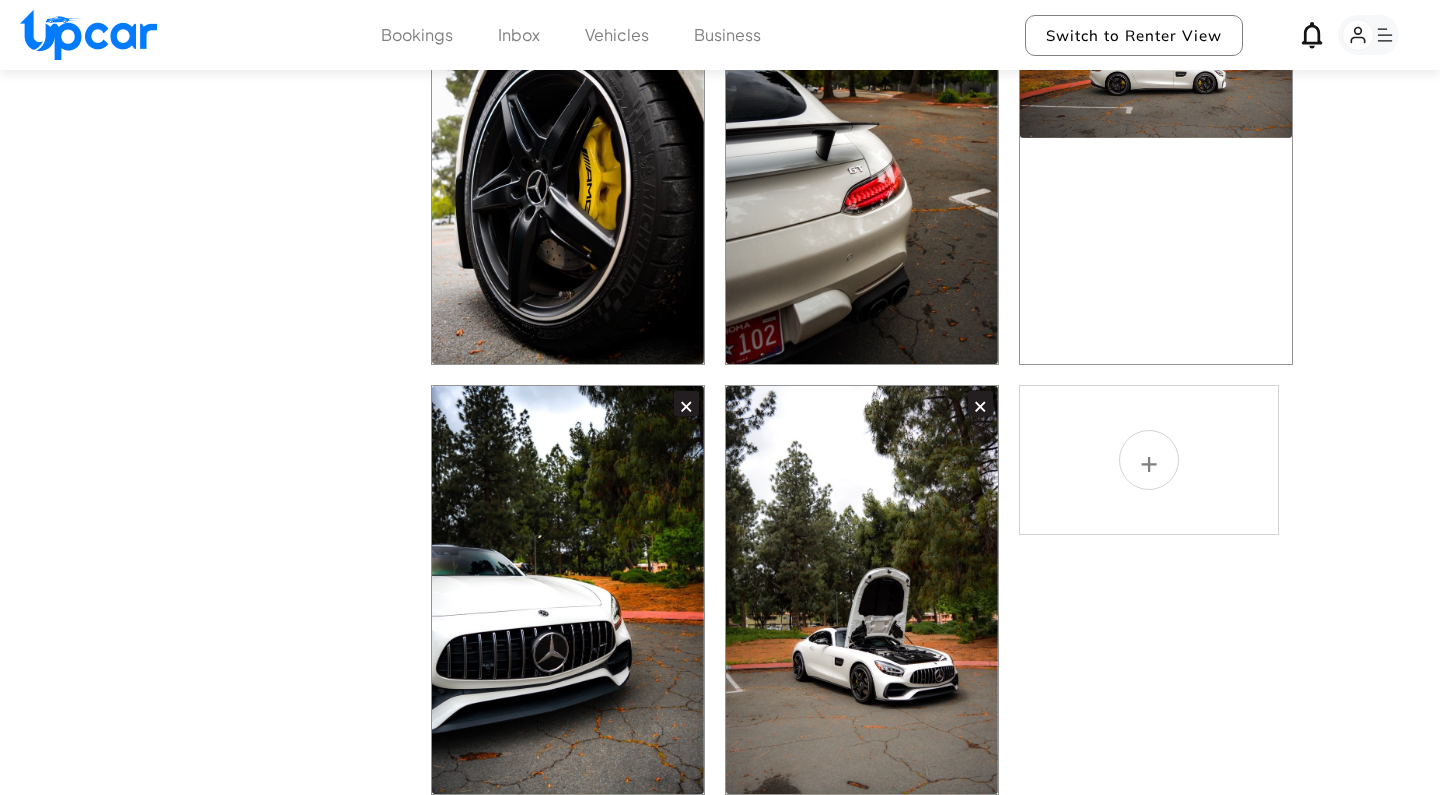 scroll, scrollTop: 1738, scrollLeft: 0, axis: vertical 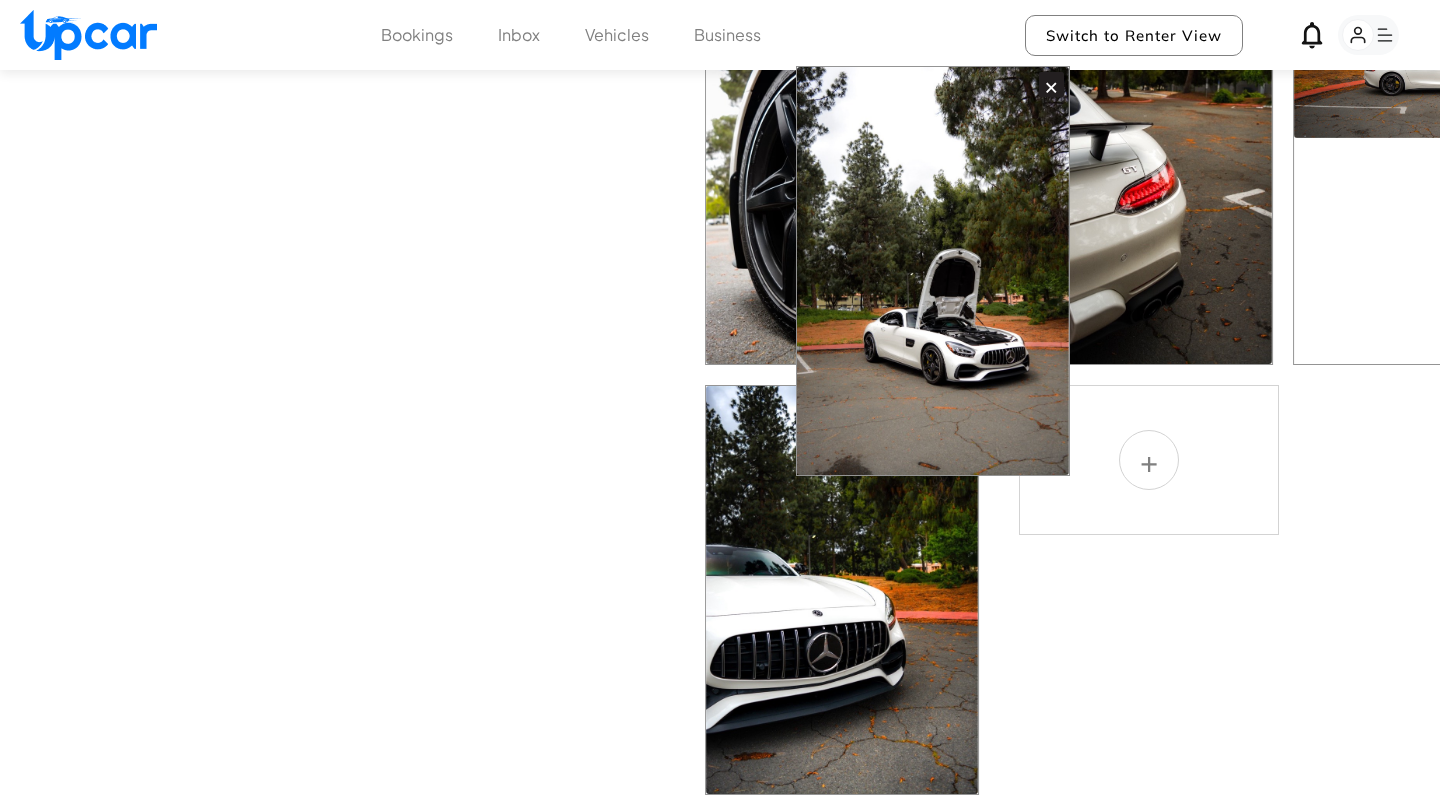 drag, startPoint x: 830, startPoint y: 680, endPoint x: 901, endPoint y: 350, distance: 337.55148 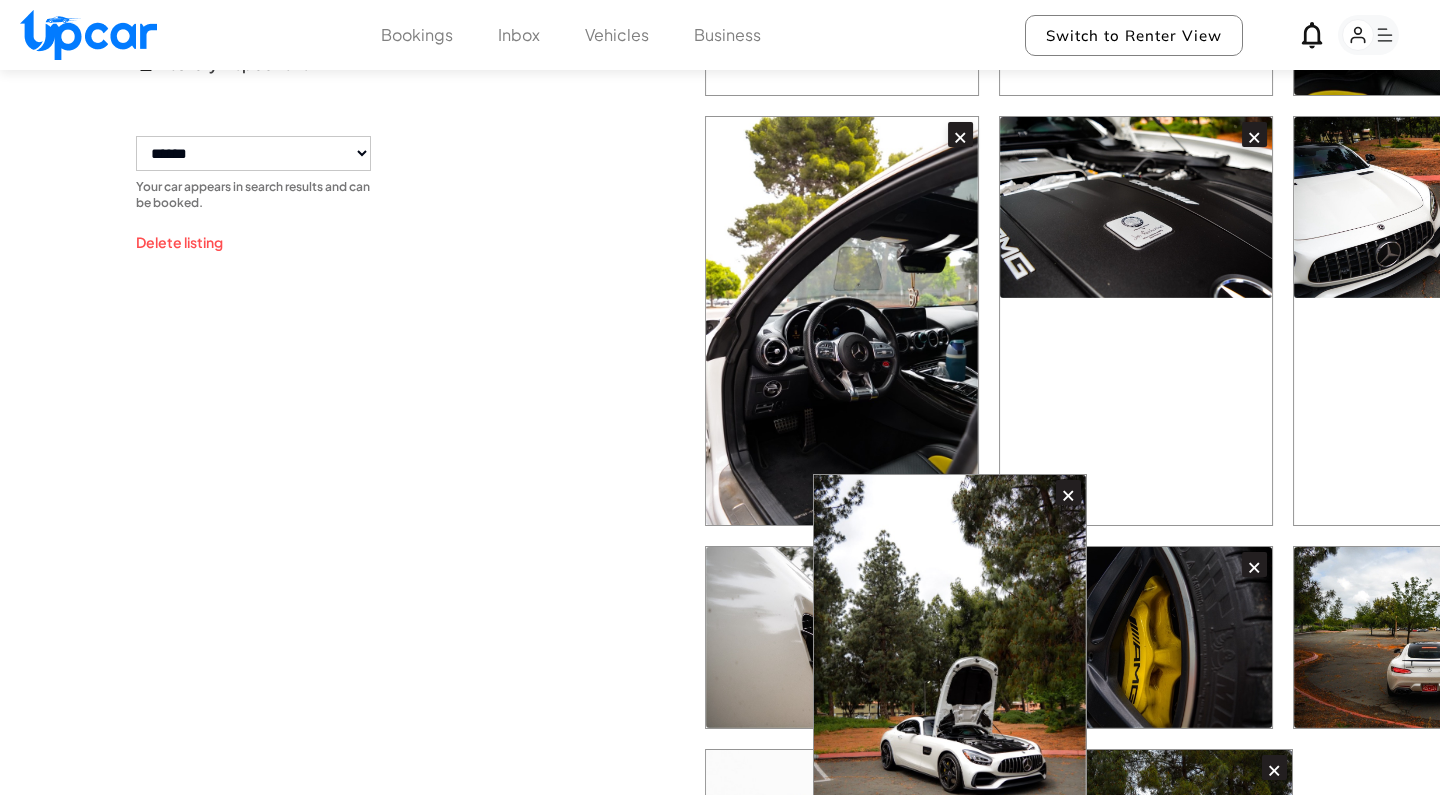 scroll, scrollTop: 945, scrollLeft: 0, axis: vertical 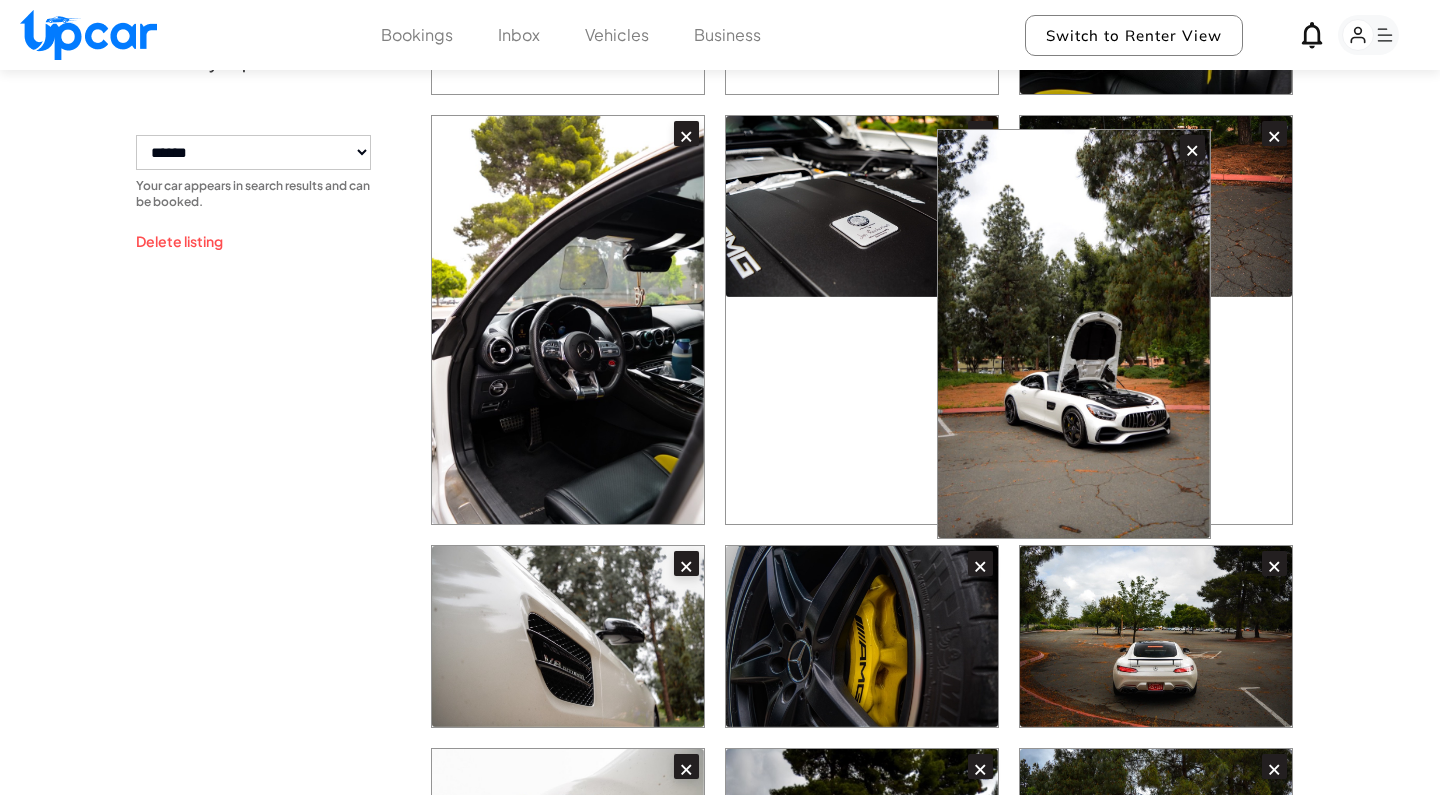 drag, startPoint x: 900, startPoint y: 369, endPoint x: 1112, endPoint y: 449, distance: 226.59215 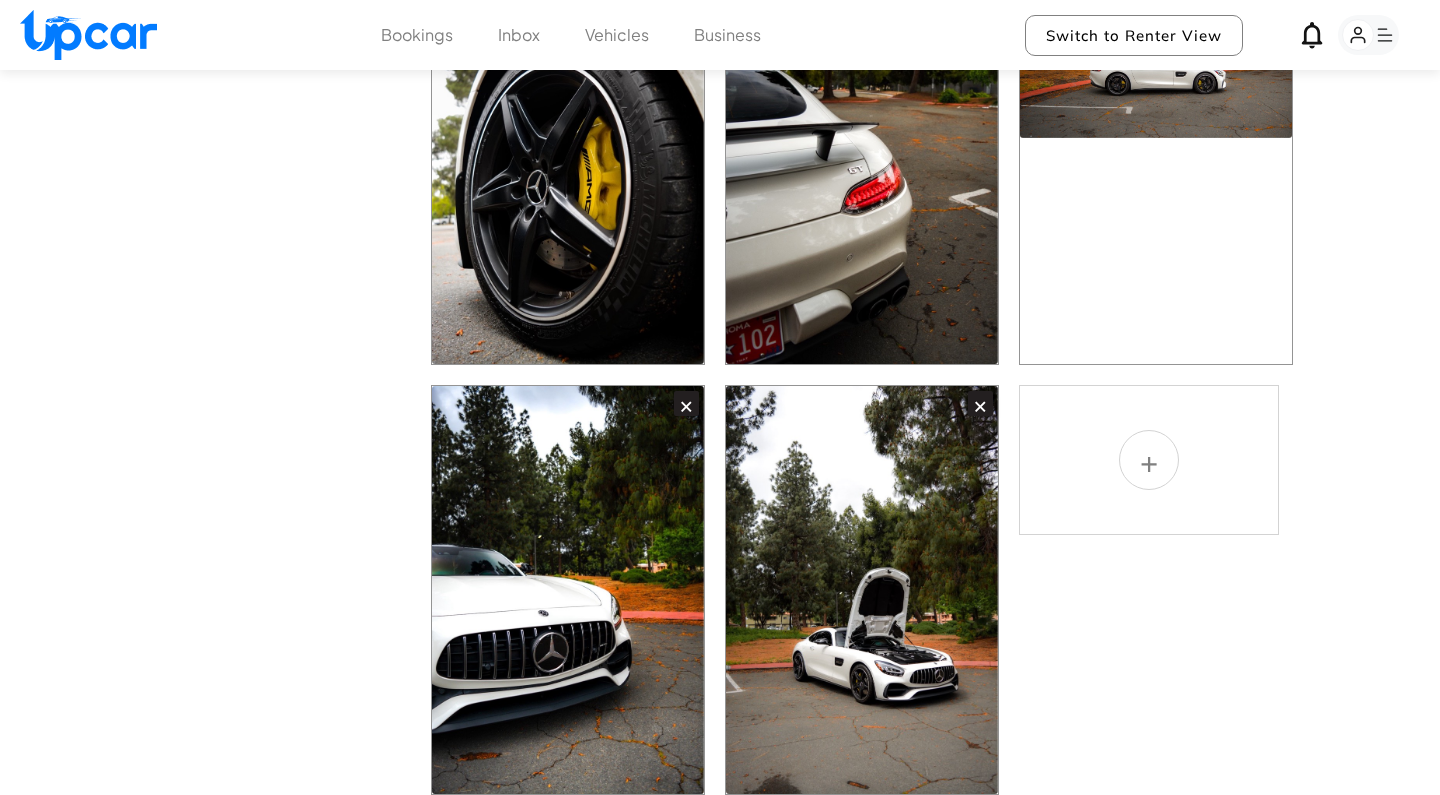 scroll, scrollTop: 1738, scrollLeft: 0, axis: vertical 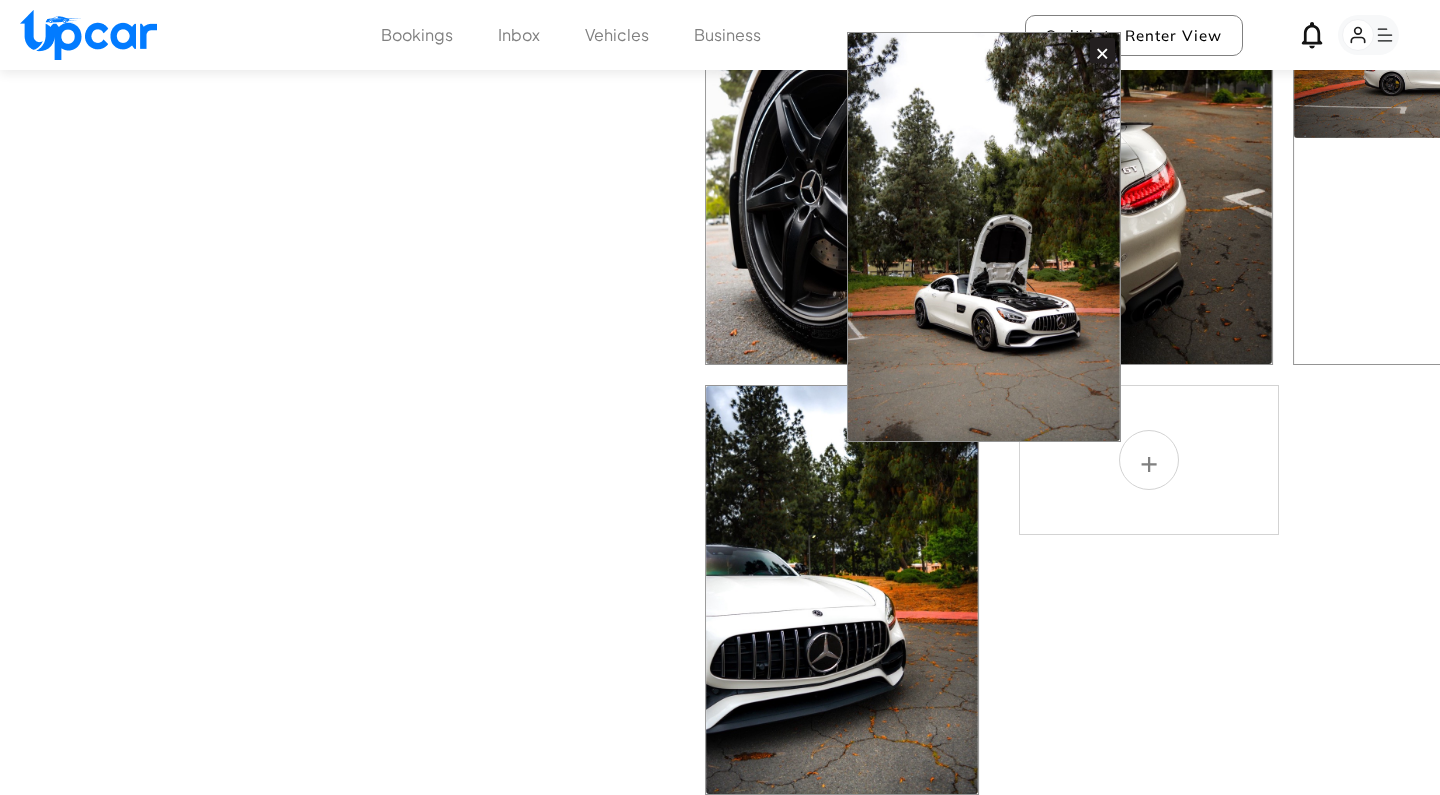 drag, startPoint x: 870, startPoint y: 554, endPoint x: 992, endPoint y: 188, distance: 385.79788 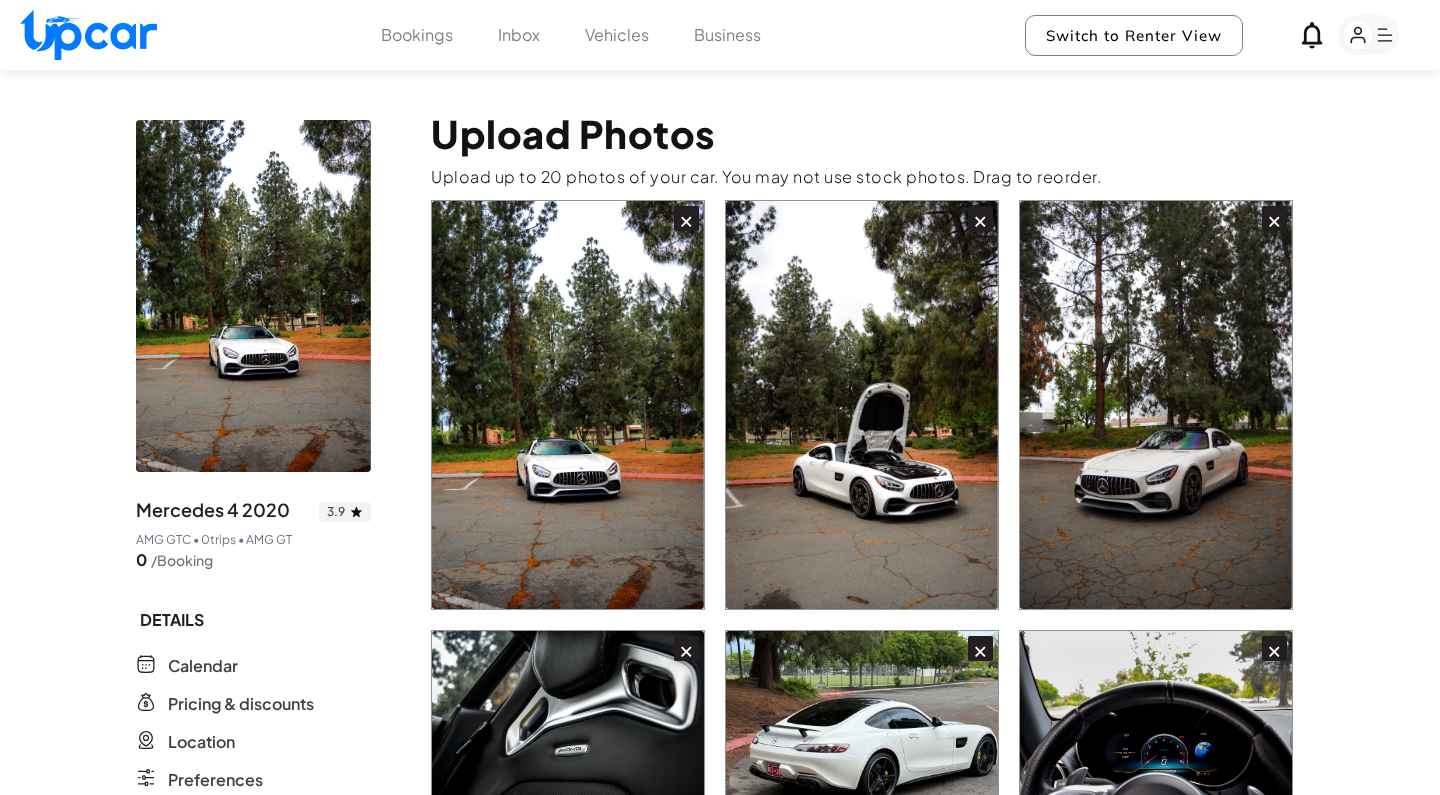 scroll, scrollTop: 0, scrollLeft: 0, axis: both 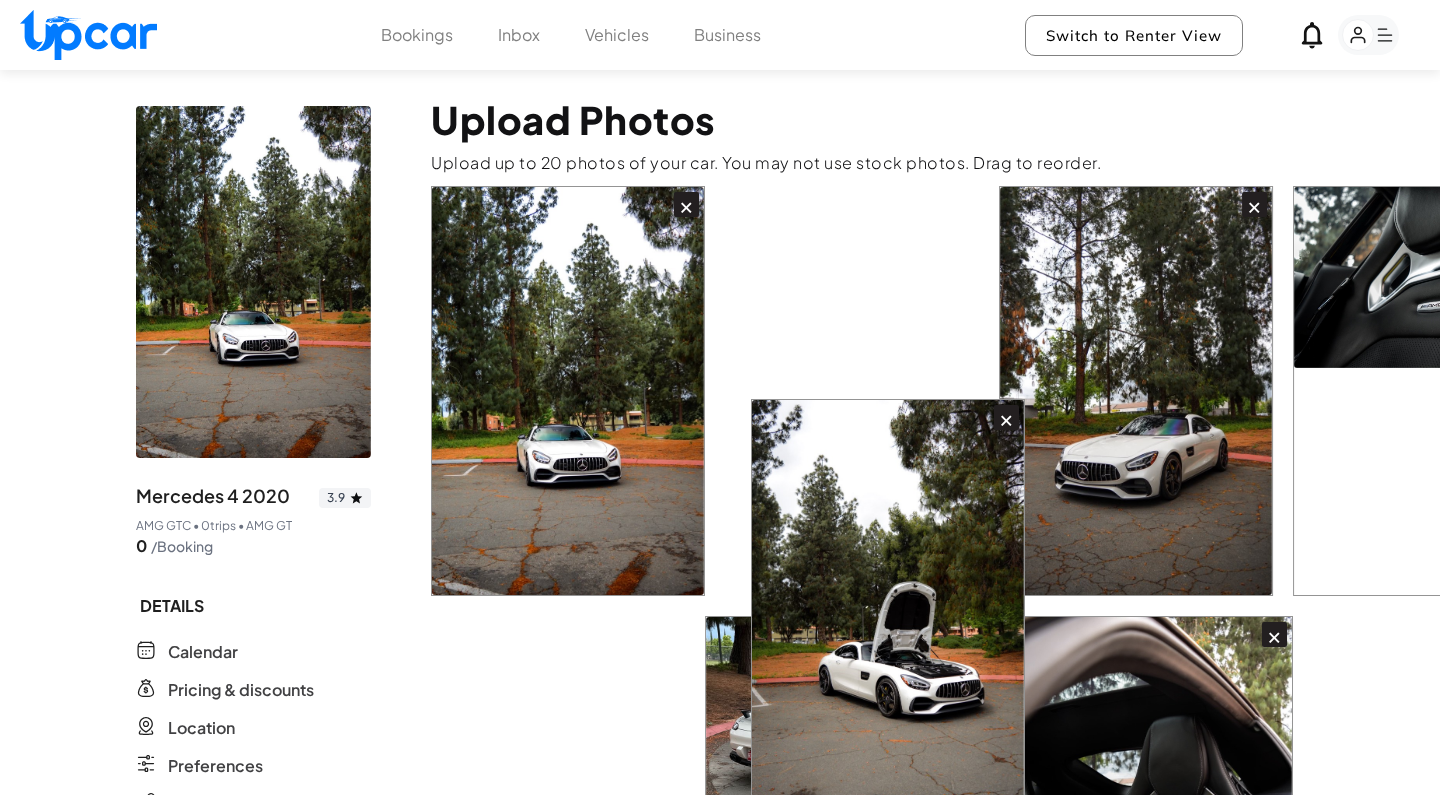 drag, startPoint x: 951, startPoint y: 542, endPoint x: 976, endPoint y: 762, distance: 221.4159 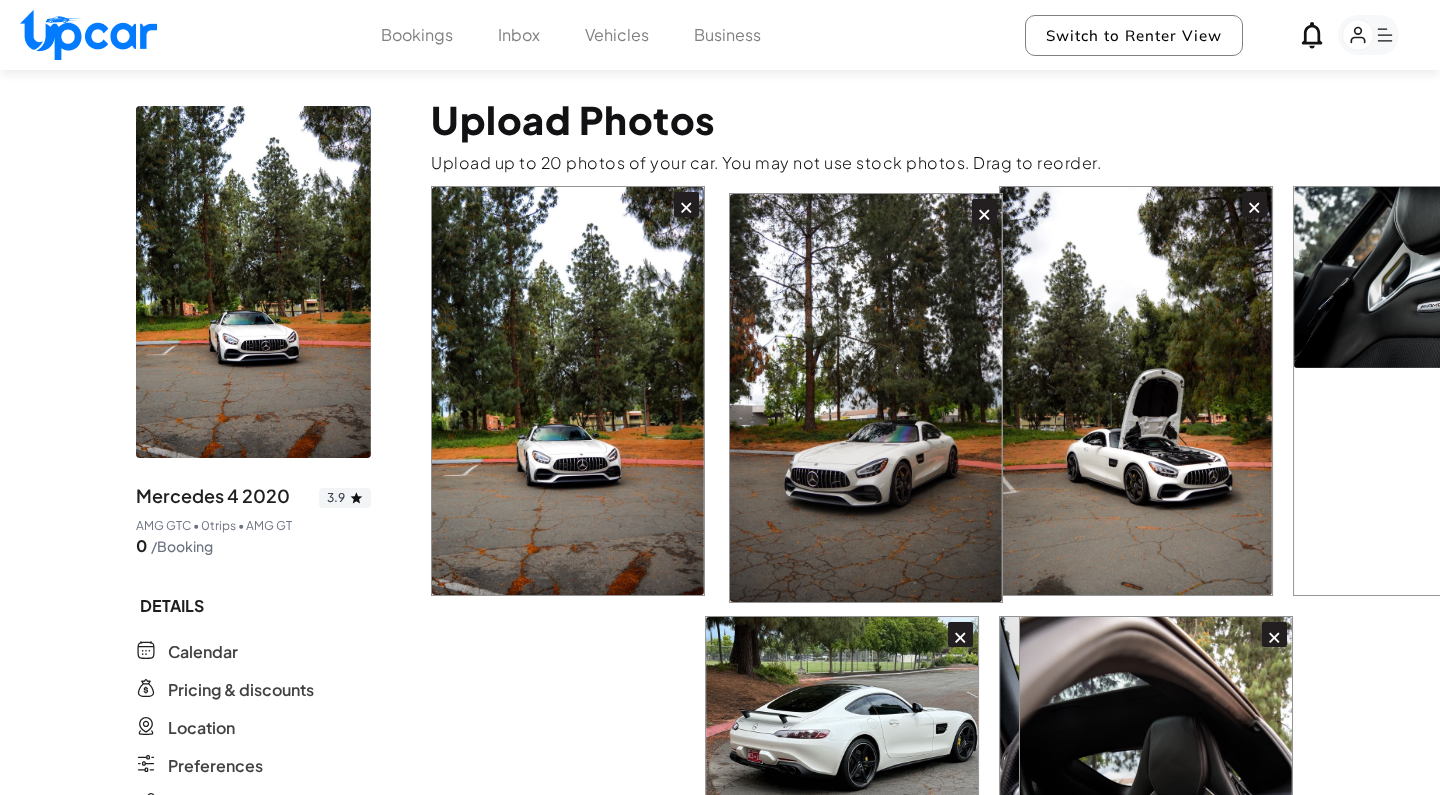drag, startPoint x: 1139, startPoint y: 459, endPoint x: 827, endPoint y: 466, distance: 312.07852 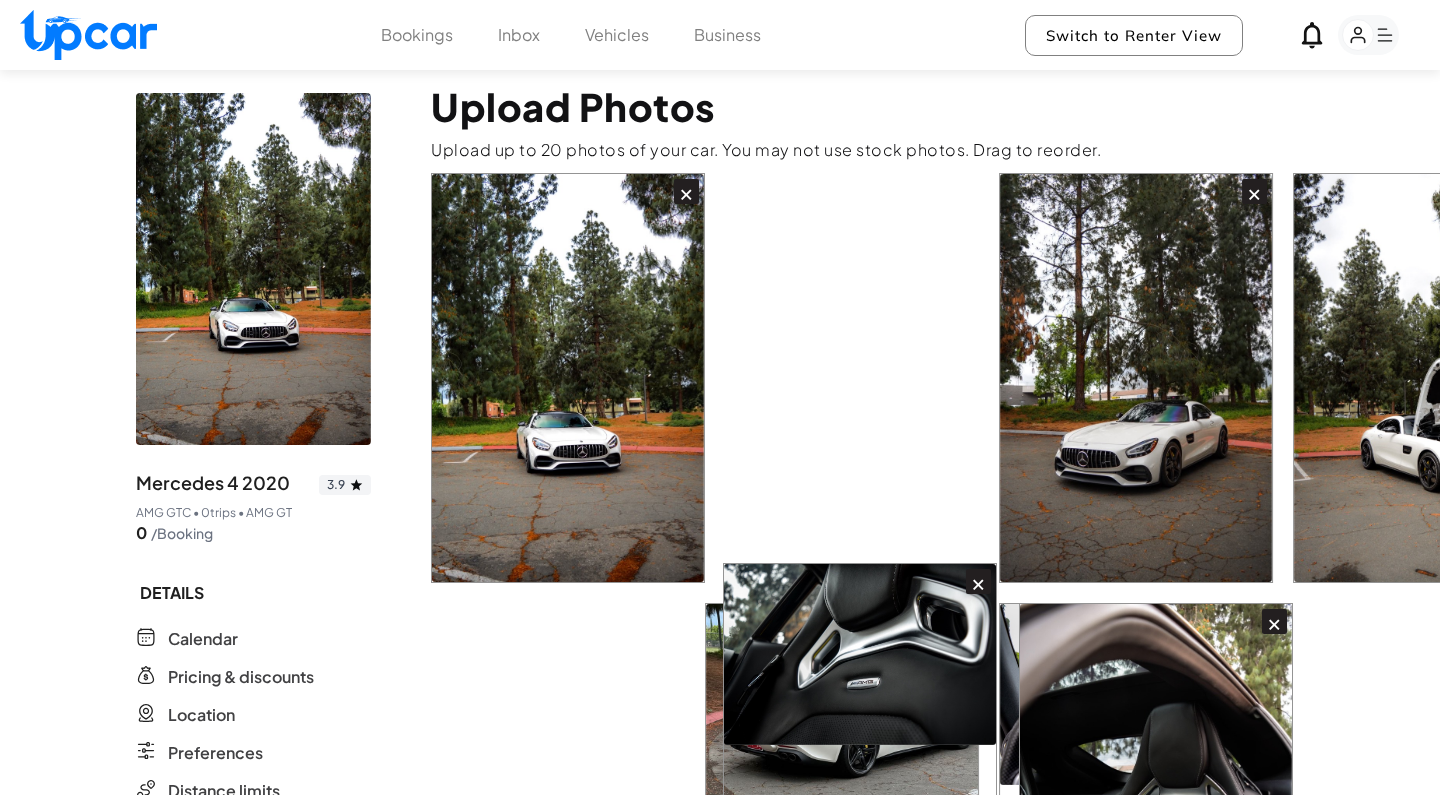 scroll, scrollTop: 28, scrollLeft: 0, axis: vertical 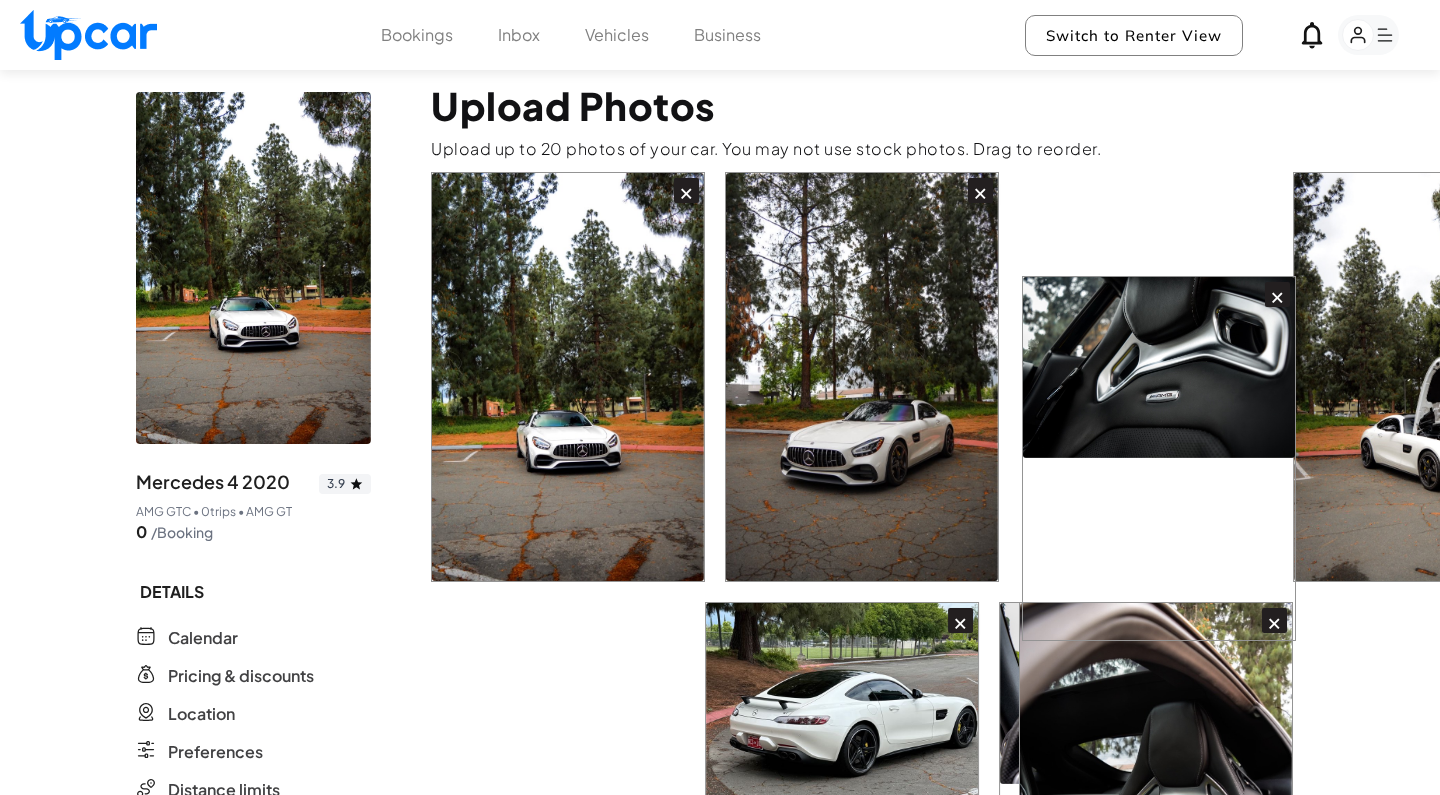 drag, startPoint x: 541, startPoint y: 683, endPoint x: 1142, endPoint y: 343, distance: 690.5078 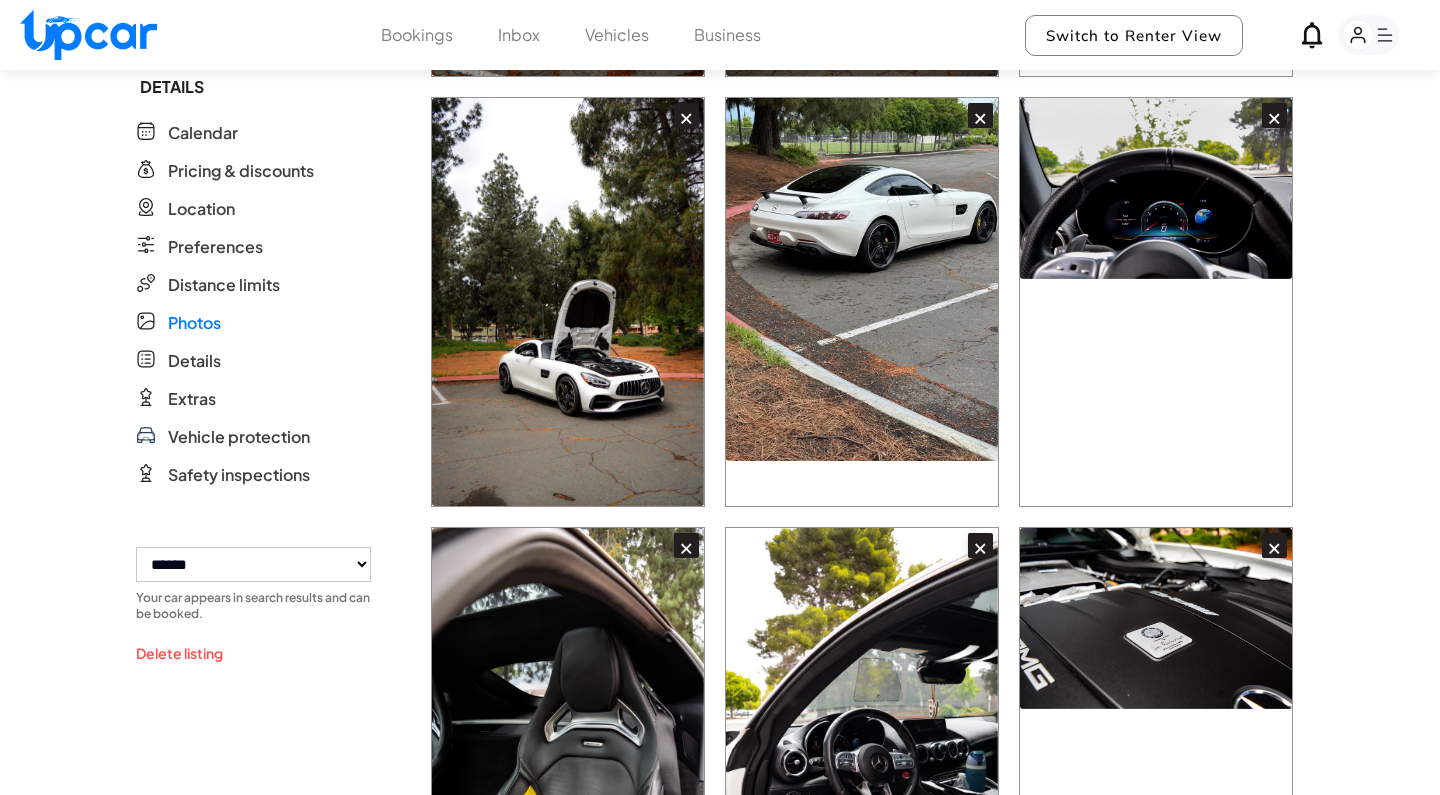 scroll, scrollTop: 547, scrollLeft: 0, axis: vertical 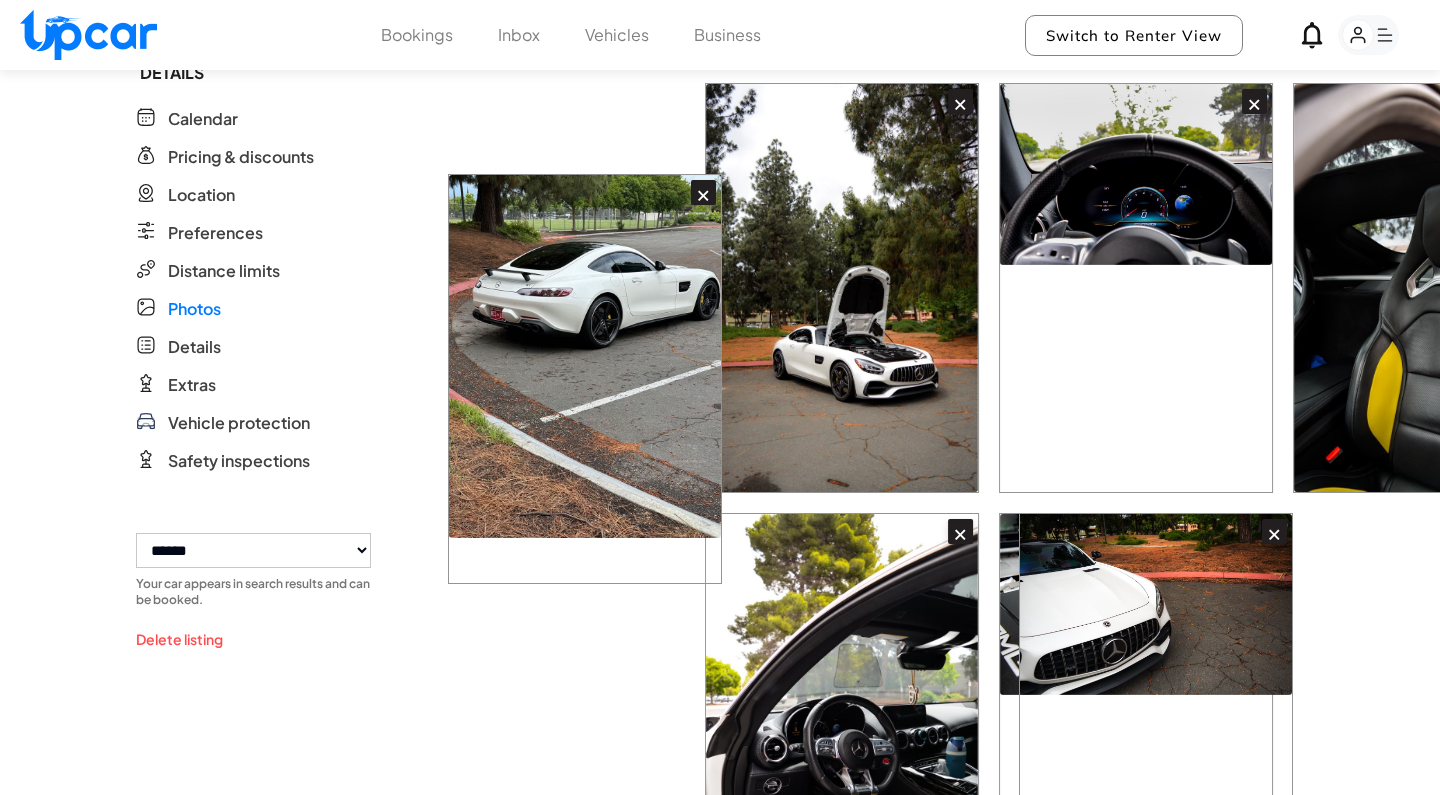 drag, startPoint x: 856, startPoint y: 305, endPoint x: 545, endPoint y: 403, distance: 326.07513 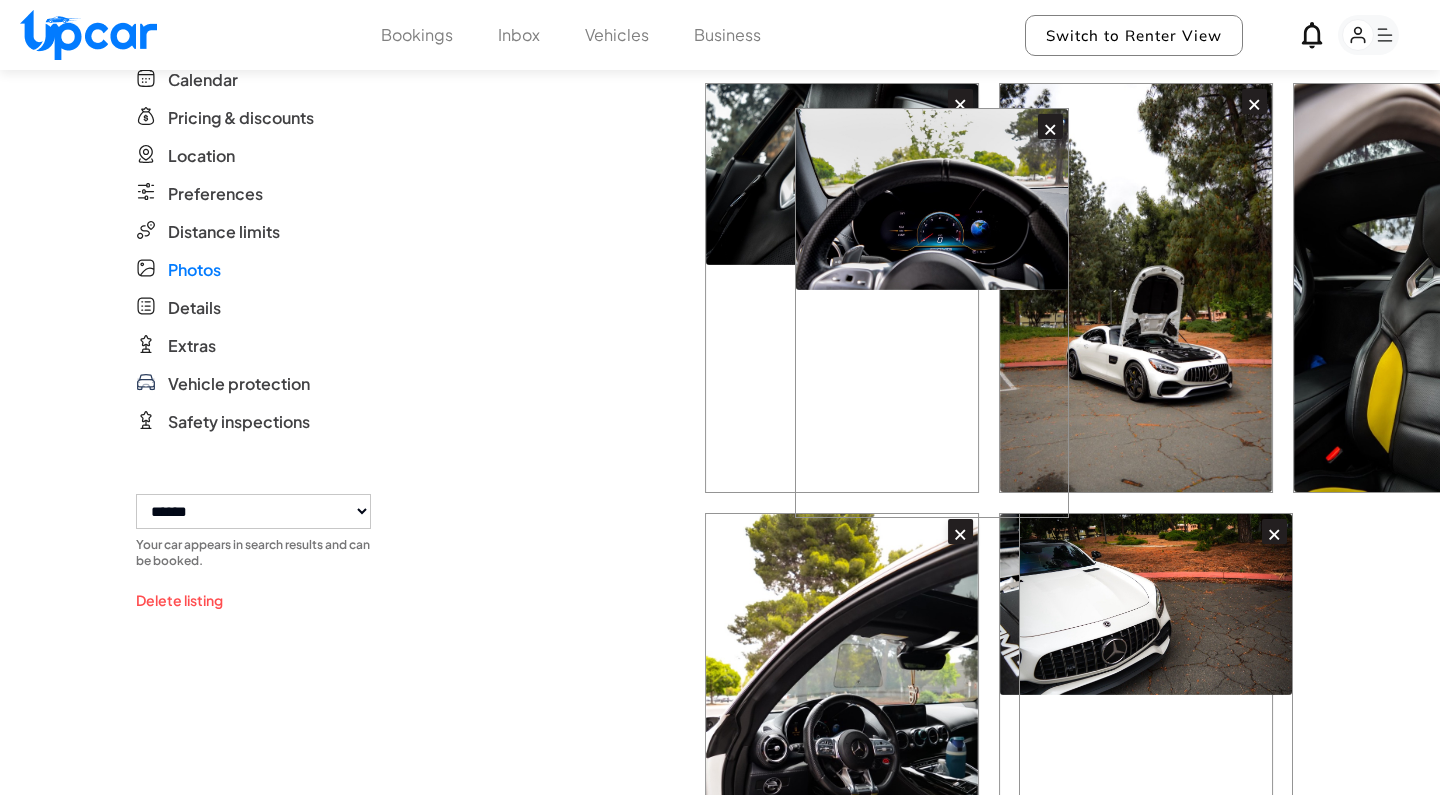 drag, startPoint x: 1119, startPoint y: 431, endPoint x: 823, endPoint y: 457, distance: 297.1397 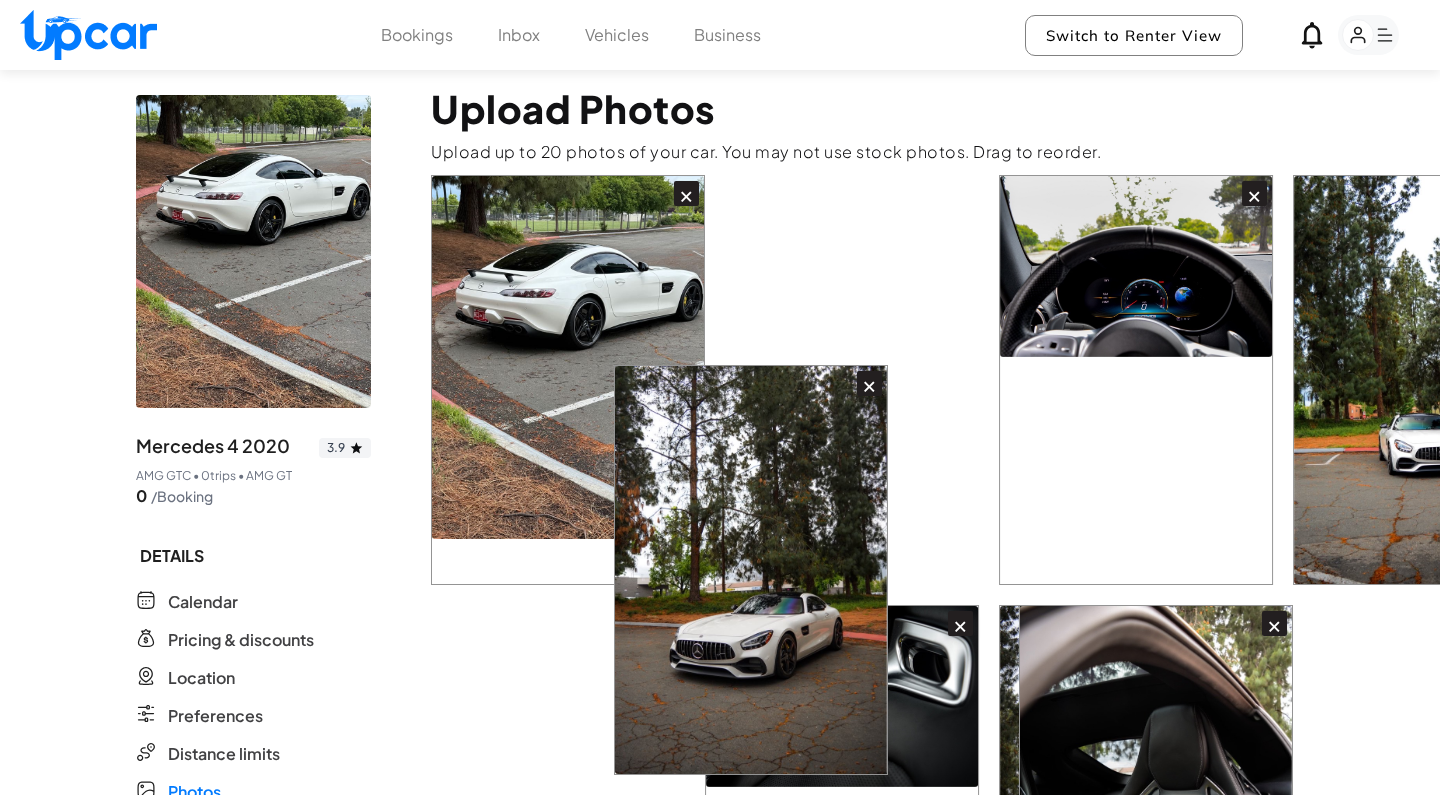 scroll, scrollTop: 28, scrollLeft: 0, axis: vertical 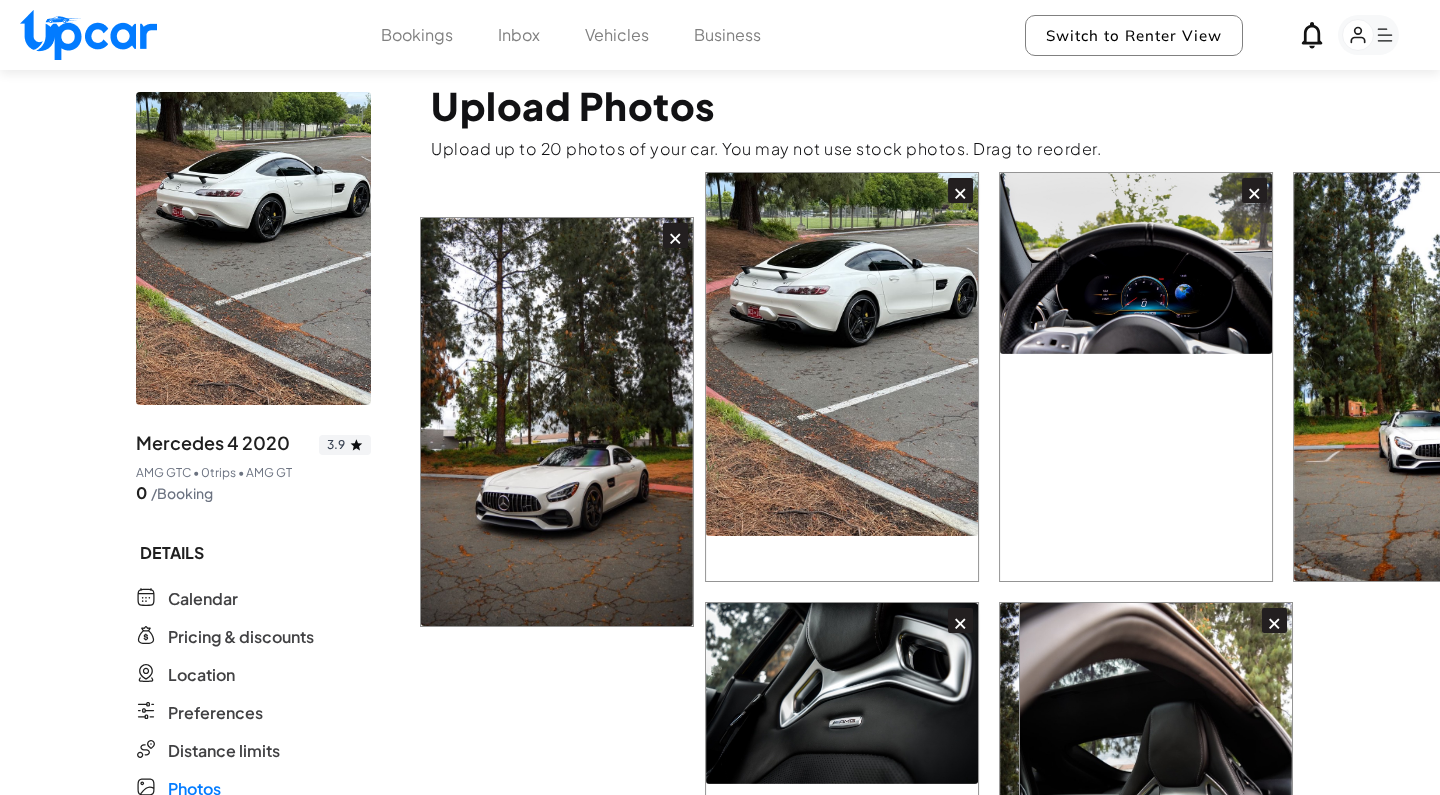 drag, startPoint x: 494, startPoint y: 790, endPoint x: 501, endPoint y: 334, distance: 456.0537 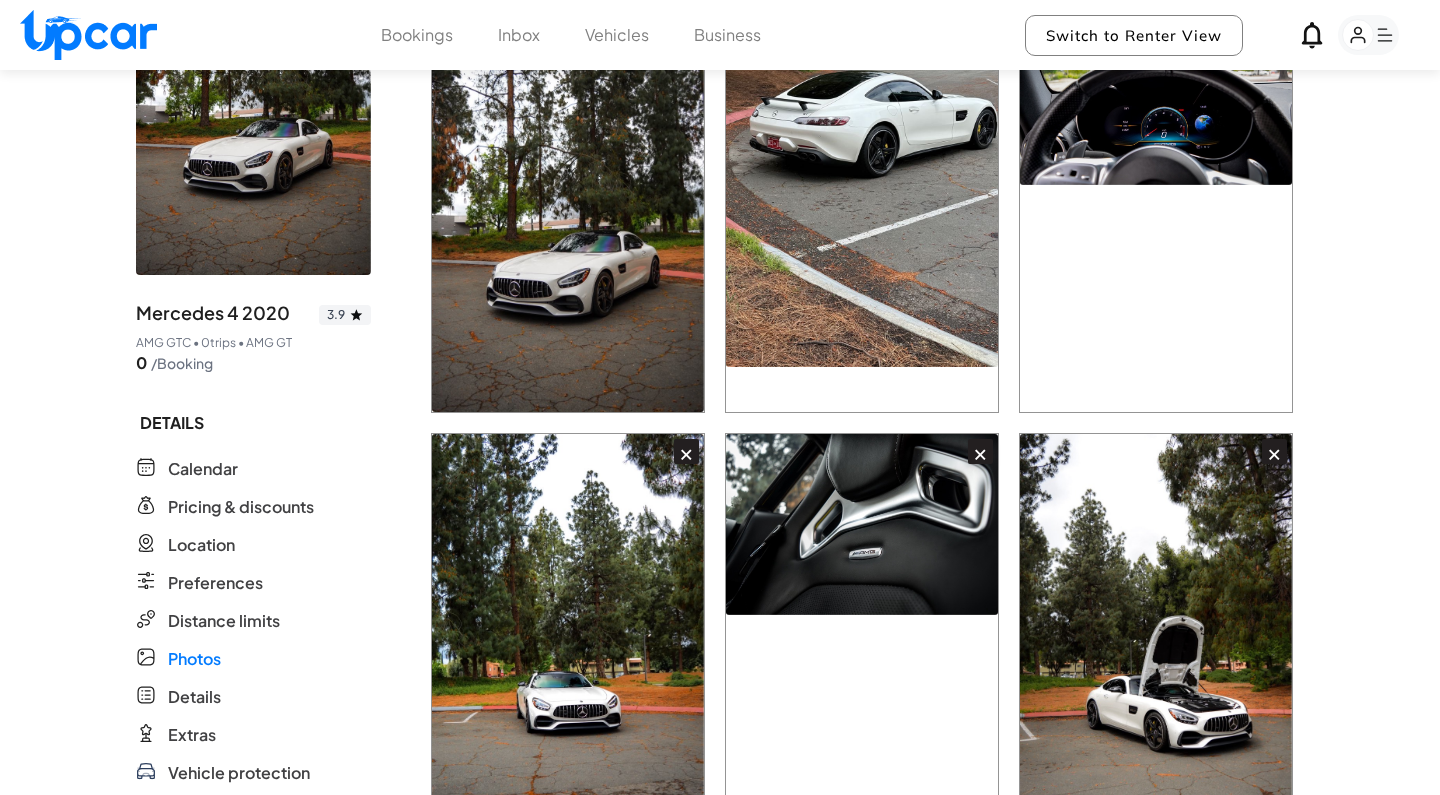 scroll, scrollTop: 199, scrollLeft: 0, axis: vertical 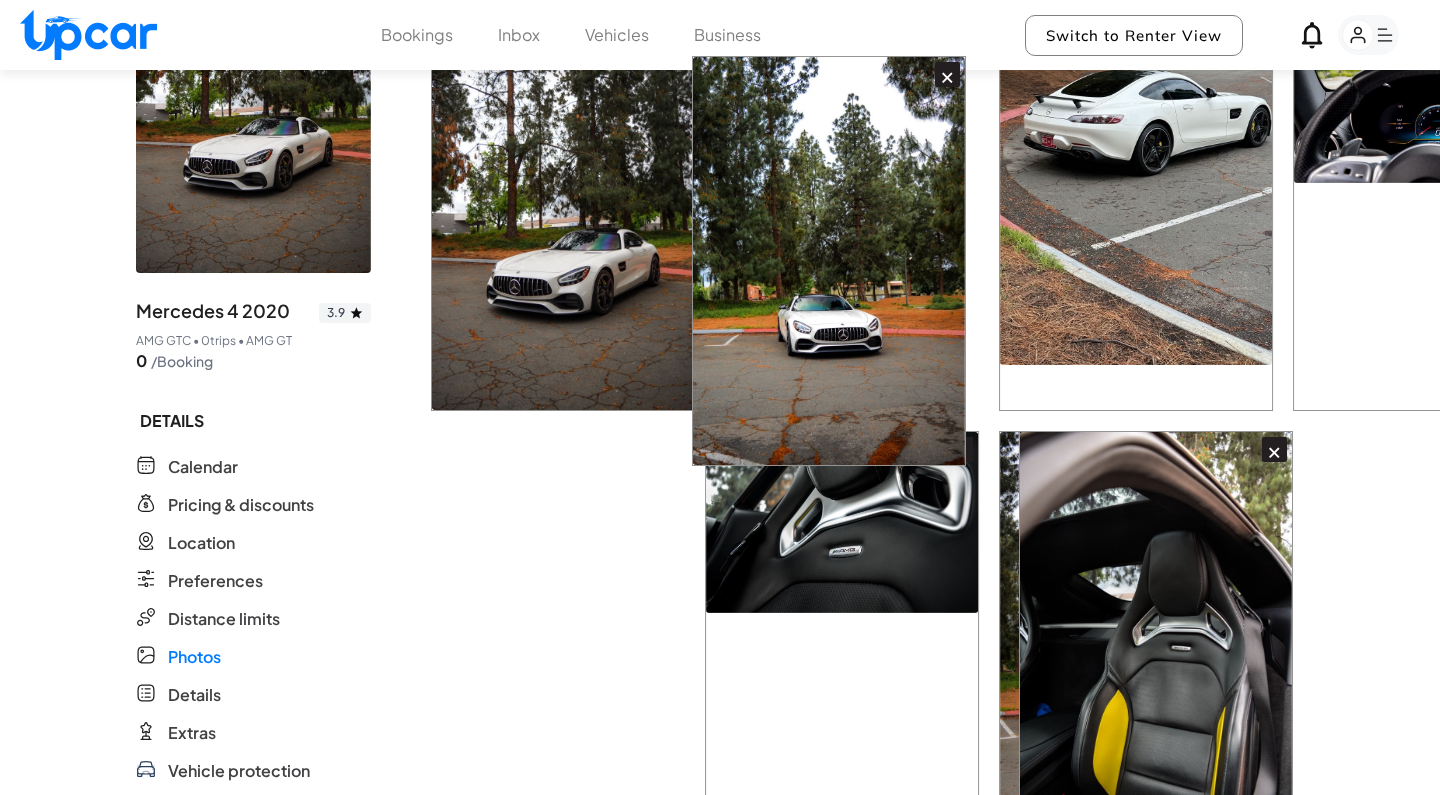 drag, startPoint x: 574, startPoint y: 583, endPoint x: 835, endPoint y: 194, distance: 468.44638 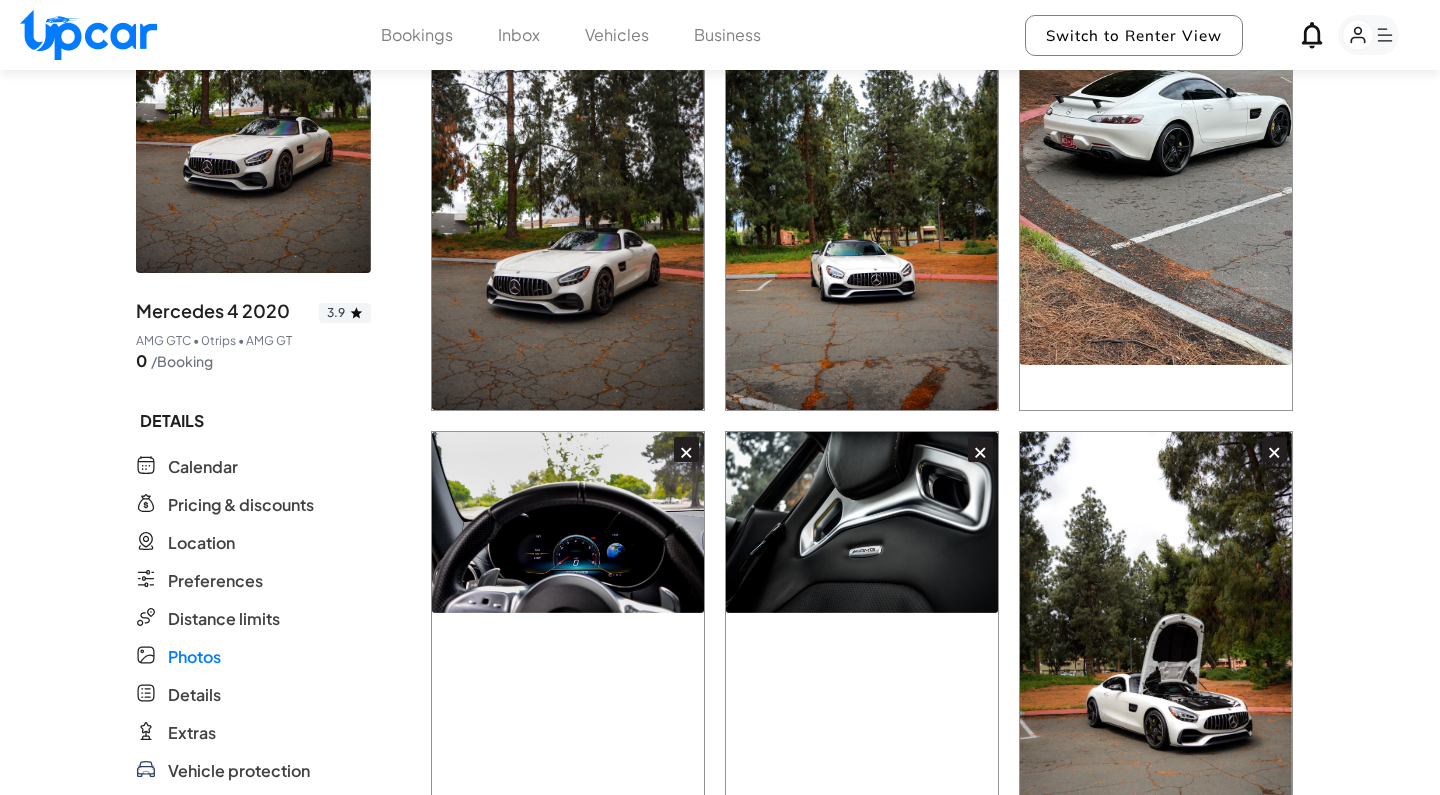scroll, scrollTop: 203, scrollLeft: 0, axis: vertical 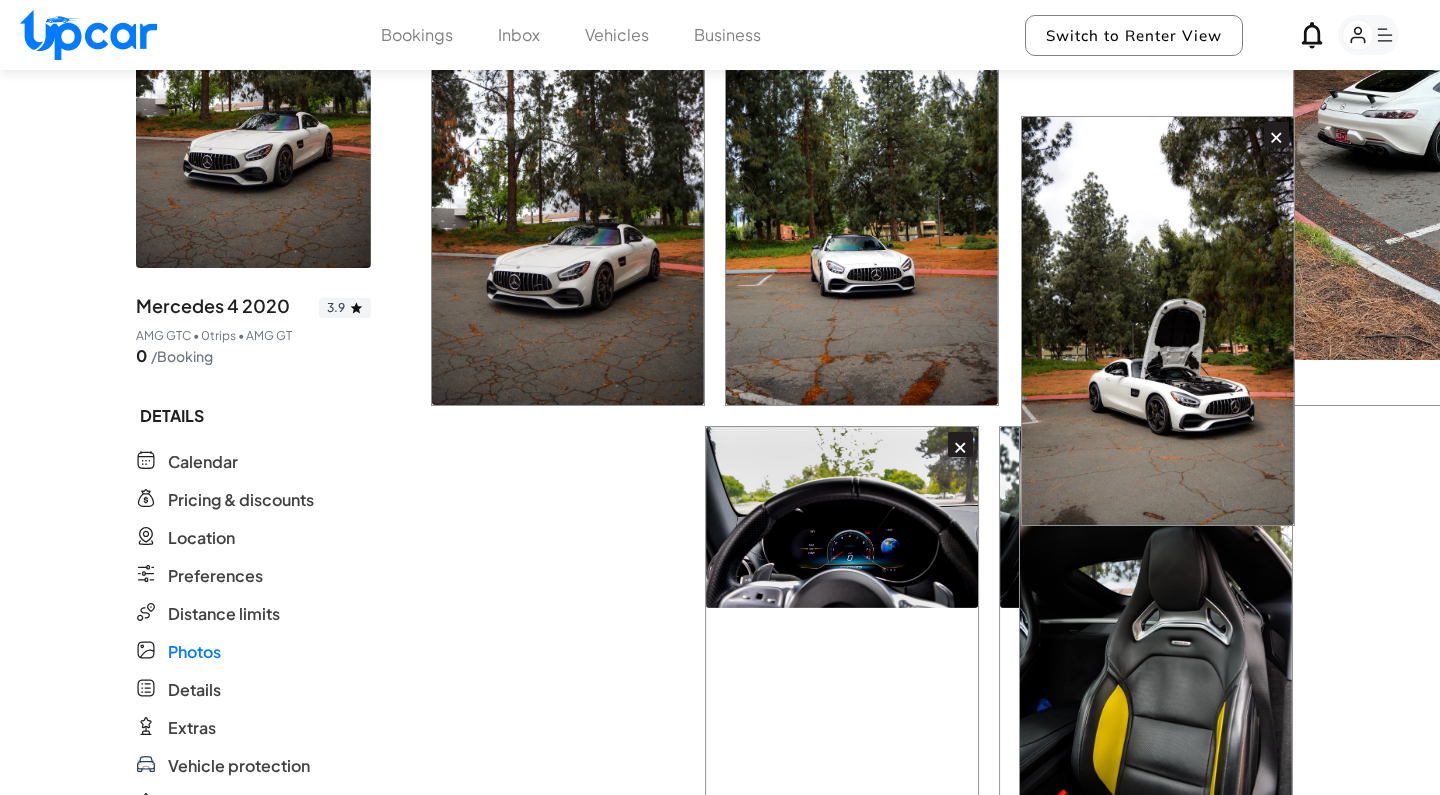 drag, startPoint x: 1097, startPoint y: 602, endPoint x: 1099, endPoint y: 282, distance: 320.00626 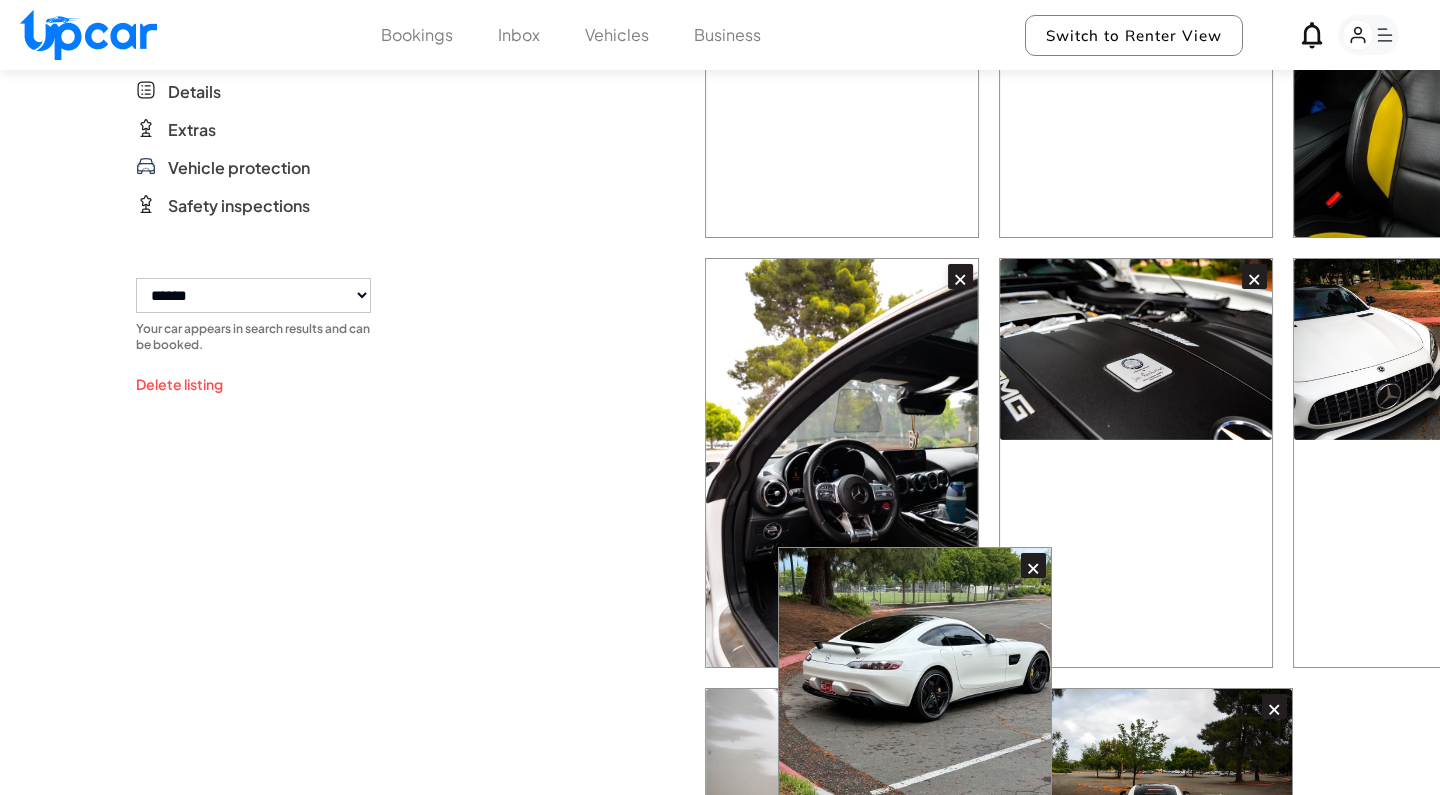 drag, startPoint x: 574, startPoint y: 527, endPoint x: 928, endPoint y: 774, distance: 431.6538 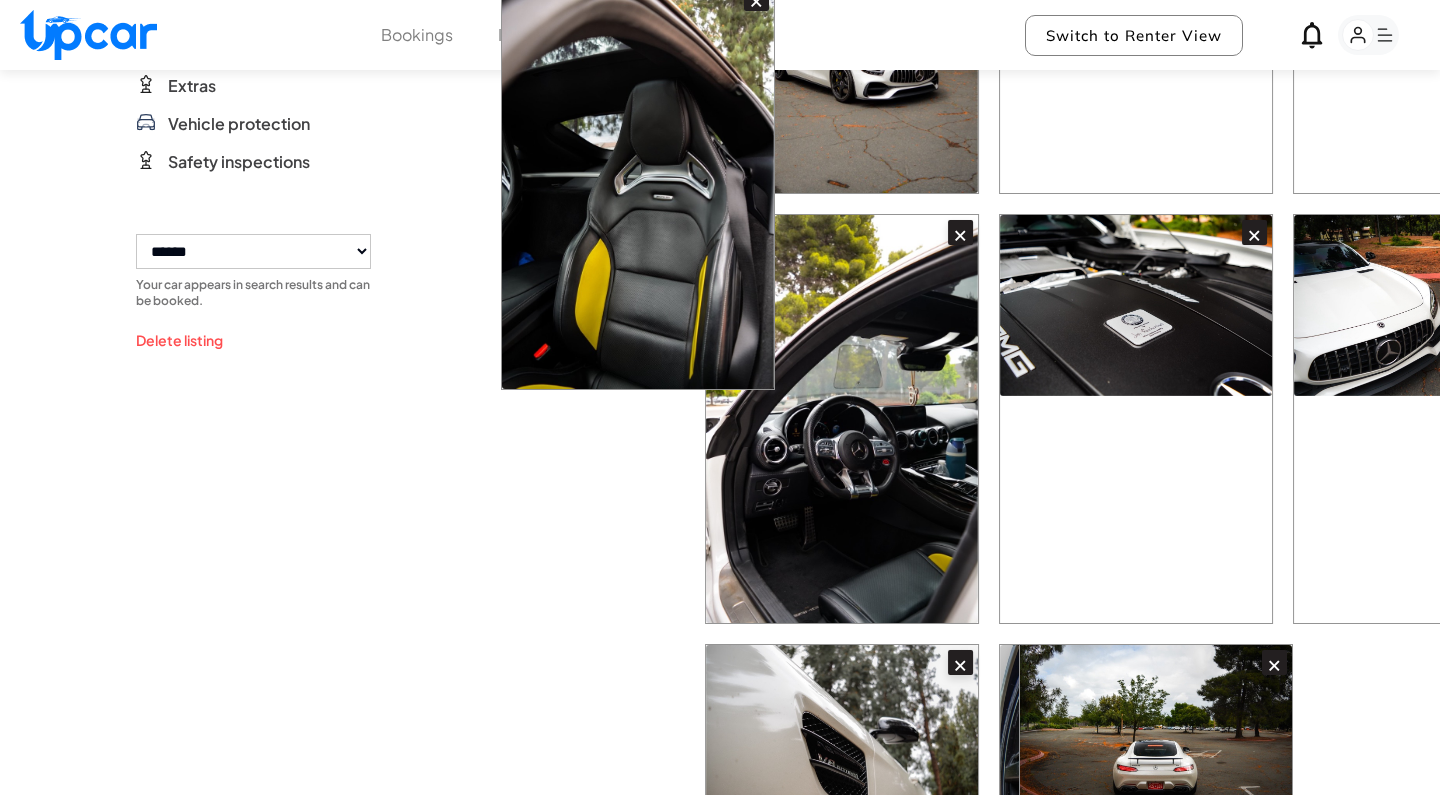 drag, startPoint x: 597, startPoint y: 448, endPoint x: 695, endPoint y: 191, distance: 275.0509 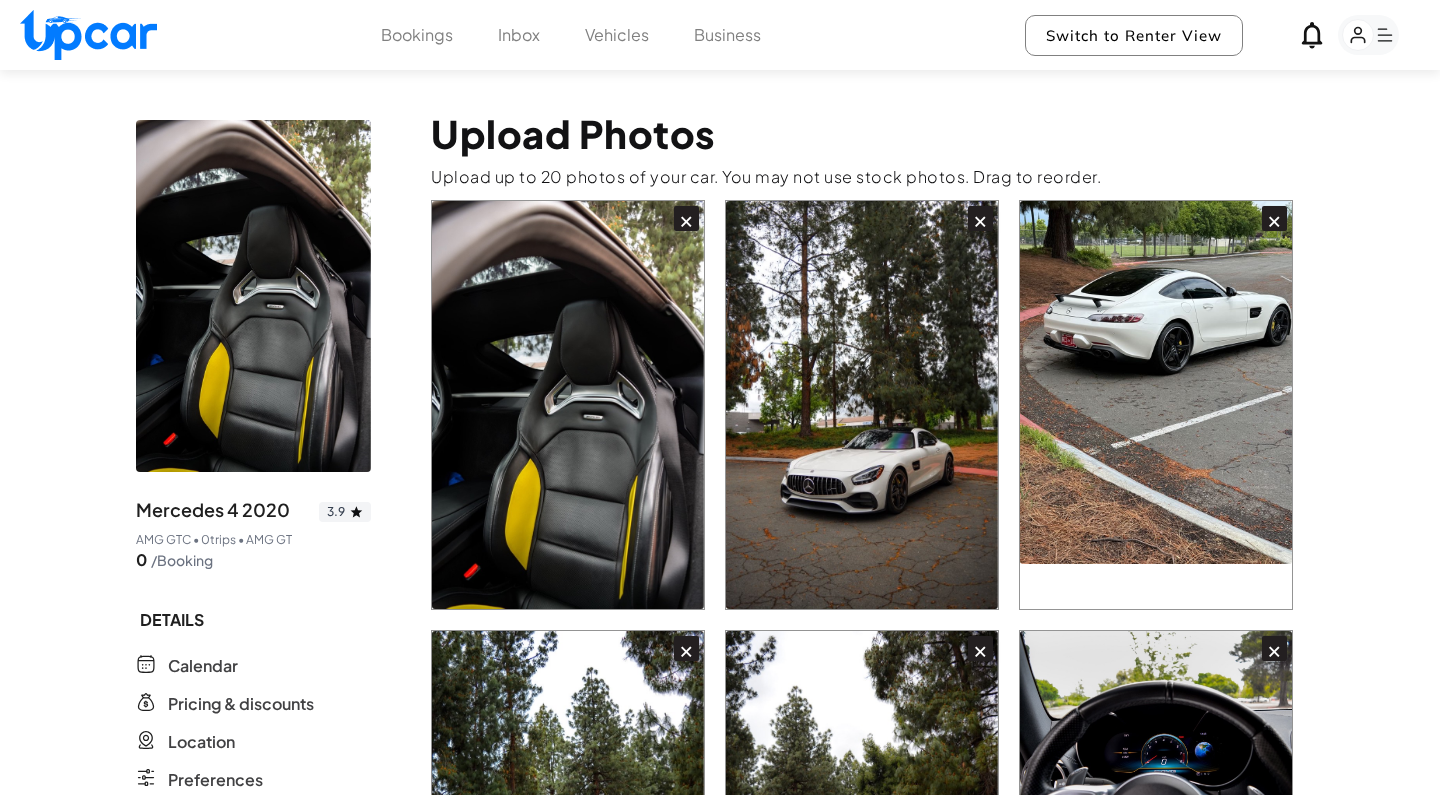 scroll, scrollTop: 0, scrollLeft: 0, axis: both 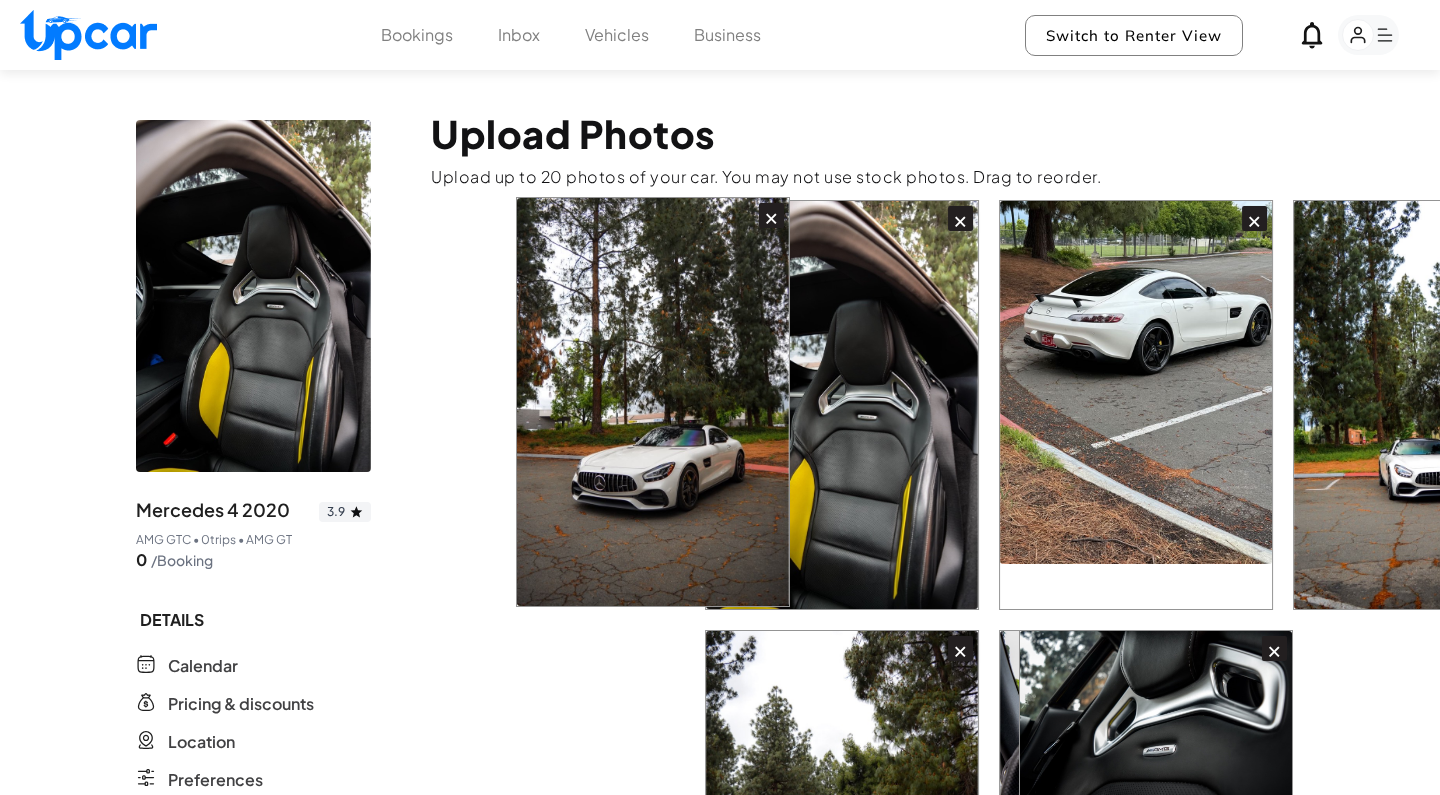 drag, startPoint x: 948, startPoint y: 447, endPoint x: 726, endPoint y: 443, distance: 222.03603 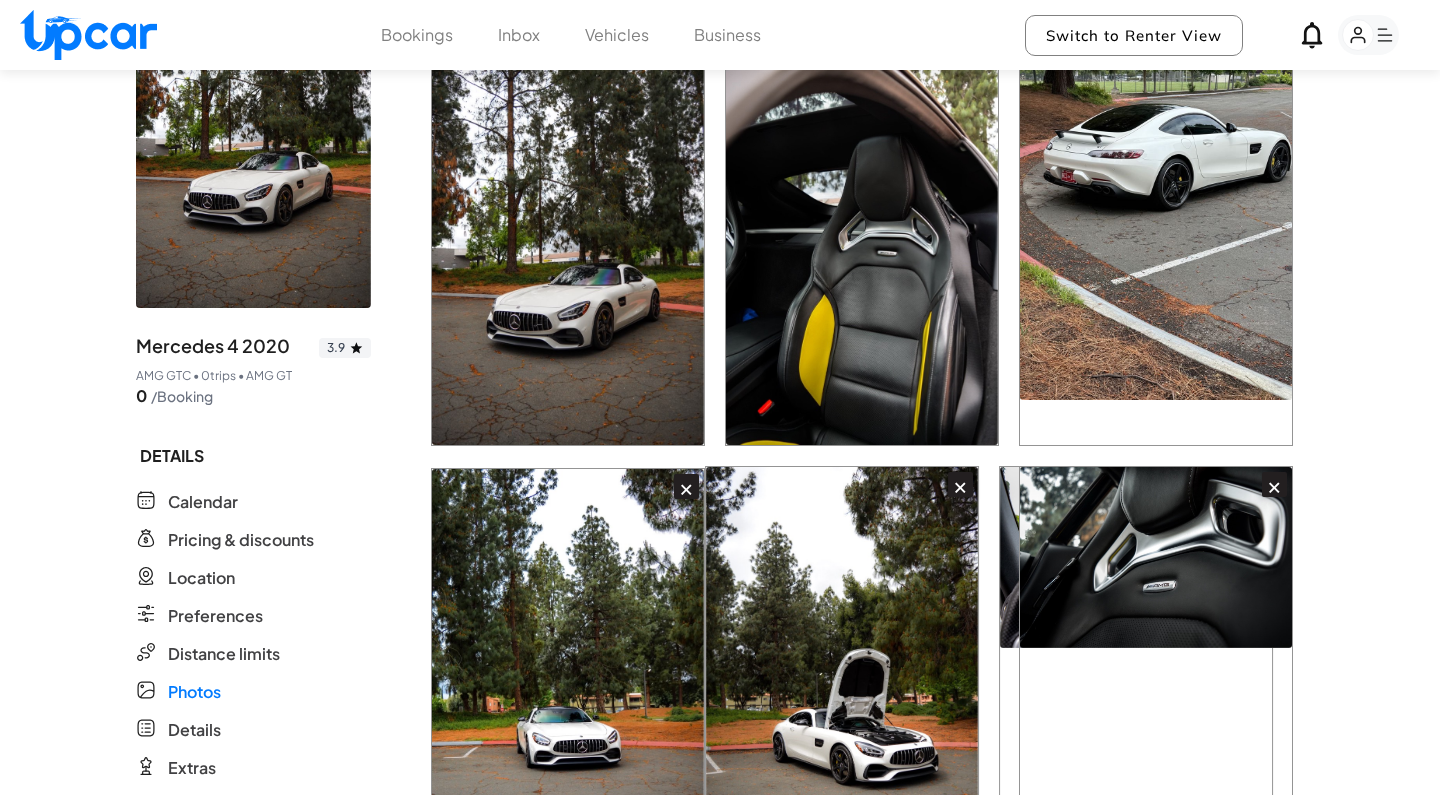 scroll, scrollTop: 166, scrollLeft: 0, axis: vertical 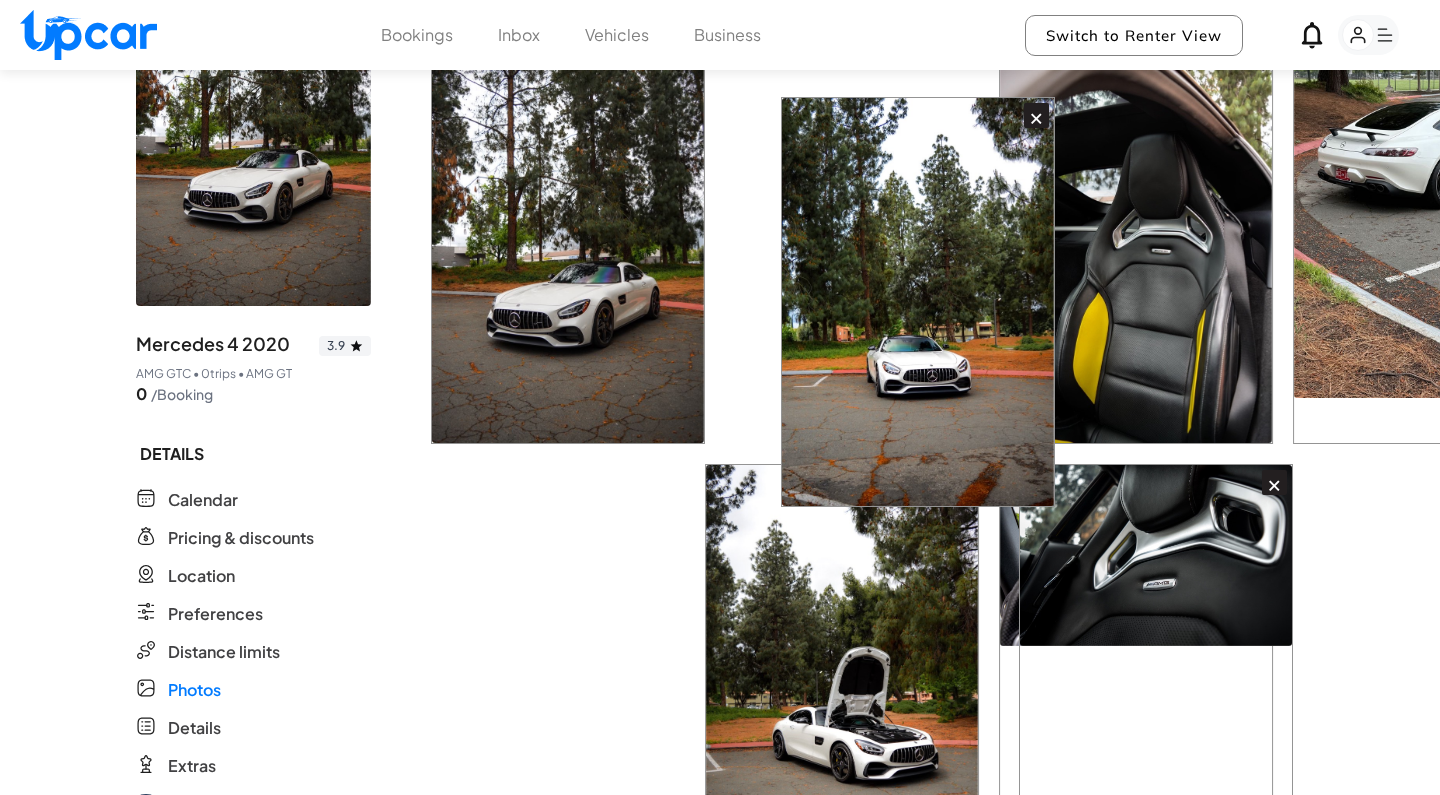 drag, startPoint x: 618, startPoint y: 650, endPoint x: 971, endPoint y: 276, distance: 514.28107 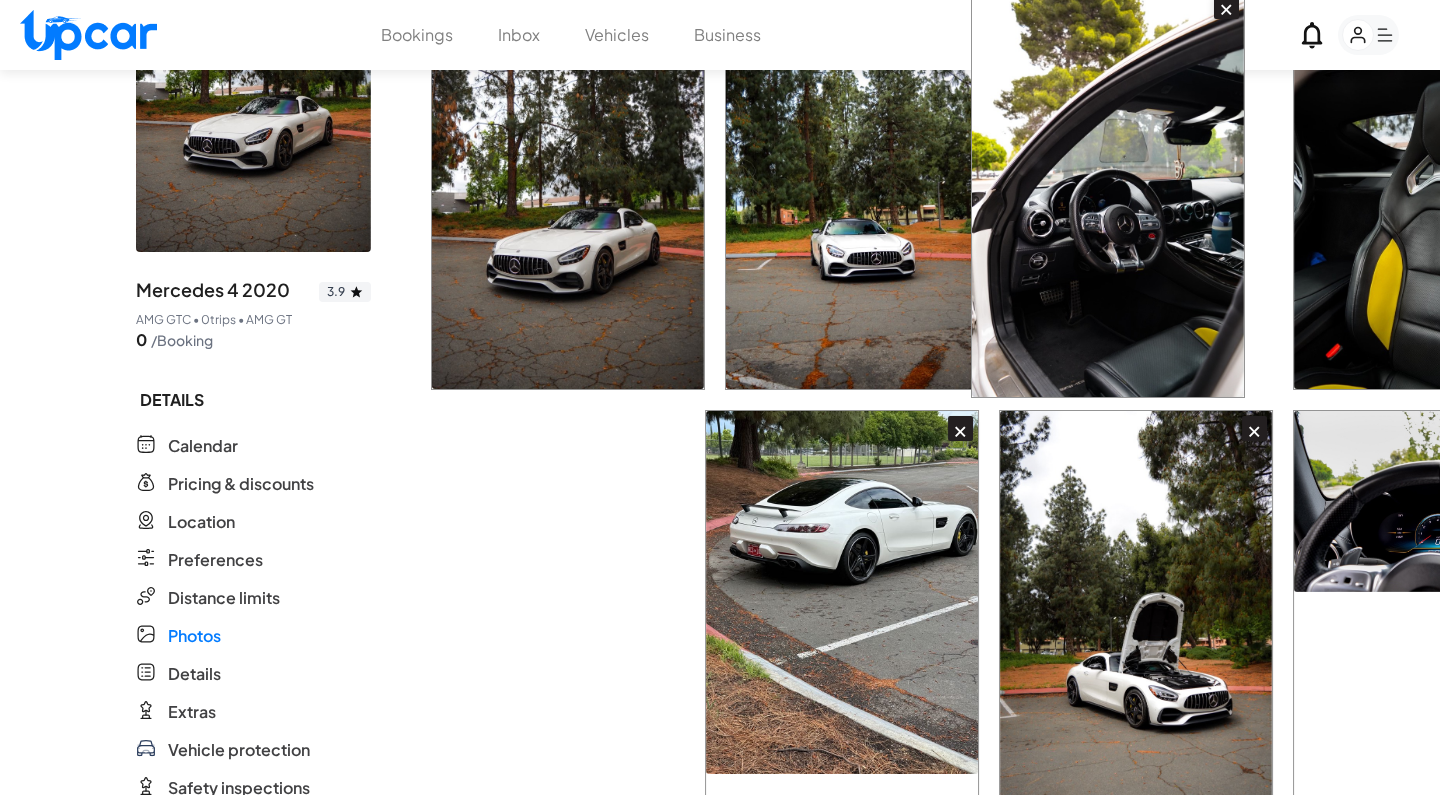 scroll, scrollTop: 215, scrollLeft: 0, axis: vertical 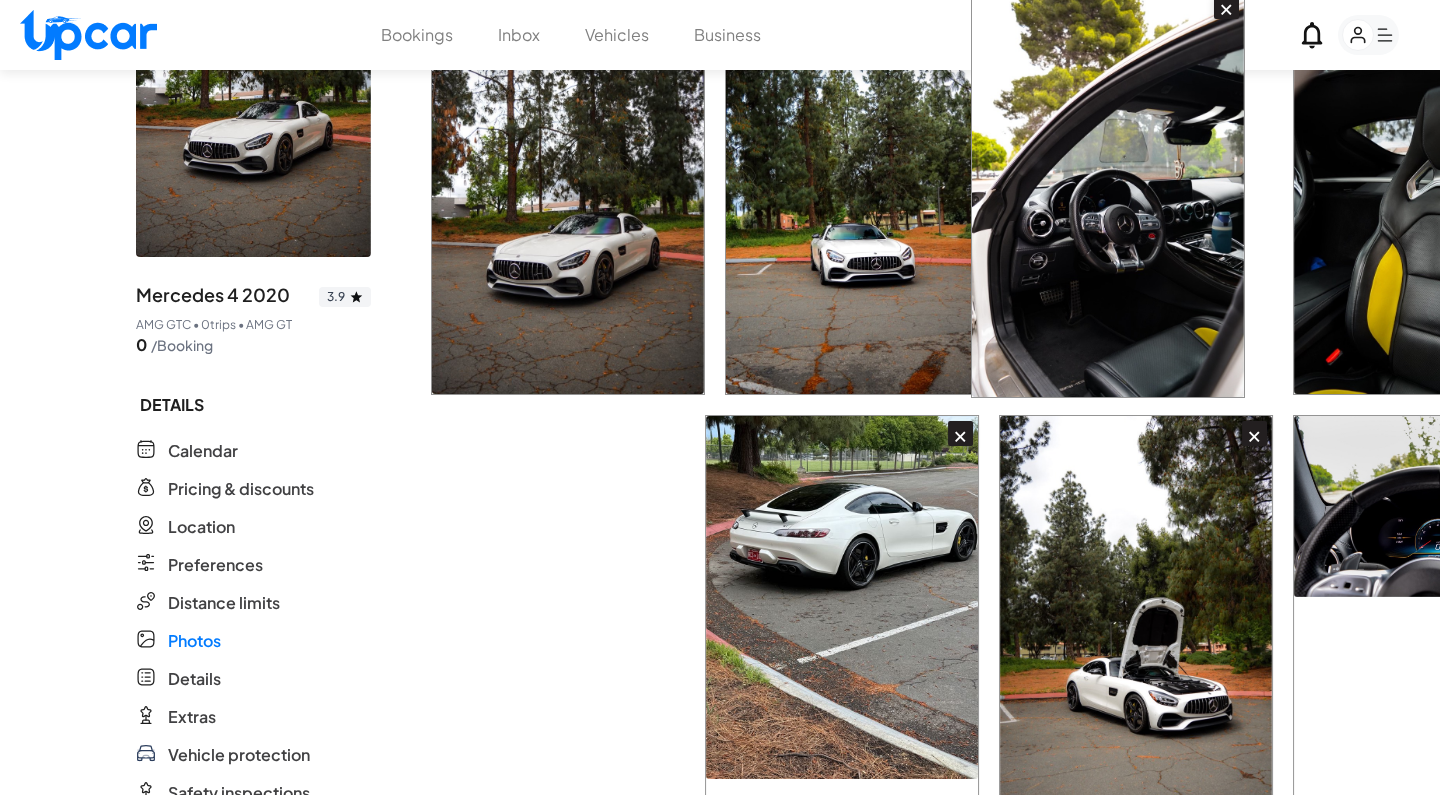 drag, startPoint x: 898, startPoint y: 376, endPoint x: 1147, endPoint y: 270, distance: 270.62335 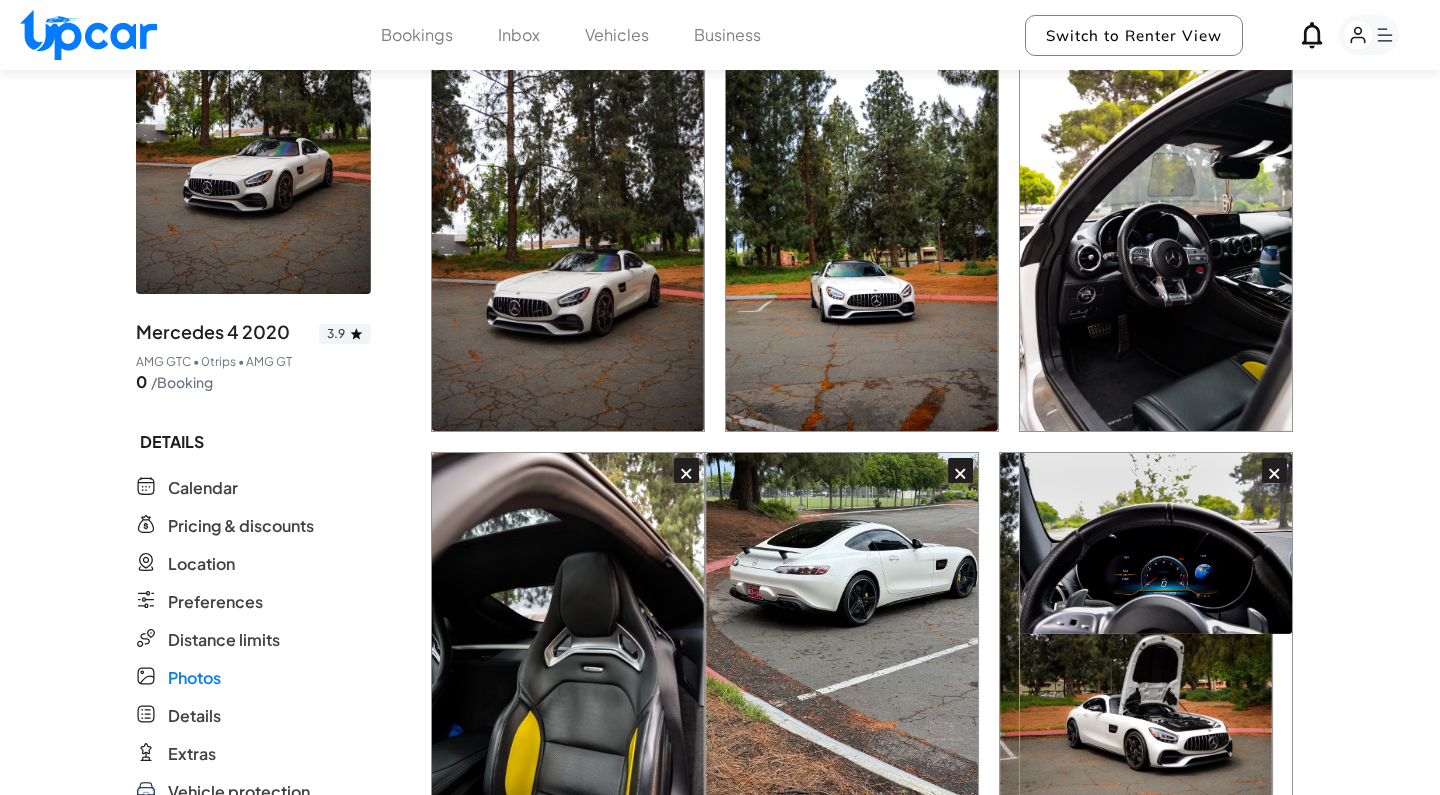 scroll, scrollTop: 179, scrollLeft: 0, axis: vertical 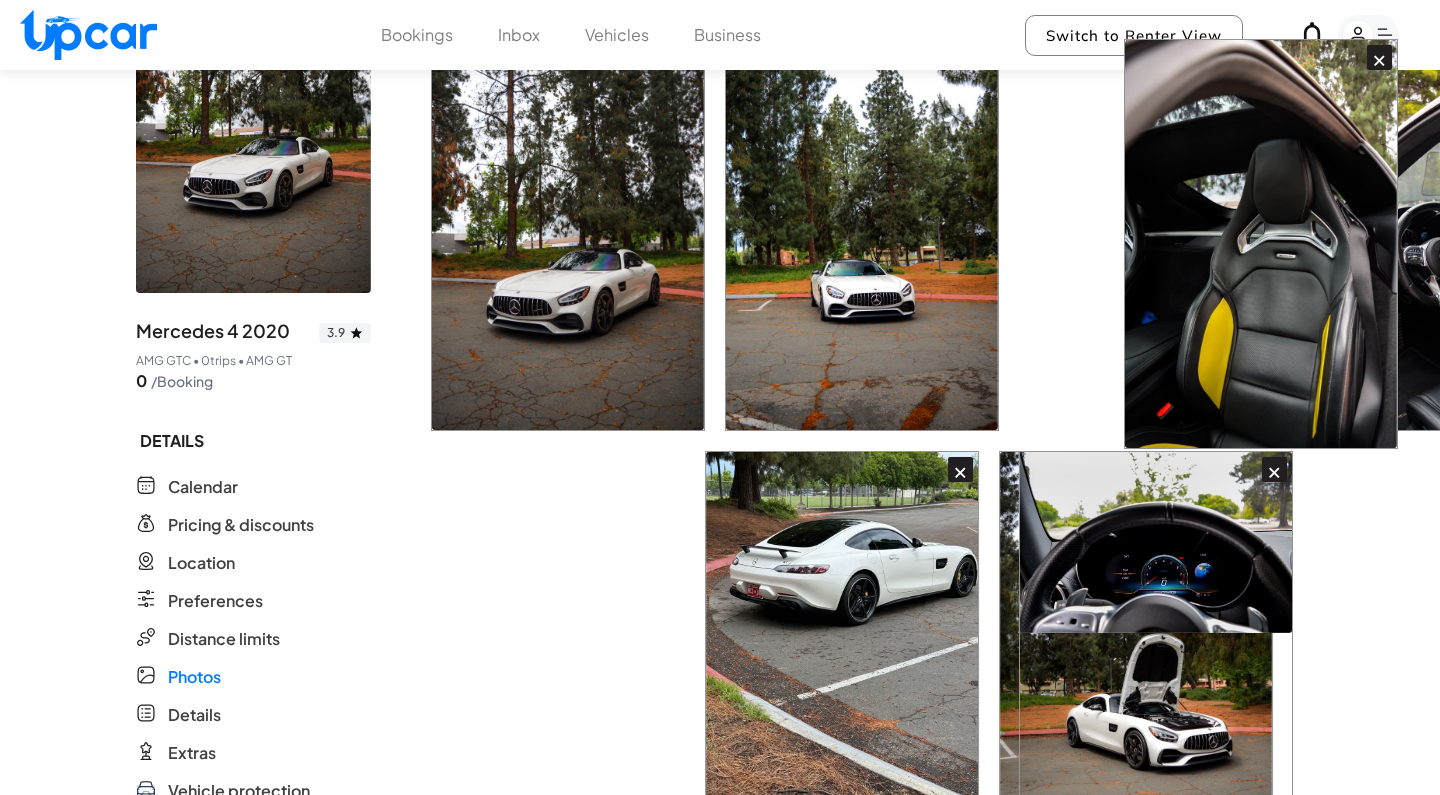 drag, startPoint x: 595, startPoint y: 580, endPoint x: 1227, endPoint y: 182, distance: 746.87885 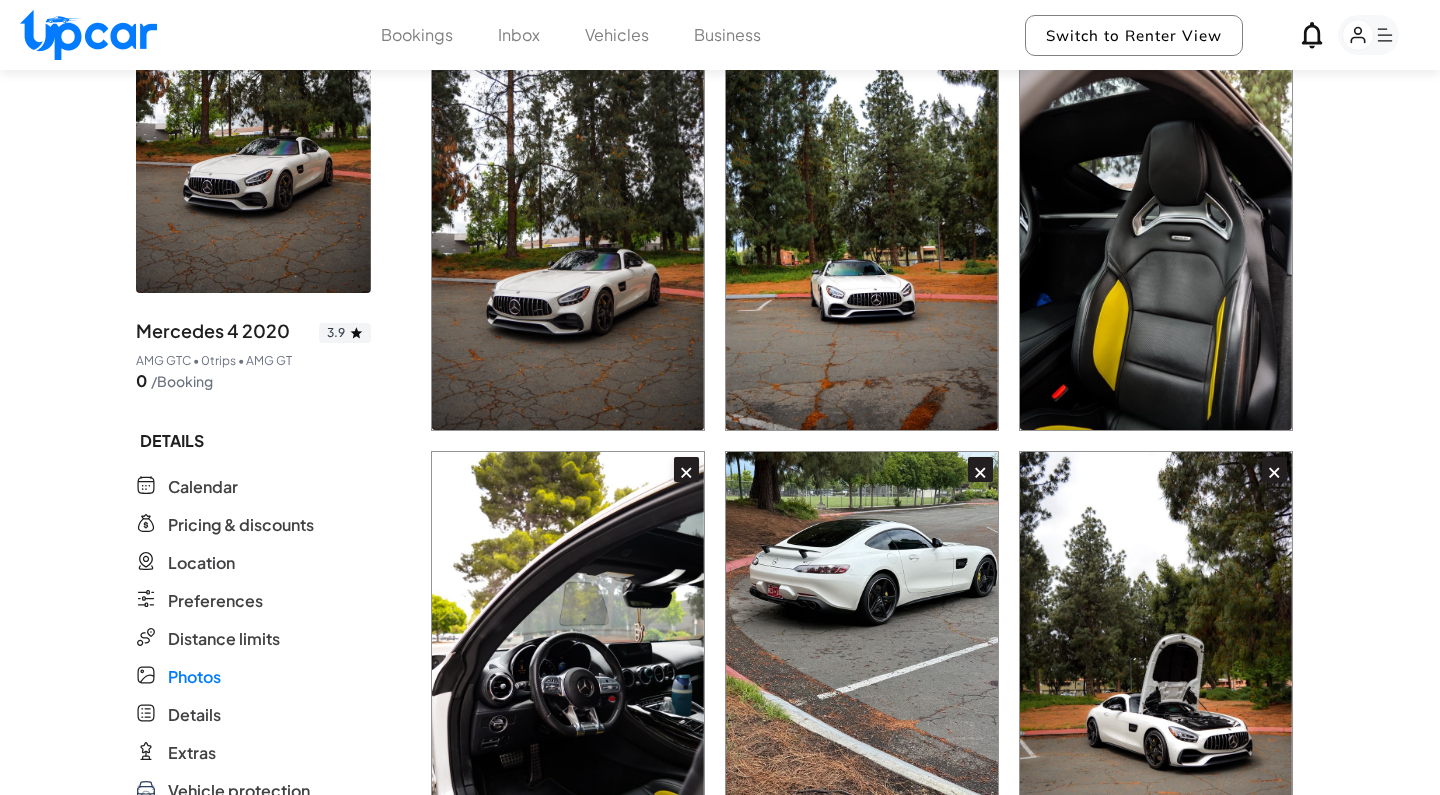 click on "×" at bounding box center [686, 469] 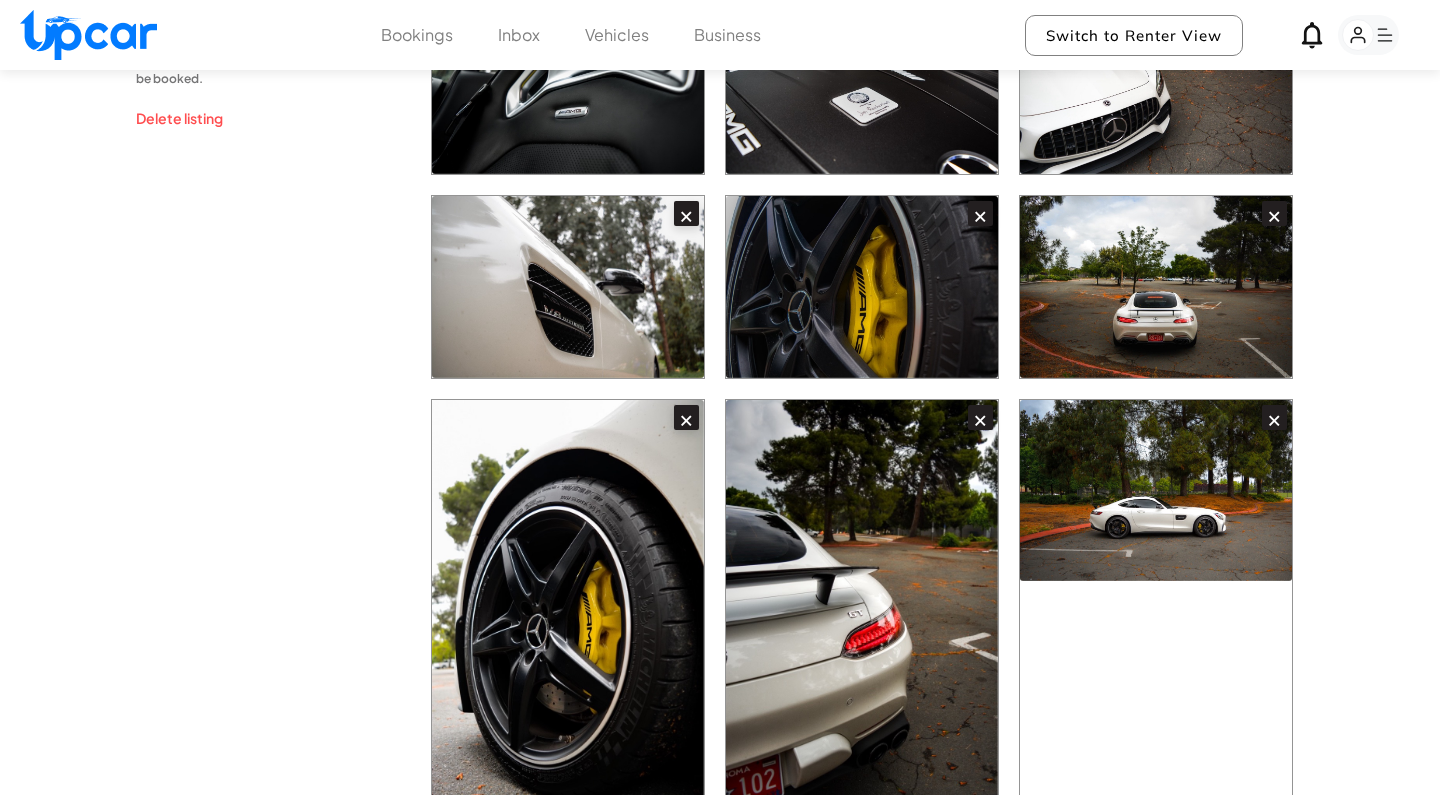 scroll, scrollTop: 1073, scrollLeft: 0, axis: vertical 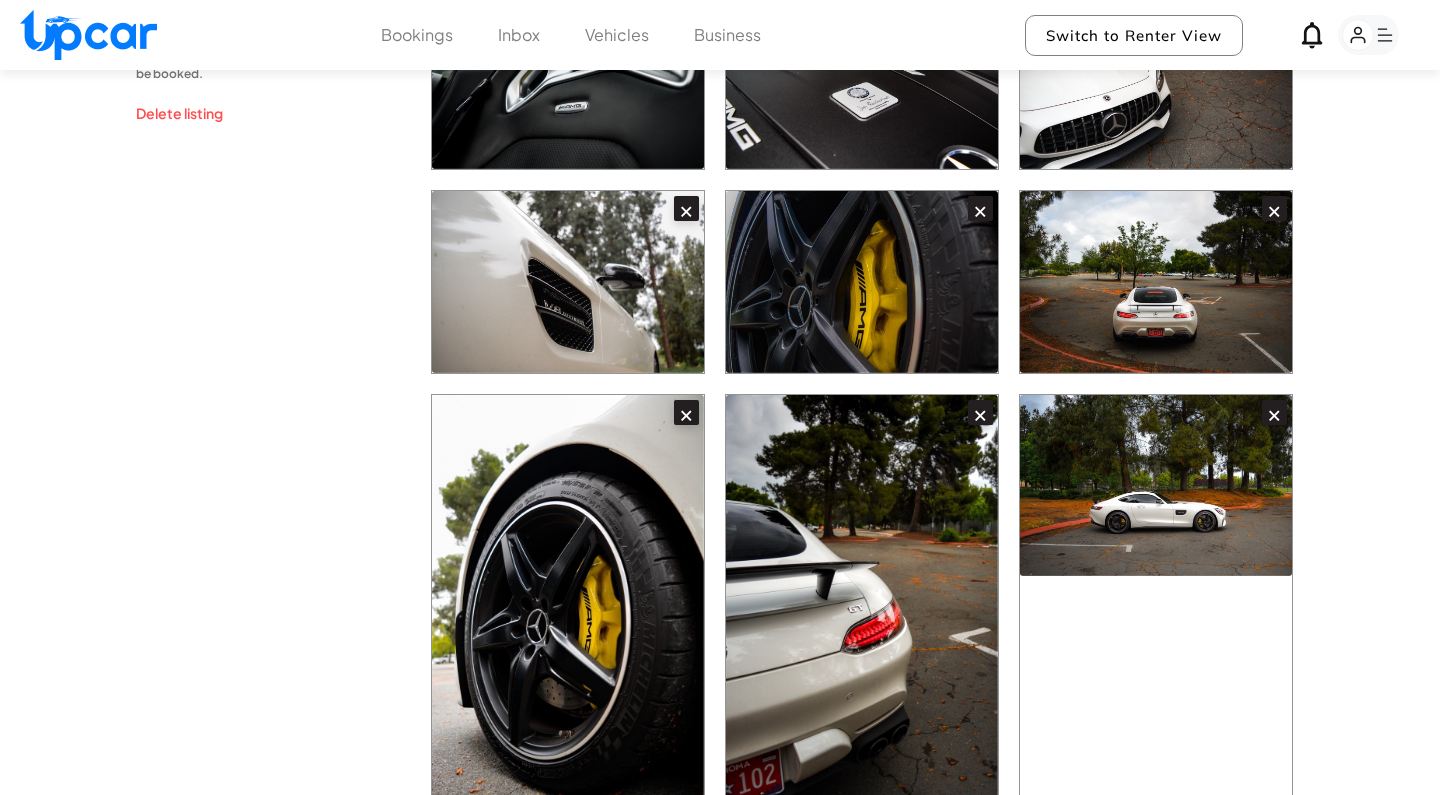 click on "×" at bounding box center (1156, 599) 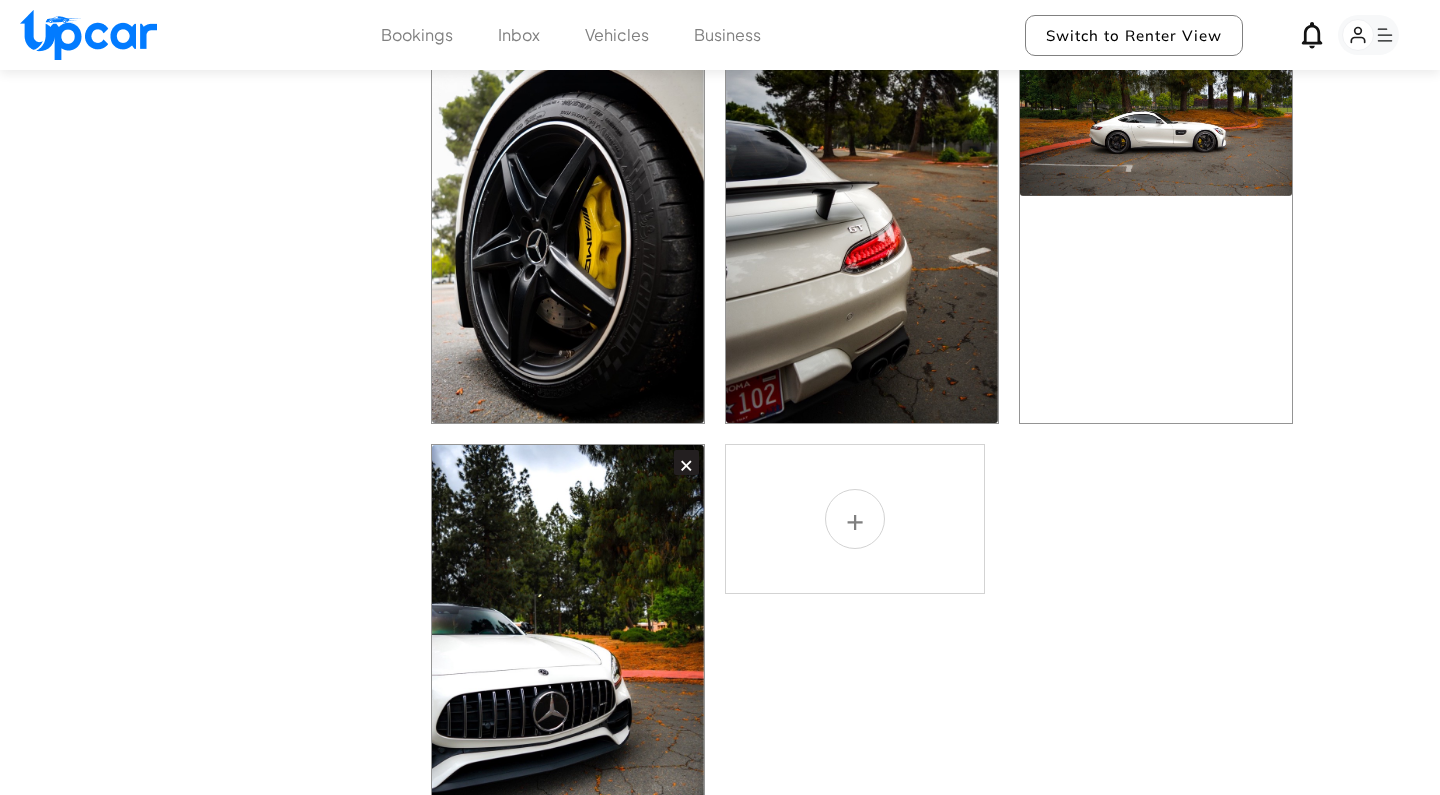 scroll, scrollTop: 1454, scrollLeft: 0, axis: vertical 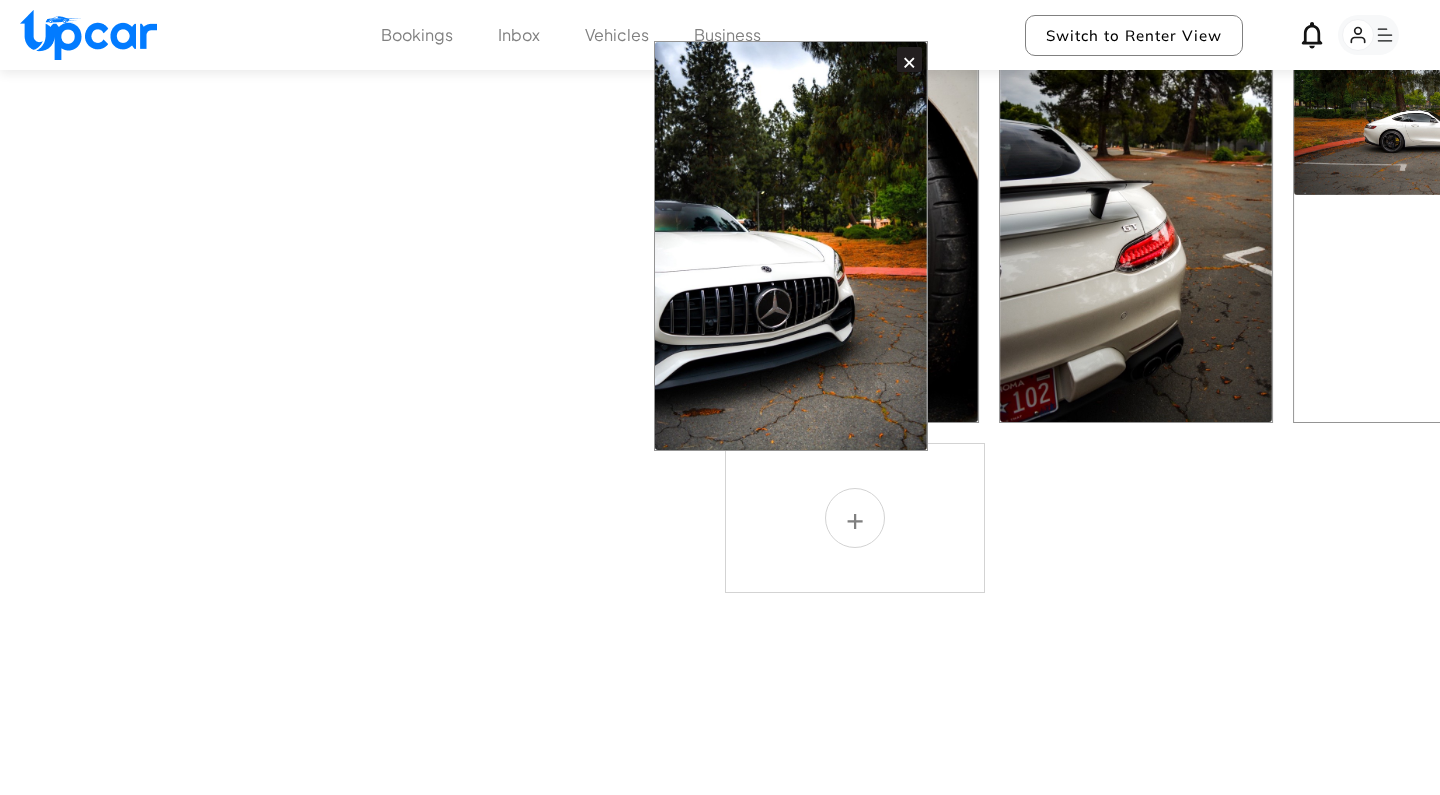 drag, startPoint x: 599, startPoint y: 626, endPoint x: 821, endPoint y: 217, distance: 465.36545 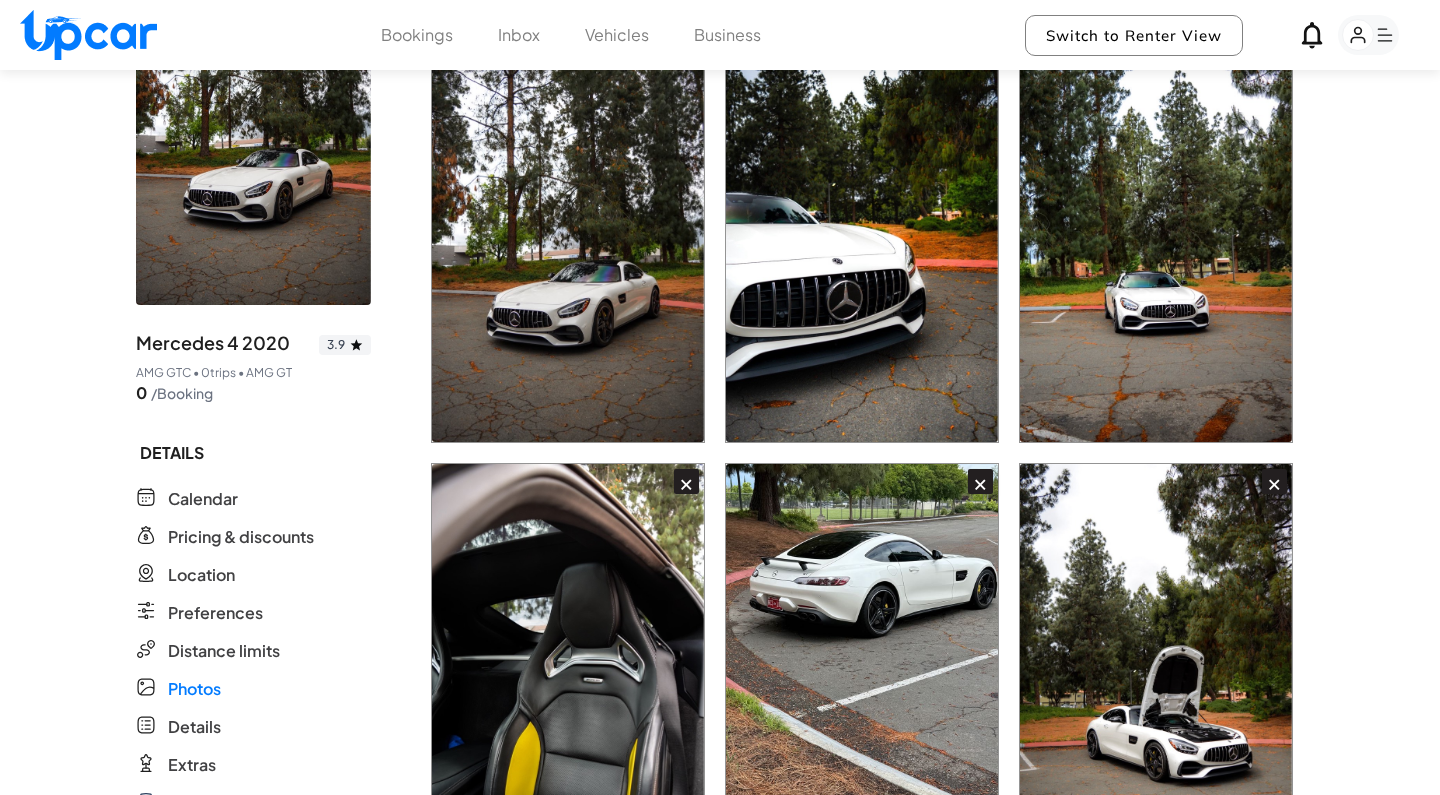 scroll, scrollTop: 180, scrollLeft: 0, axis: vertical 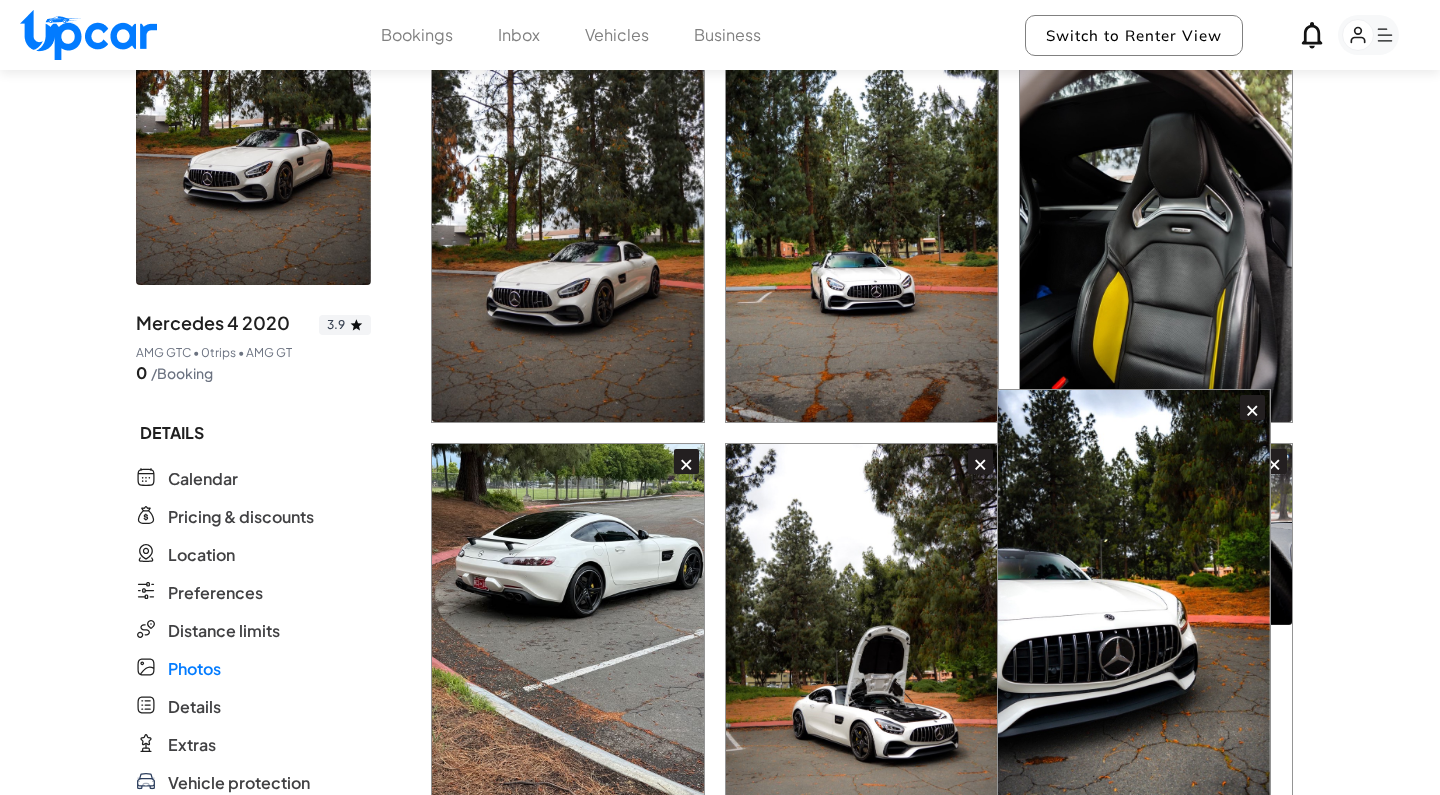 drag, startPoint x: 839, startPoint y: 280, endPoint x: 979, endPoint y: 688, distance: 431.35138 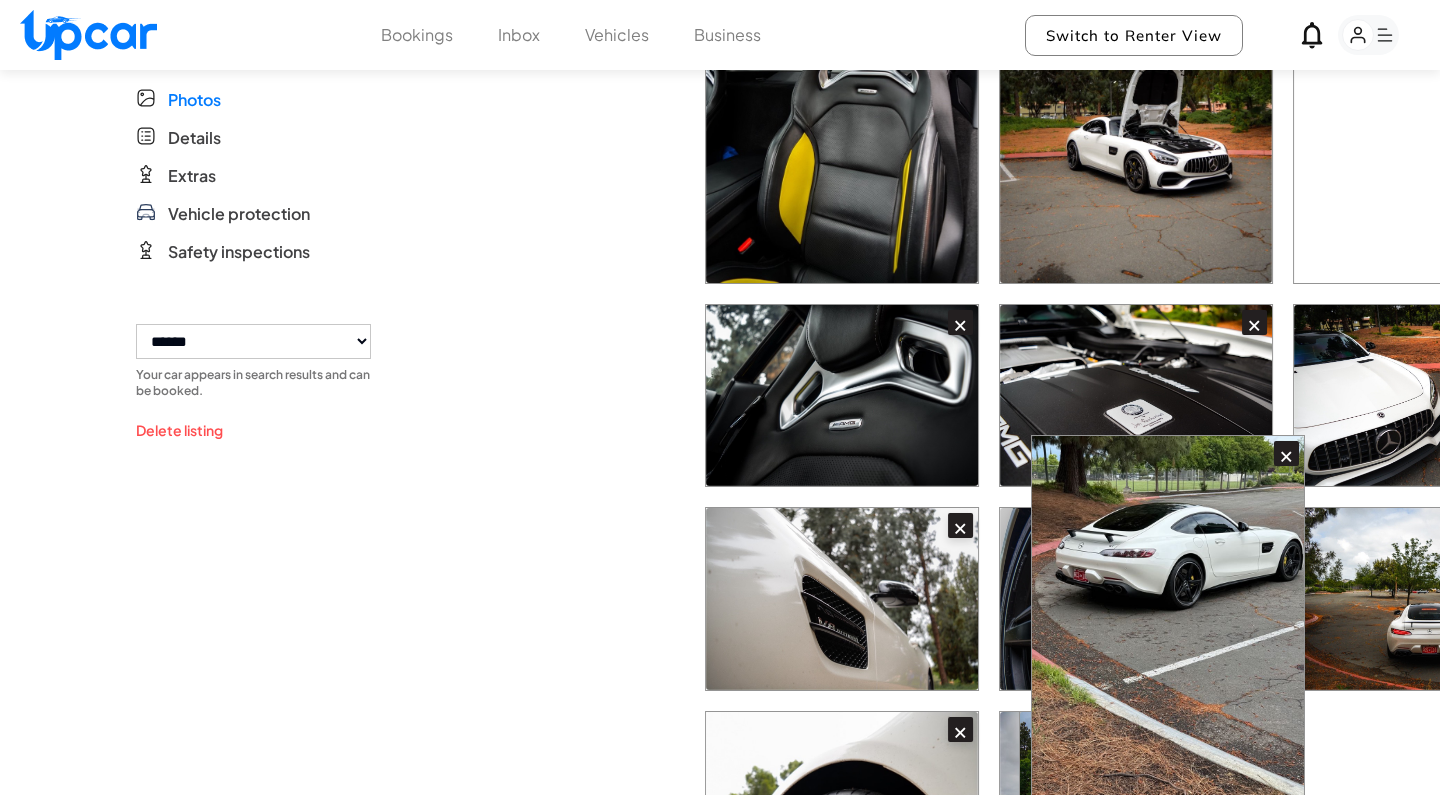 drag, startPoint x: 821, startPoint y: 550, endPoint x: 1130, endPoint y: 649, distance: 324.4719 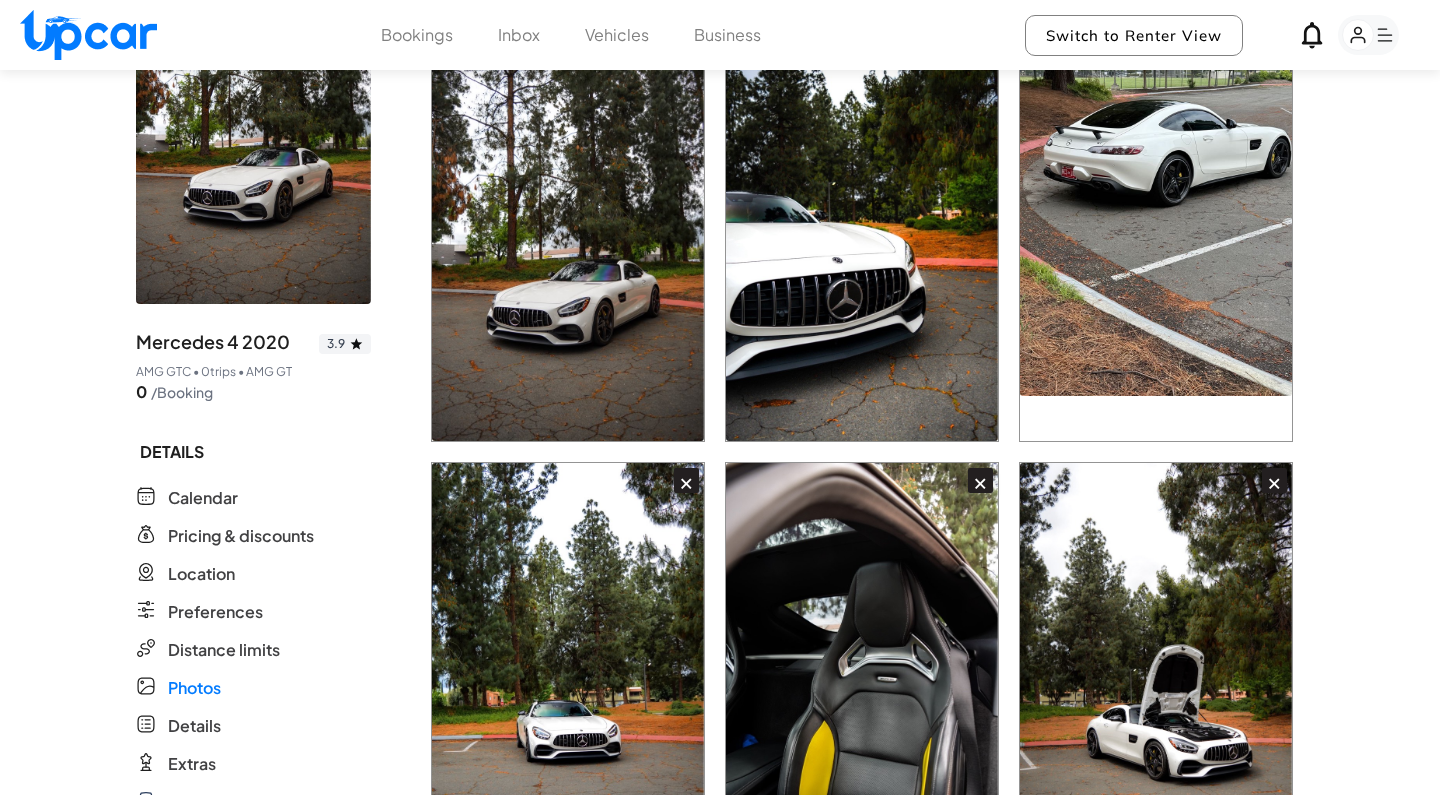 scroll, scrollTop: 190, scrollLeft: 0, axis: vertical 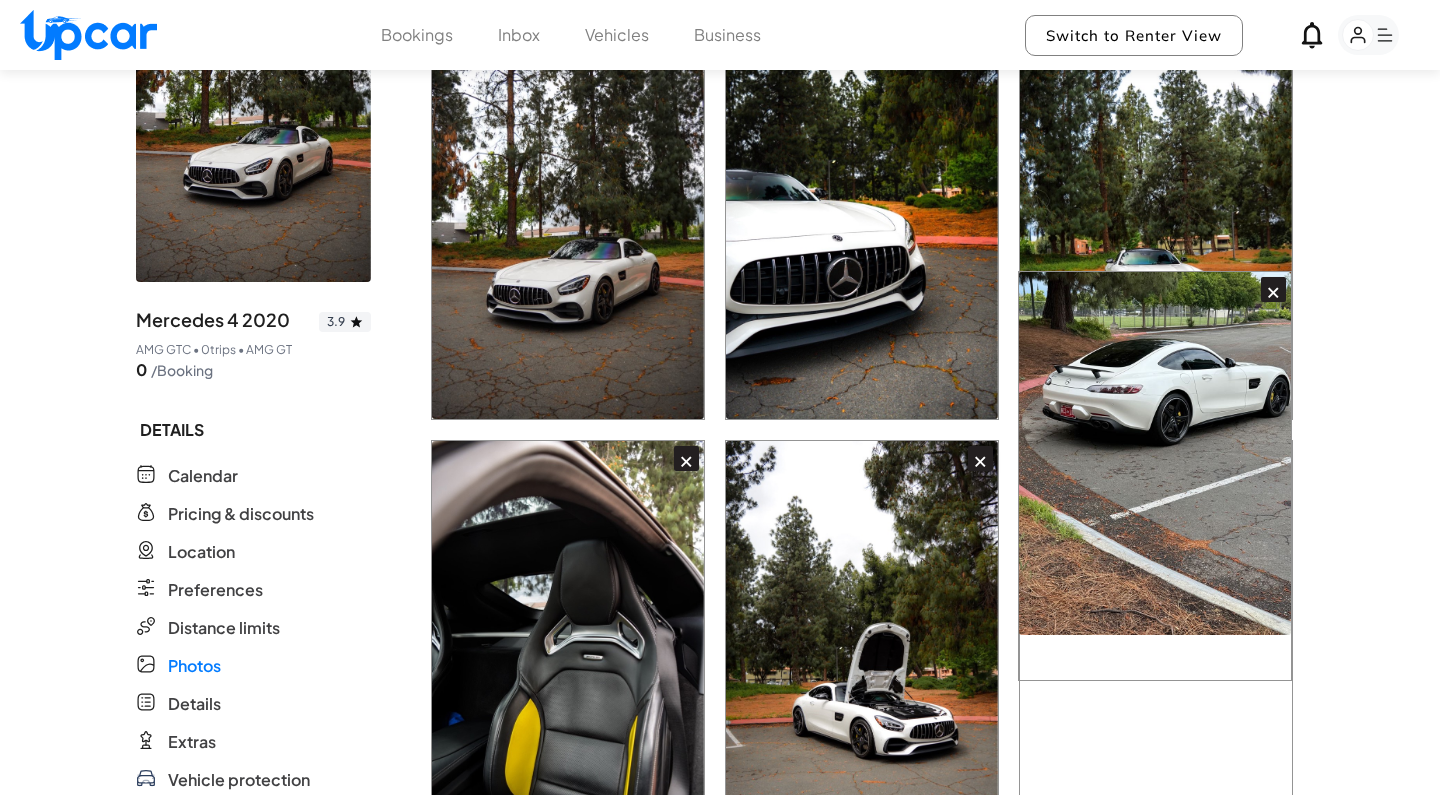 drag, startPoint x: 1116, startPoint y: 372, endPoint x: 1115, endPoint y: 647, distance: 275.00183 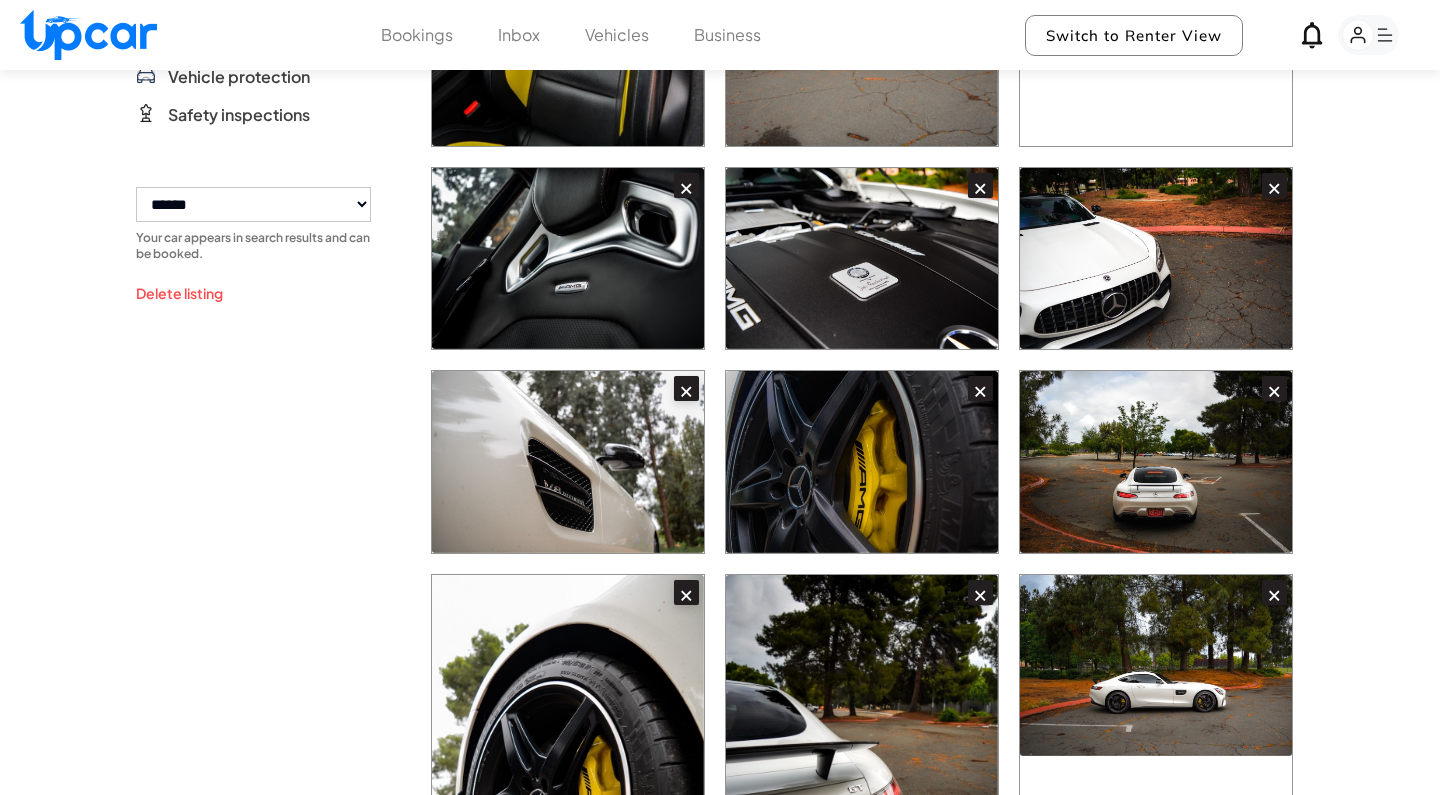 scroll, scrollTop: 797, scrollLeft: 0, axis: vertical 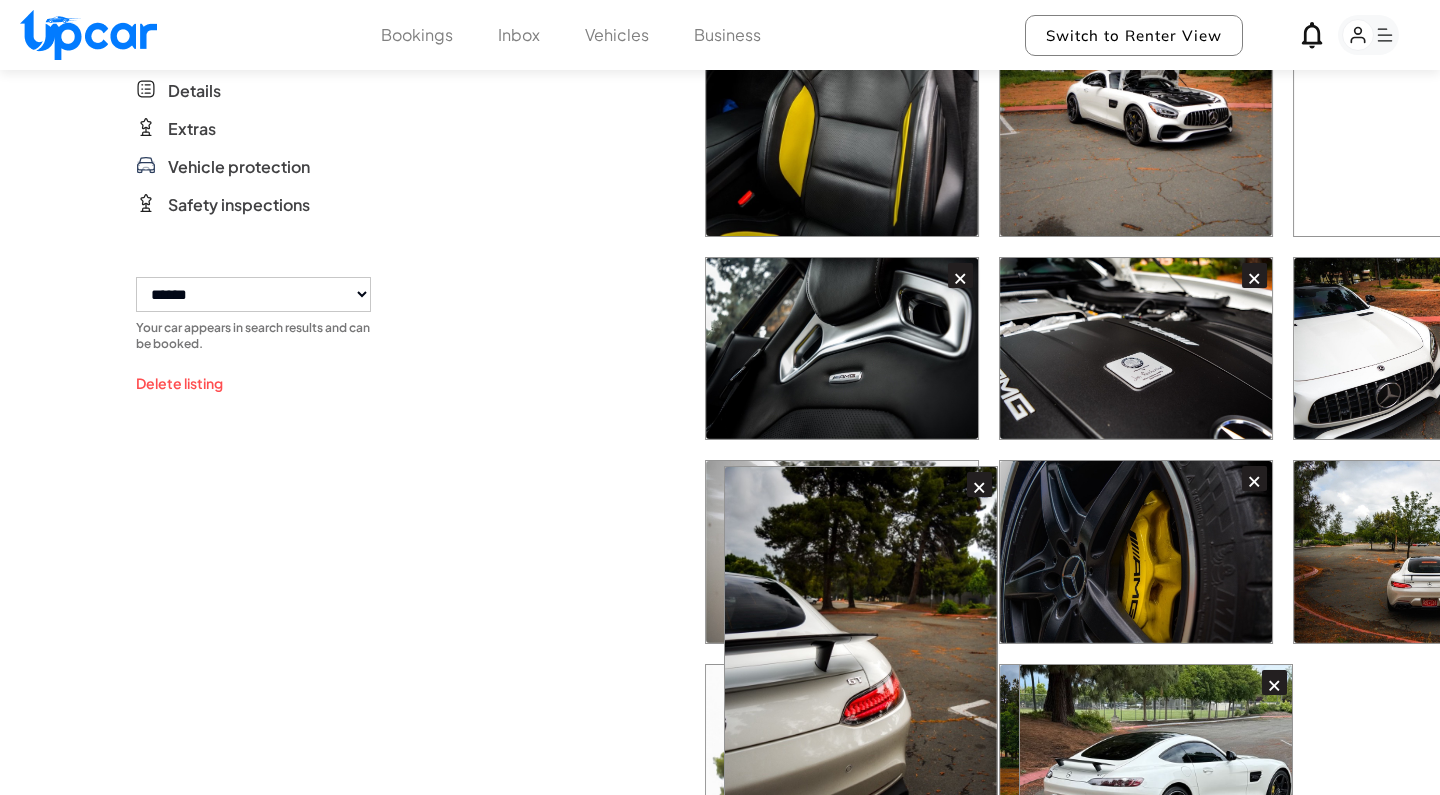drag, startPoint x: 886, startPoint y: 739, endPoint x: 883, endPoint y: 238, distance: 501.00897 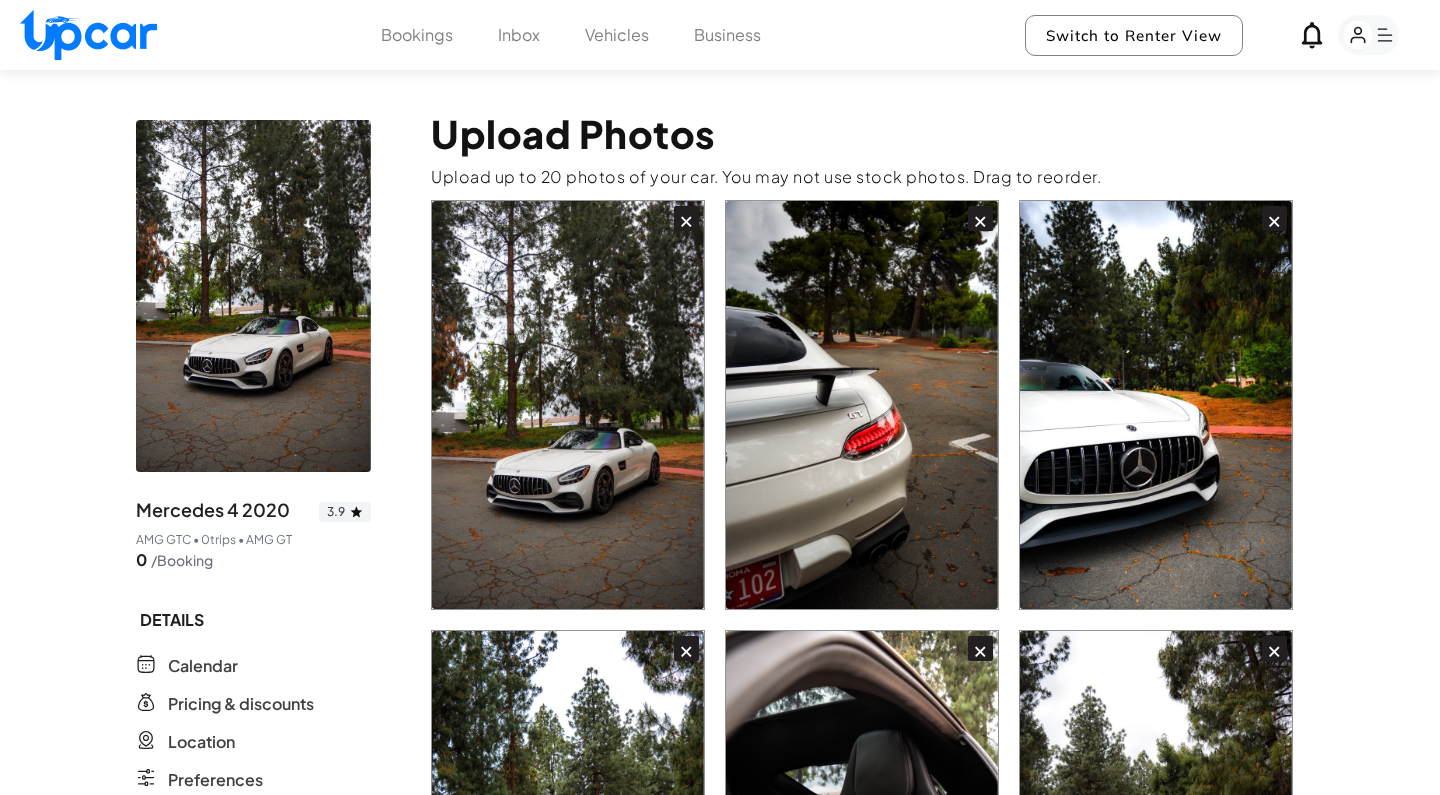 scroll, scrollTop: 0, scrollLeft: 0, axis: both 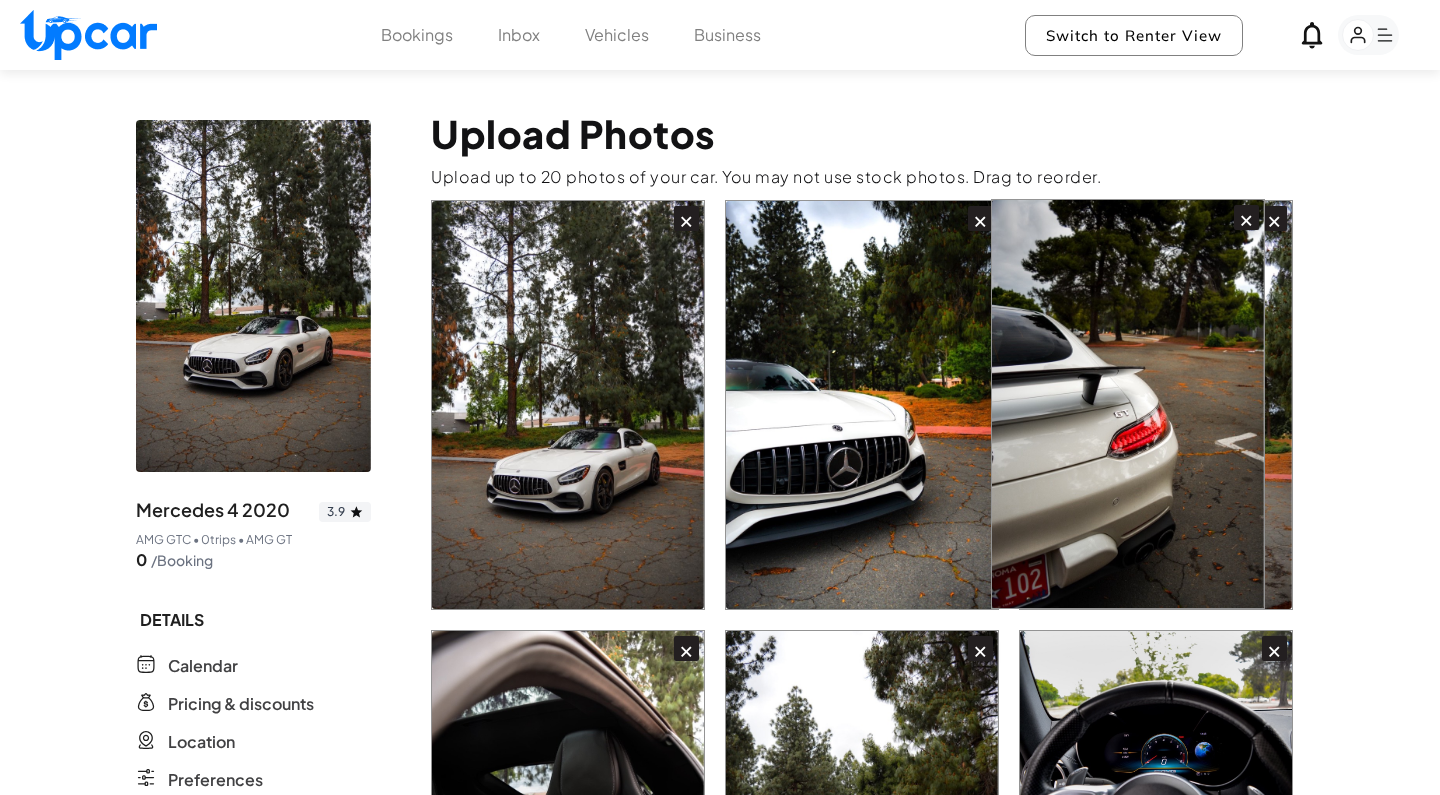 drag, startPoint x: 815, startPoint y: 514, endPoint x: 1095, endPoint y: 511, distance: 280.01608 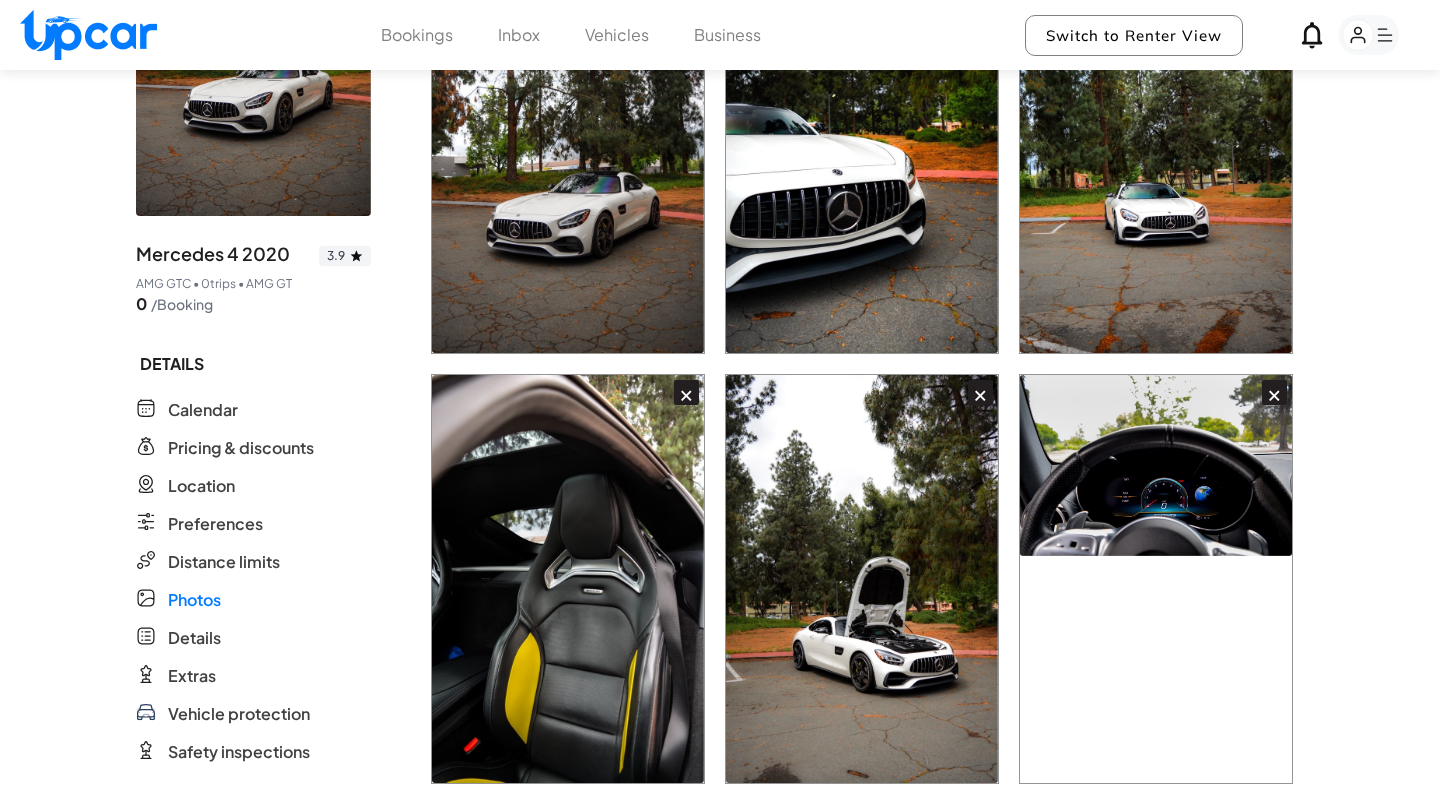 scroll, scrollTop: 232, scrollLeft: 0, axis: vertical 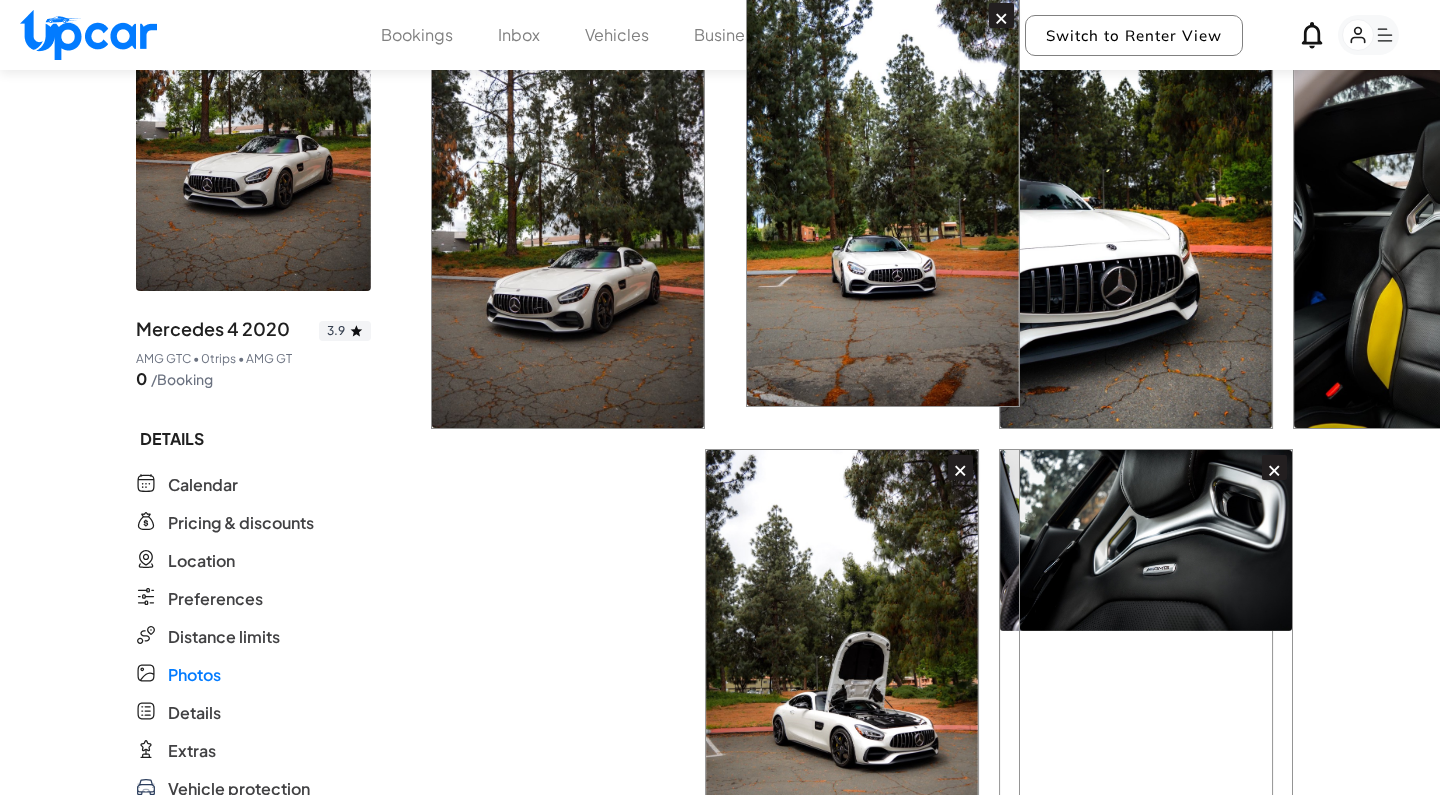 drag, startPoint x: 1131, startPoint y: 338, endPoint x: 836, endPoint y: 388, distance: 299.20728 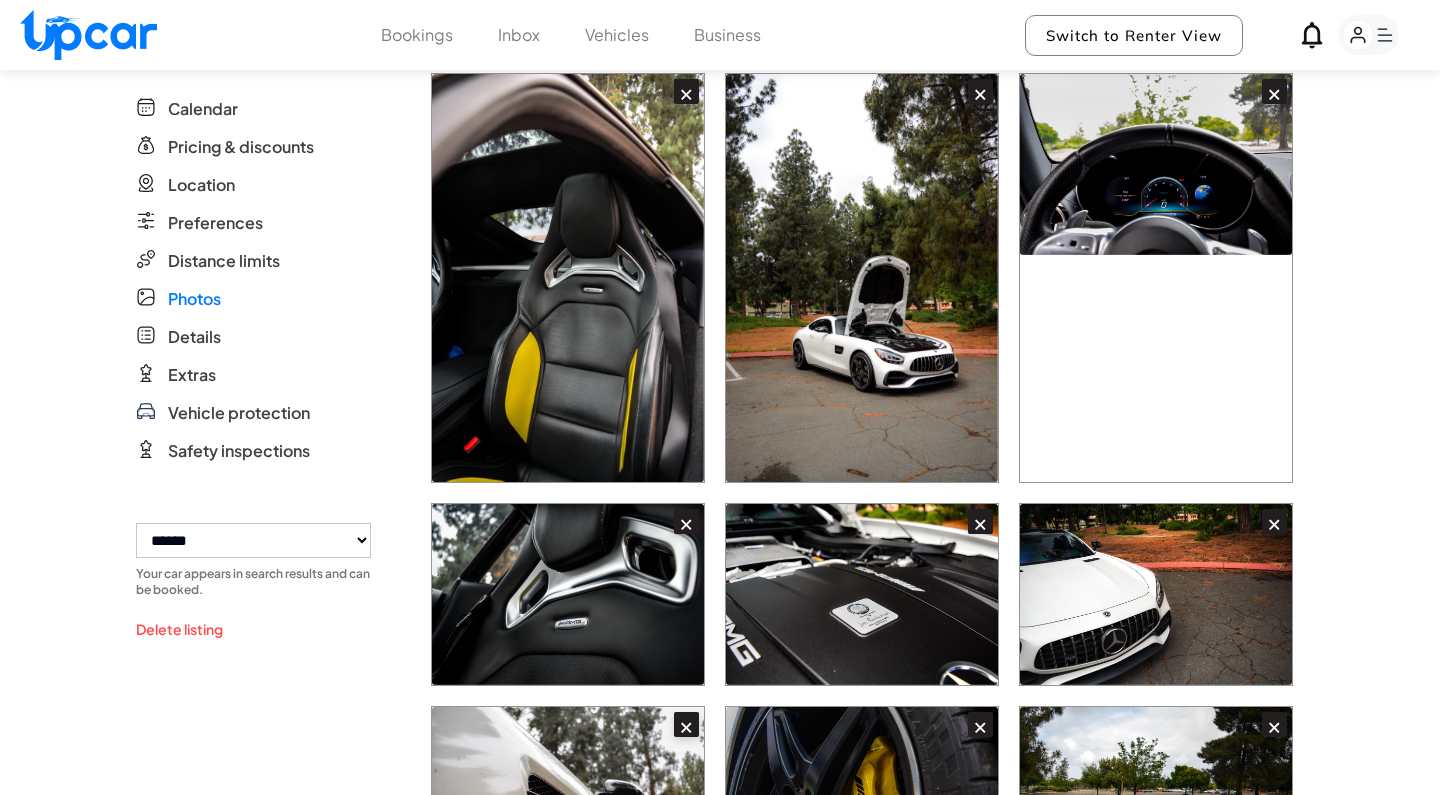 scroll, scrollTop: 481, scrollLeft: 0, axis: vertical 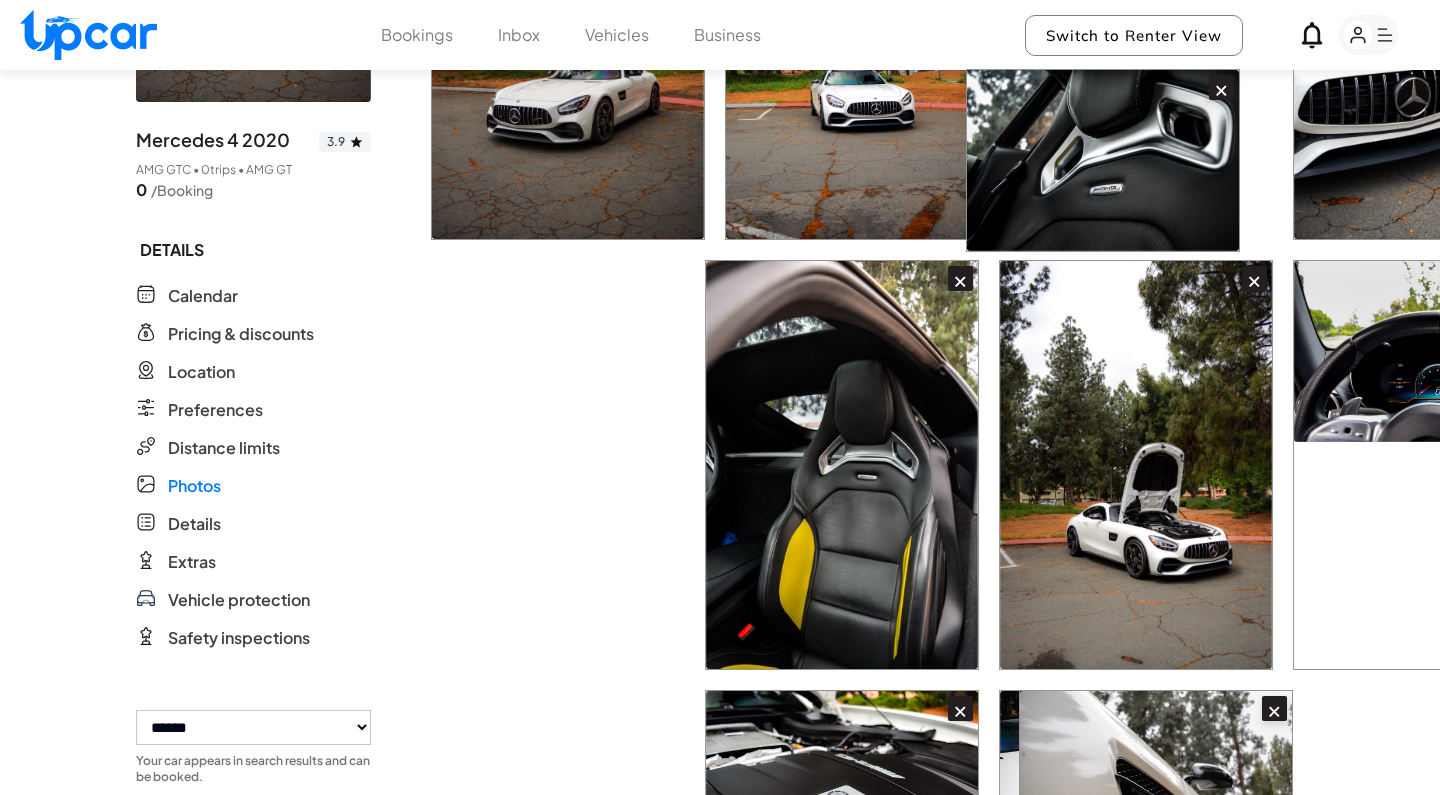 drag, startPoint x: 610, startPoint y: 662, endPoint x: 1148, endPoint y: 162, distance: 734.4685 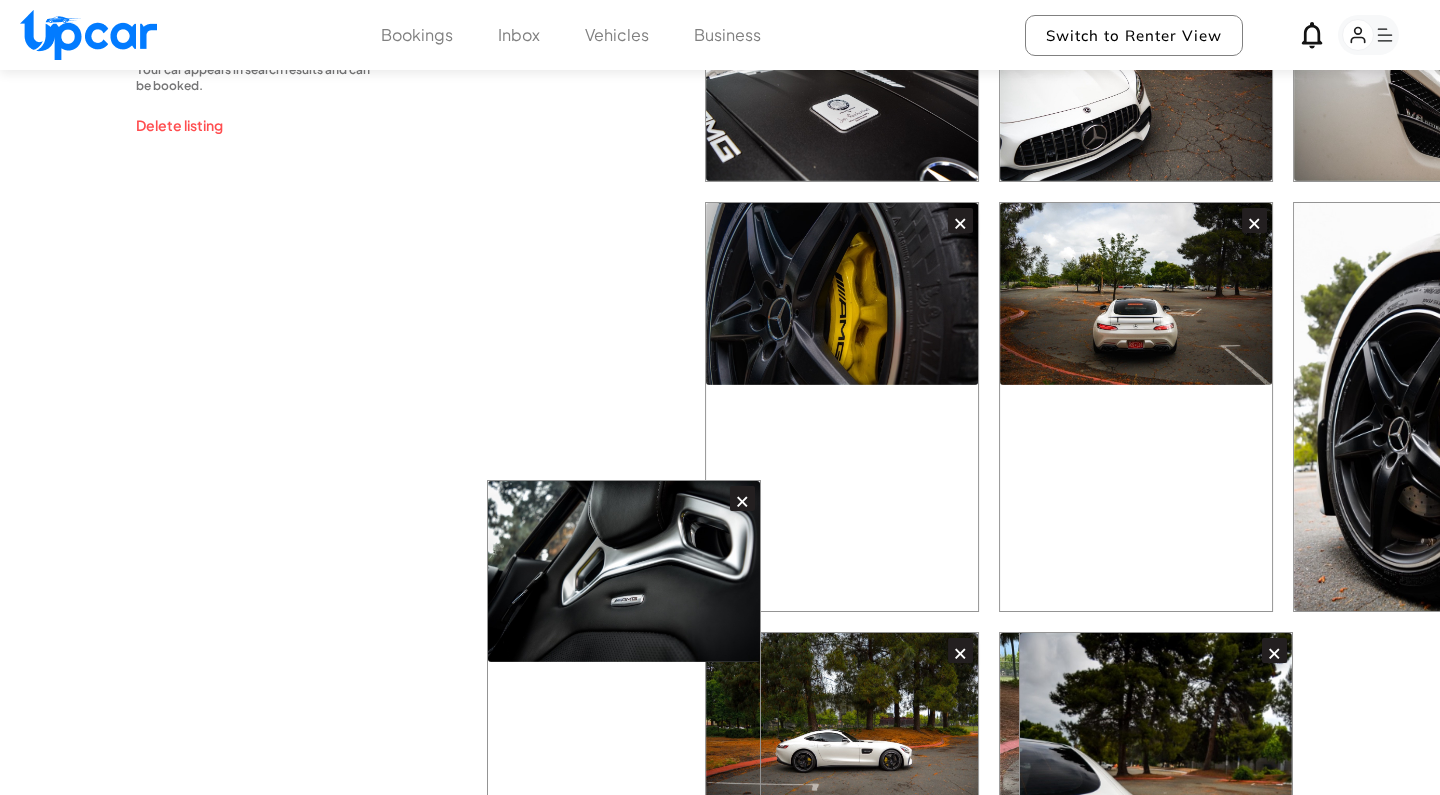 scroll, scrollTop: 1074, scrollLeft: 0, axis: vertical 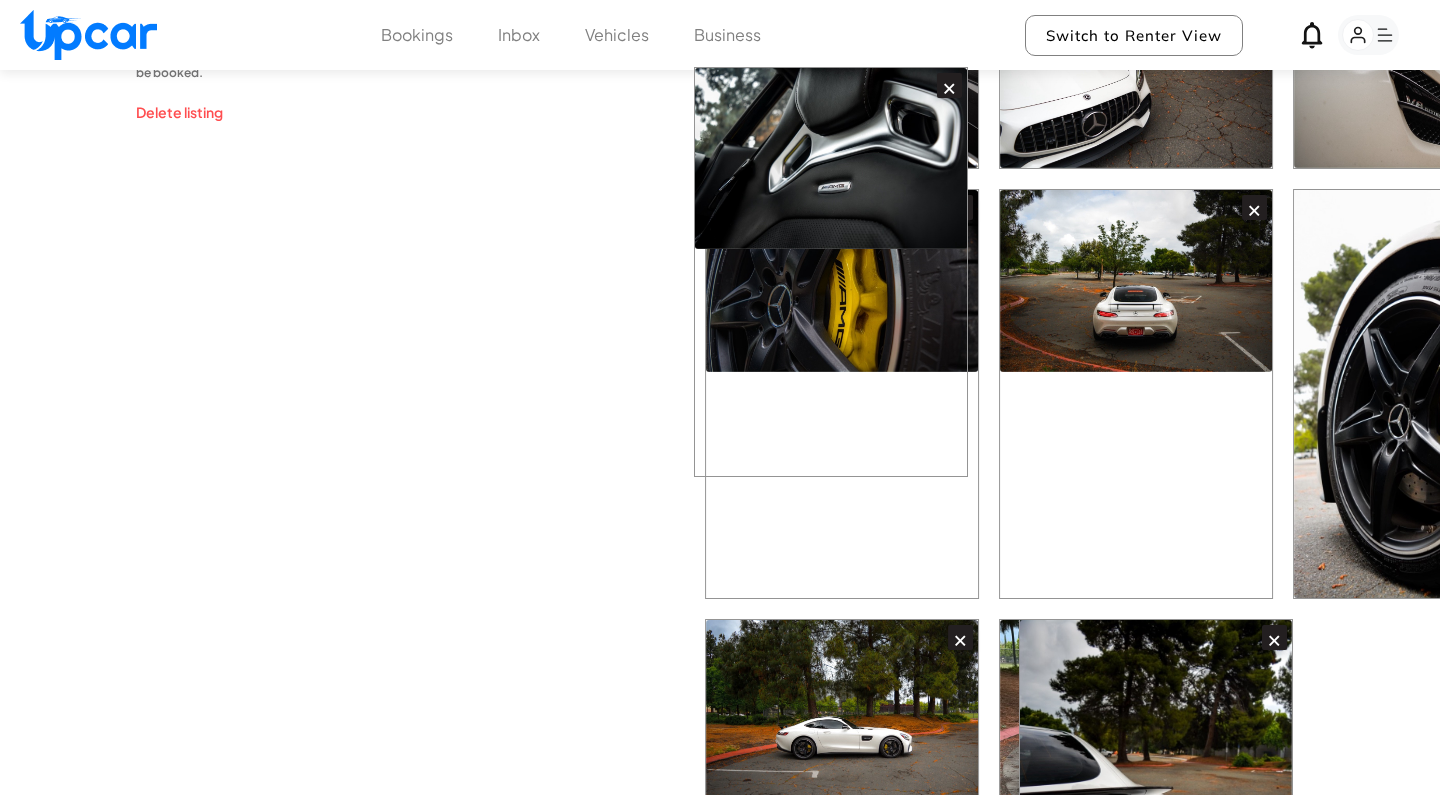 drag, startPoint x: 1104, startPoint y: 232, endPoint x: 773, endPoint y: 243, distance: 331.18274 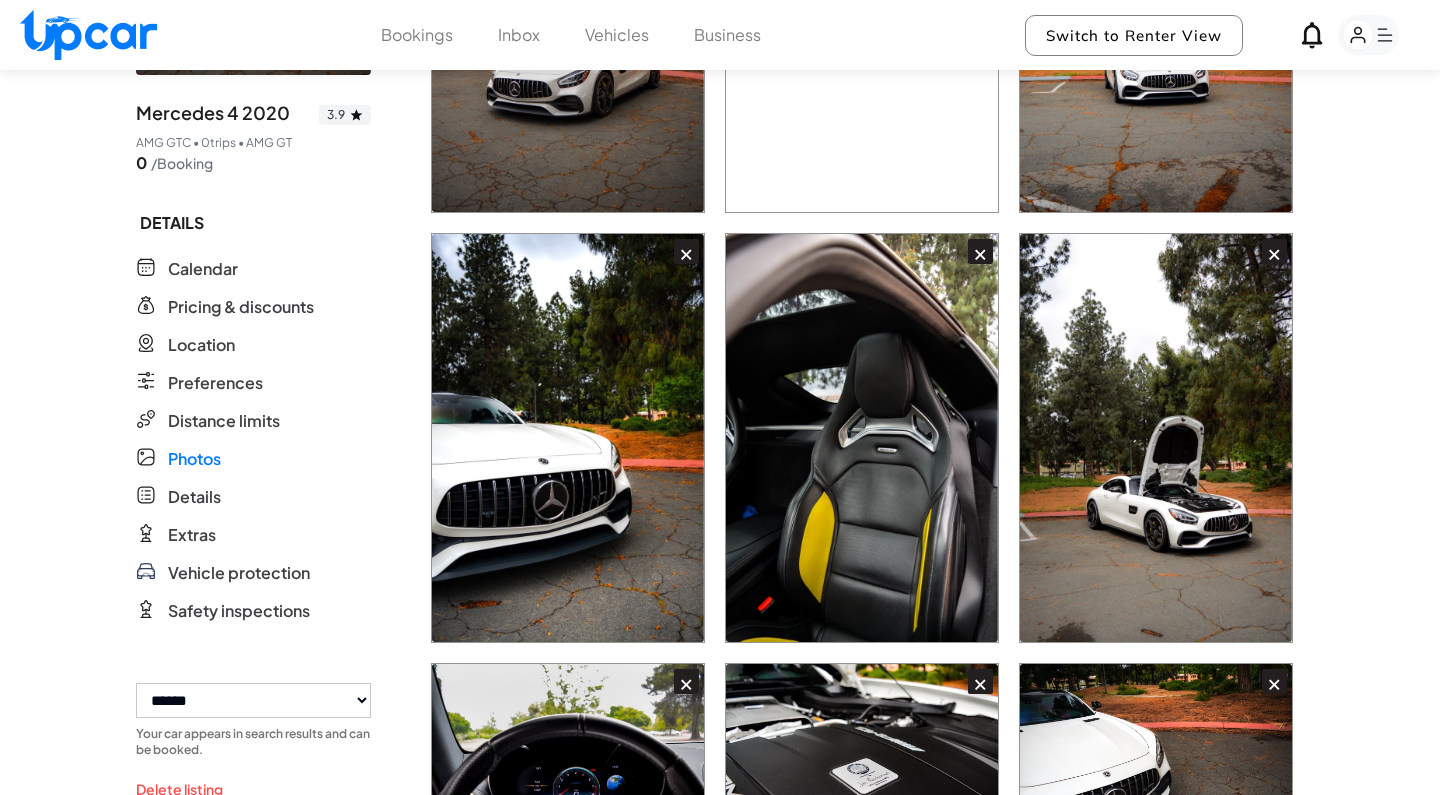 scroll, scrollTop: 399, scrollLeft: 0, axis: vertical 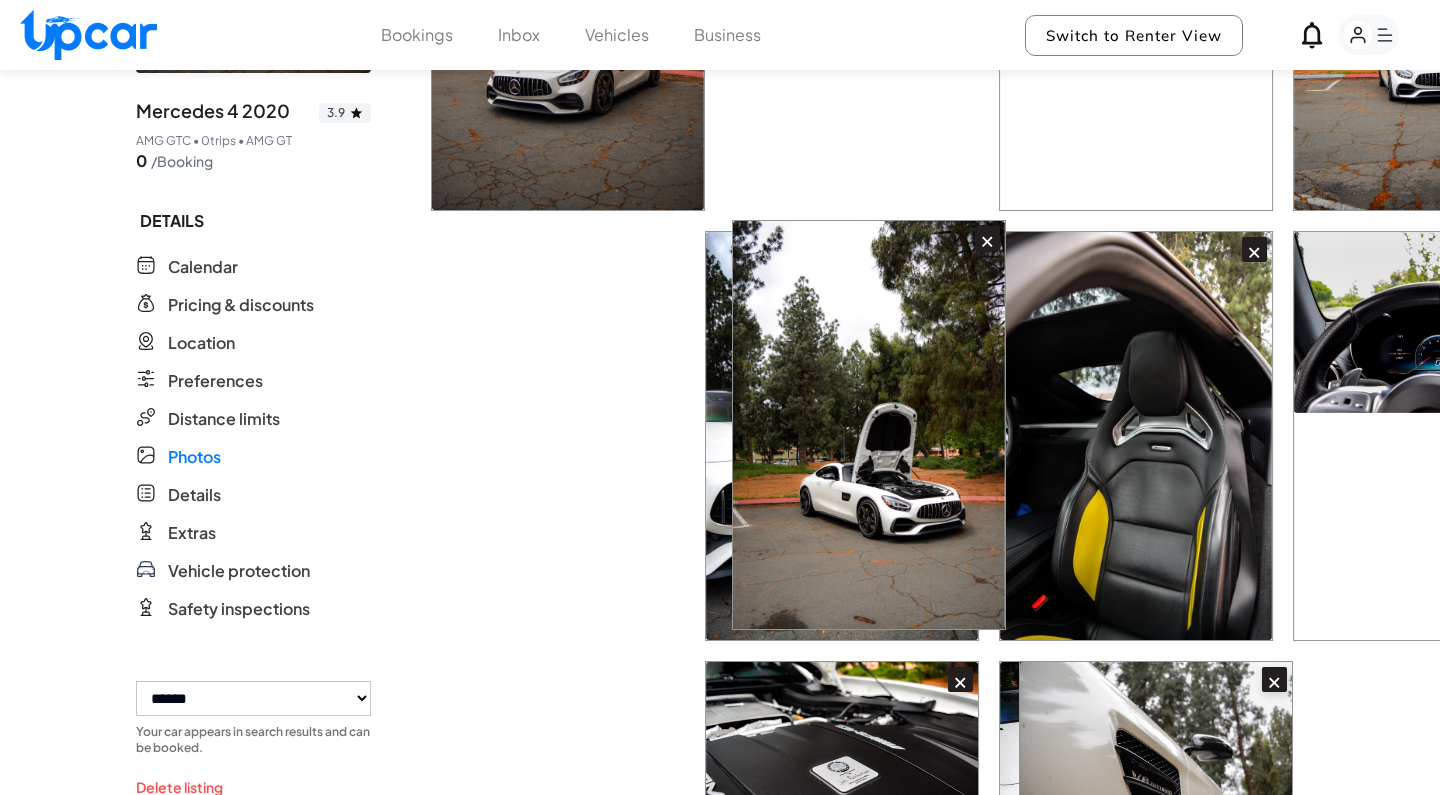 drag, startPoint x: 1151, startPoint y: 462, endPoint x: 743, endPoint y: 469, distance: 408.06006 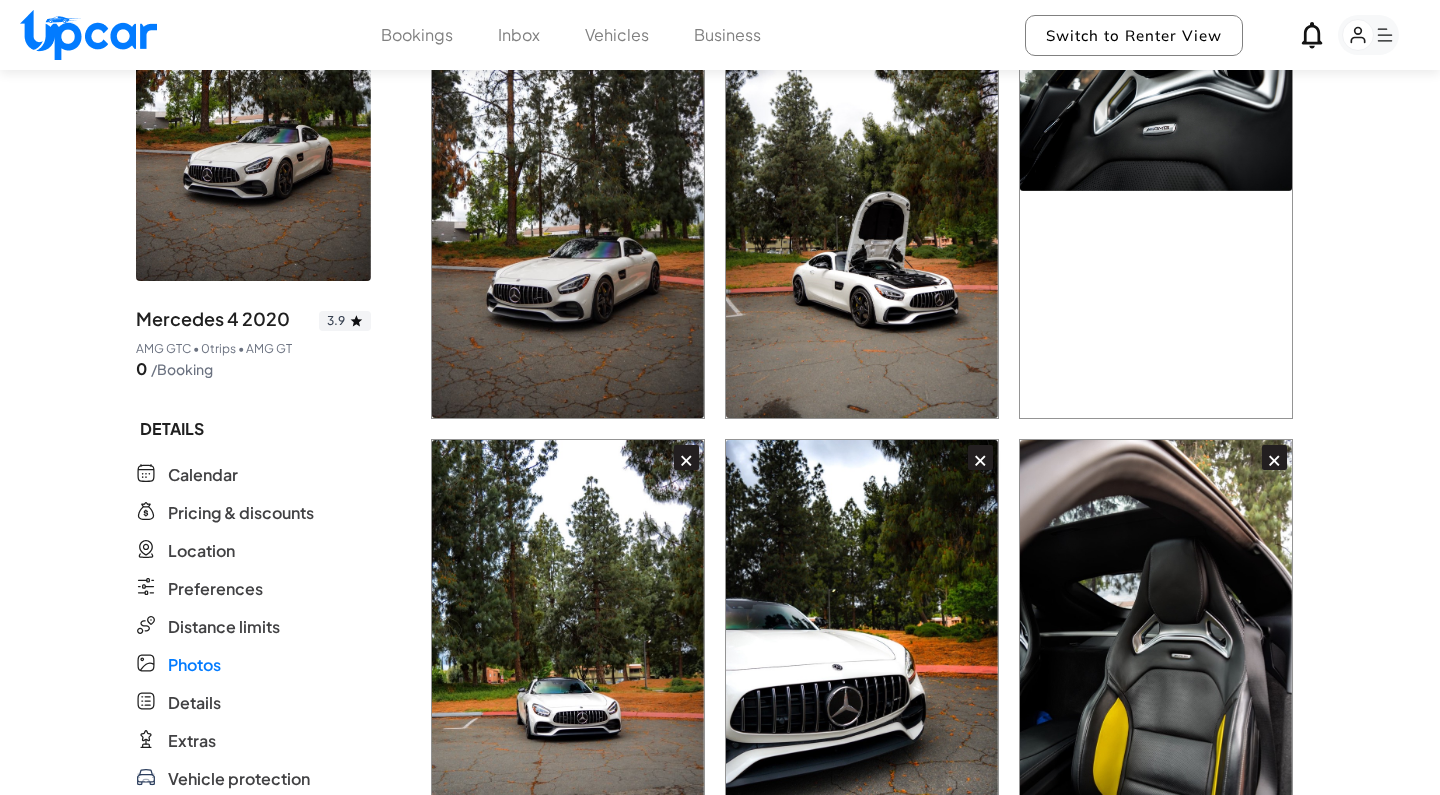 scroll, scrollTop: 196, scrollLeft: 0, axis: vertical 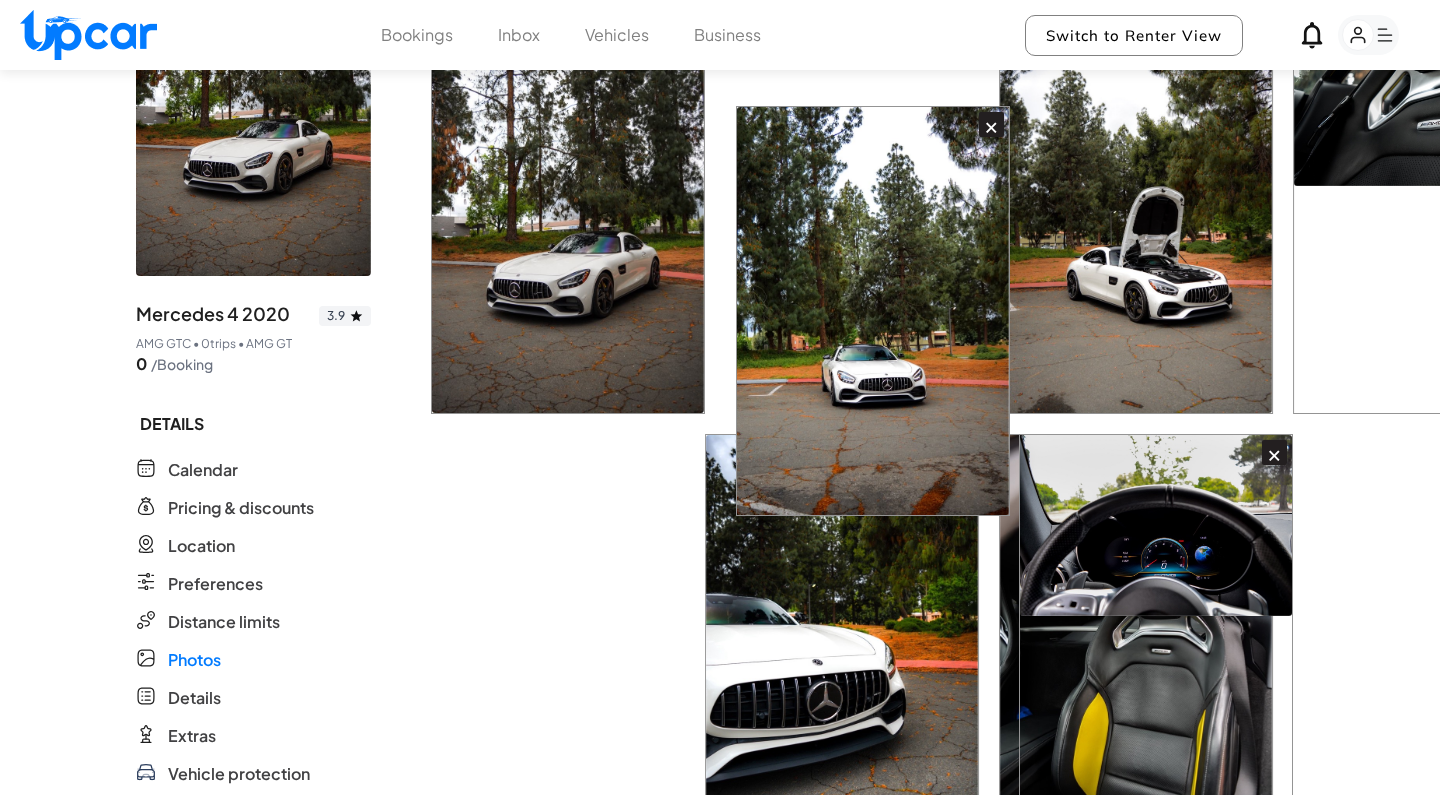 drag, startPoint x: 695, startPoint y: 608, endPoint x: 1000, endPoint y: 265, distance: 458.99237 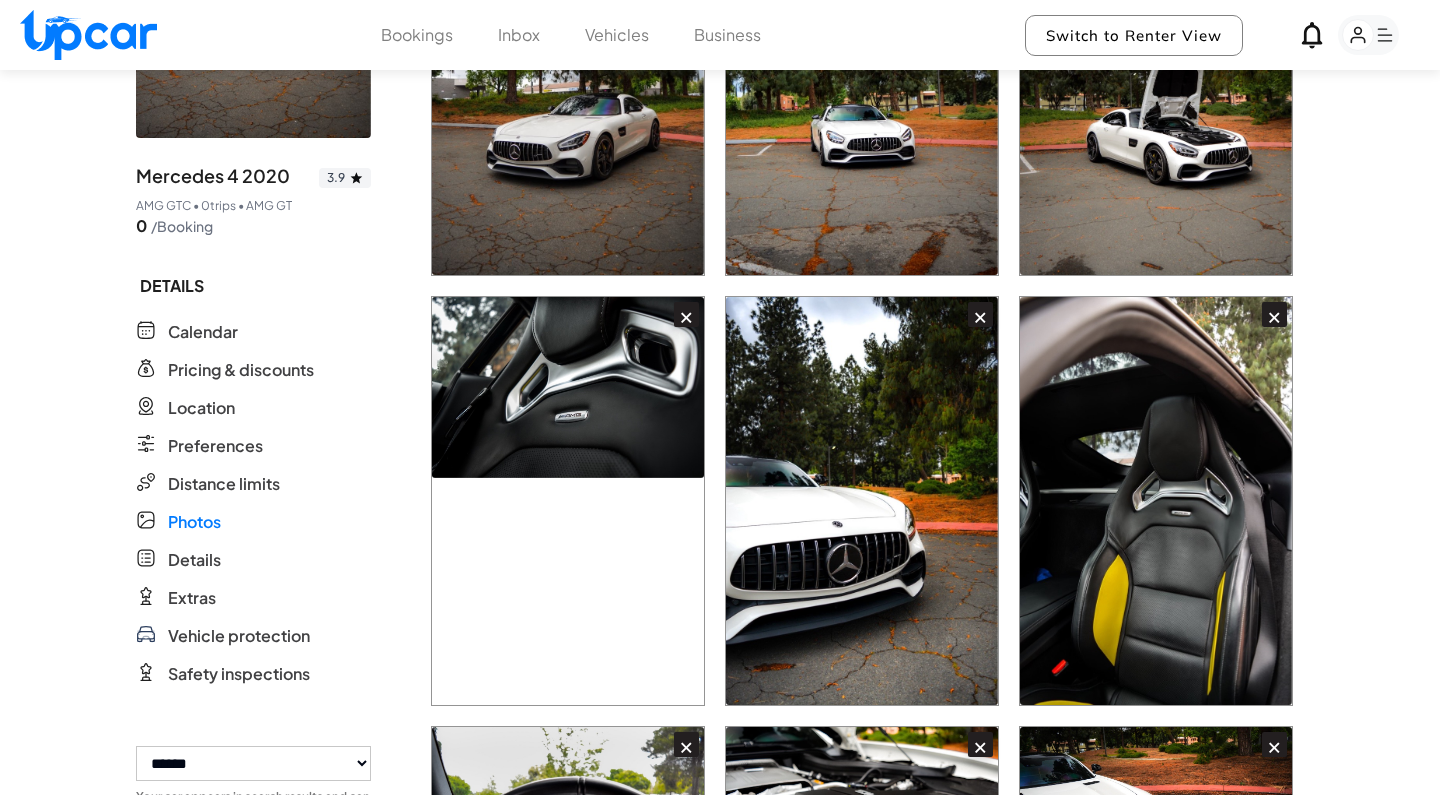 scroll, scrollTop: 221, scrollLeft: 0, axis: vertical 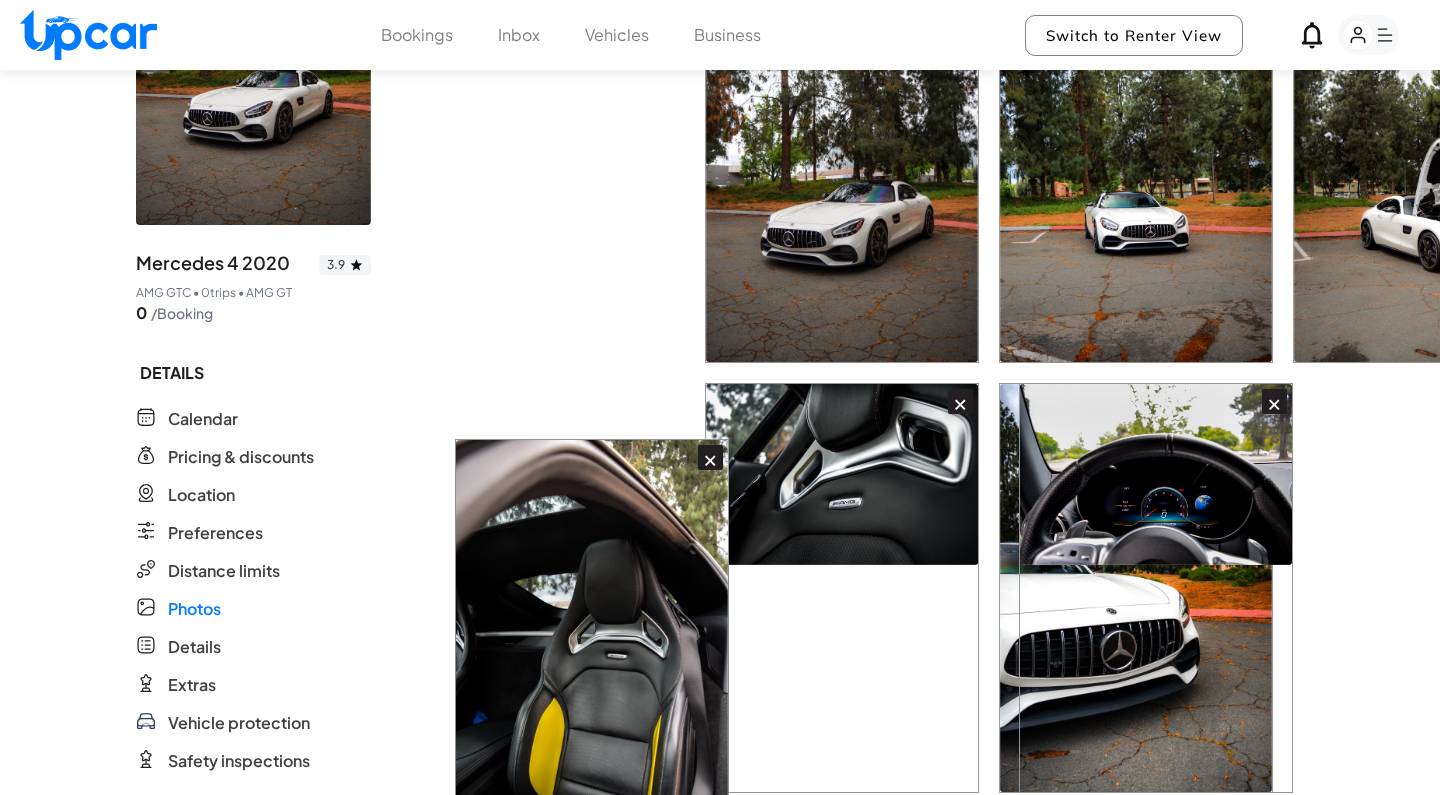 drag, startPoint x: 1155, startPoint y: 651, endPoint x: 556, endPoint y: 685, distance: 599.9642 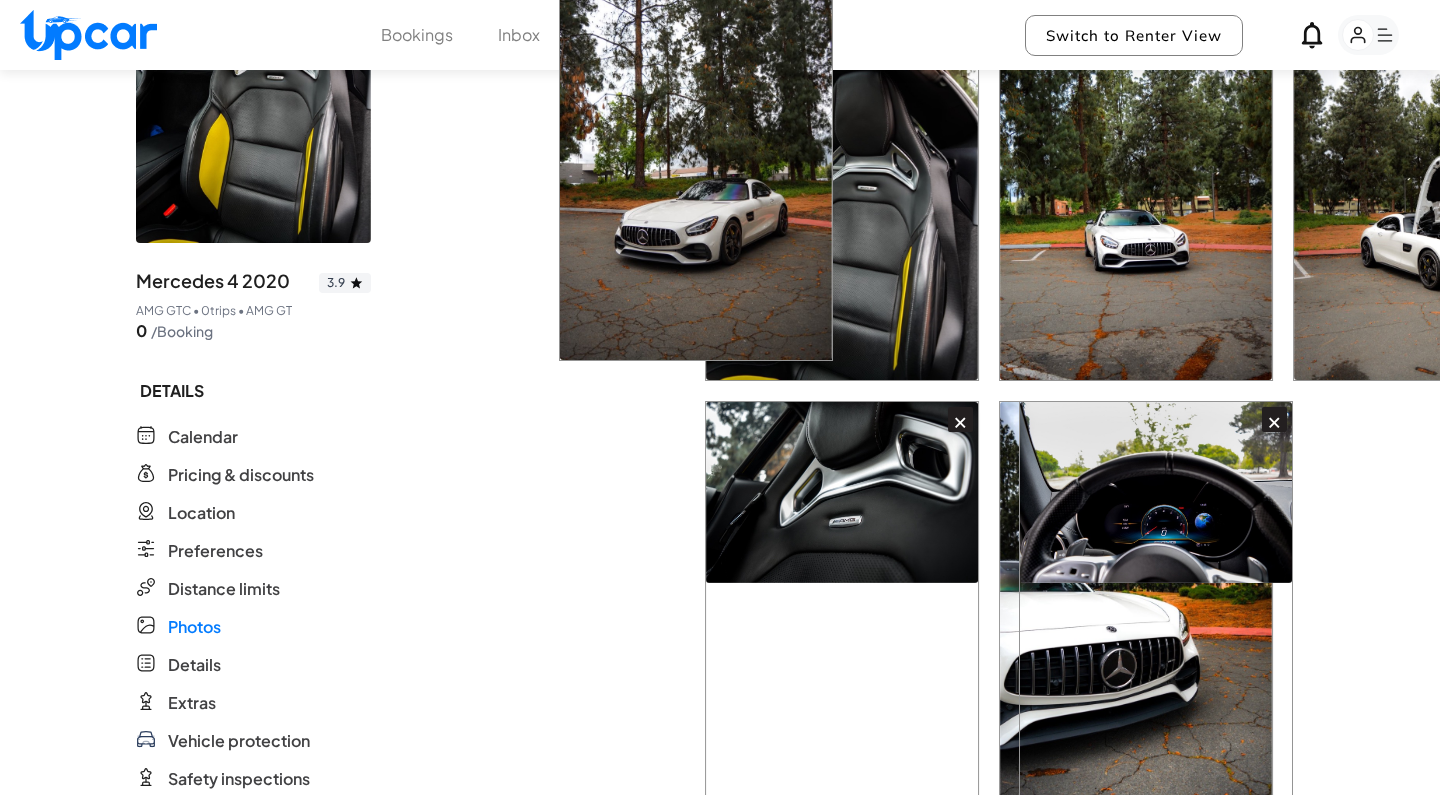 scroll, scrollTop: 208, scrollLeft: 0, axis: vertical 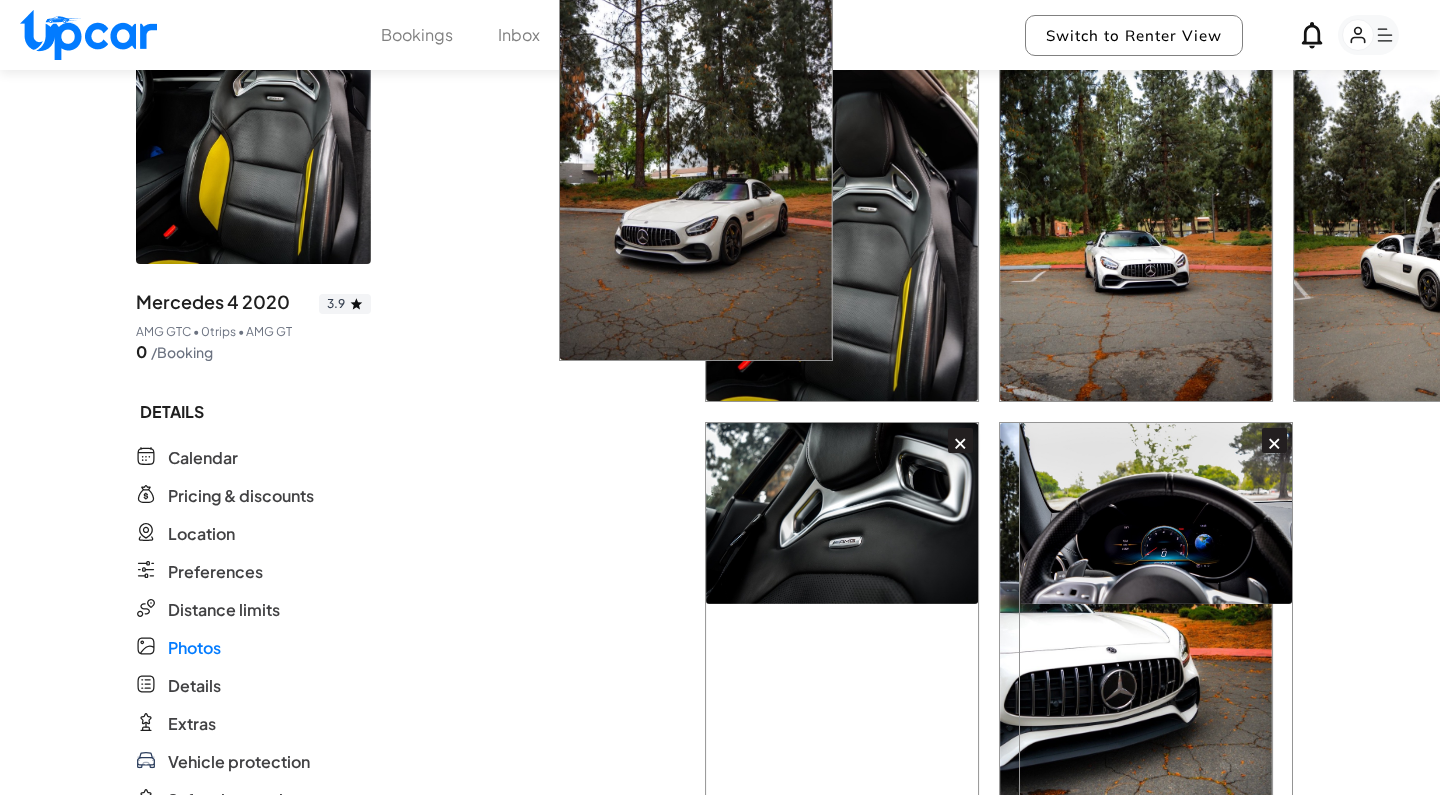 drag, startPoint x: 873, startPoint y: 314, endPoint x: 702, endPoint y: 316, distance: 171.01169 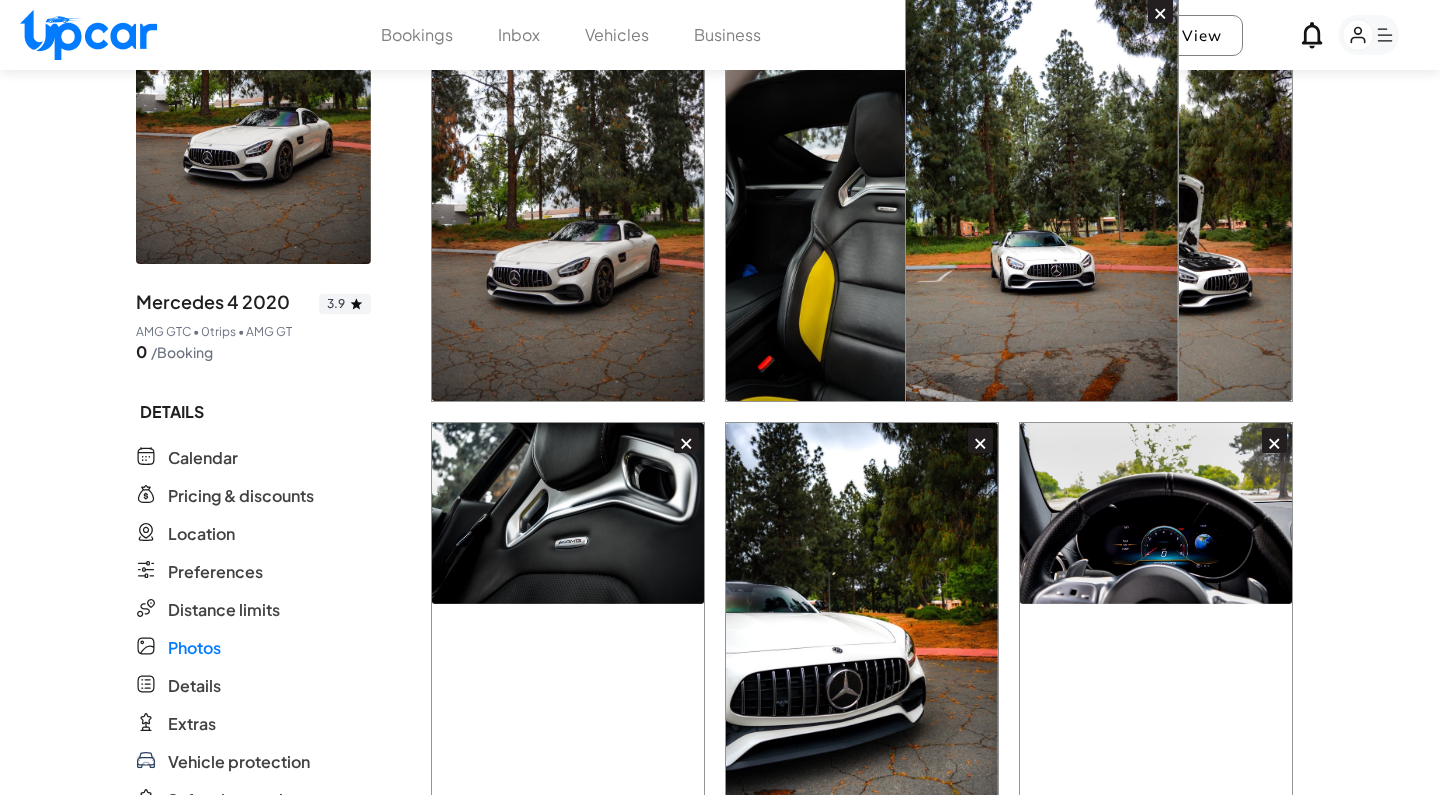 scroll, scrollTop: 202, scrollLeft: 0, axis: vertical 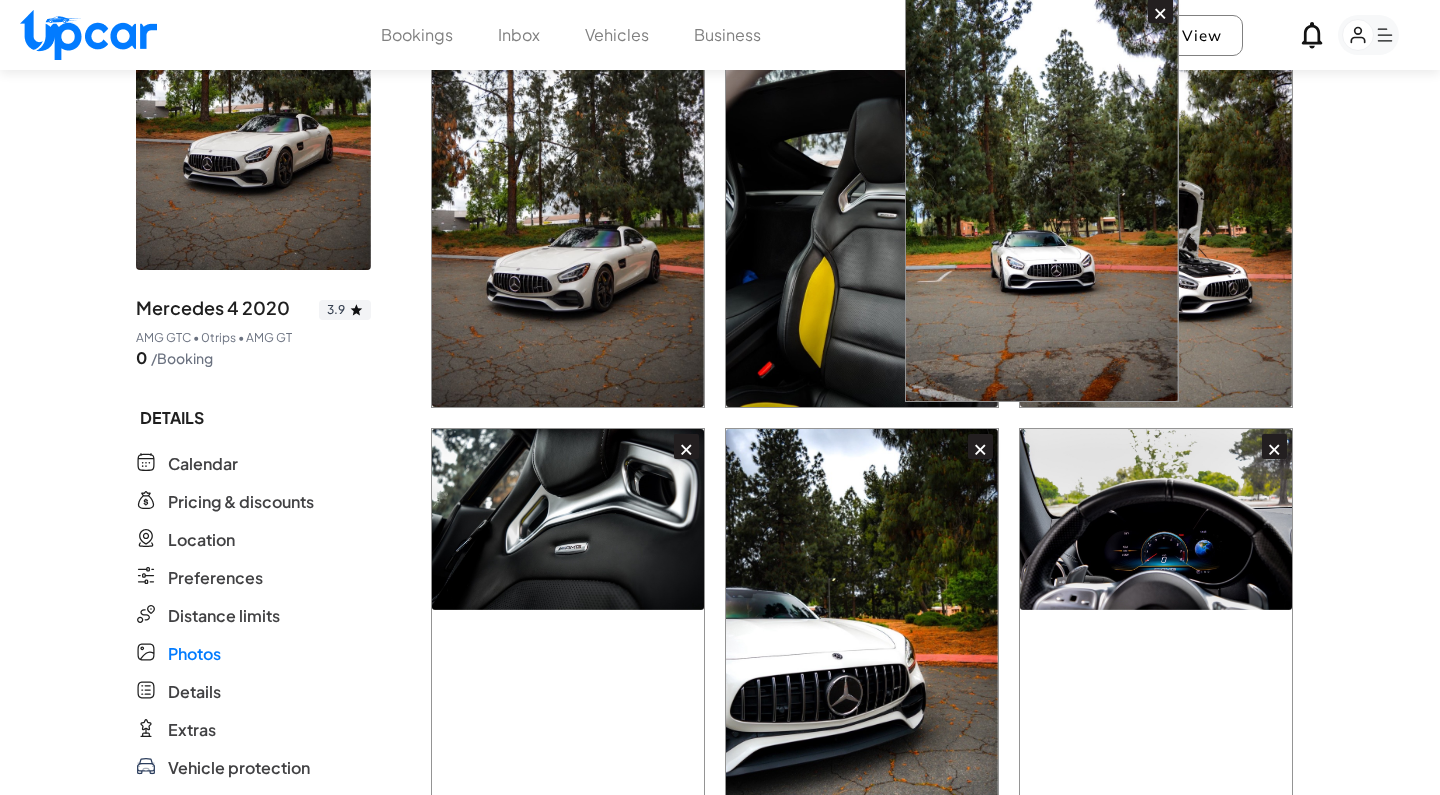 drag, startPoint x: 1103, startPoint y: 314, endPoint x: 901, endPoint y: 322, distance: 202.15836 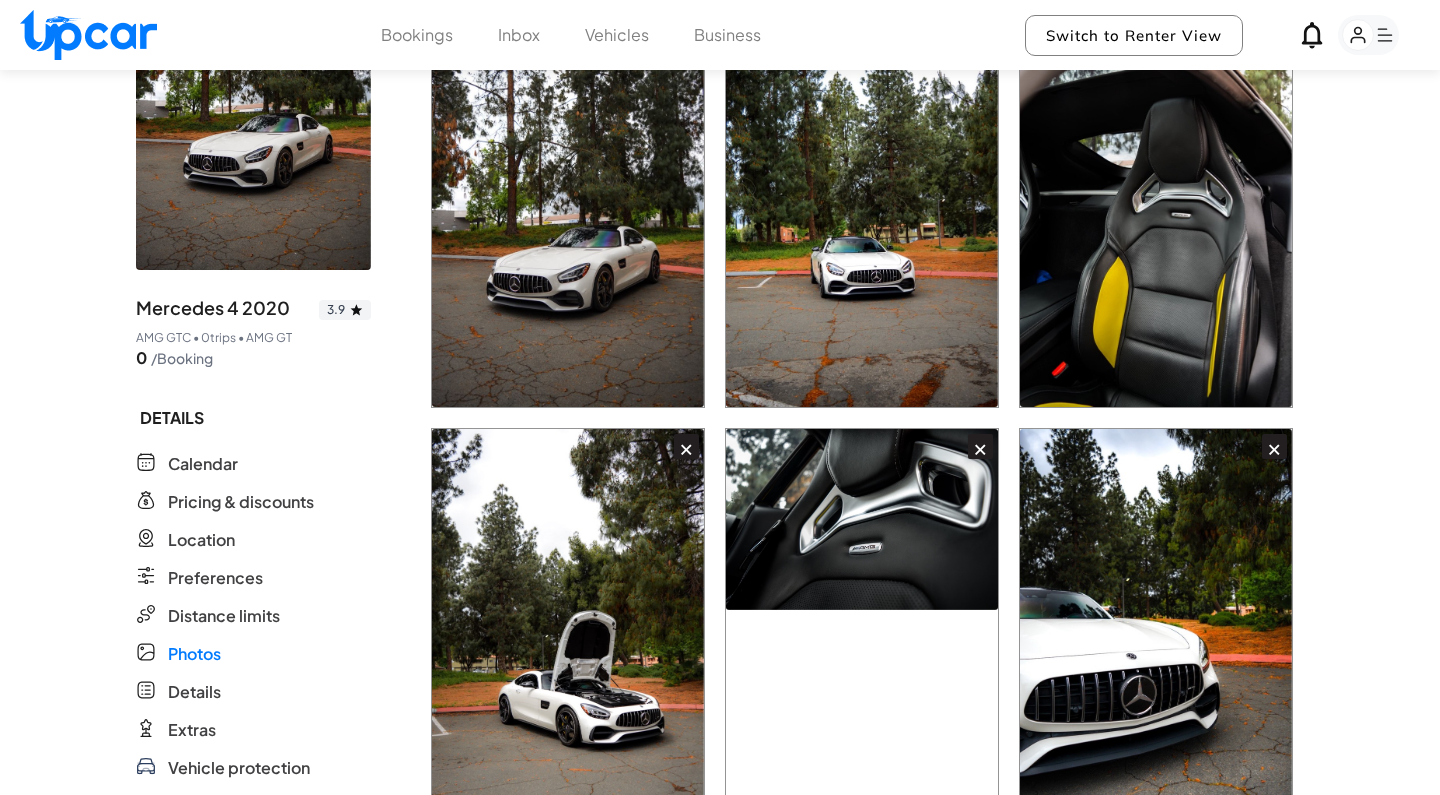 click at bounding box center (568, 633) 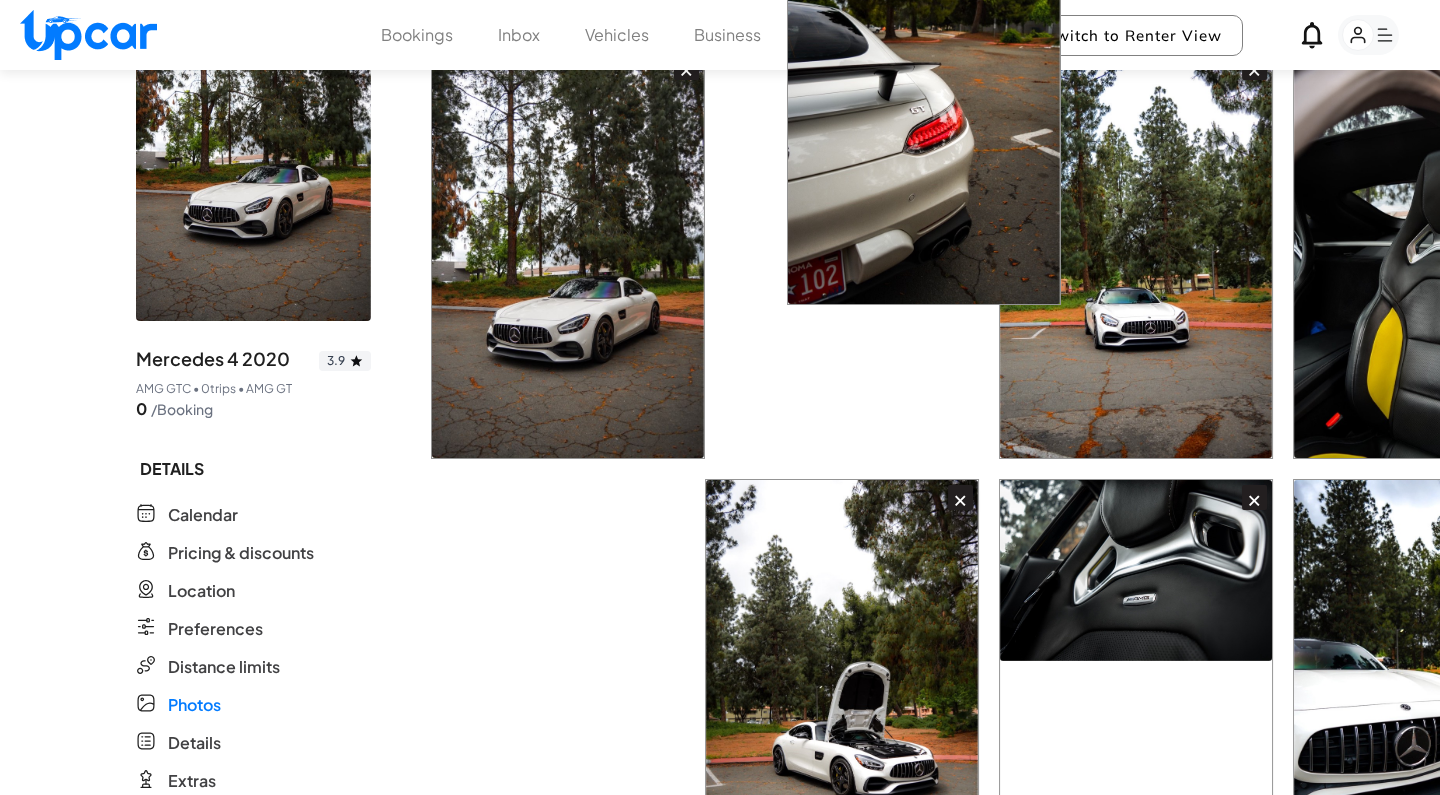 scroll, scrollTop: 0, scrollLeft: 0, axis: both 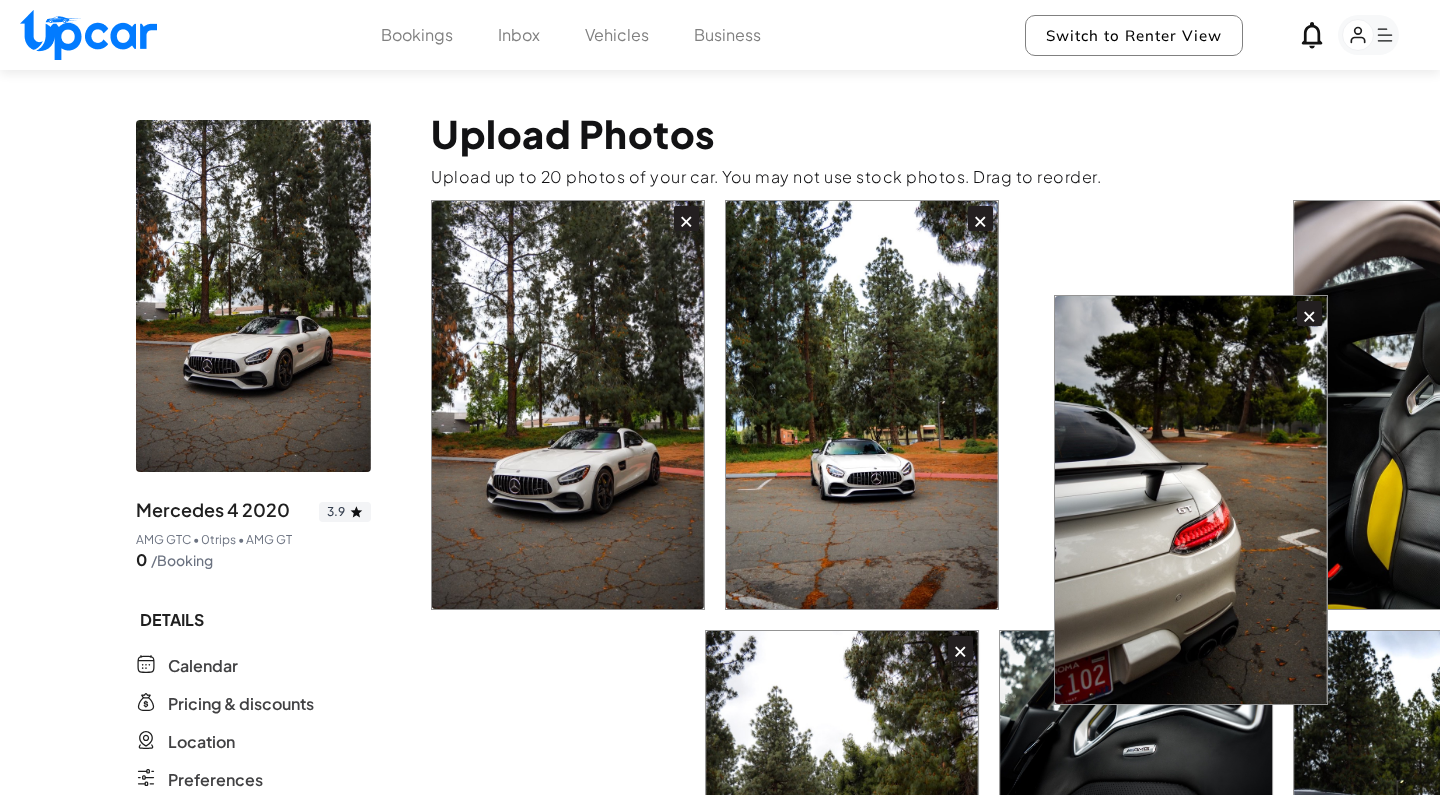 drag, startPoint x: 534, startPoint y: 665, endPoint x: 1157, endPoint y: 479, distance: 650.17303 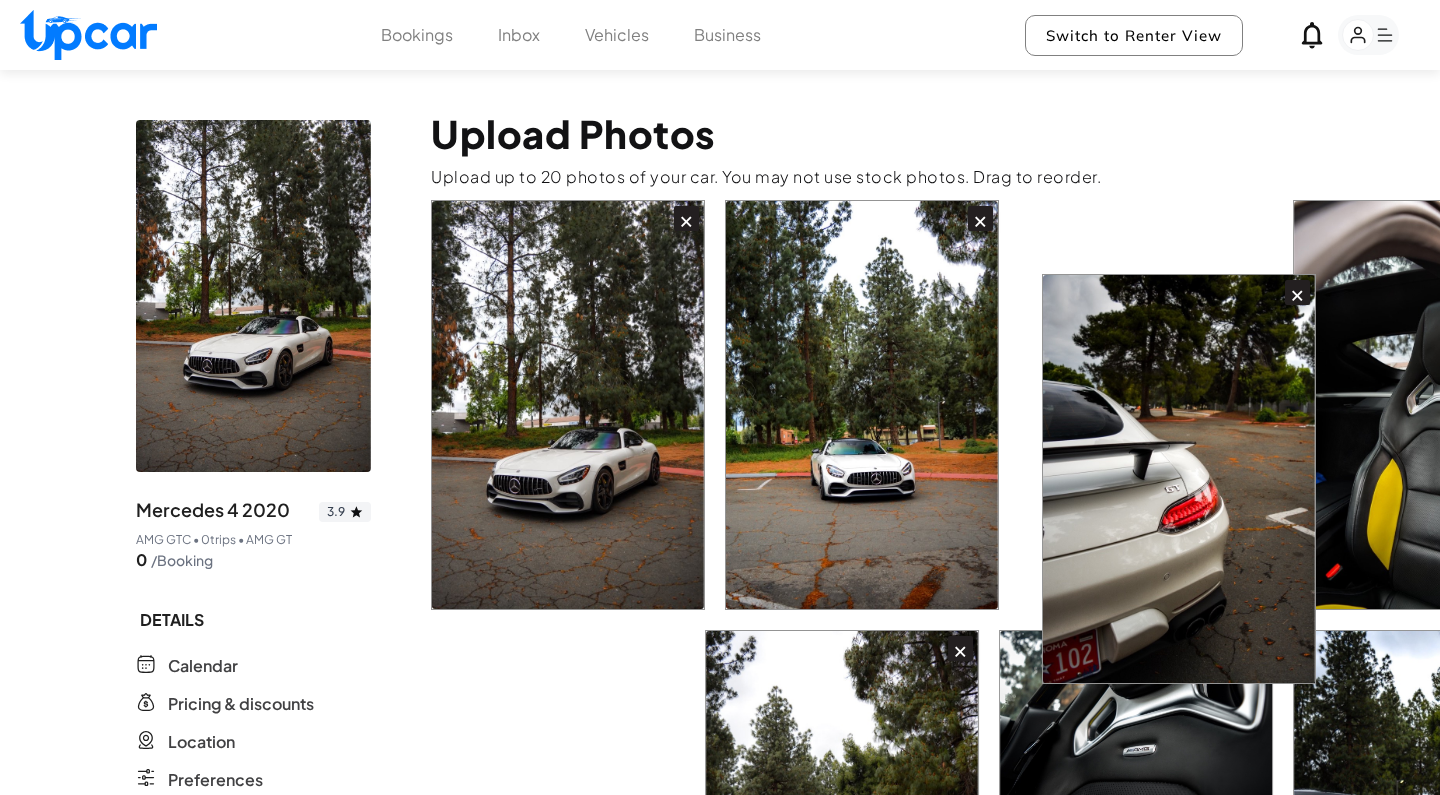 click on "× × × × × × × × × × × × × × × ×" at bounding box center (867, 1253) 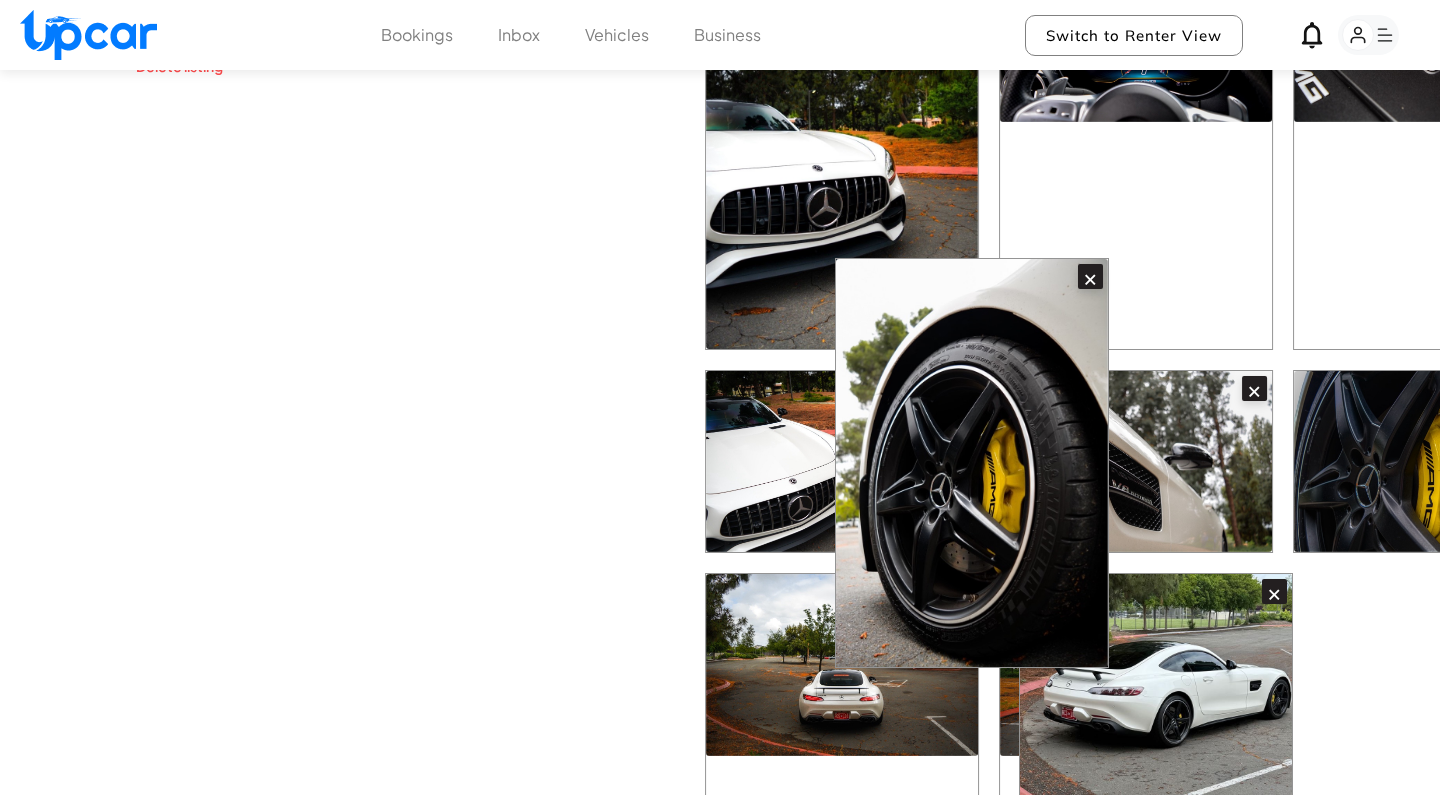 scroll, scrollTop: 1122, scrollLeft: 0, axis: vertical 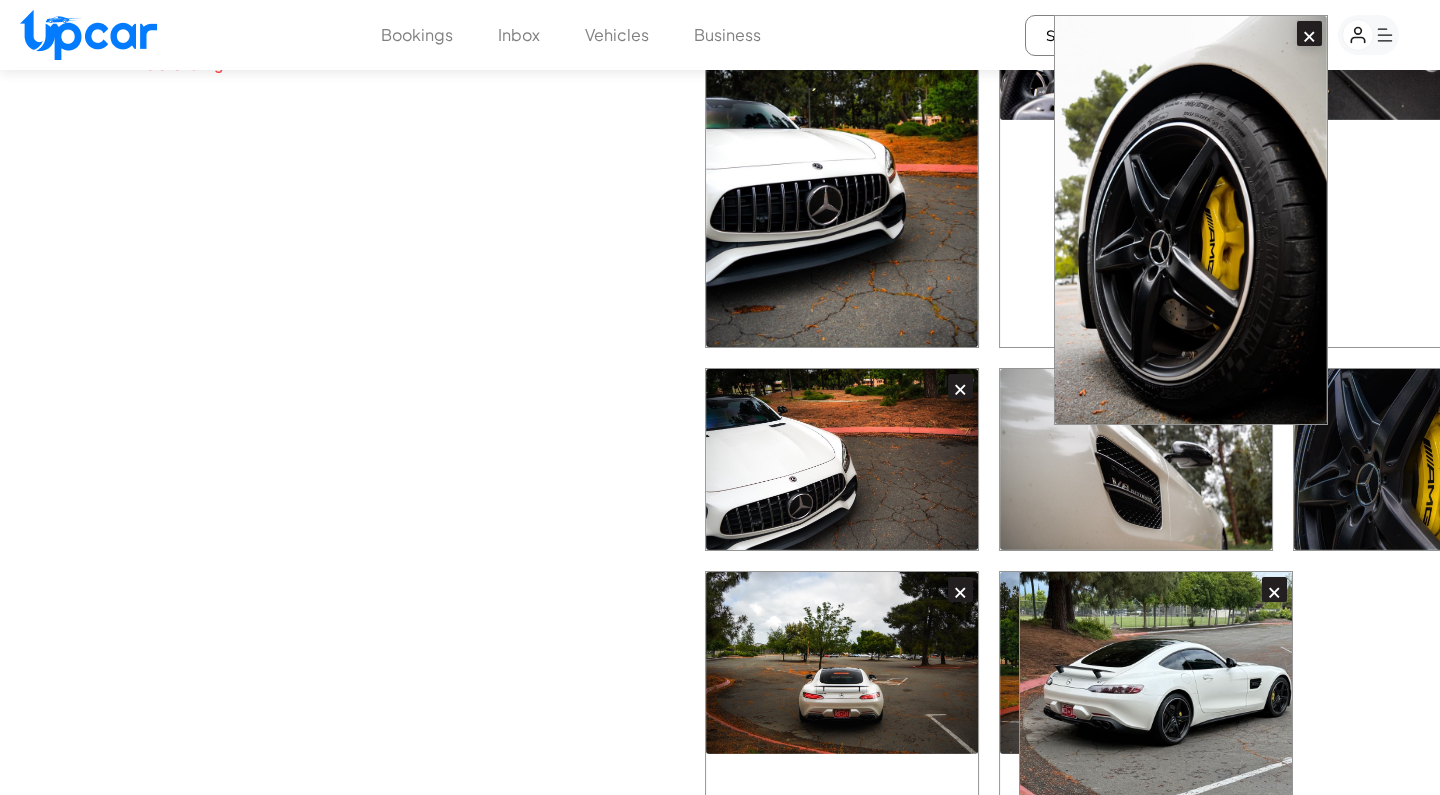 drag, startPoint x: 902, startPoint y: 706, endPoint x: 1244, endPoint y: 152, distance: 651.06067 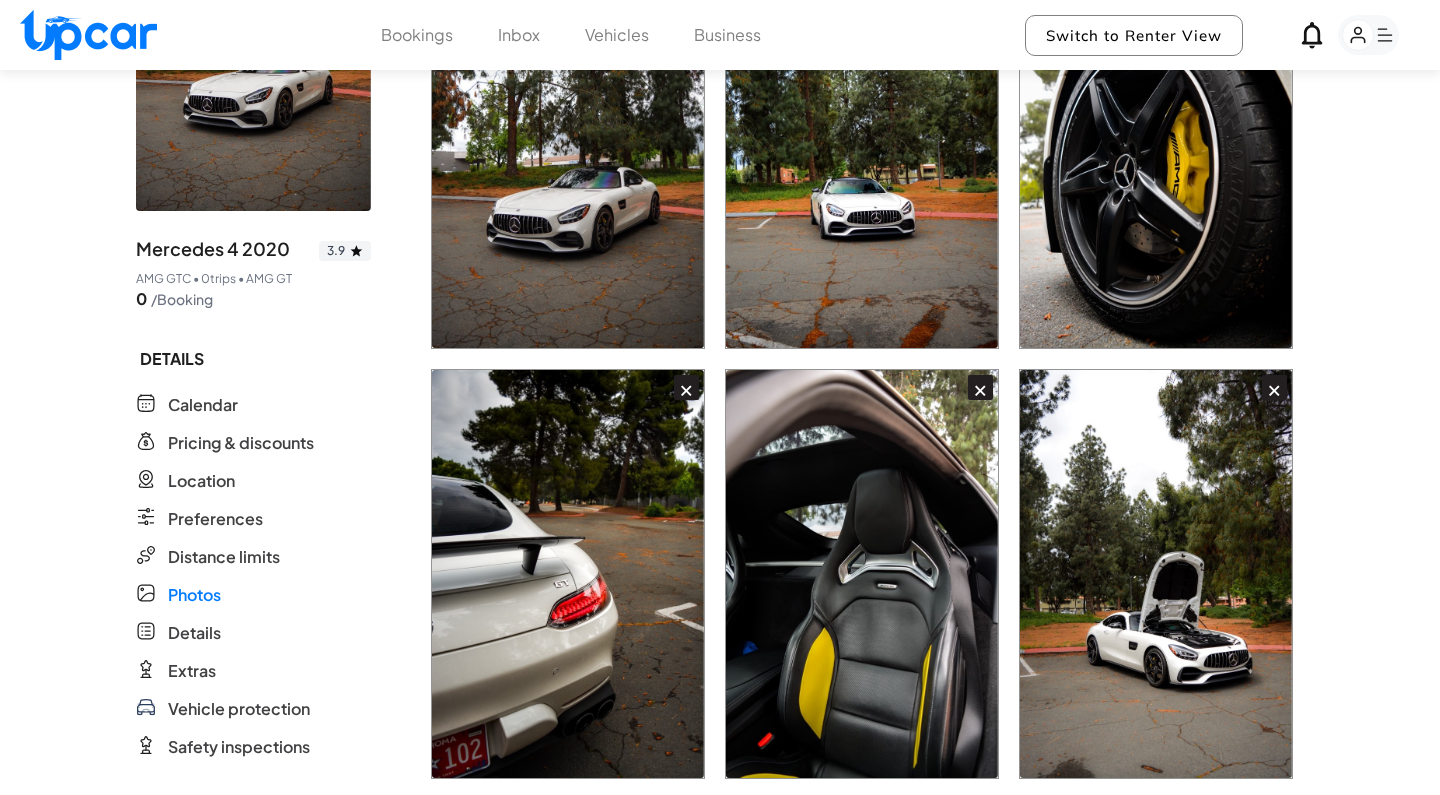 scroll, scrollTop: 238, scrollLeft: 0, axis: vertical 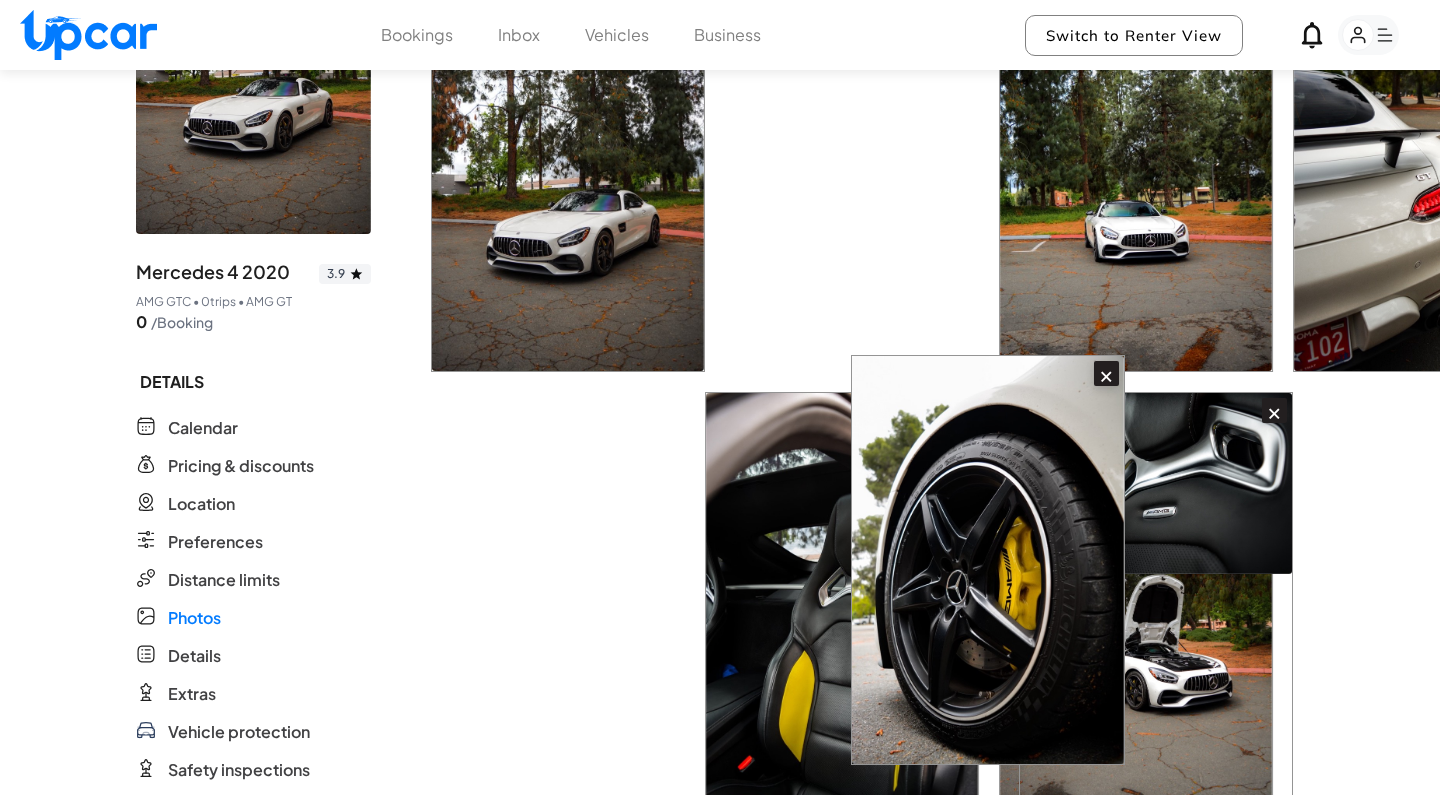 drag, startPoint x: 1208, startPoint y: 202, endPoint x: 992, endPoint y: 644, distance: 491.9553 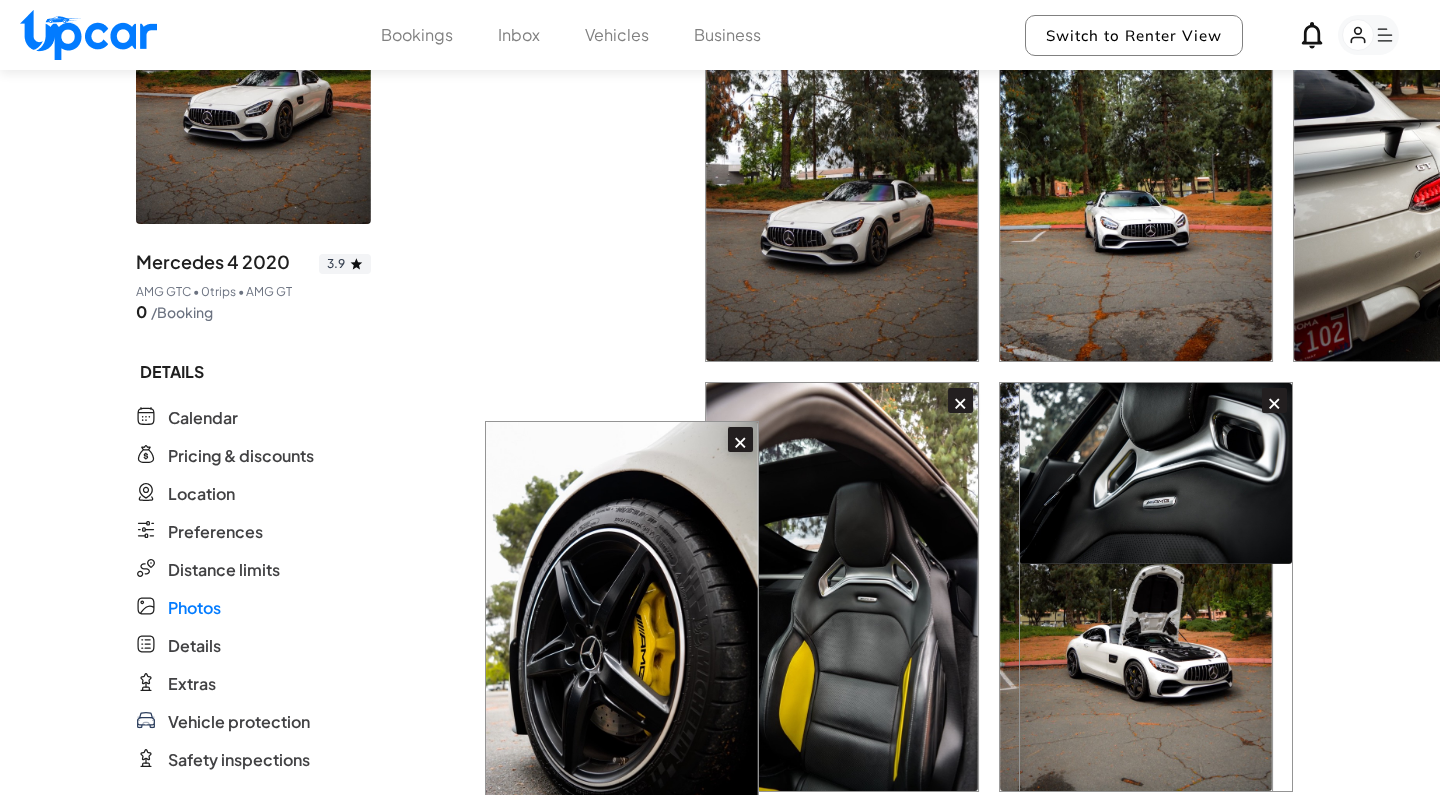 scroll, scrollTop: 266, scrollLeft: 0, axis: vertical 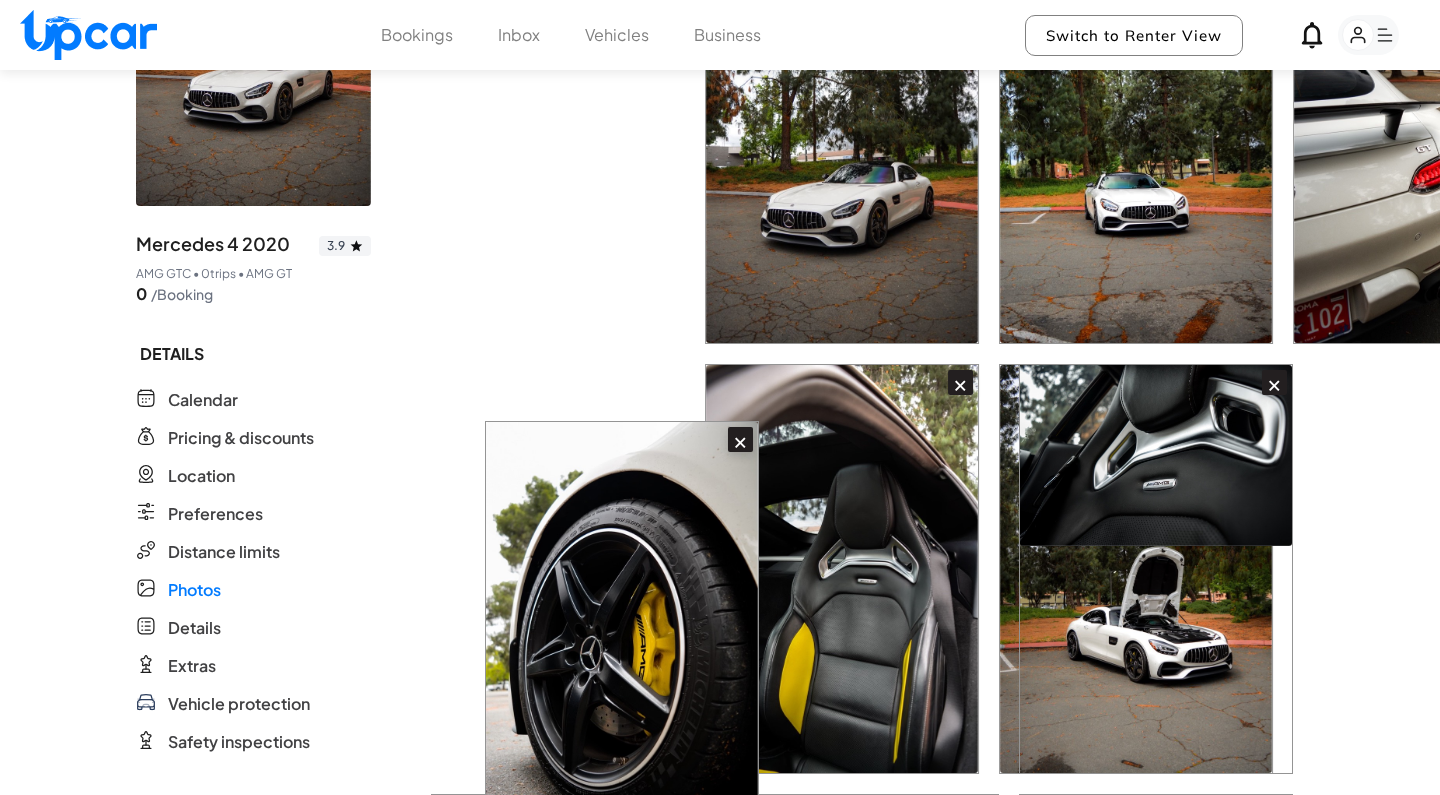 drag, startPoint x: 908, startPoint y: 283, endPoint x: 663, endPoint y: 770, distance: 545.155 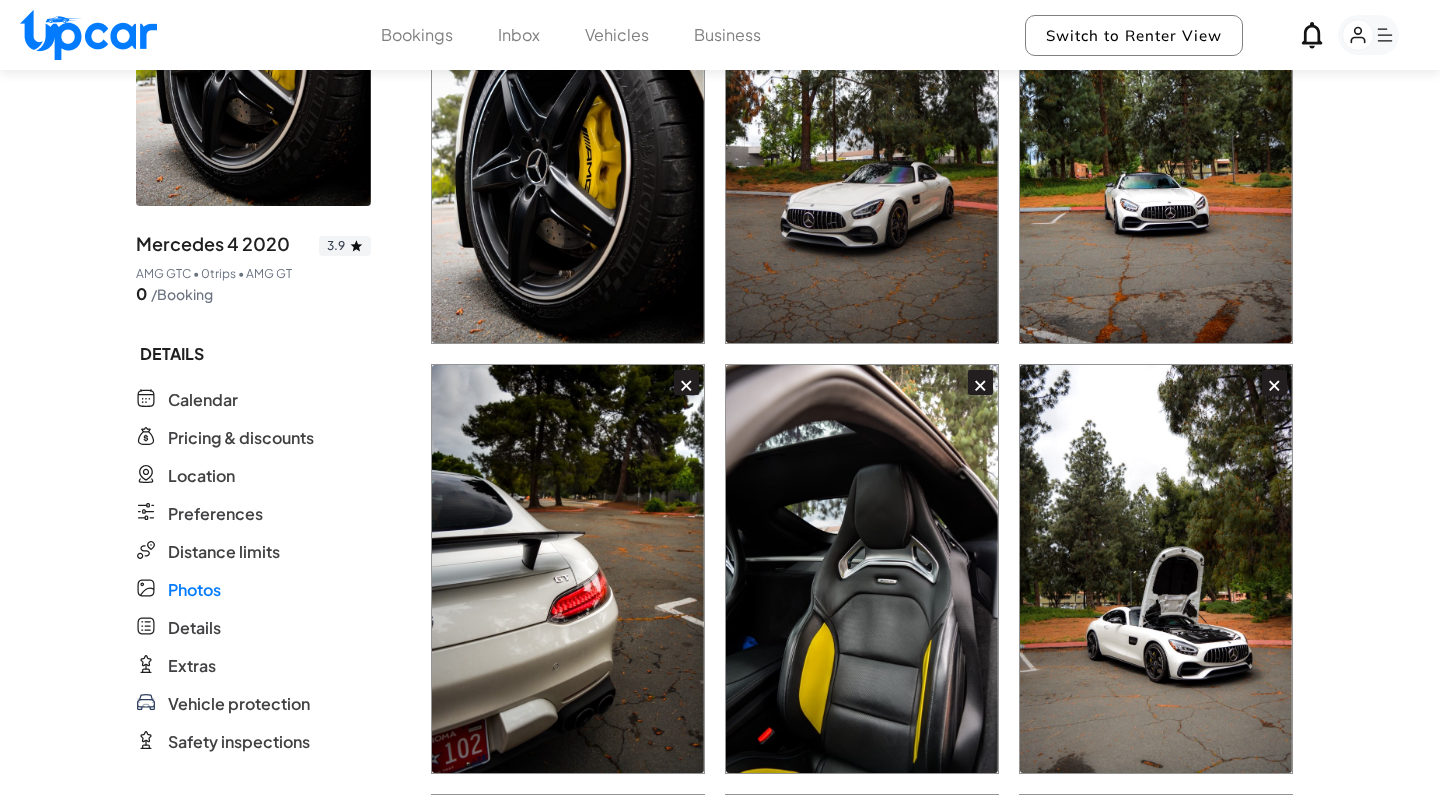 scroll, scrollTop: 265, scrollLeft: 0, axis: vertical 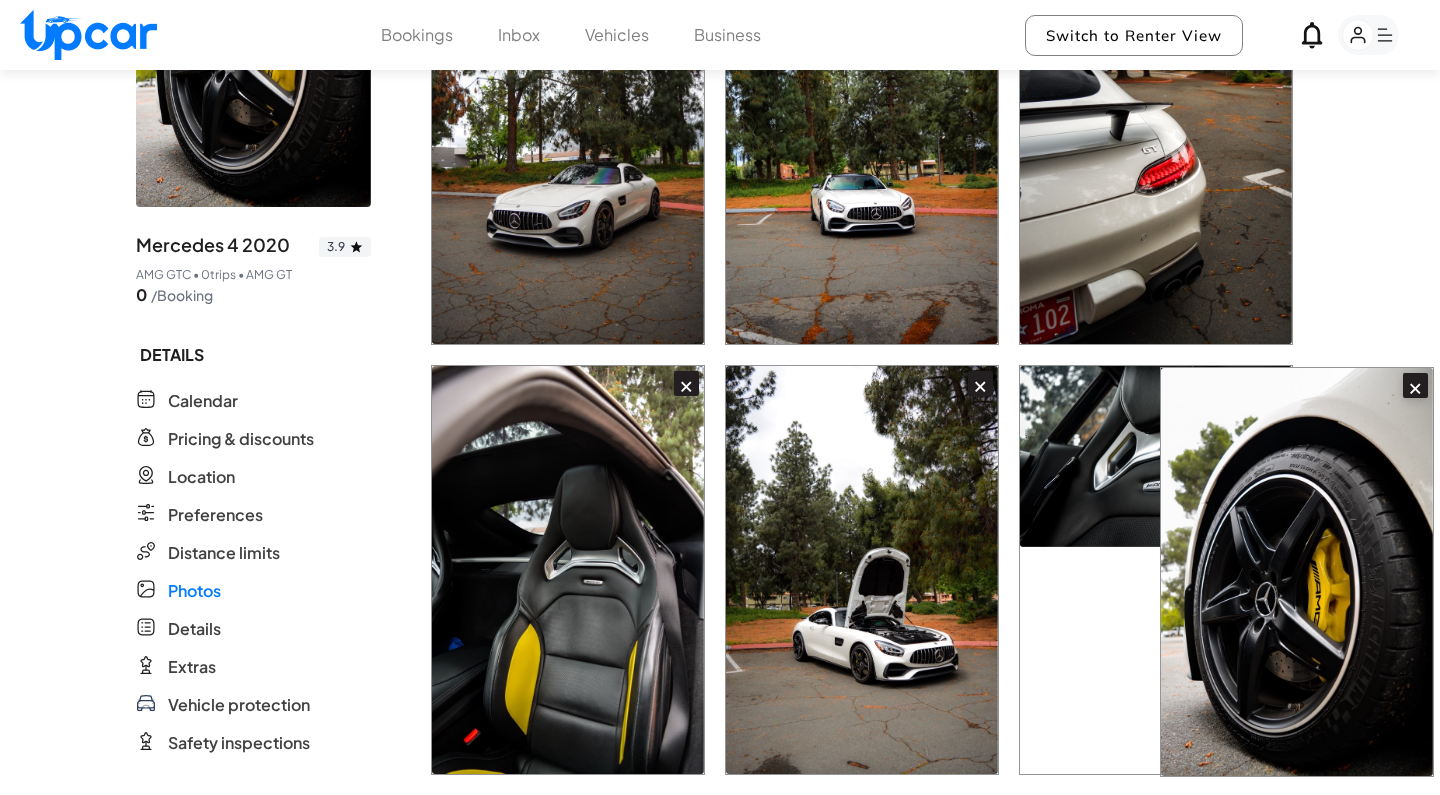 drag, startPoint x: 642, startPoint y: 309, endPoint x: 1356, endPoint y: 762, distance: 845.5797 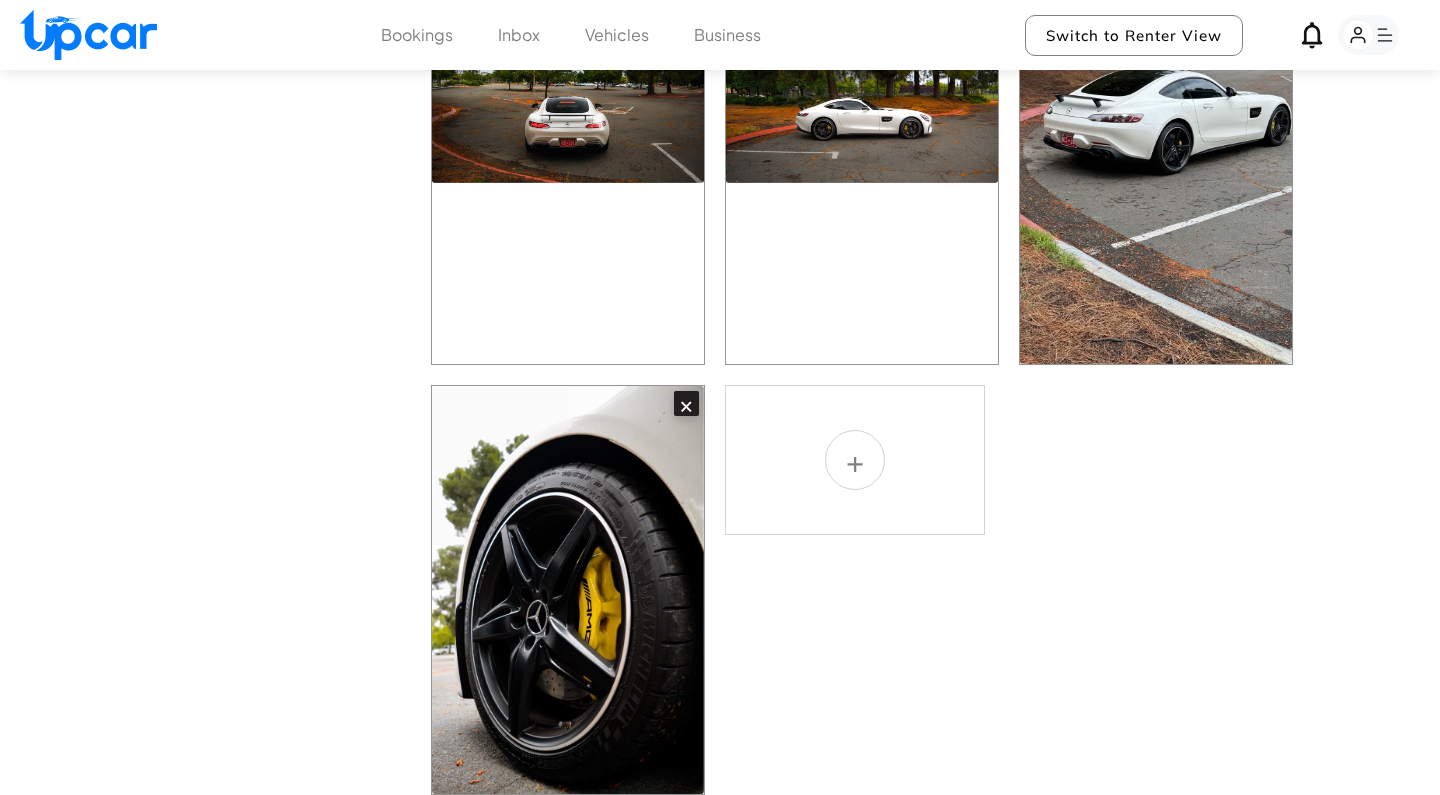 scroll, scrollTop: 1693, scrollLeft: 0, axis: vertical 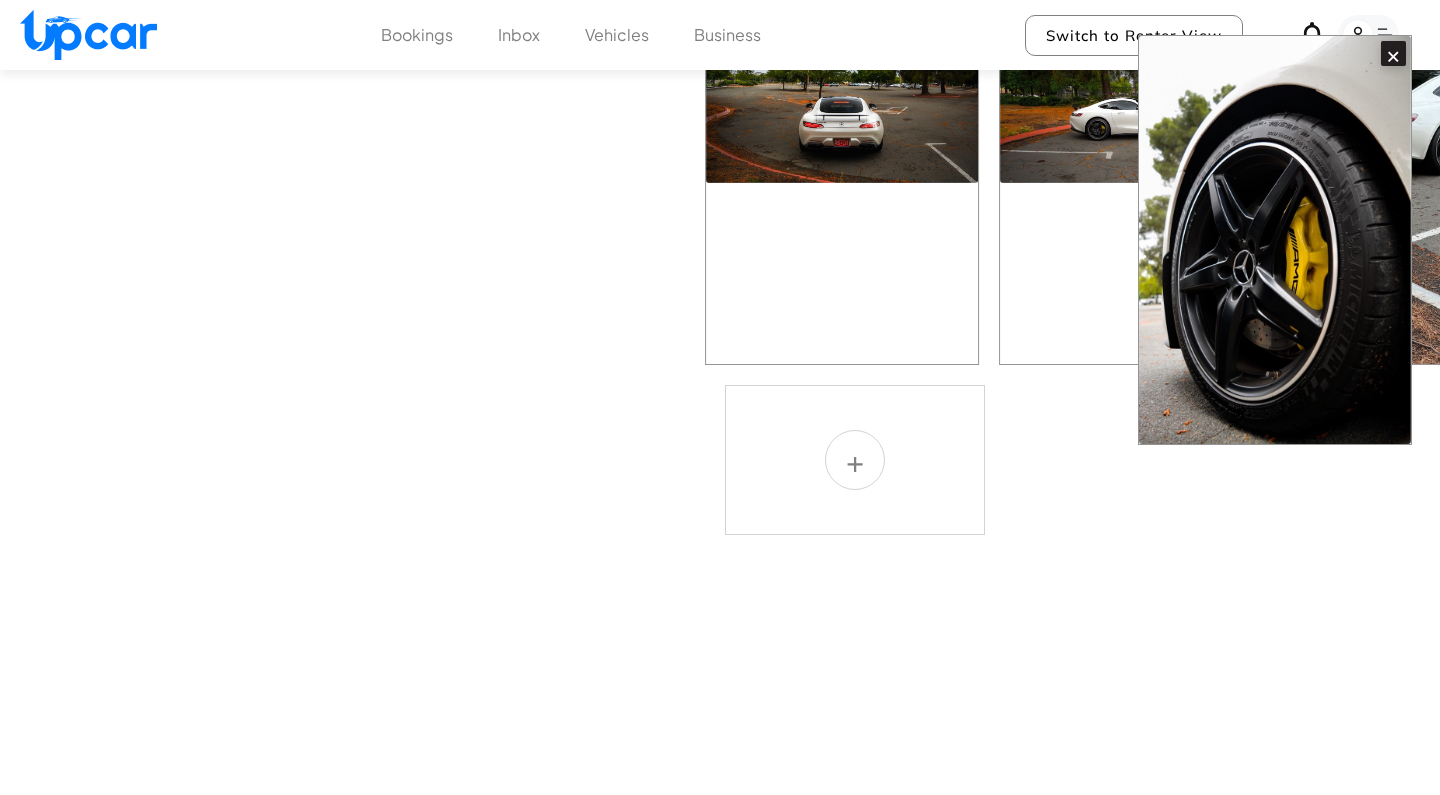 drag, startPoint x: 512, startPoint y: 558, endPoint x: 1255, endPoint y: 178, distance: 834.5352 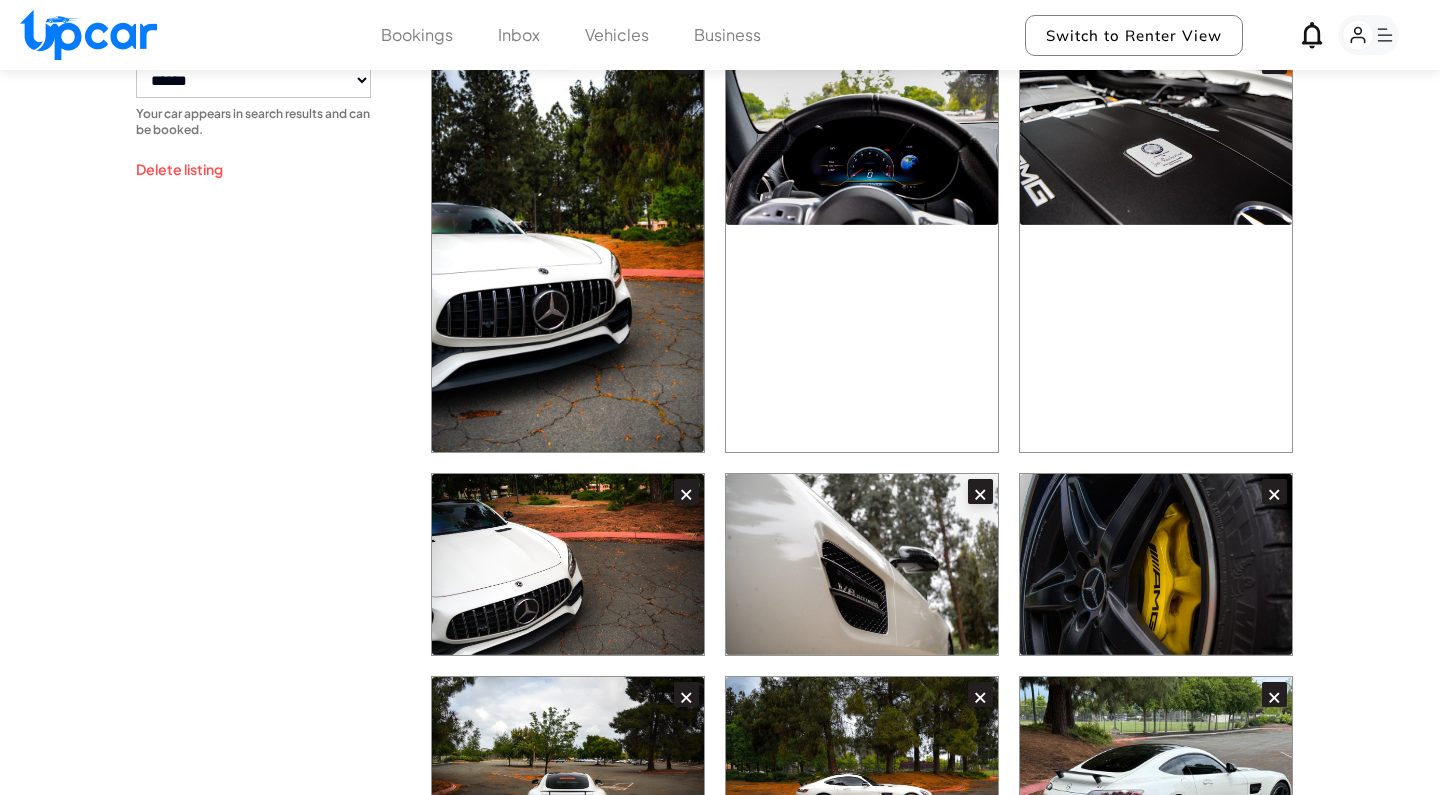 scroll, scrollTop: 1034, scrollLeft: 0, axis: vertical 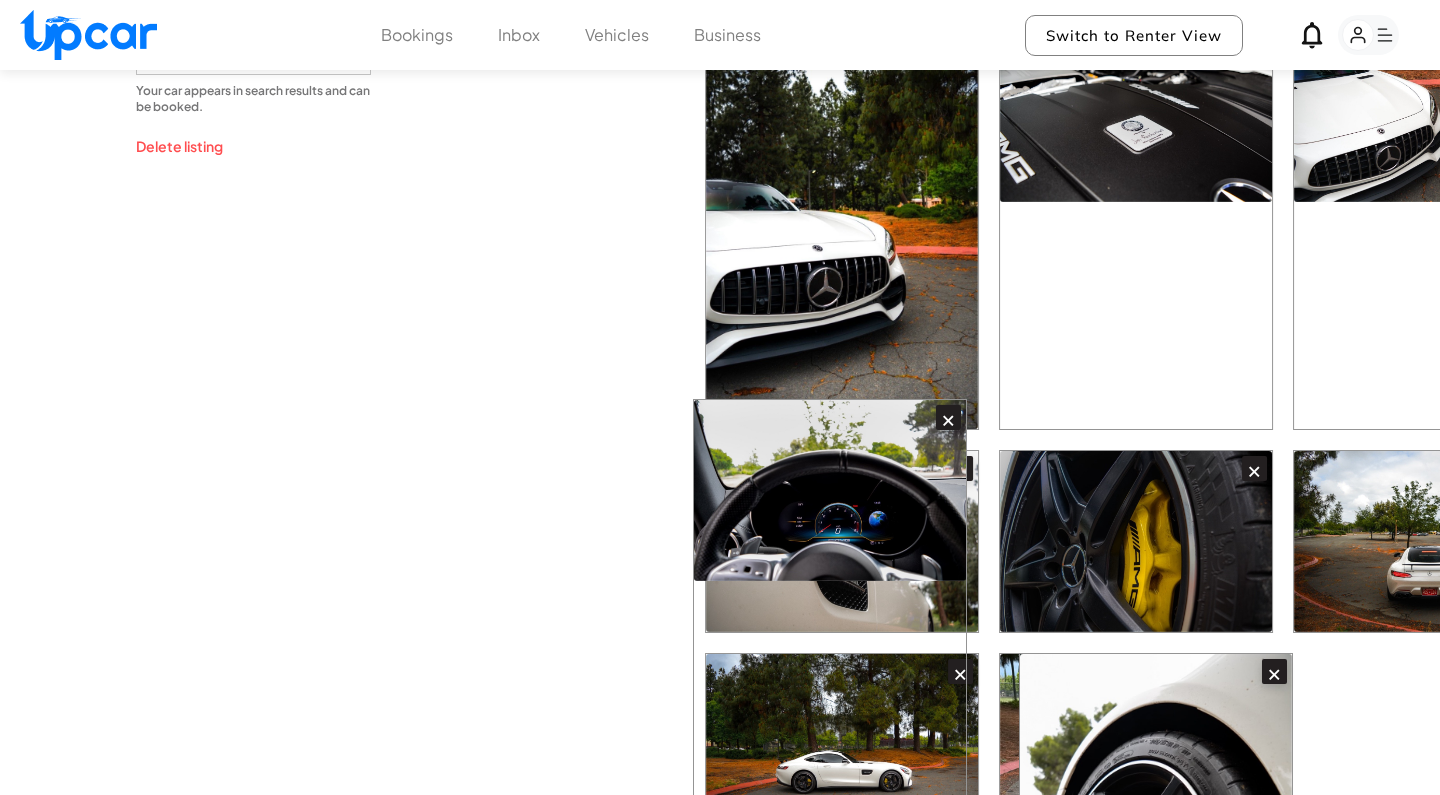 drag, startPoint x: 976, startPoint y: 347, endPoint x: 959, endPoint y: 773, distance: 426.33908 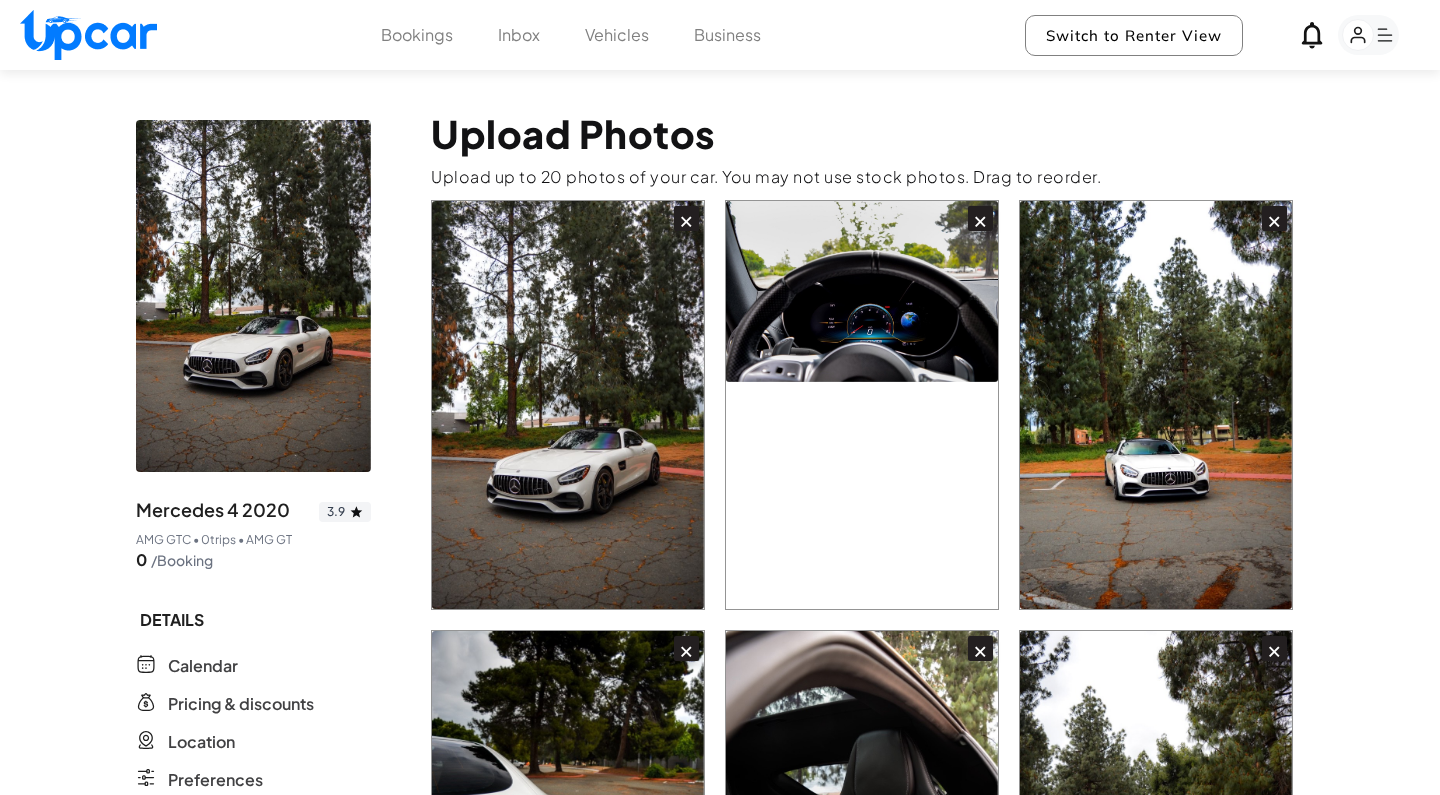 scroll, scrollTop: 0, scrollLeft: 0, axis: both 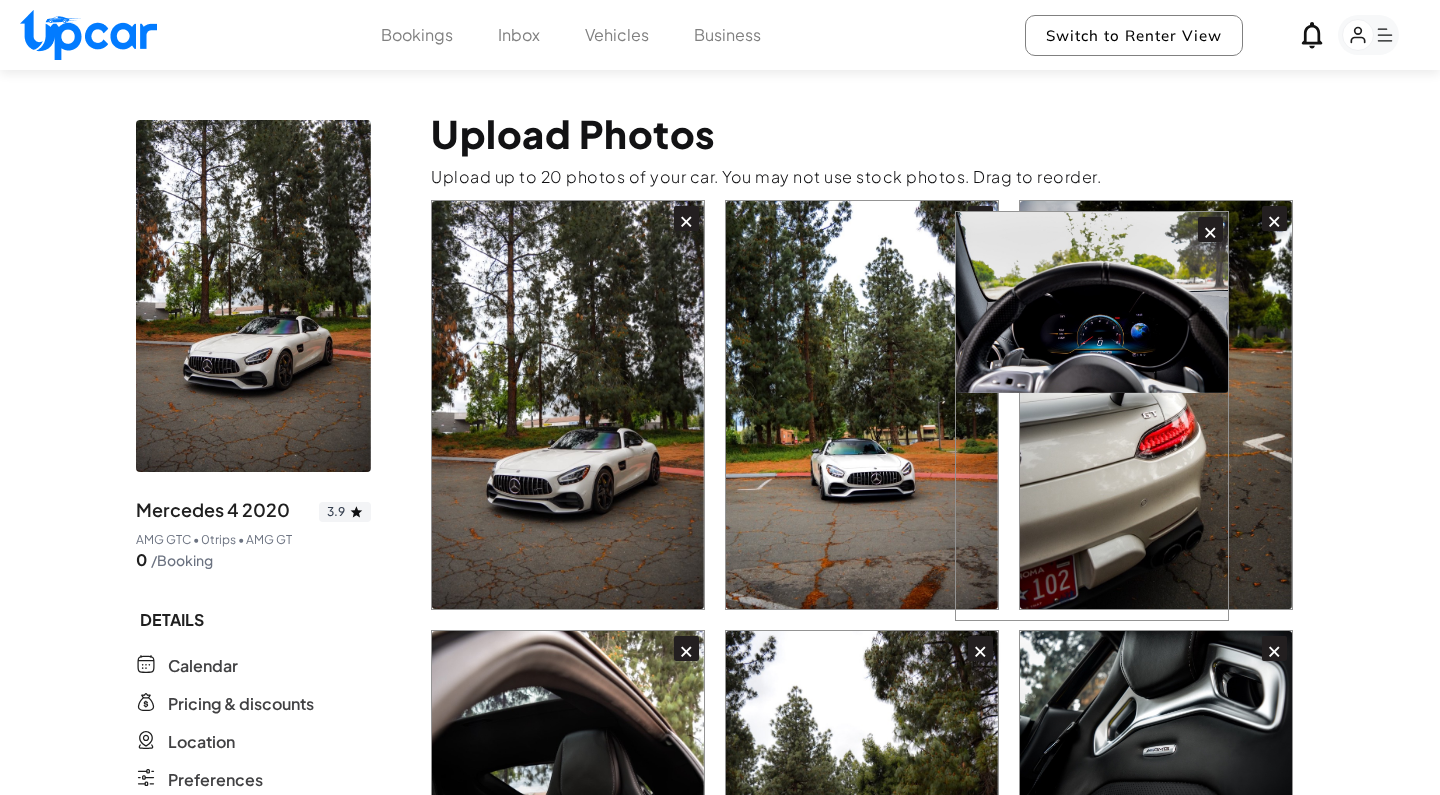 drag, startPoint x: 943, startPoint y: 365, endPoint x: 1196, endPoint y: 375, distance: 253.19756 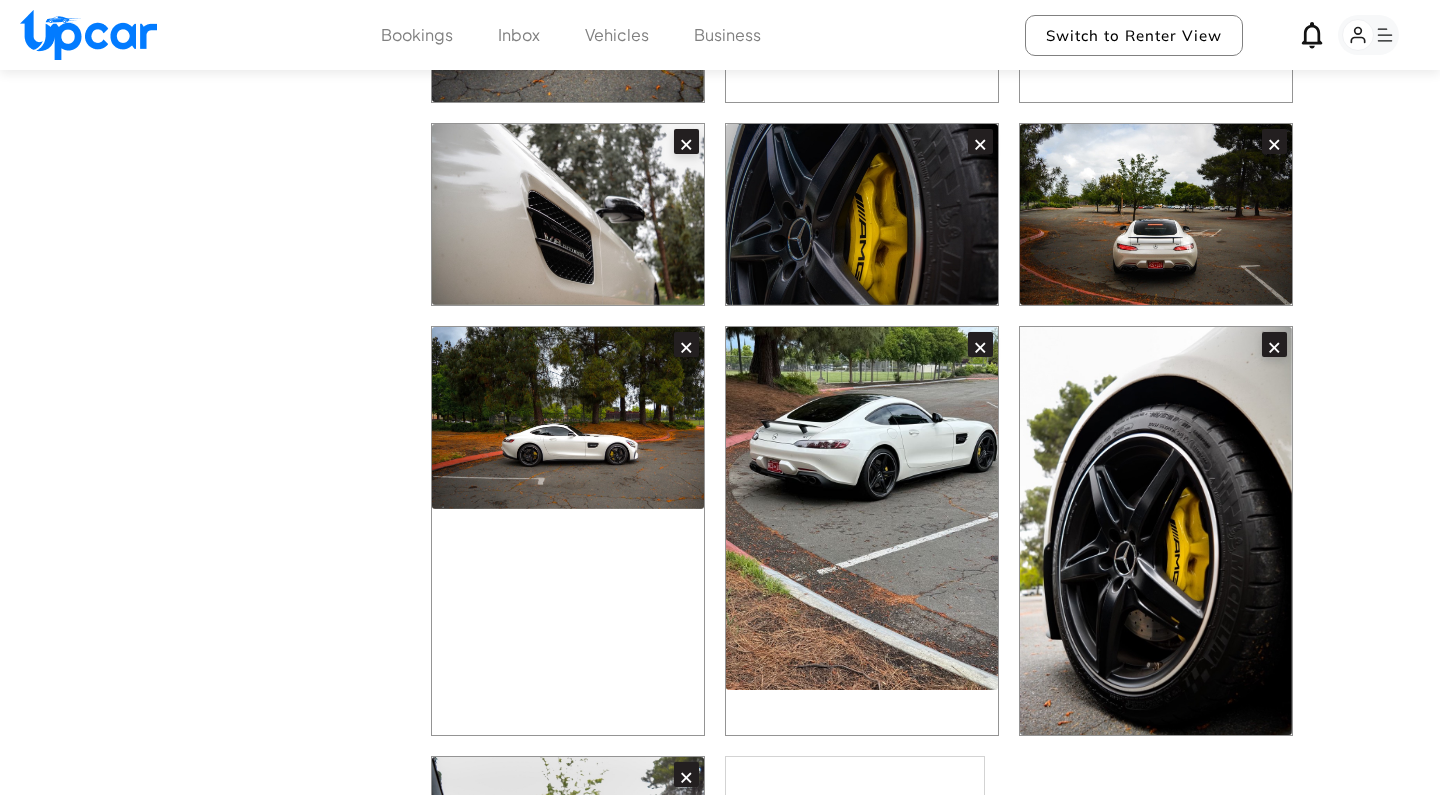 scroll, scrollTop: 1366, scrollLeft: 0, axis: vertical 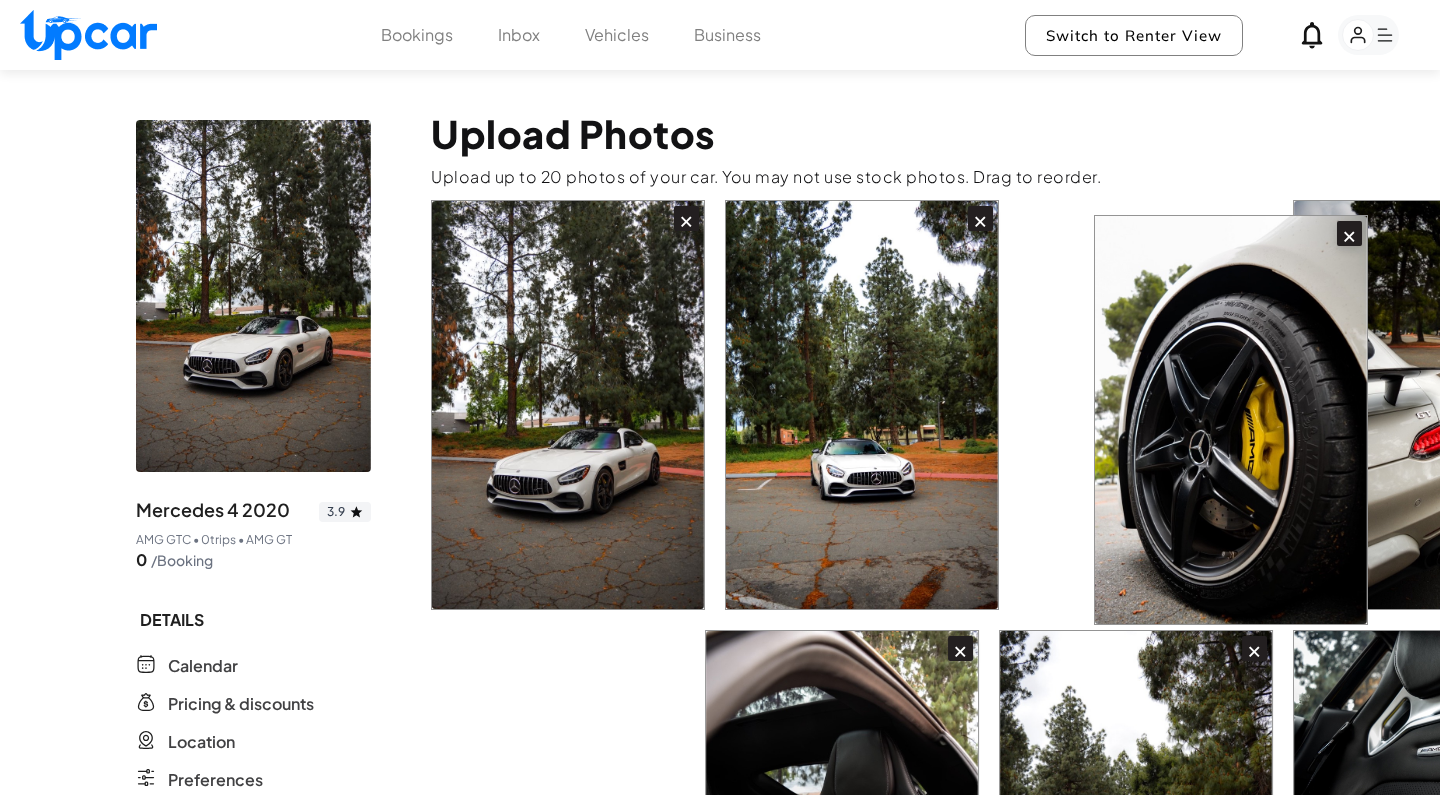 drag, startPoint x: 1149, startPoint y: 561, endPoint x: 1220, endPoint y: 443, distance: 137.71347 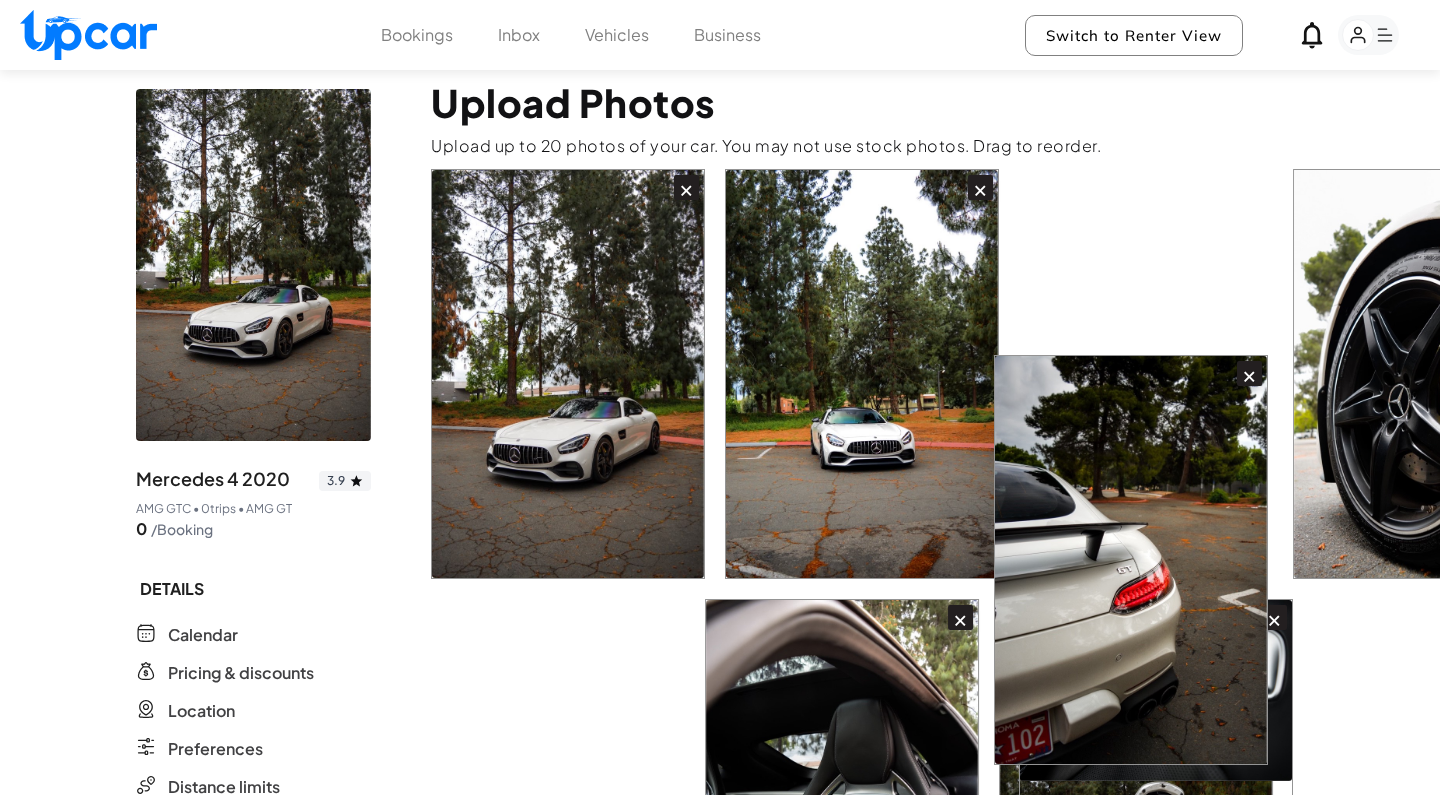 scroll, scrollTop: 32, scrollLeft: 0, axis: vertical 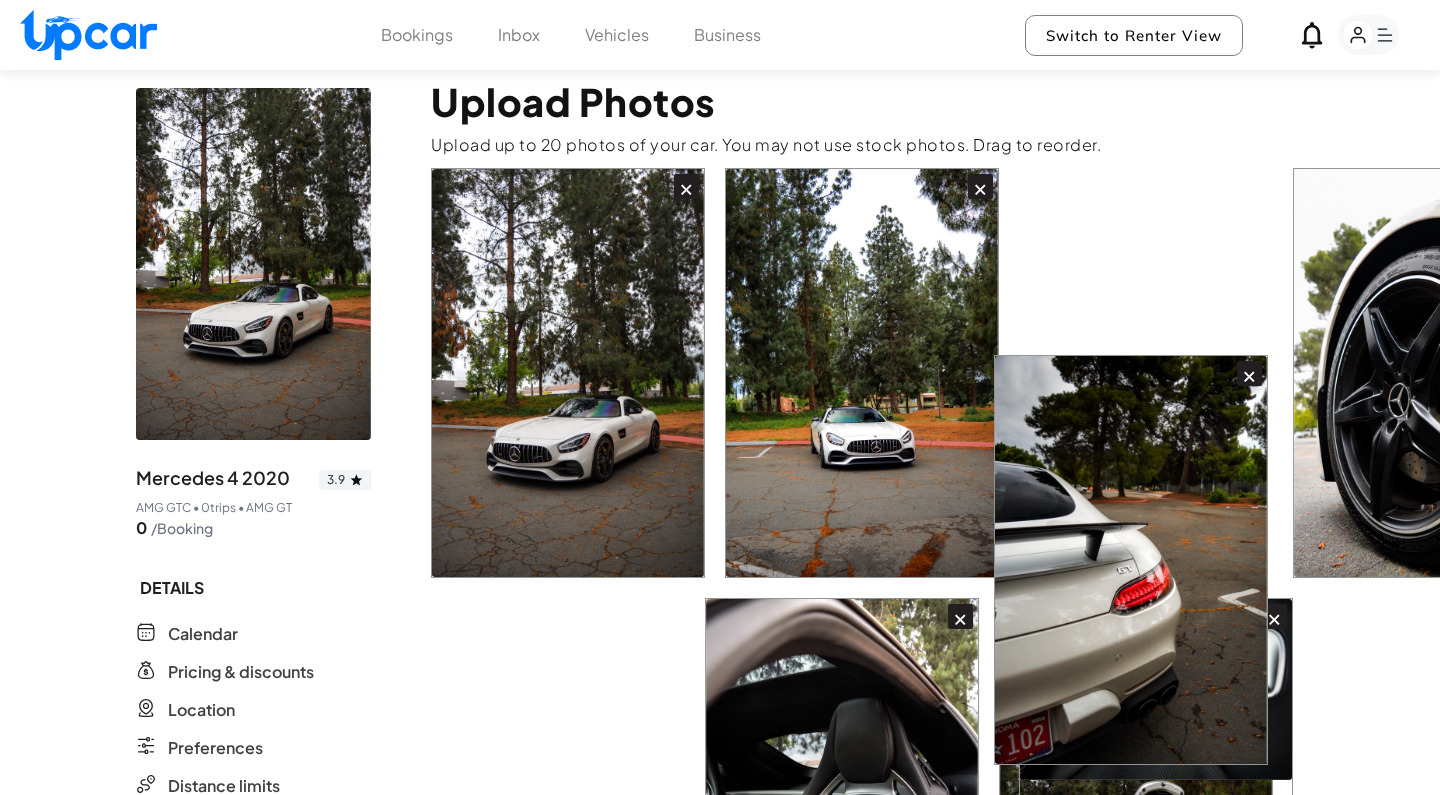 drag, startPoint x: 610, startPoint y: 697, endPoint x: 1178, endPoint y: 346, distance: 667.7013 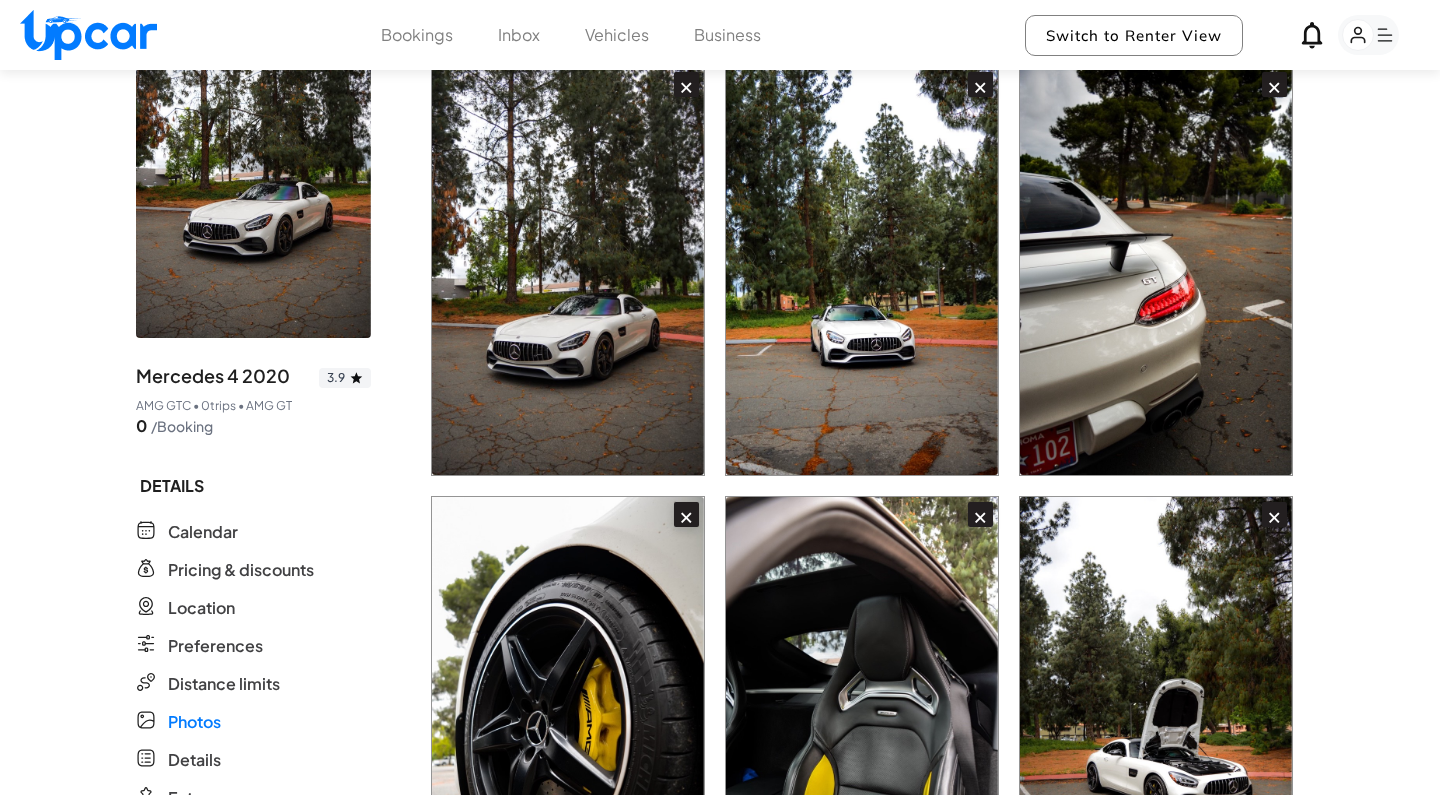 scroll, scrollTop: 136, scrollLeft: 0, axis: vertical 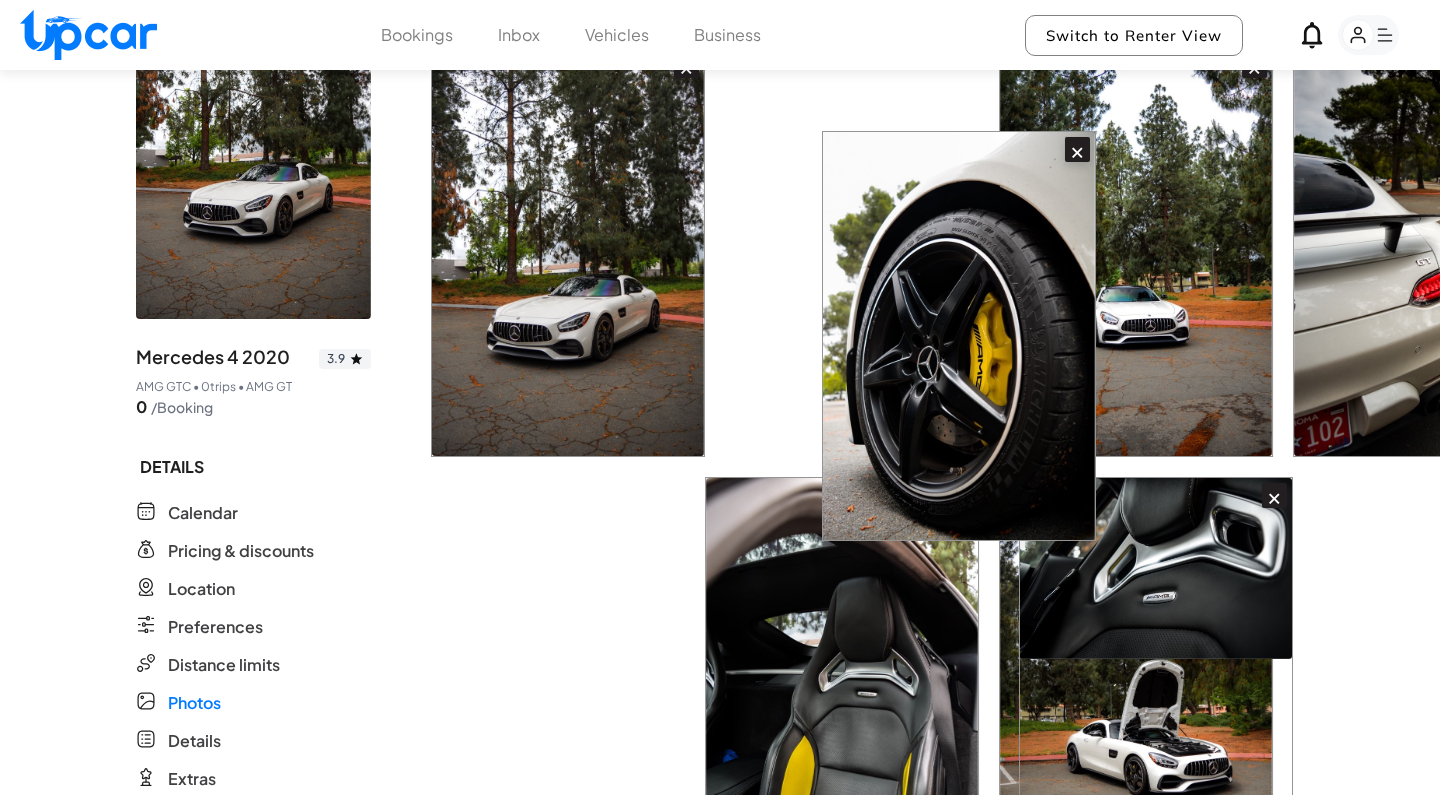 drag, startPoint x: 551, startPoint y: 625, endPoint x: 937, endPoint y: 251, distance: 537.46814 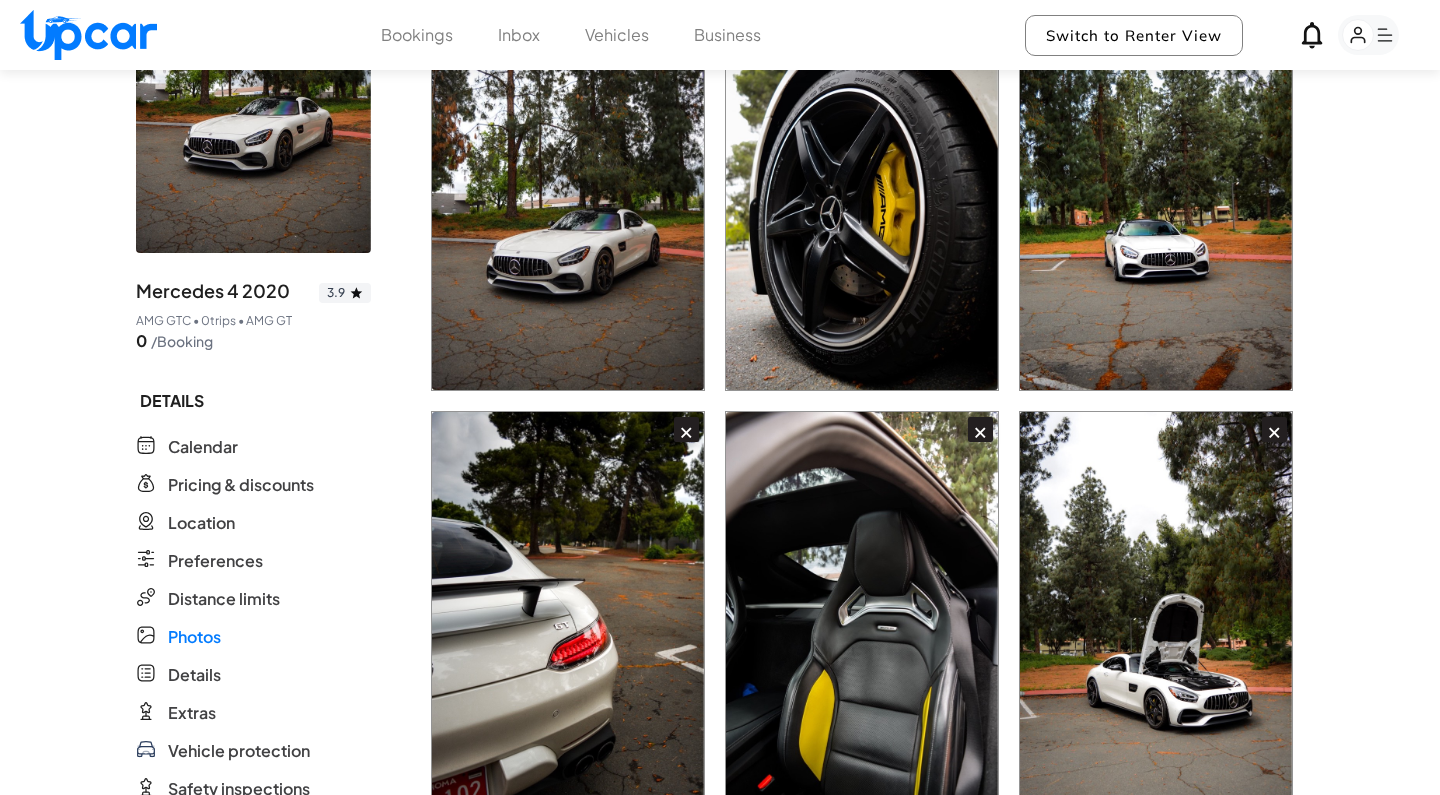scroll, scrollTop: 217, scrollLeft: 0, axis: vertical 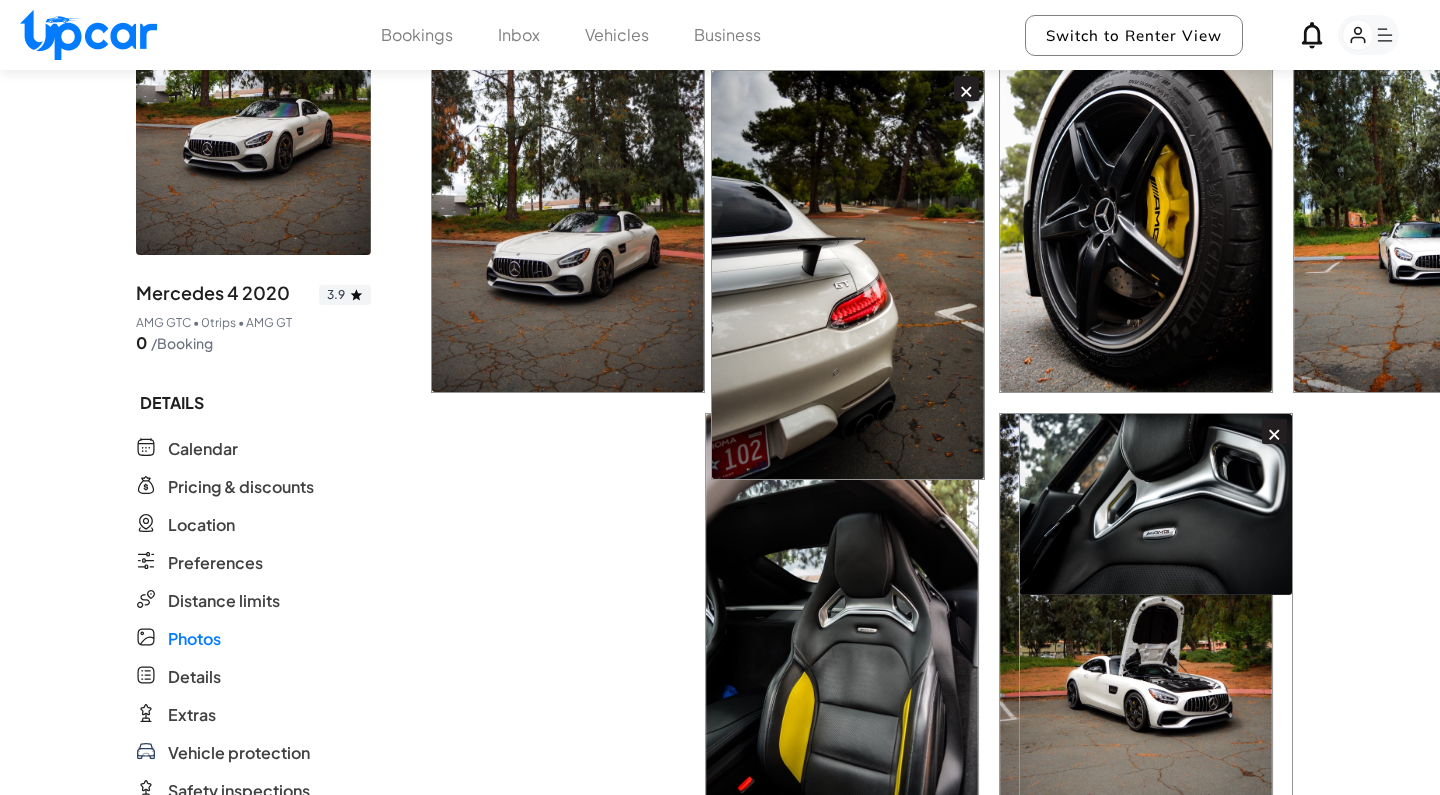 drag, startPoint x: 617, startPoint y: 524, endPoint x: 910, endPoint y: 168, distance: 461.0694 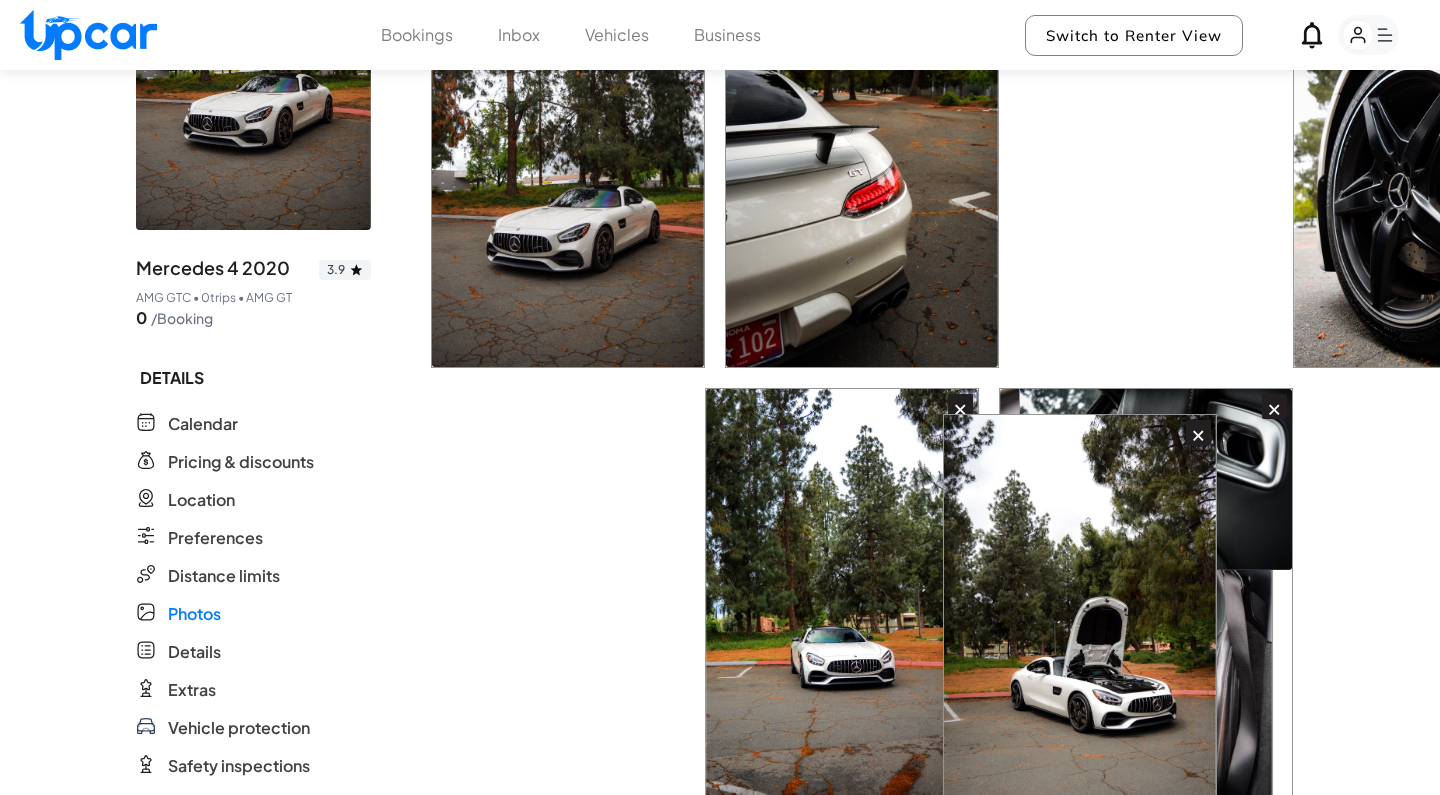 scroll, scrollTop: 248, scrollLeft: 0, axis: vertical 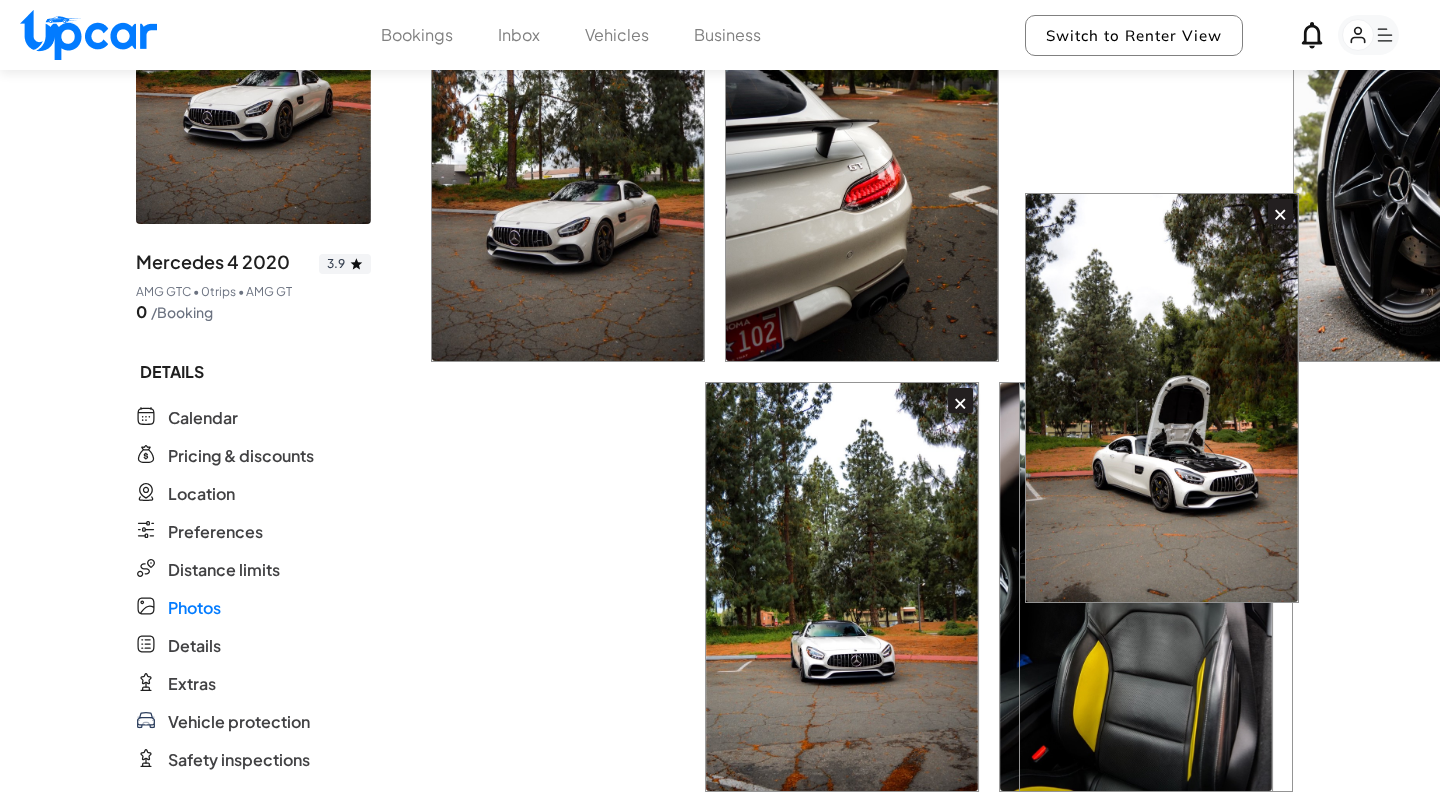 drag, startPoint x: 1068, startPoint y: 529, endPoint x: 1069, endPoint y: 309, distance: 220.00227 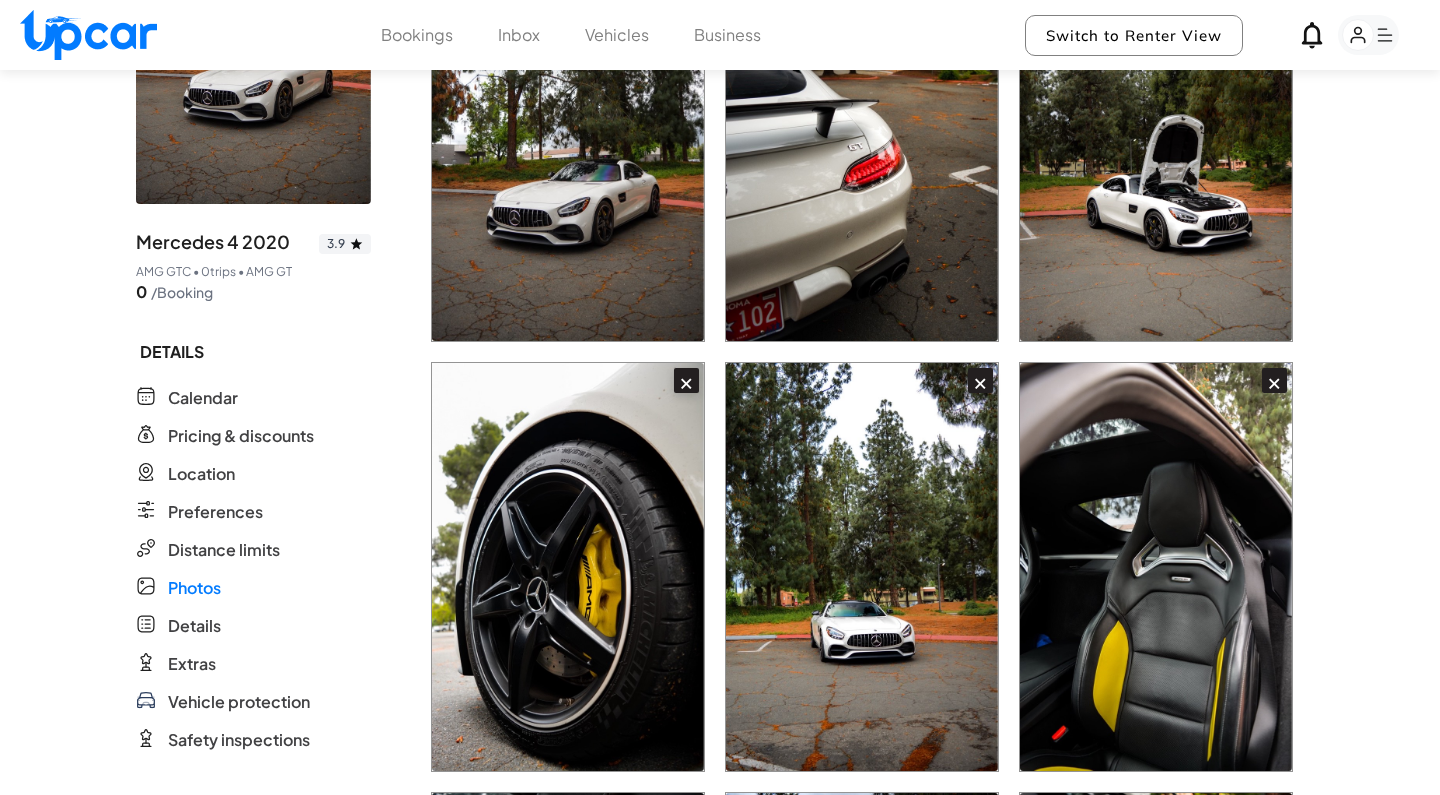 scroll, scrollTop: 269, scrollLeft: 0, axis: vertical 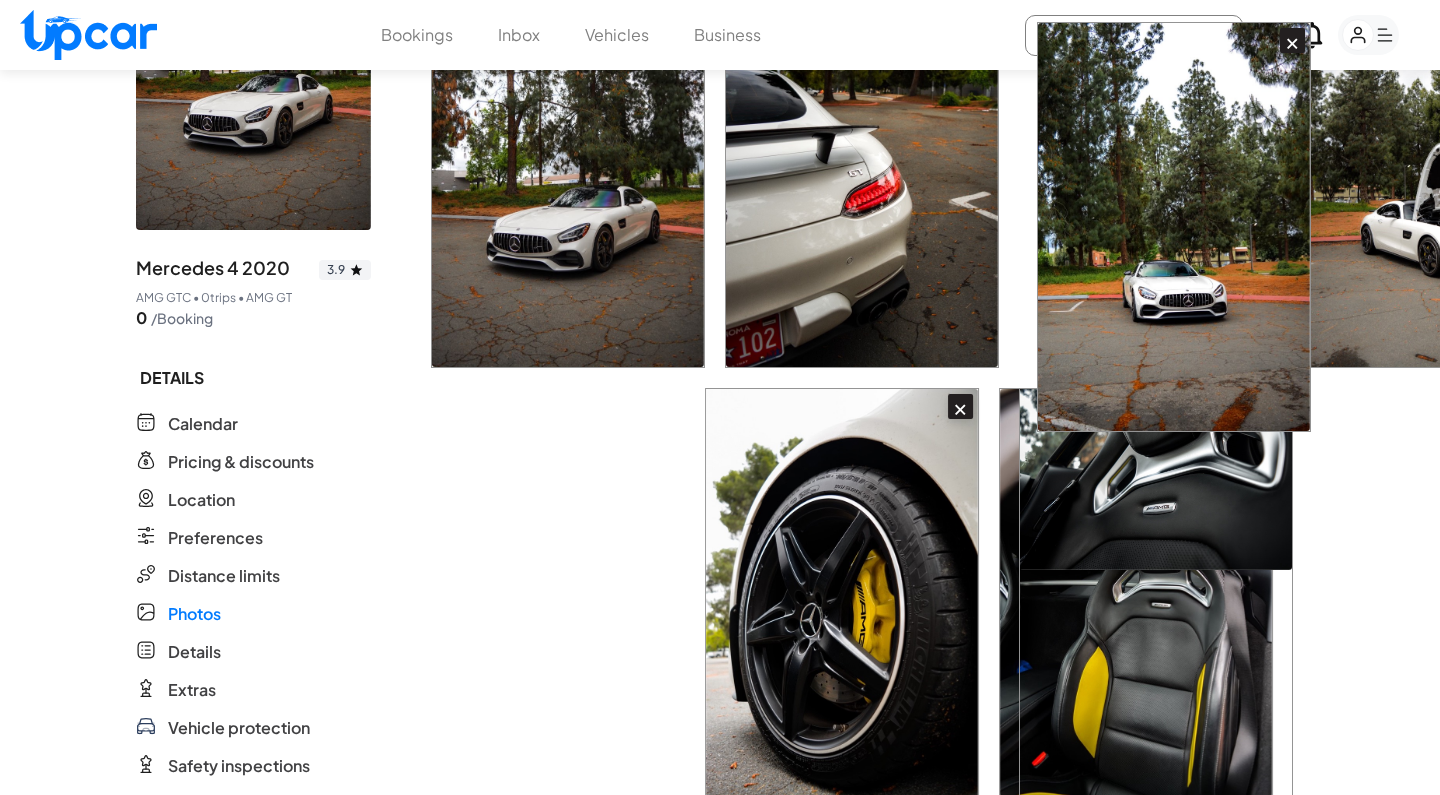 drag, startPoint x: 860, startPoint y: 628, endPoint x: 1172, endPoint y: 276, distance: 470.37006 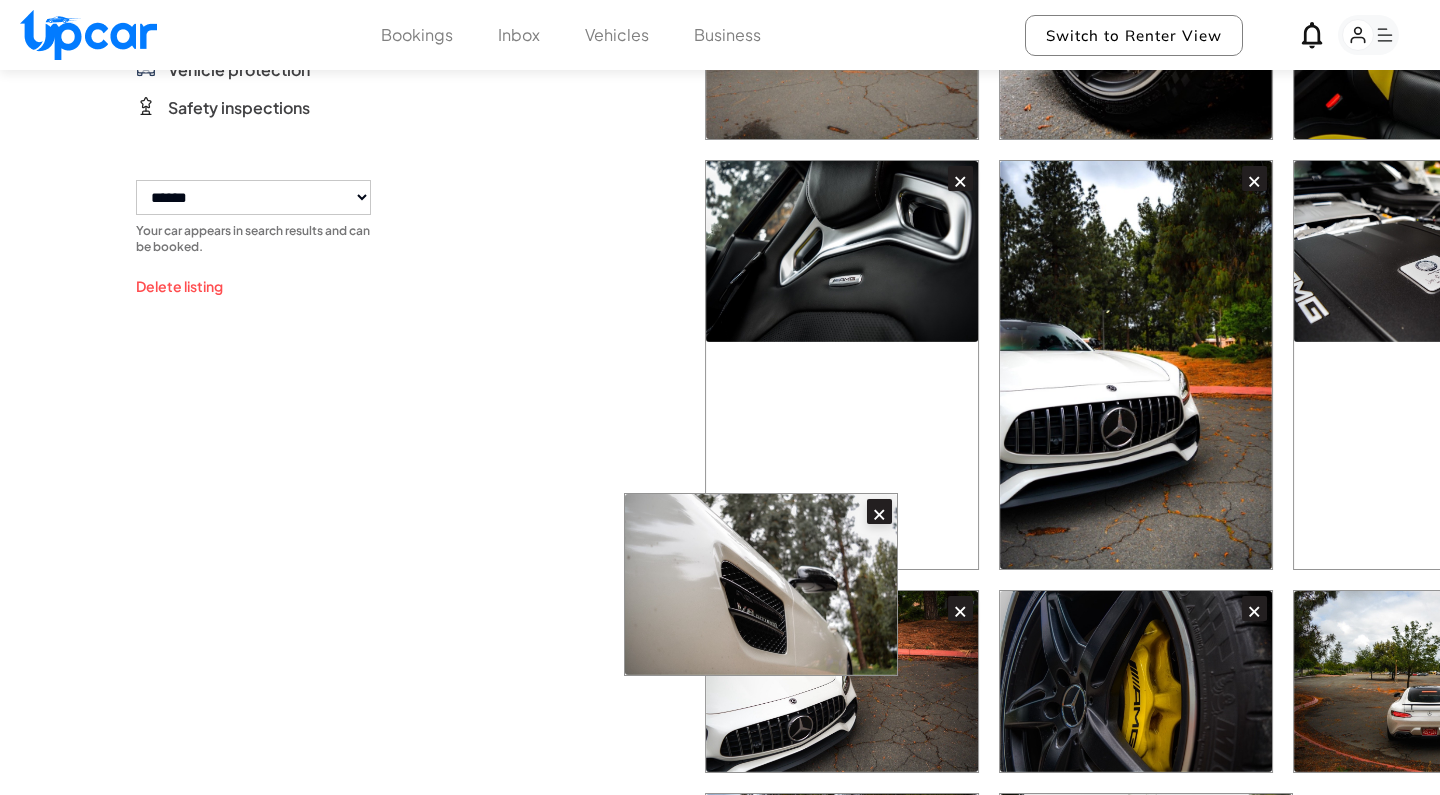 scroll, scrollTop: 906, scrollLeft: 0, axis: vertical 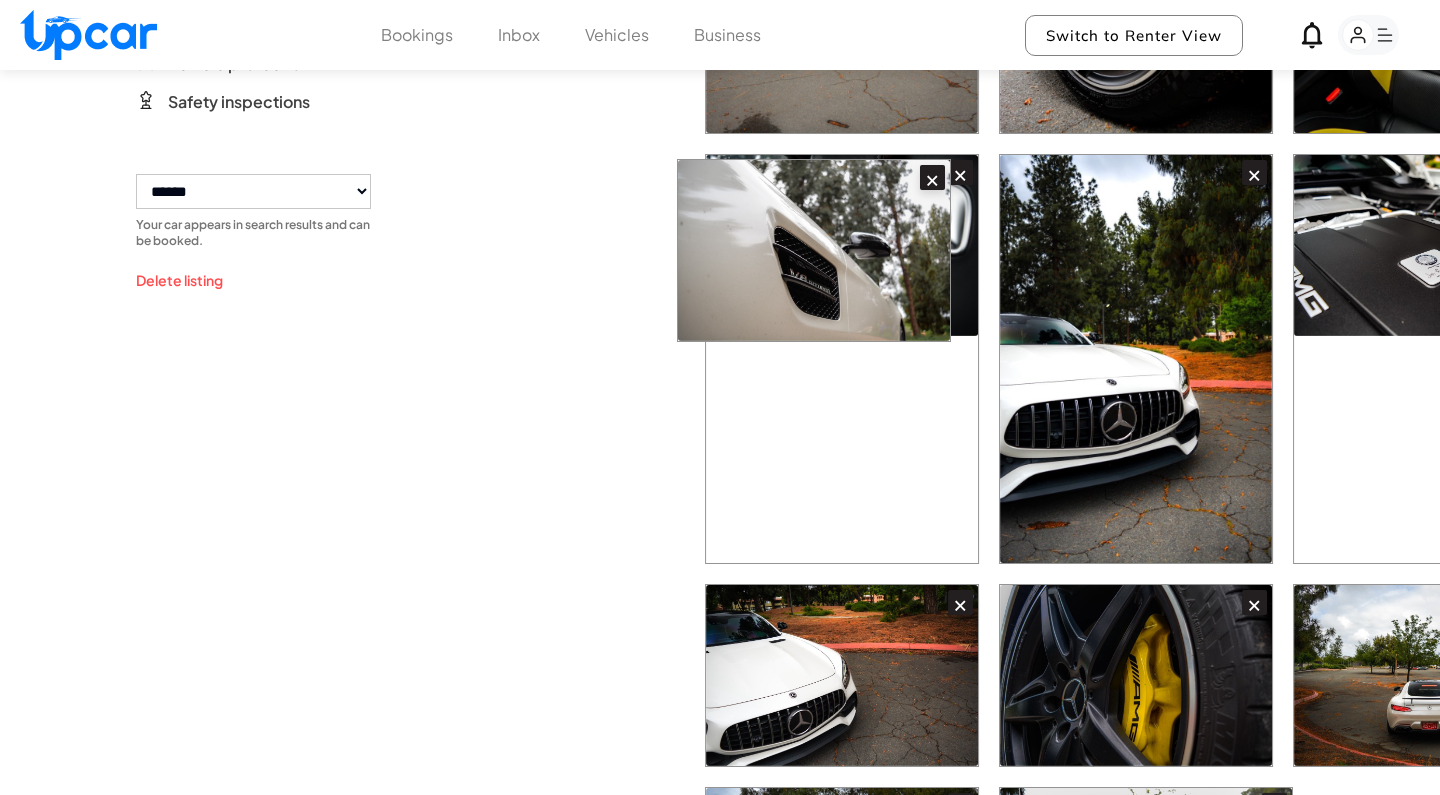 drag, startPoint x: 855, startPoint y: 717, endPoint x: 825, endPoint y: 278, distance: 440.02386 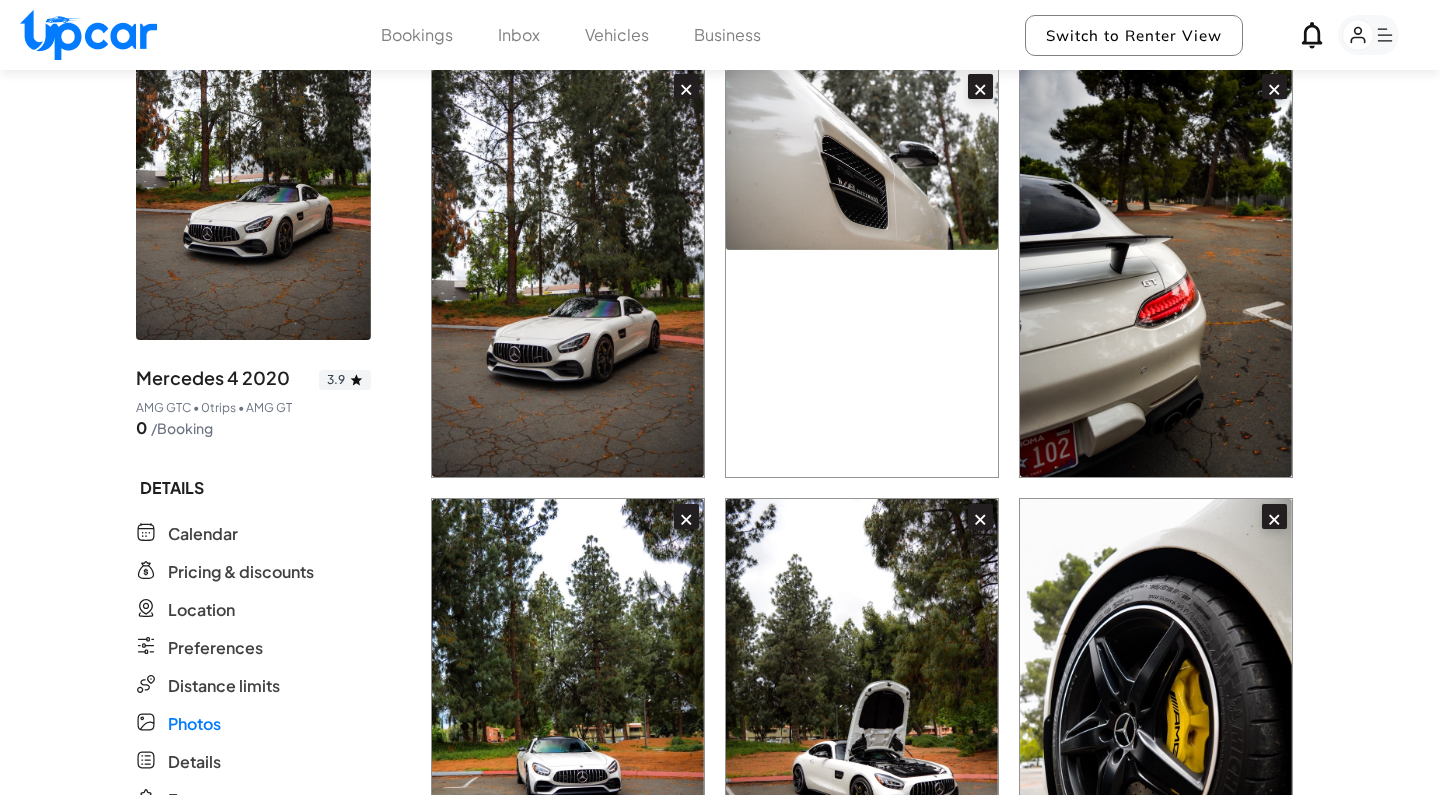scroll, scrollTop: 114, scrollLeft: 0, axis: vertical 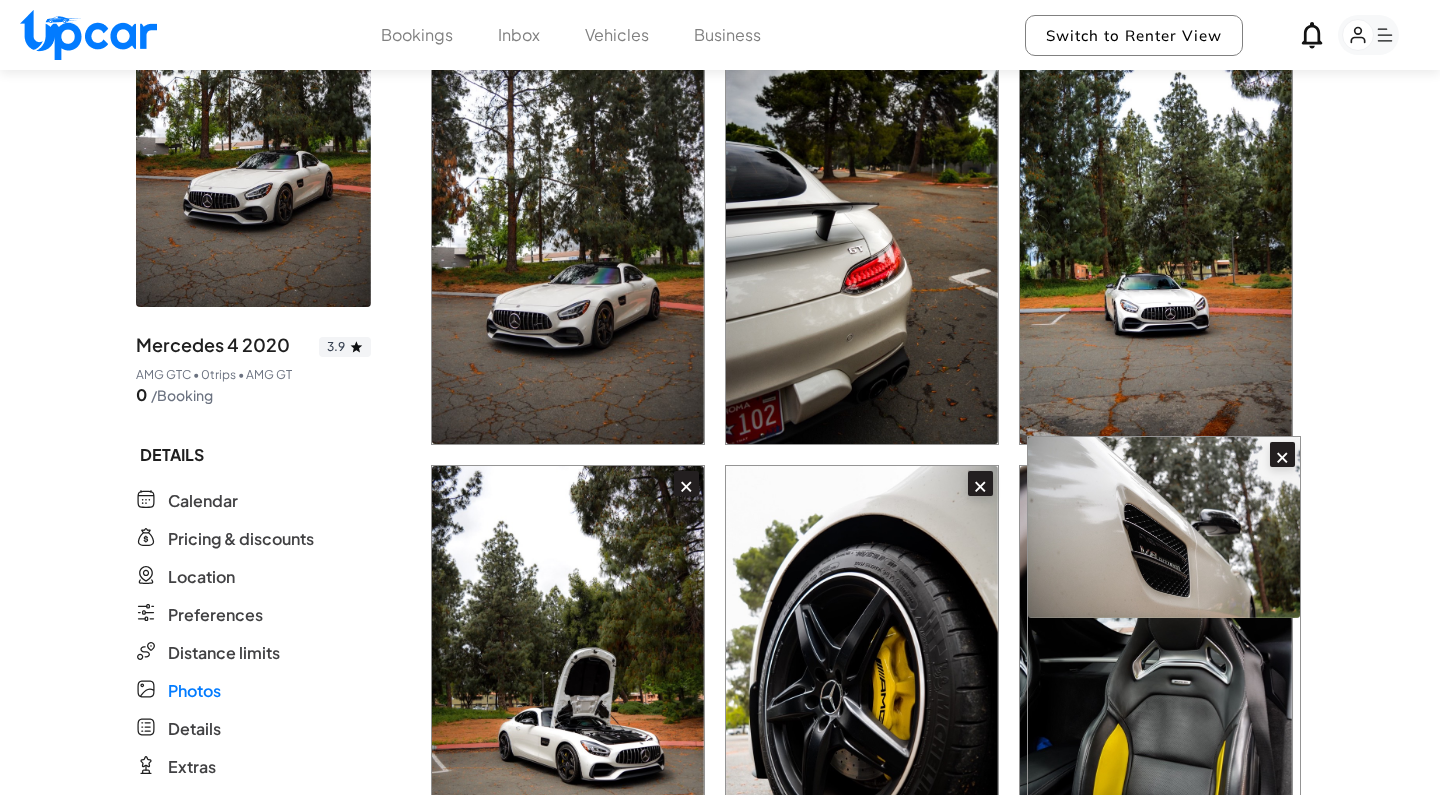 drag, startPoint x: 887, startPoint y: 209, endPoint x: 1184, endPoint y: 562, distance: 461.32202 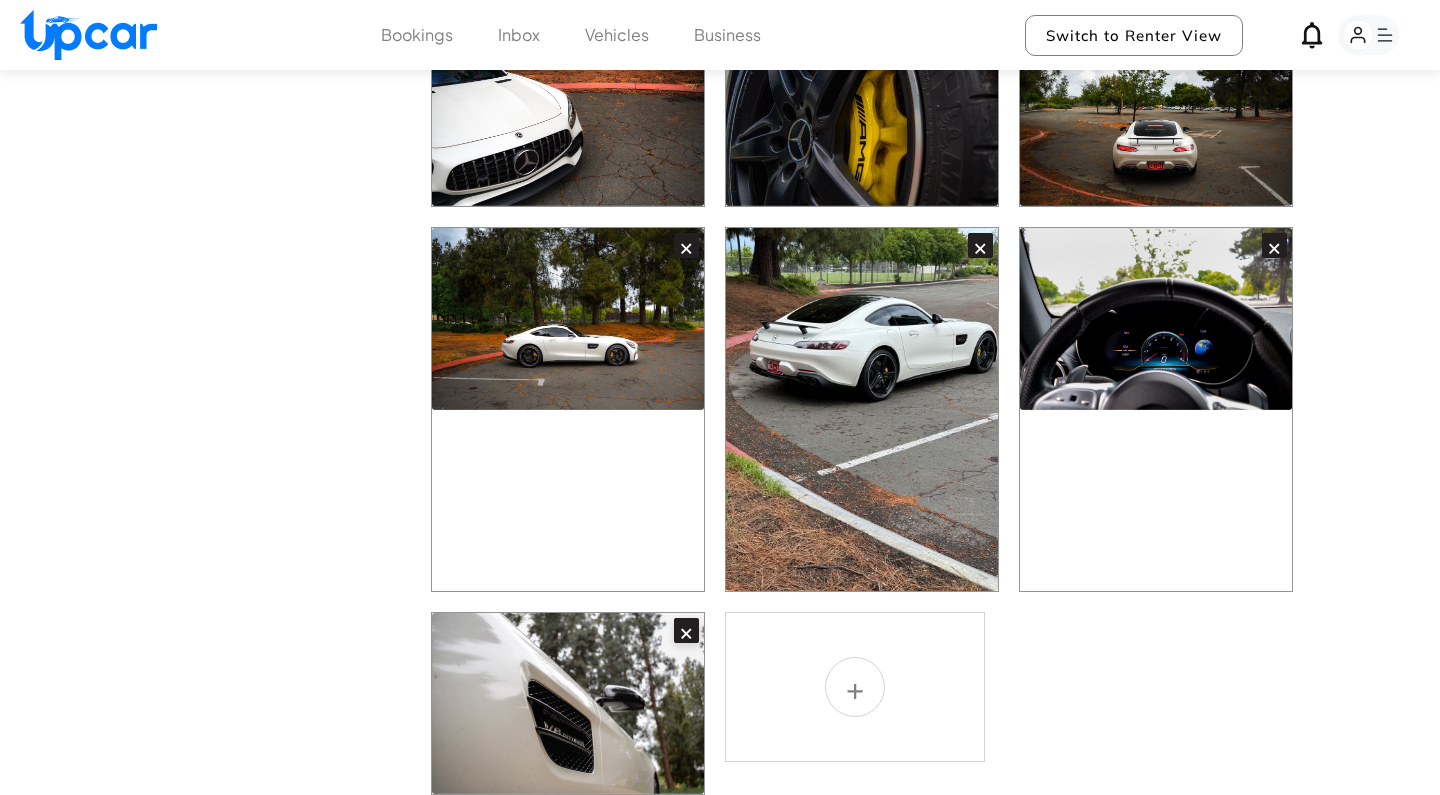 scroll, scrollTop: 1466, scrollLeft: 0, axis: vertical 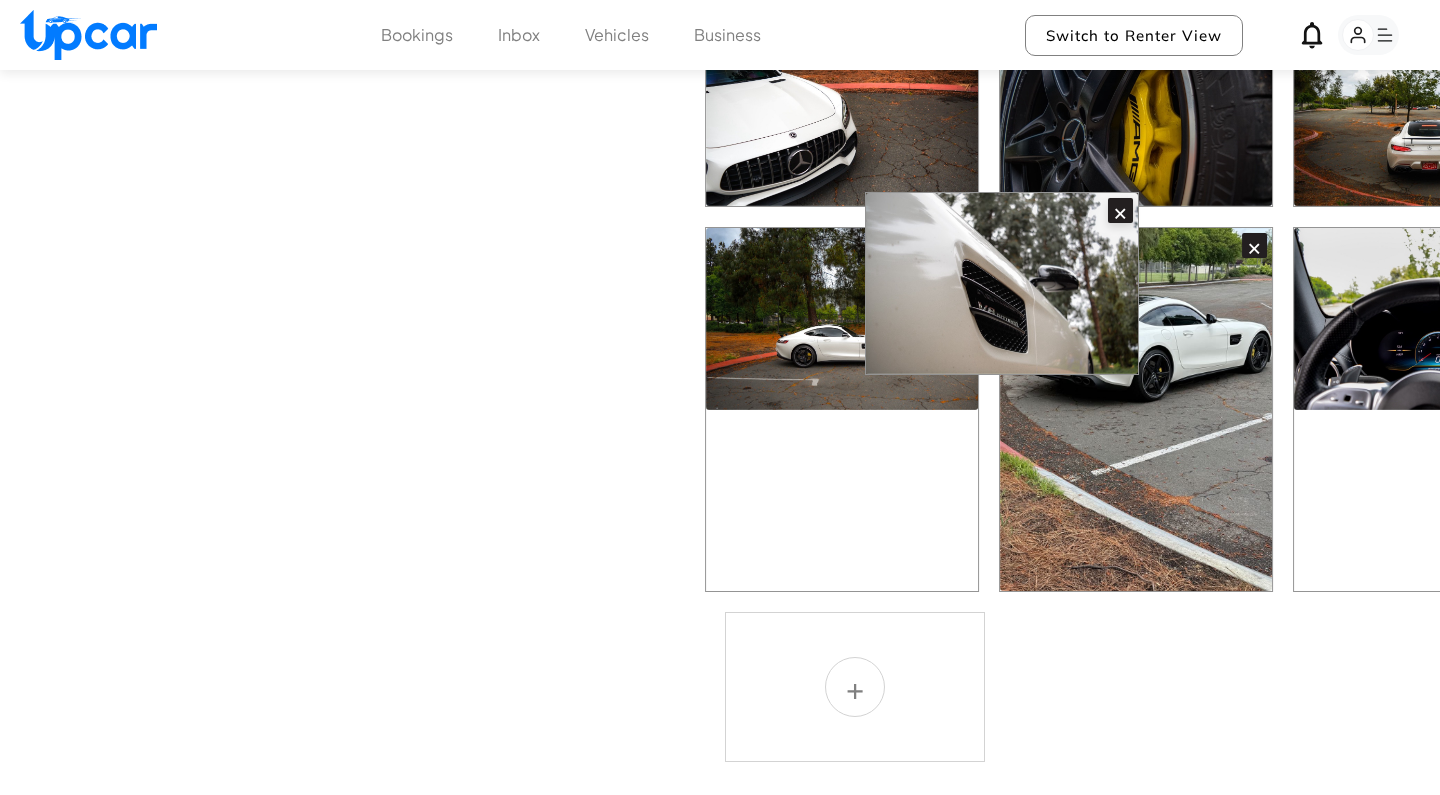 drag, startPoint x: 567, startPoint y: 732, endPoint x: 1053, endPoint y: 296, distance: 652.9104 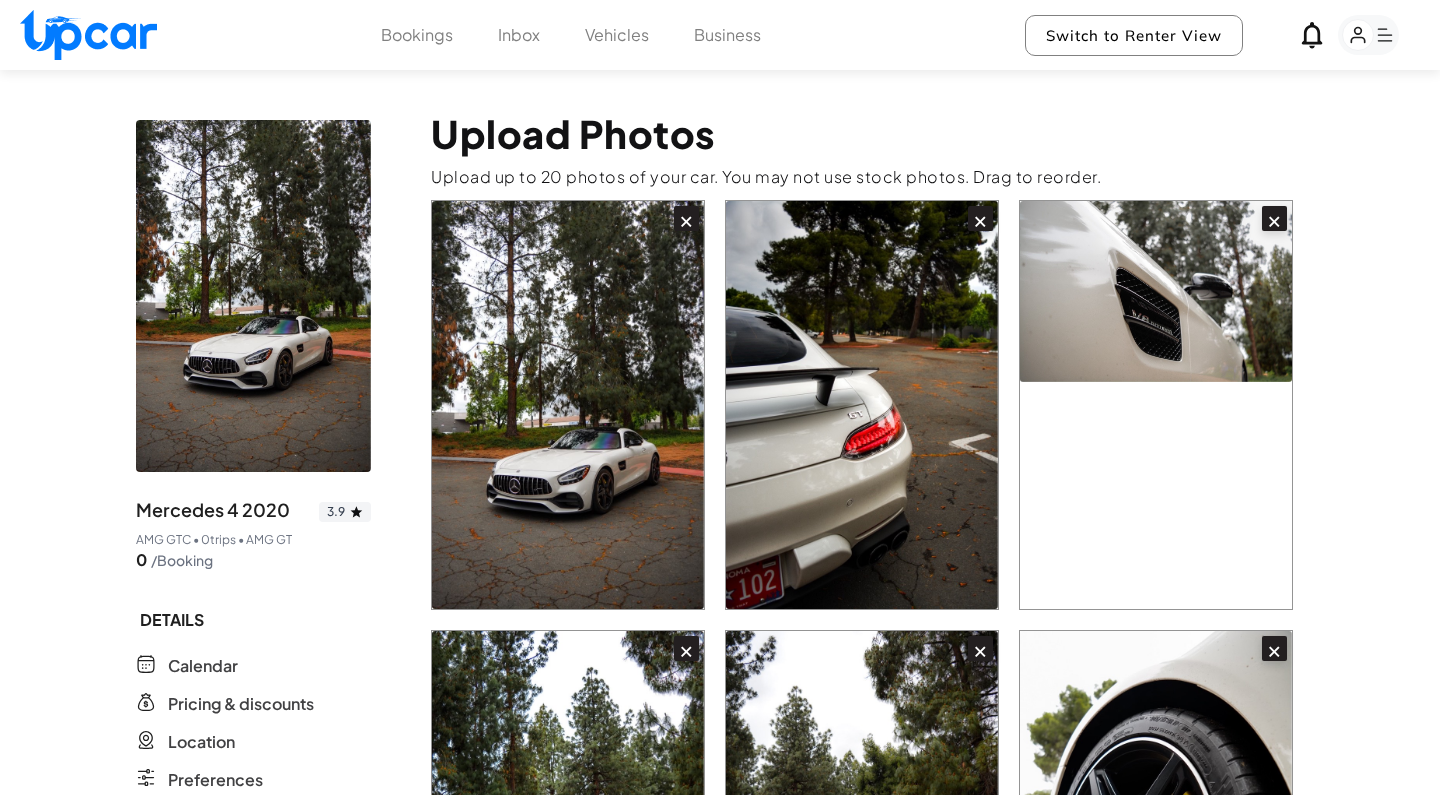 scroll, scrollTop: 0, scrollLeft: 0, axis: both 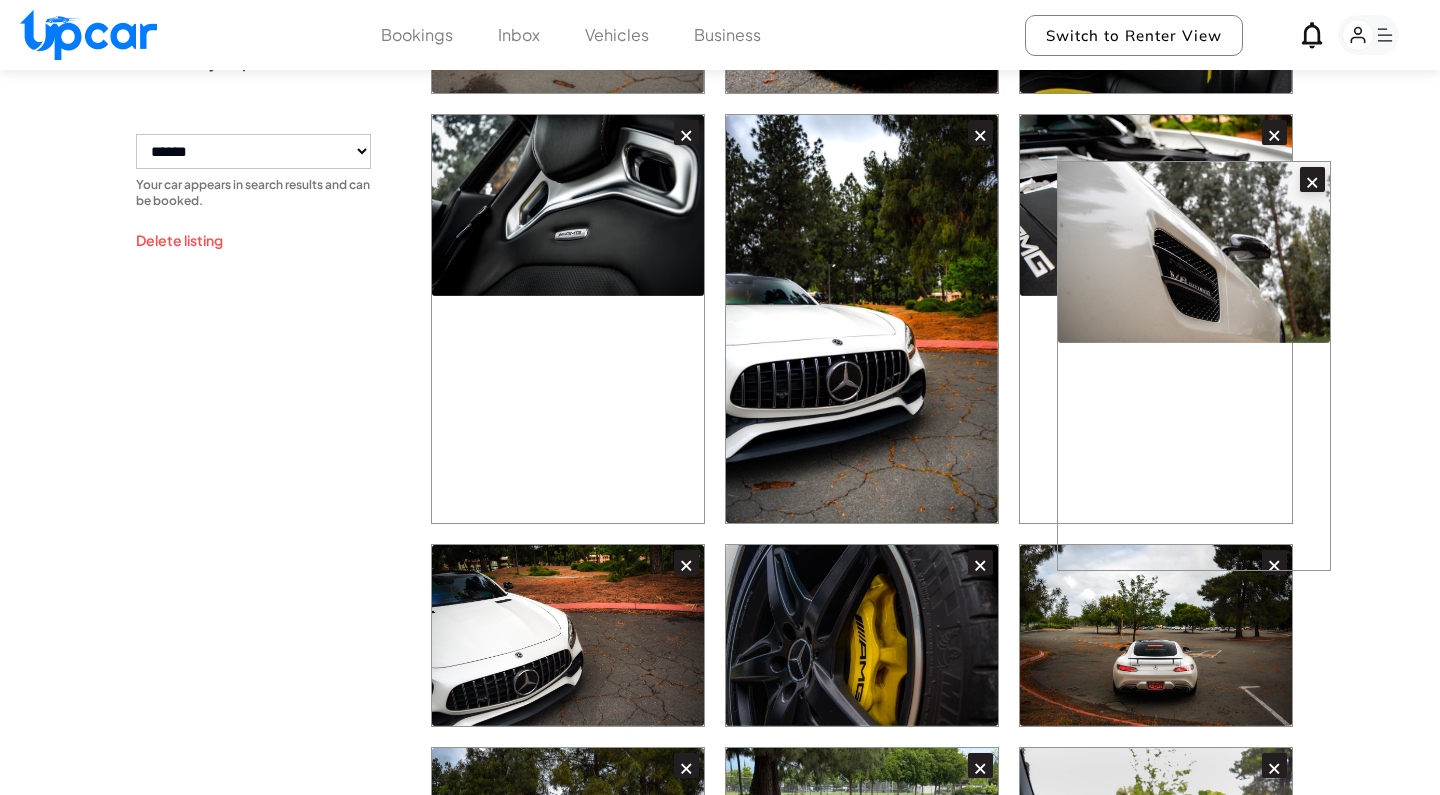 drag, startPoint x: 1180, startPoint y: 249, endPoint x: 1215, endPoint y: 374, distance: 129.80756 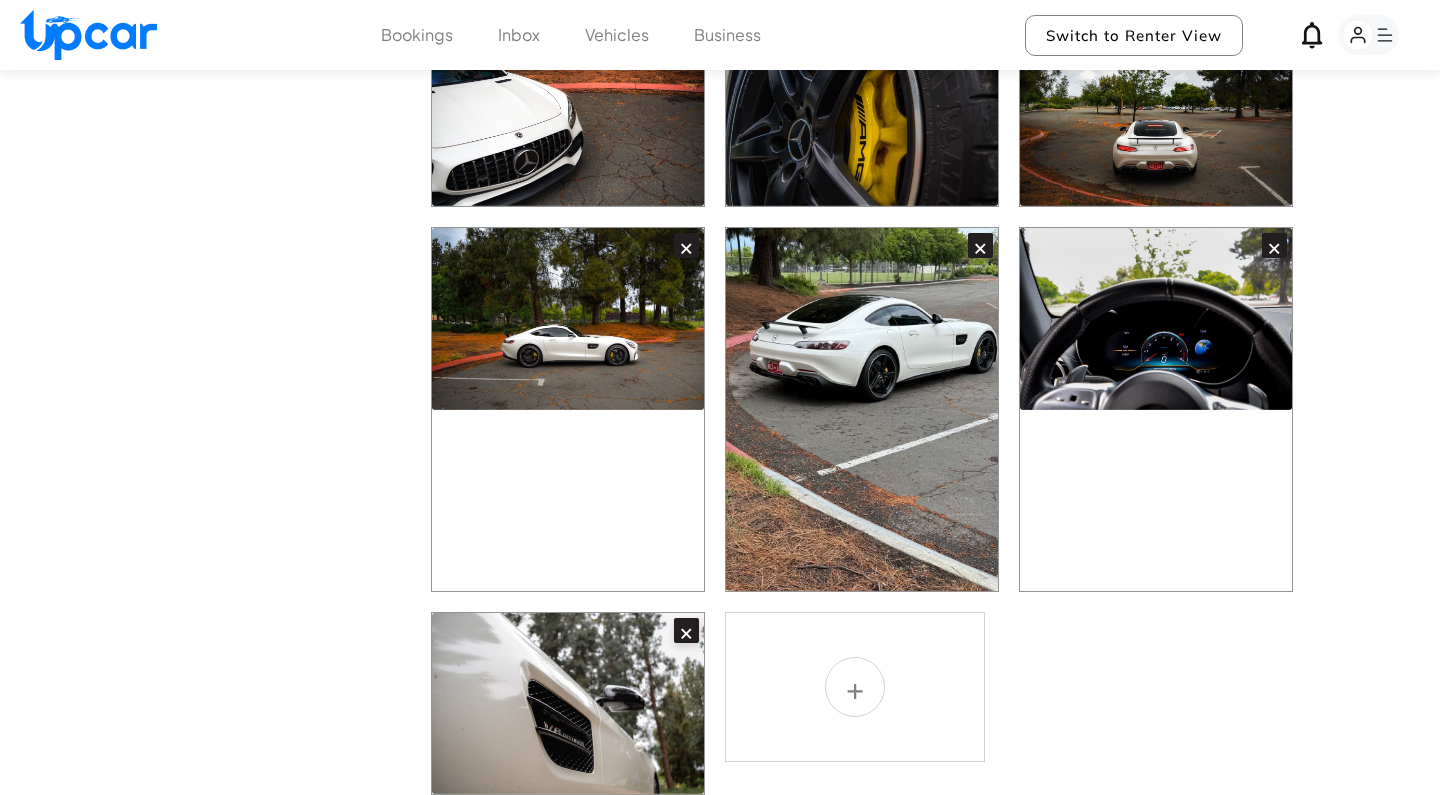 scroll, scrollTop: 1466, scrollLeft: 0, axis: vertical 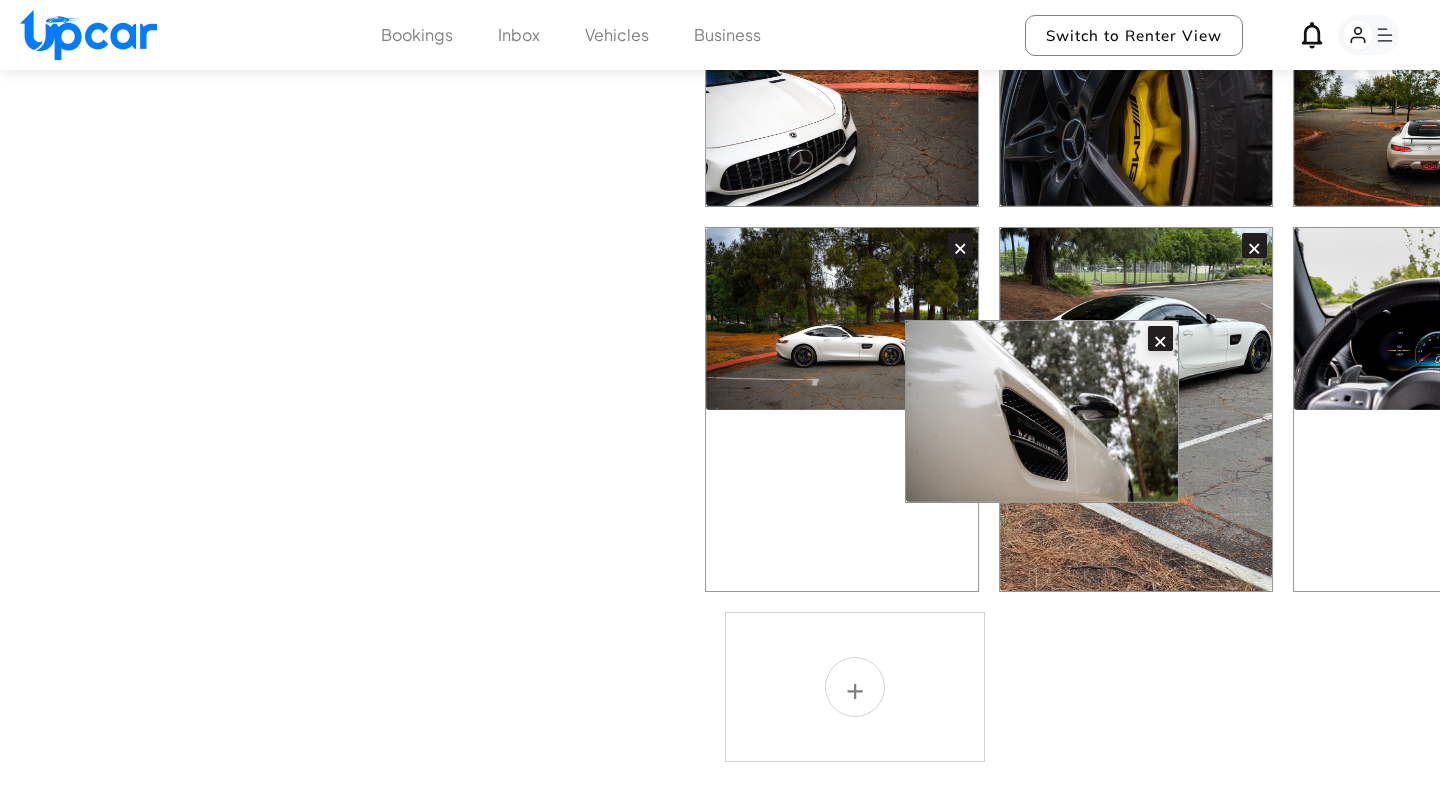 drag, startPoint x: 596, startPoint y: 742, endPoint x: 1156, endPoint y: 404, distance: 654.09784 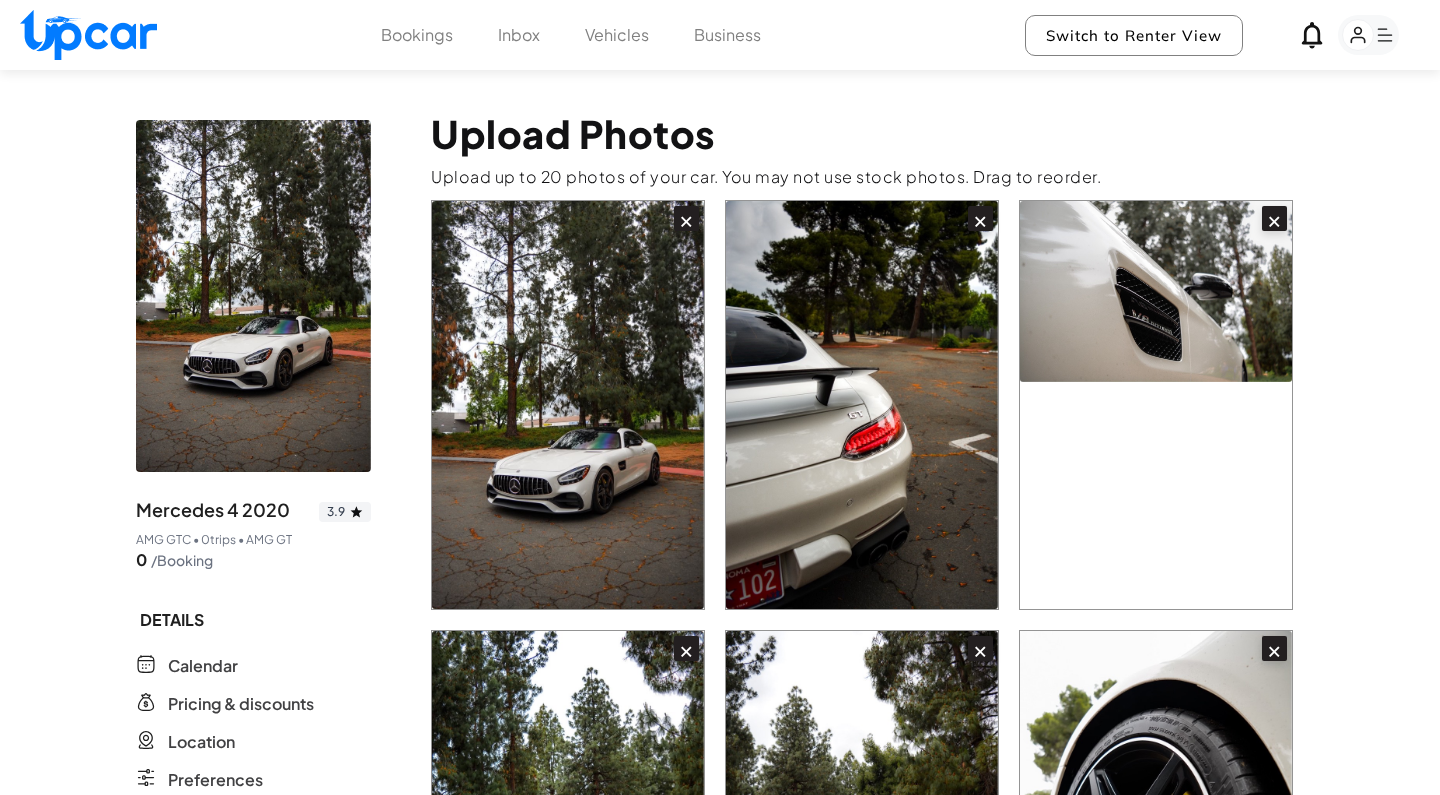 scroll, scrollTop: 0, scrollLeft: 0, axis: both 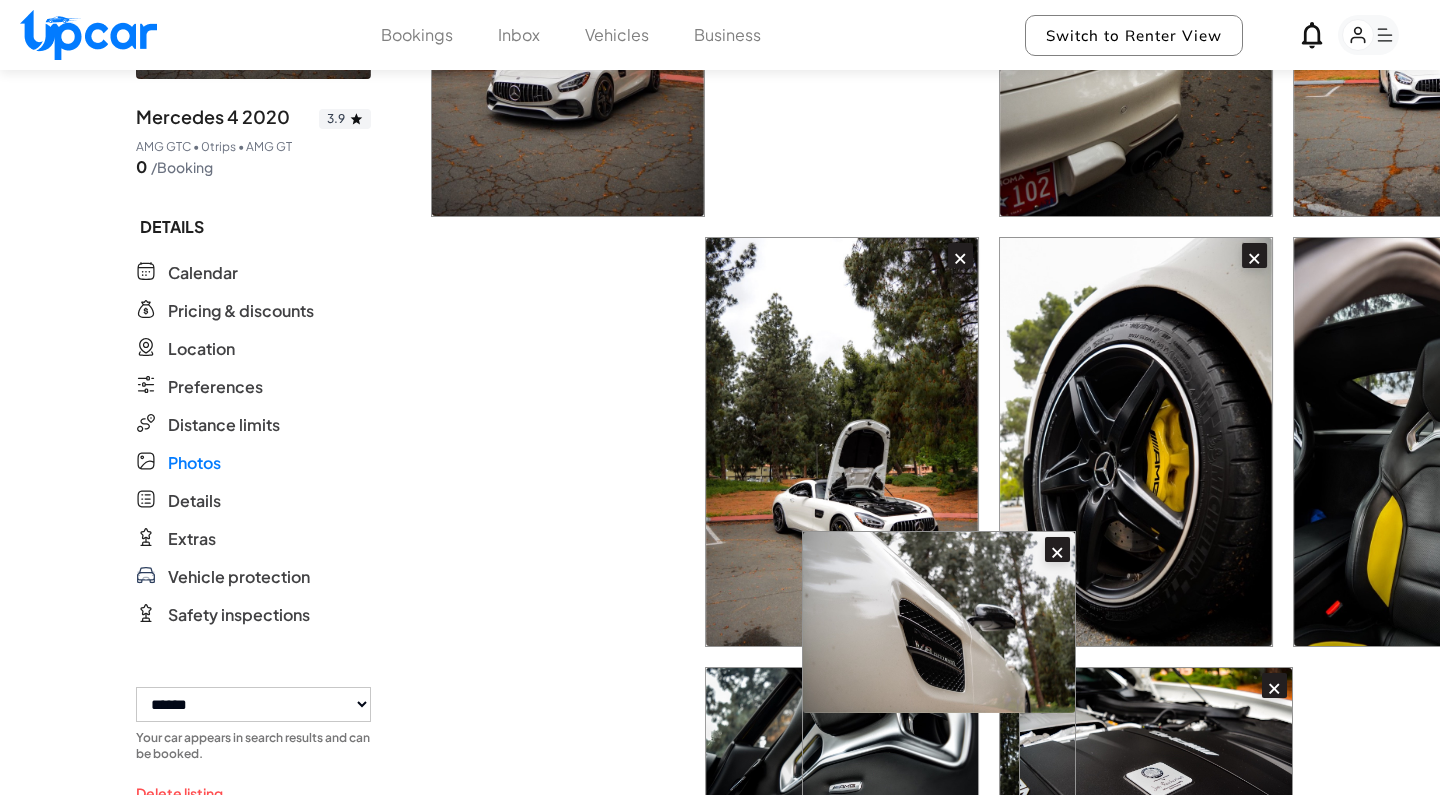 drag, startPoint x: 1181, startPoint y: 367, endPoint x: 964, endPoint y: 706, distance: 402.50467 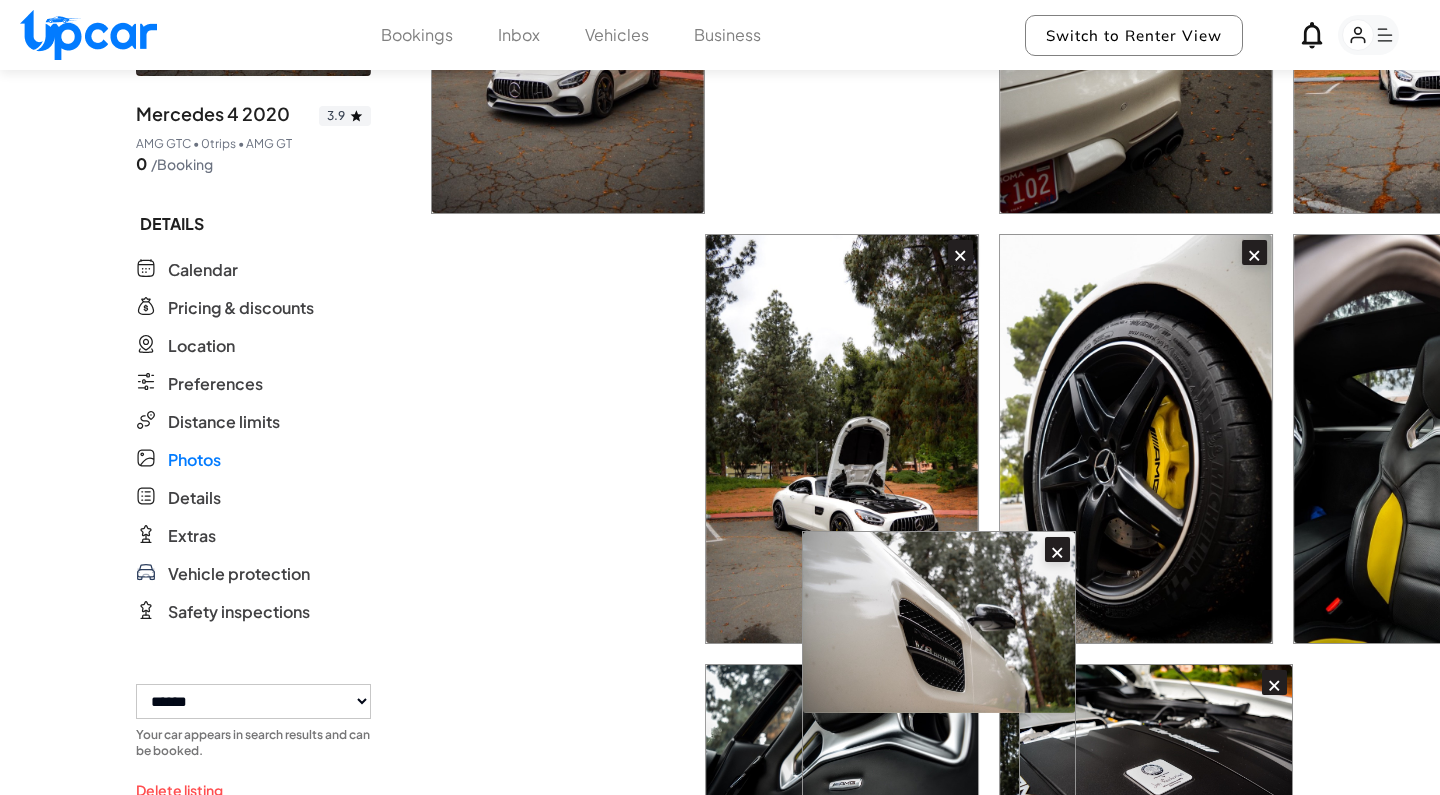 click on "× × × × × × × × × × × × × × × ×" at bounding box center (867, 948) 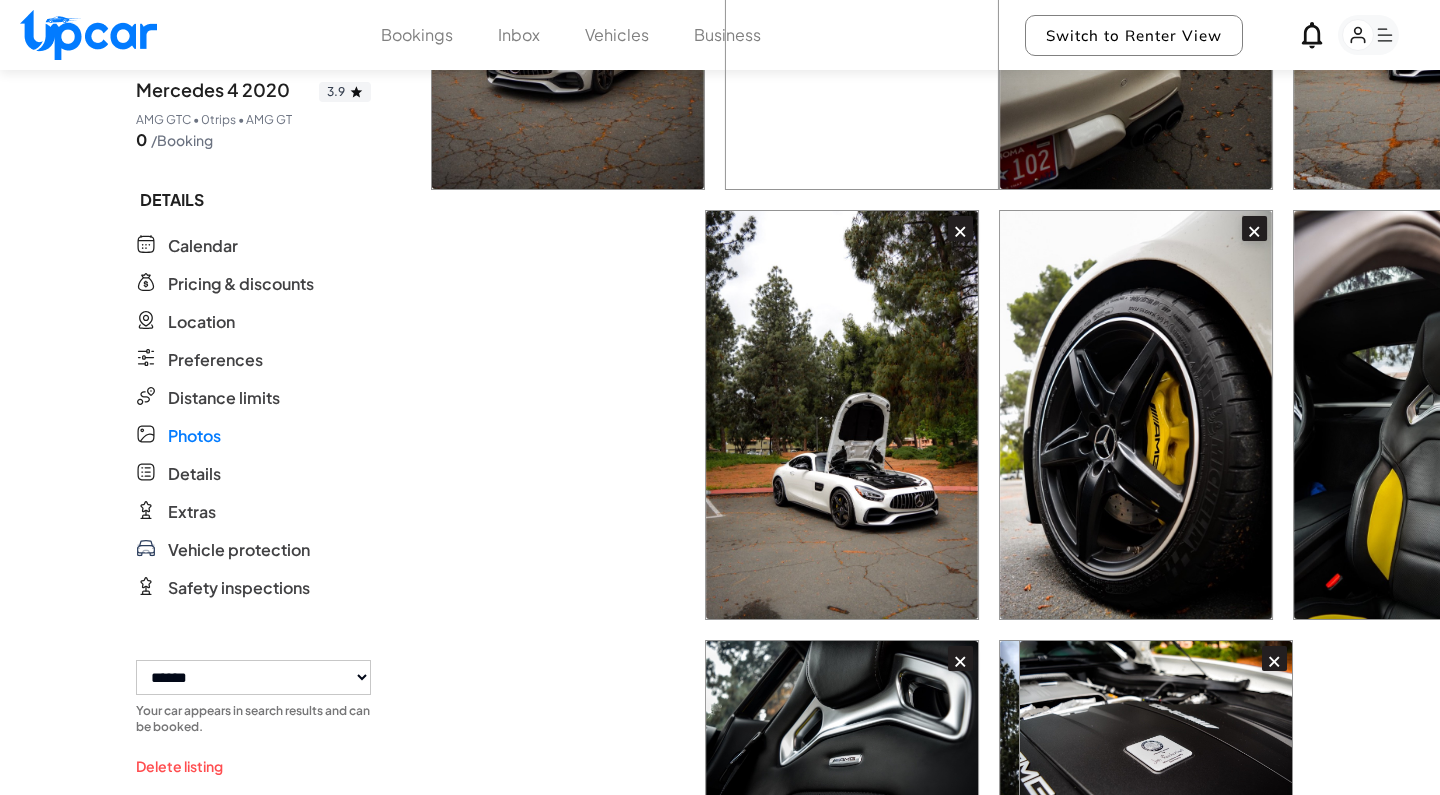 drag, startPoint x: 964, startPoint y: 706, endPoint x: 1016, endPoint y: 627, distance: 94.57801 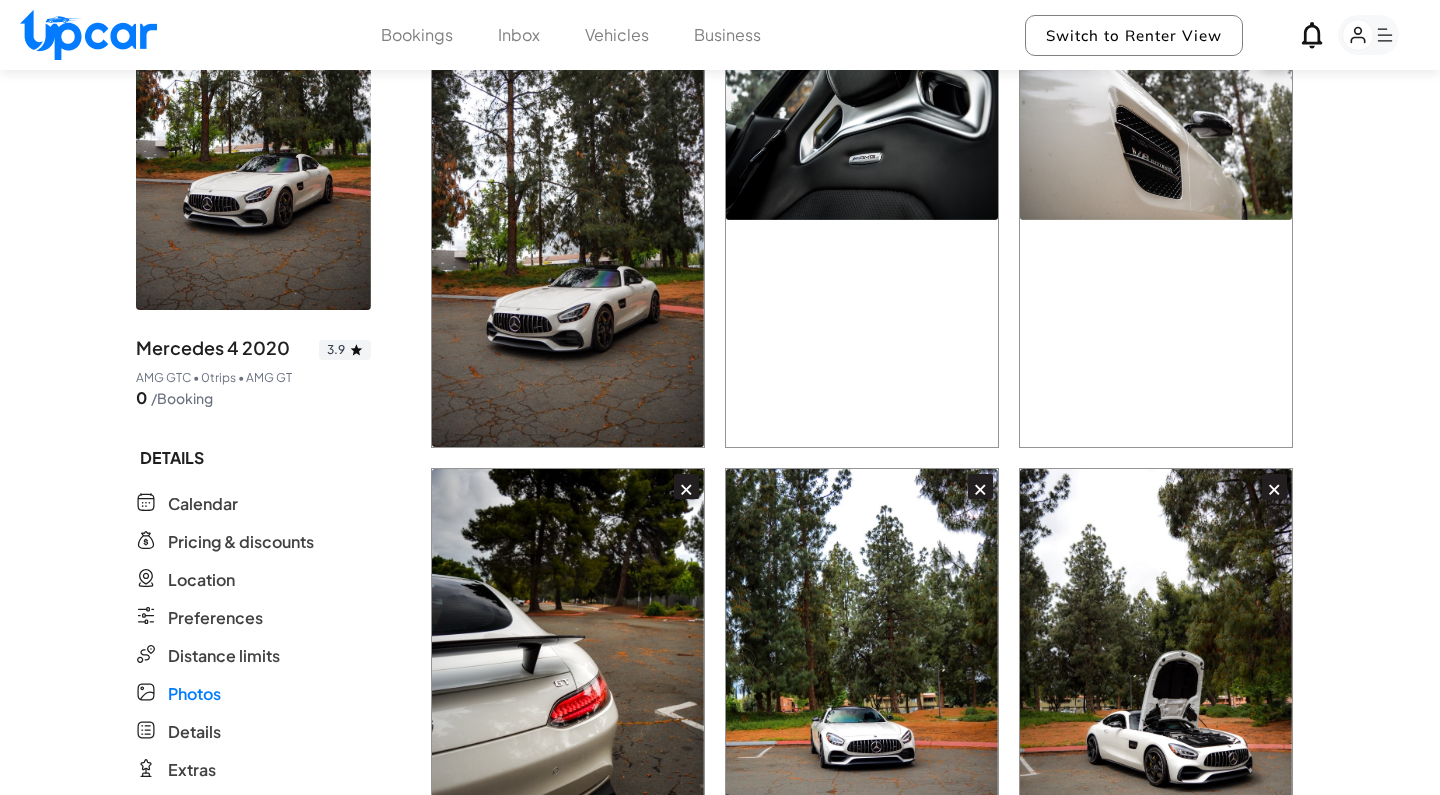 scroll, scrollTop: 294, scrollLeft: 0, axis: vertical 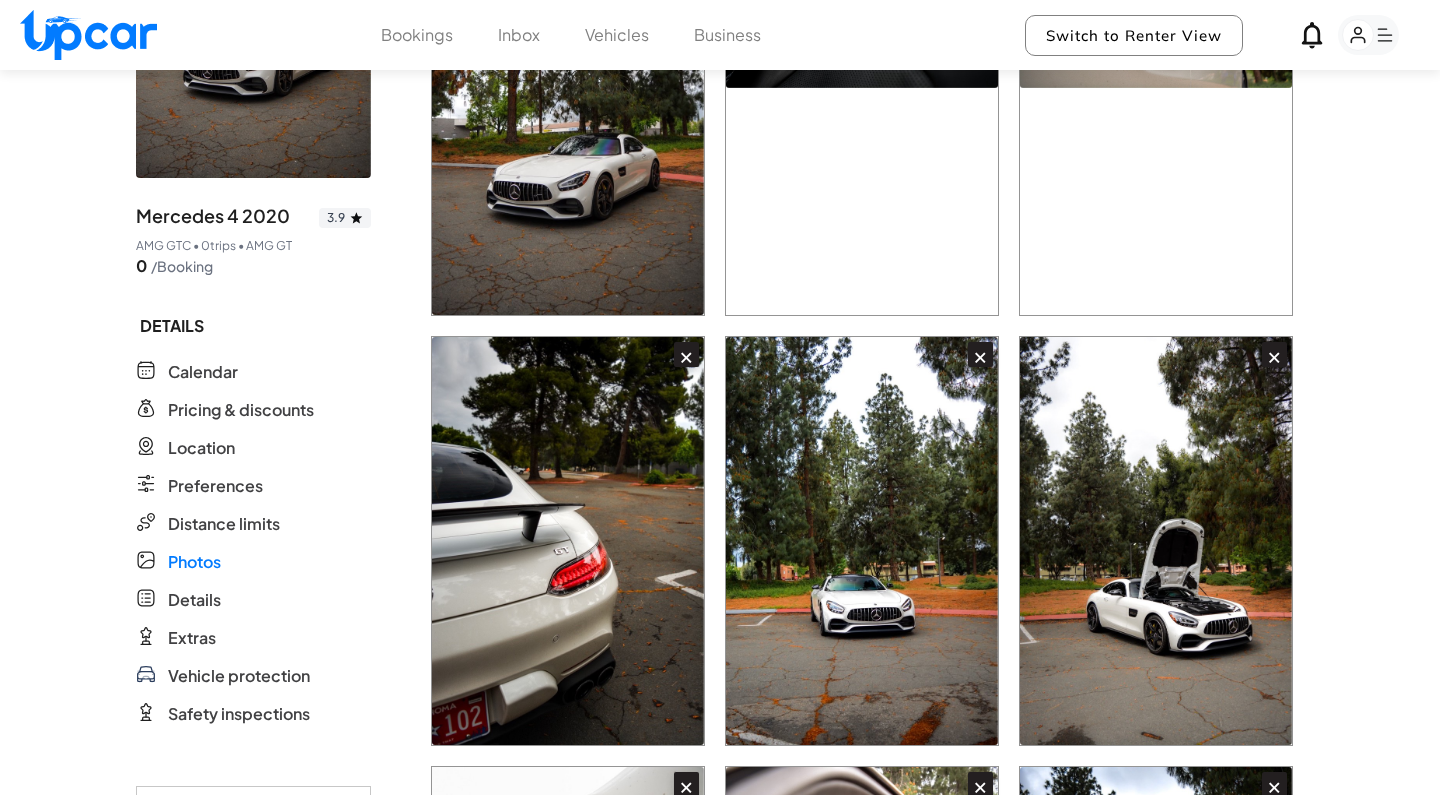 click at bounding box center (568, 541) 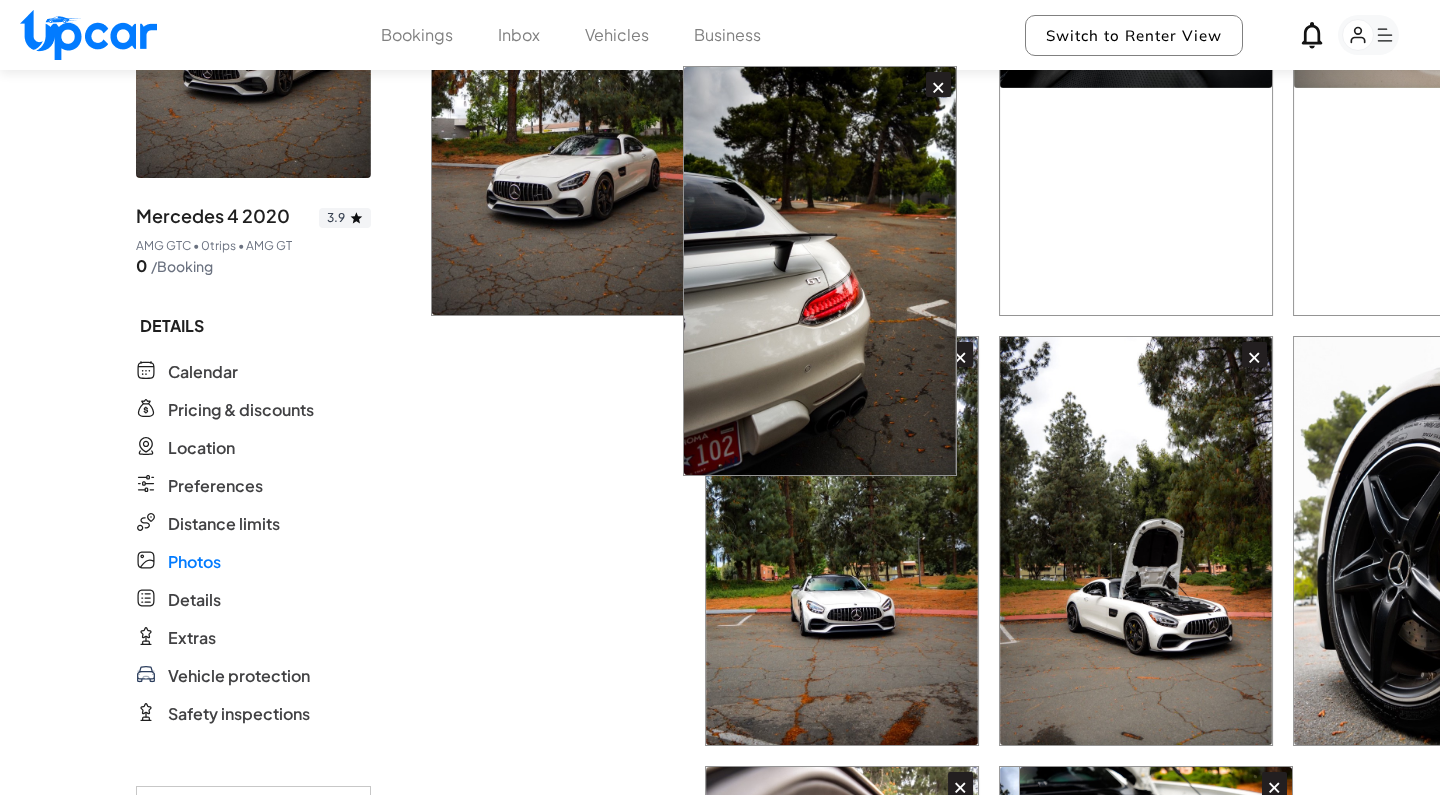 drag, startPoint x: 606, startPoint y: 500, endPoint x: 898, endPoint y: 213, distance: 409.43008 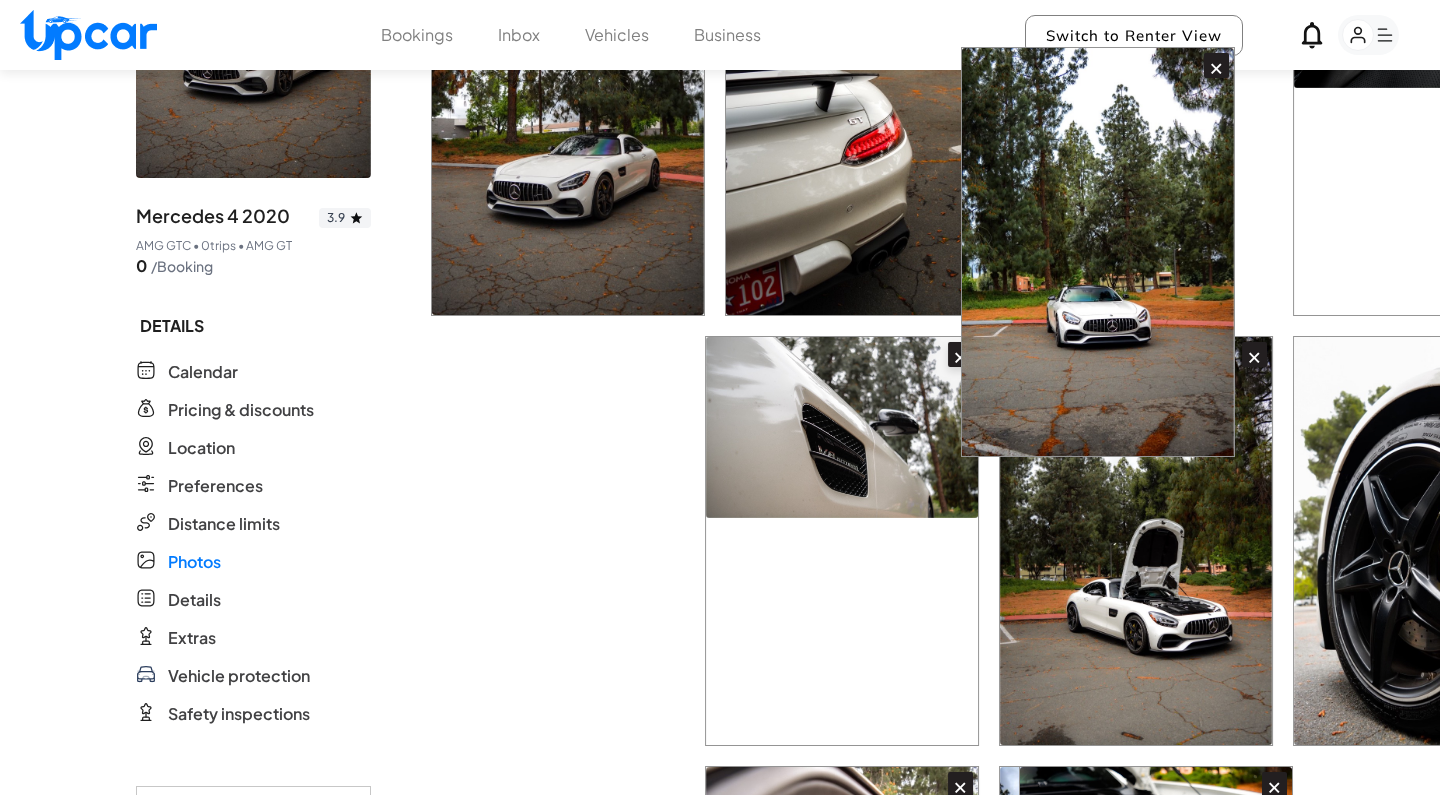 drag, startPoint x: 821, startPoint y: 572, endPoint x: 1077, endPoint y: 260, distance: 403.58395 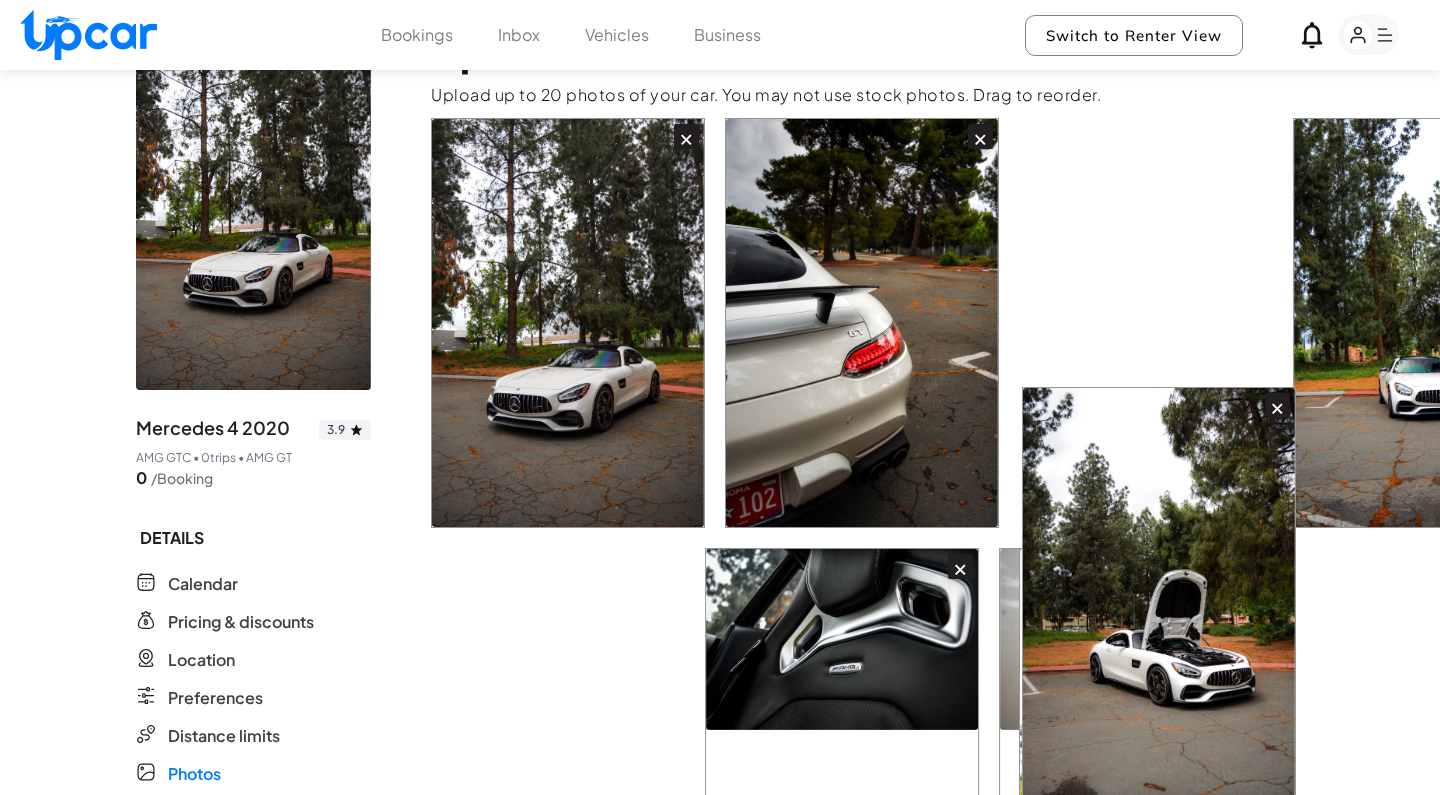 scroll, scrollTop: 83, scrollLeft: 0, axis: vertical 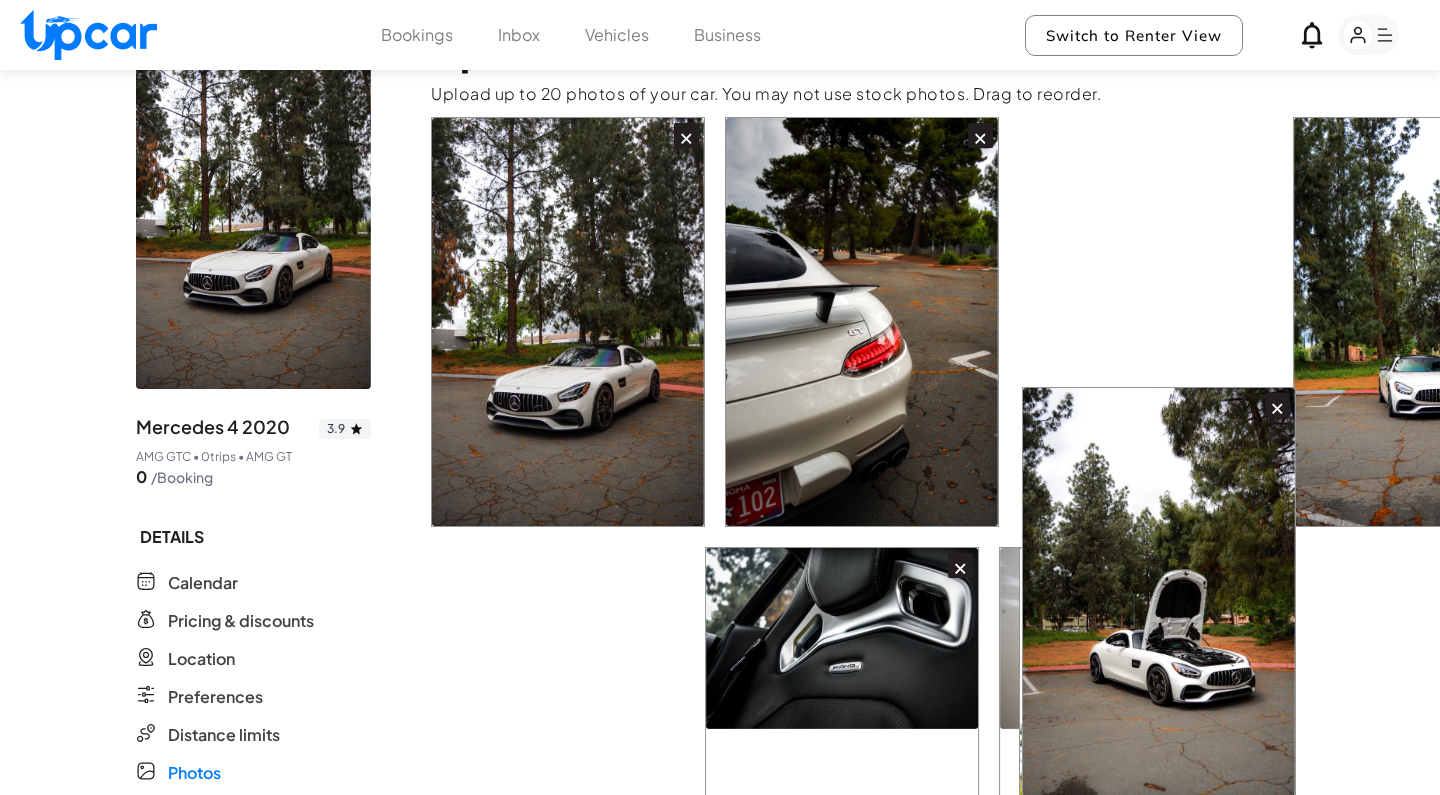 drag, startPoint x: 1067, startPoint y: 671, endPoint x: 1055, endPoint y: 334, distance: 337.2136 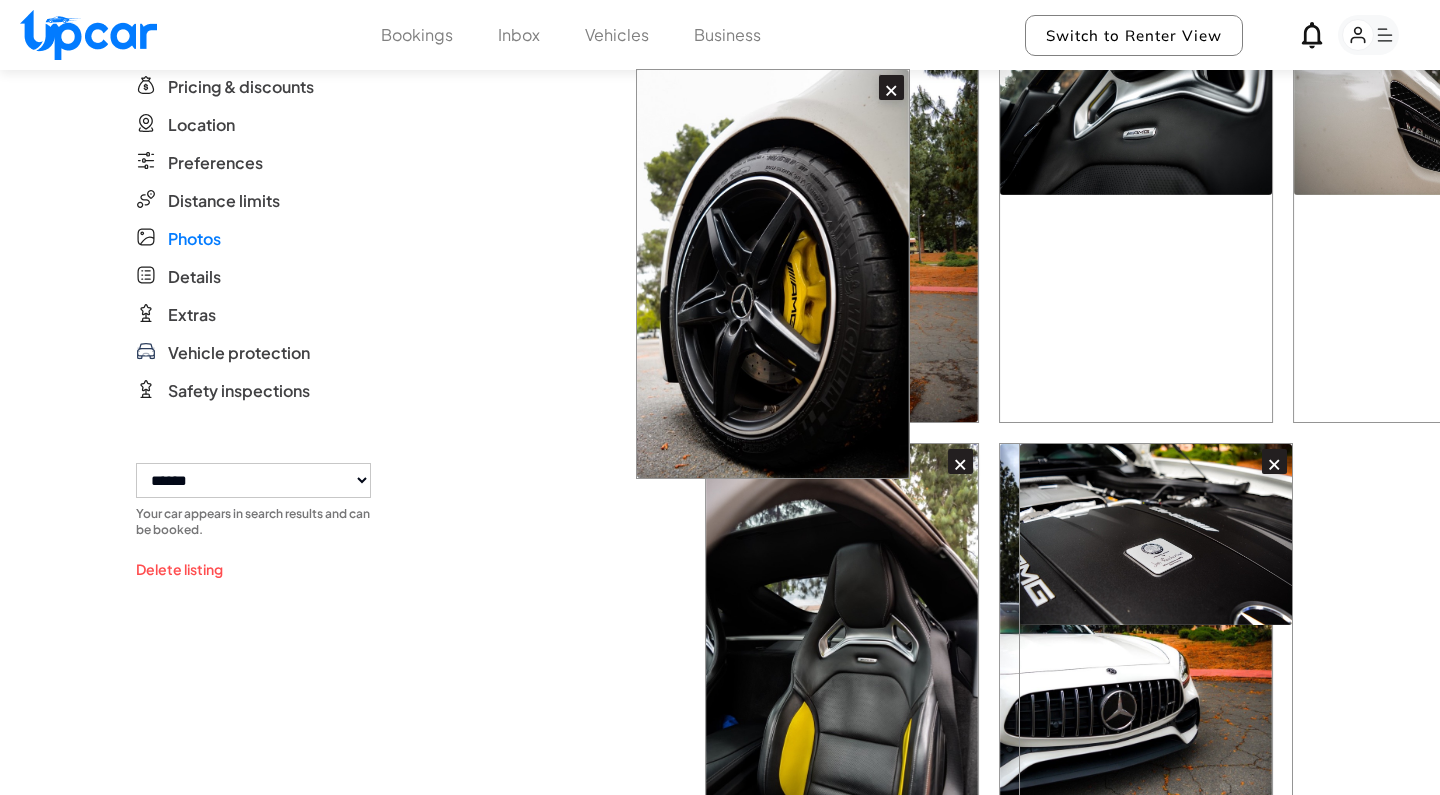 drag, startPoint x: 567, startPoint y: 688, endPoint x: 844, endPoint y: 347, distance: 439.32904 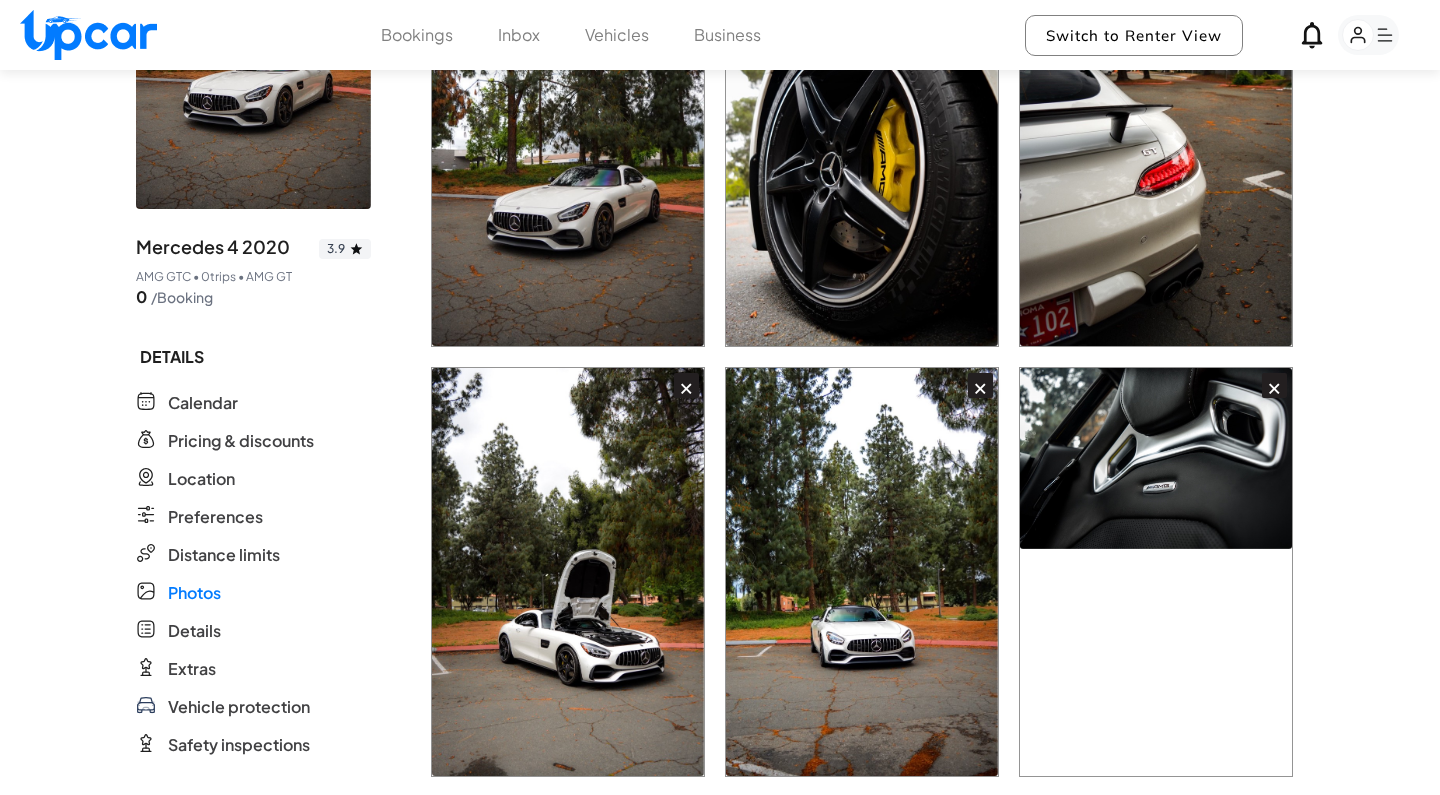 scroll, scrollTop: 284, scrollLeft: 0, axis: vertical 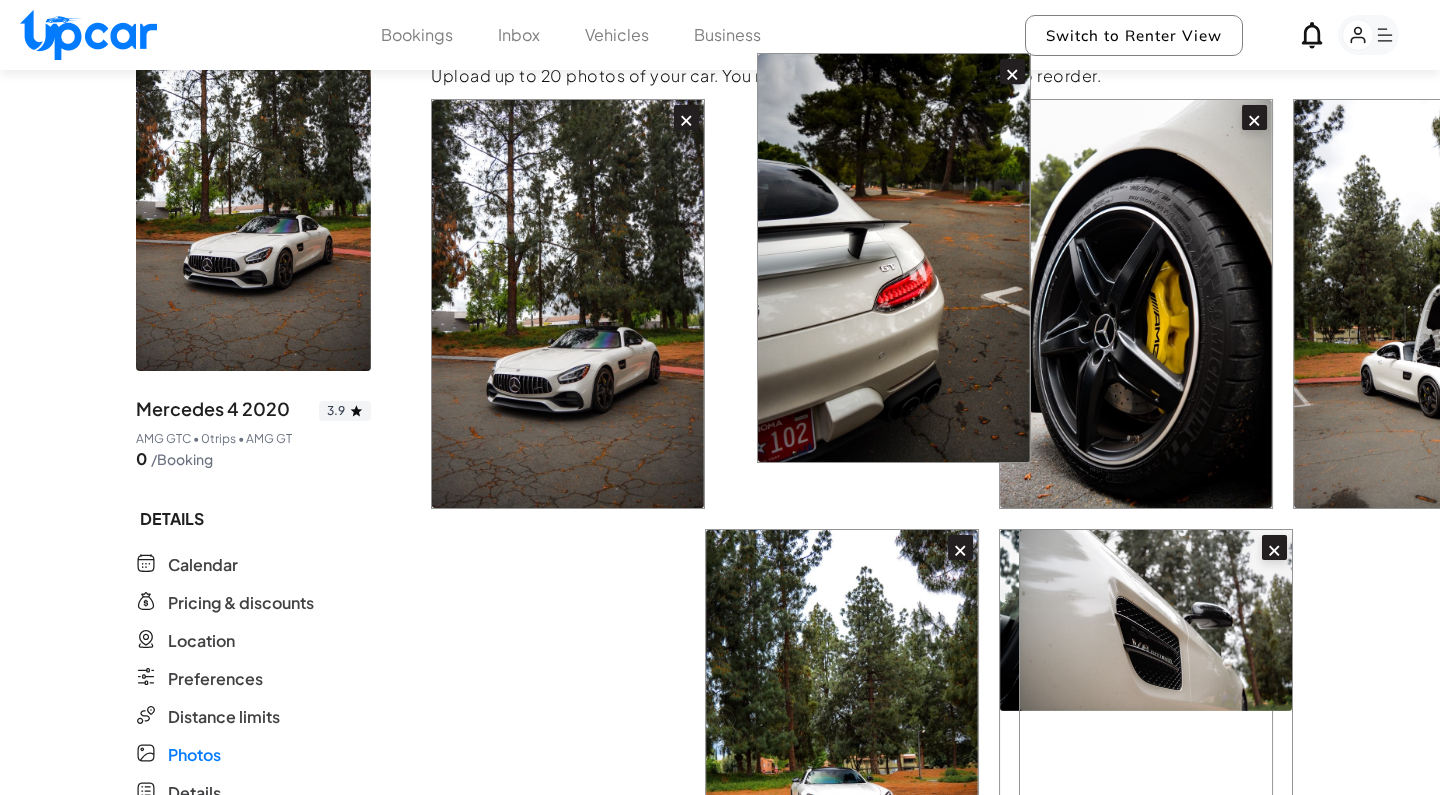 drag, startPoint x: 1073, startPoint y: 289, endPoint x: 798, endPoint y: 426, distance: 307.23605 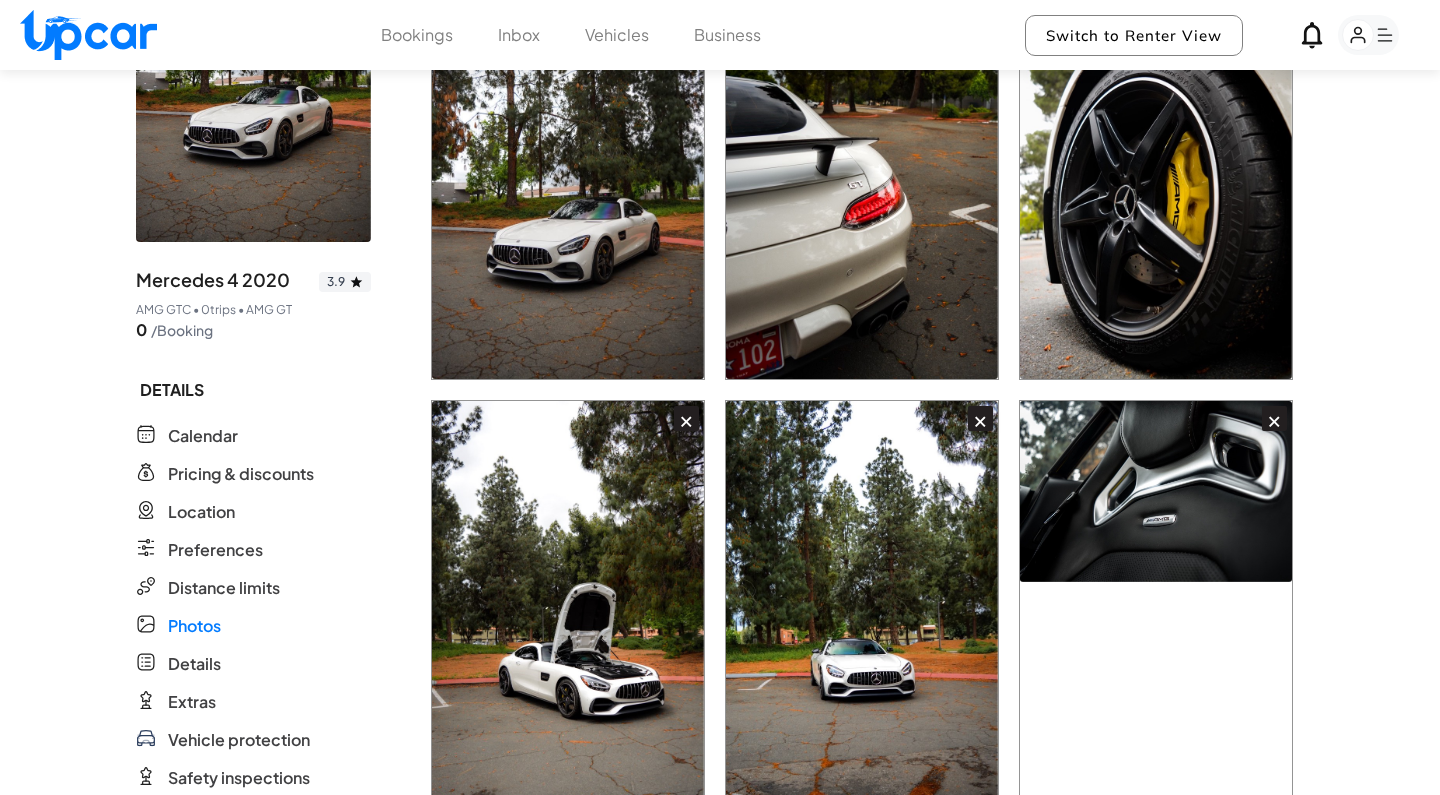 scroll, scrollTop: 237, scrollLeft: 0, axis: vertical 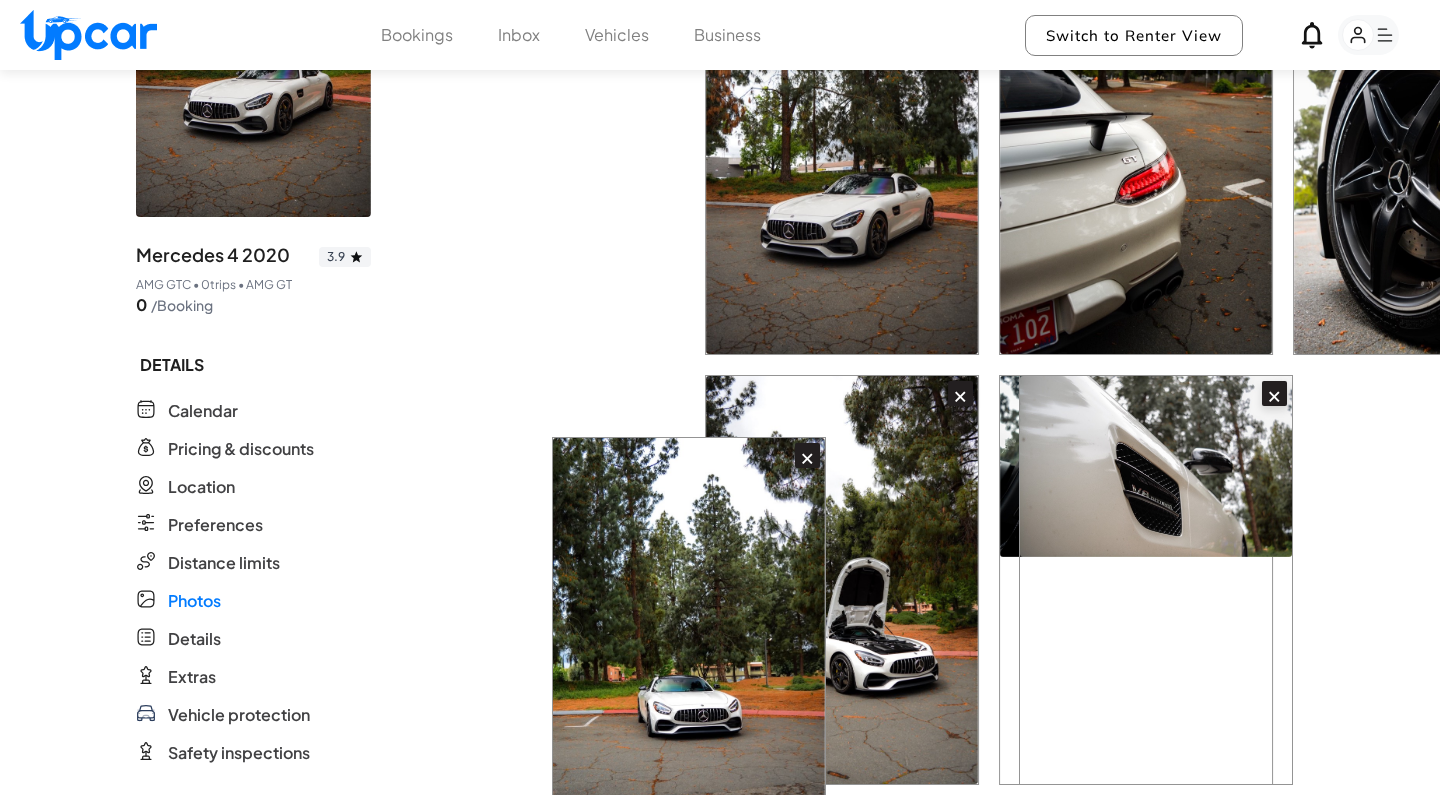 drag, startPoint x: 879, startPoint y: 589, endPoint x: 693, endPoint y: 624, distance: 189.26436 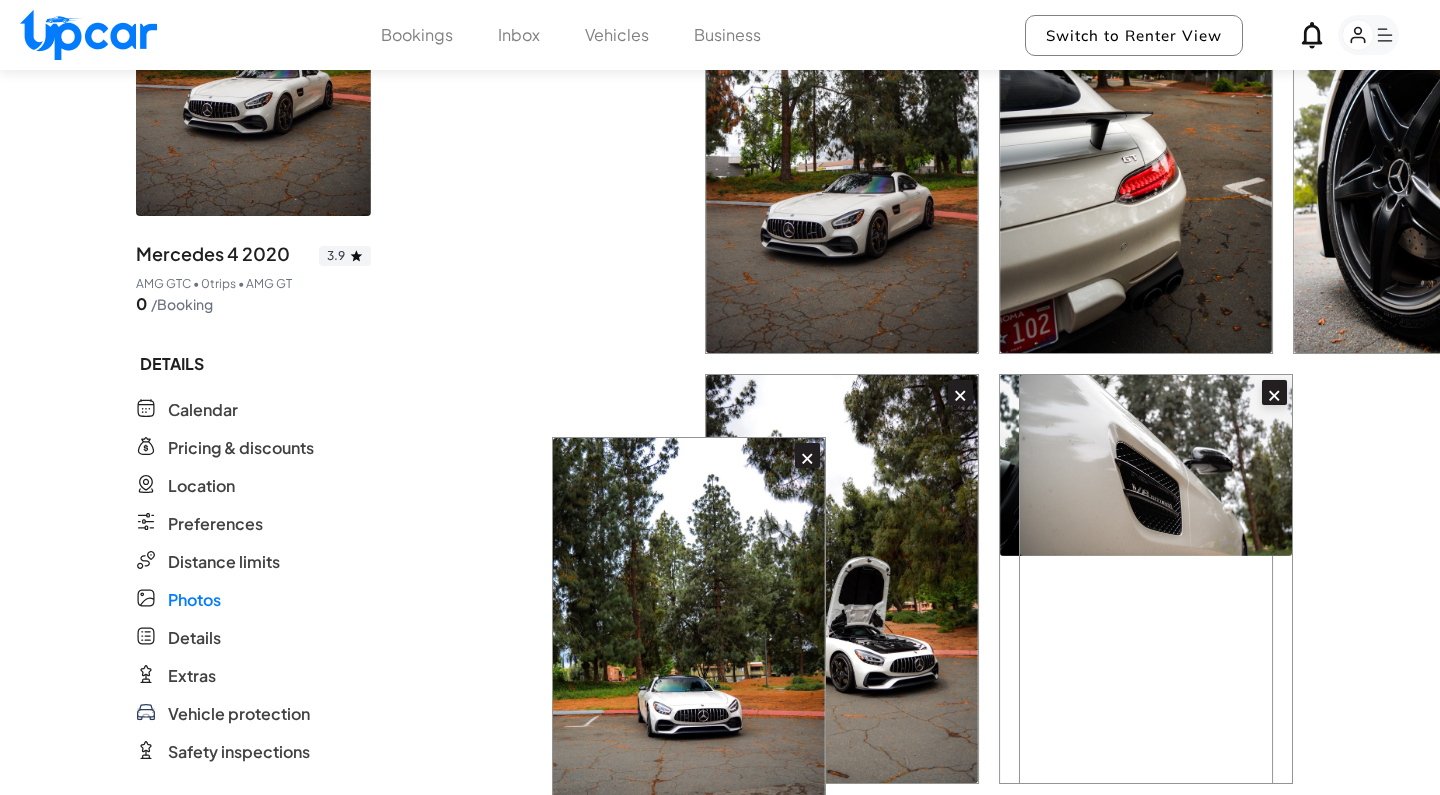 click on "× × × × × × × × × × × × × × × ×" at bounding box center (867, 1088) 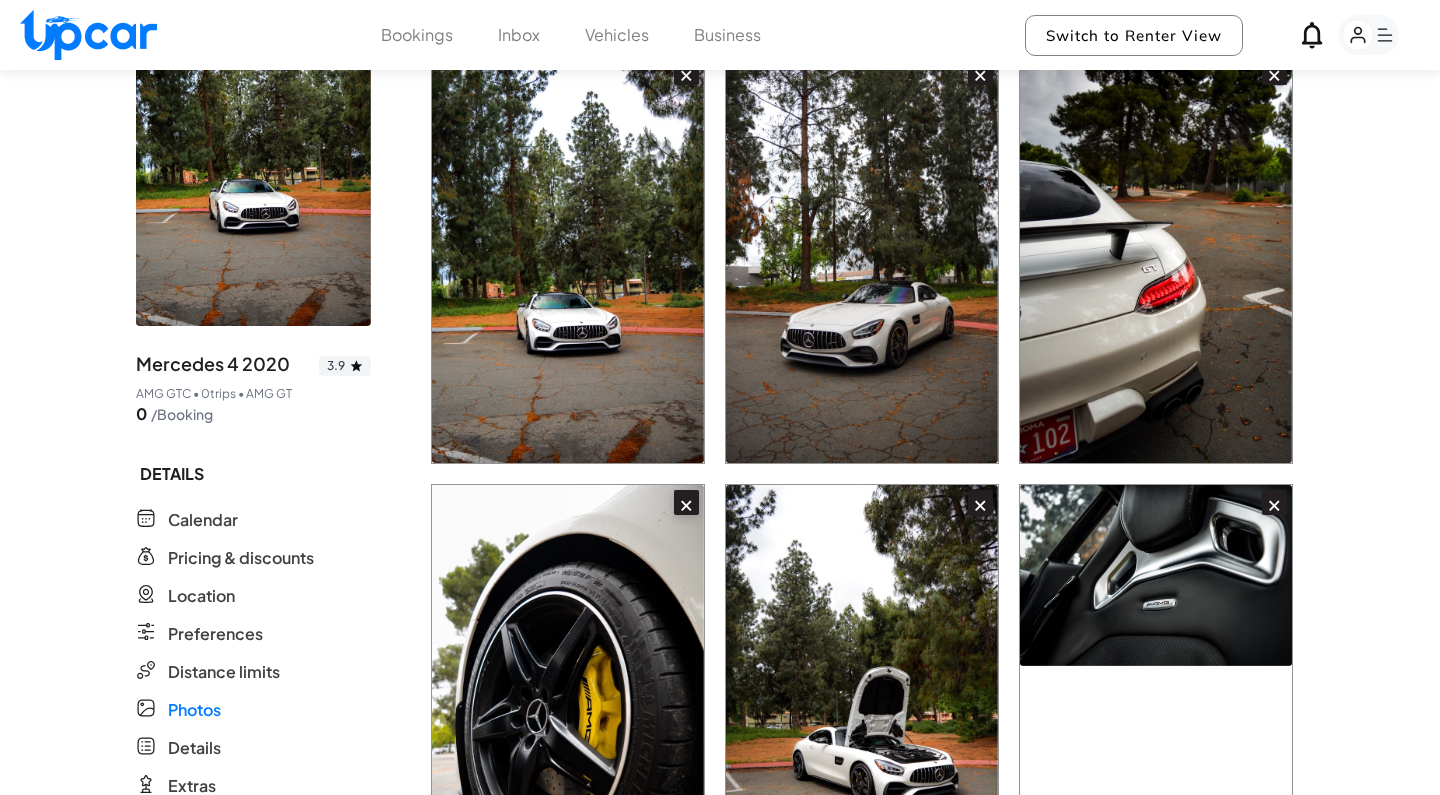 scroll, scrollTop: 141, scrollLeft: 0, axis: vertical 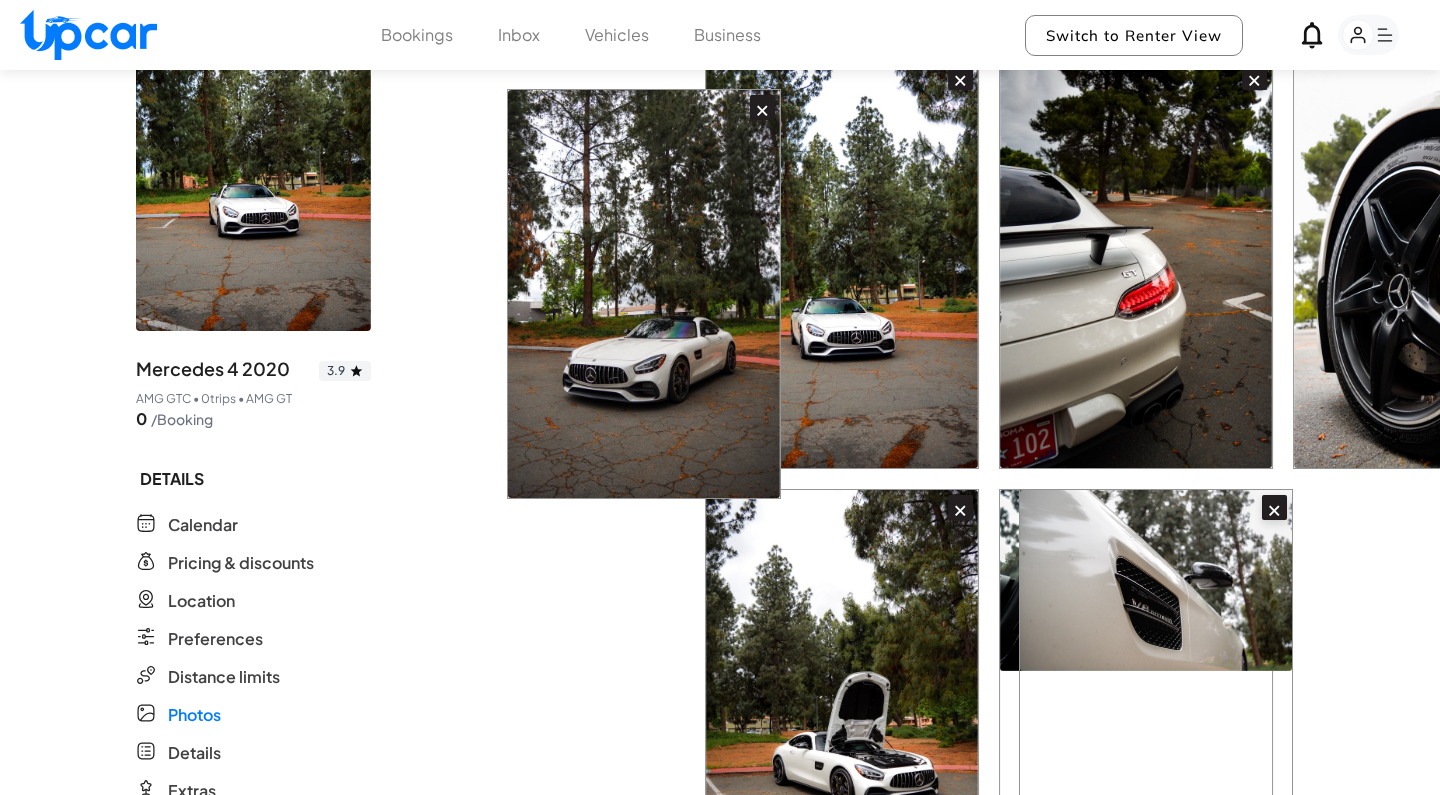 drag, startPoint x: 938, startPoint y: 266, endPoint x: 693, endPoint y: 294, distance: 246.5948 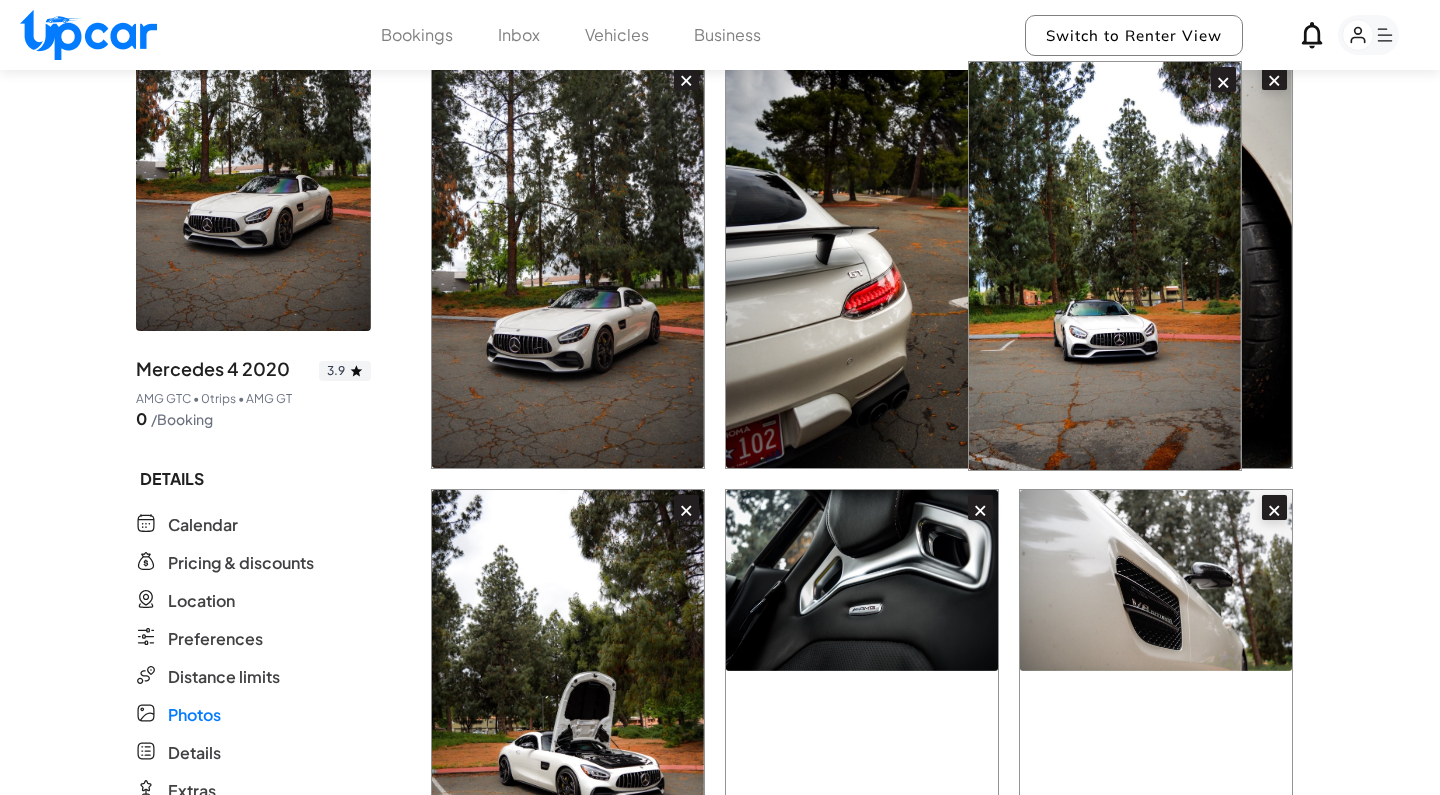 drag, startPoint x: 862, startPoint y: 311, endPoint x: 1117, endPoint y: 313, distance: 255.00784 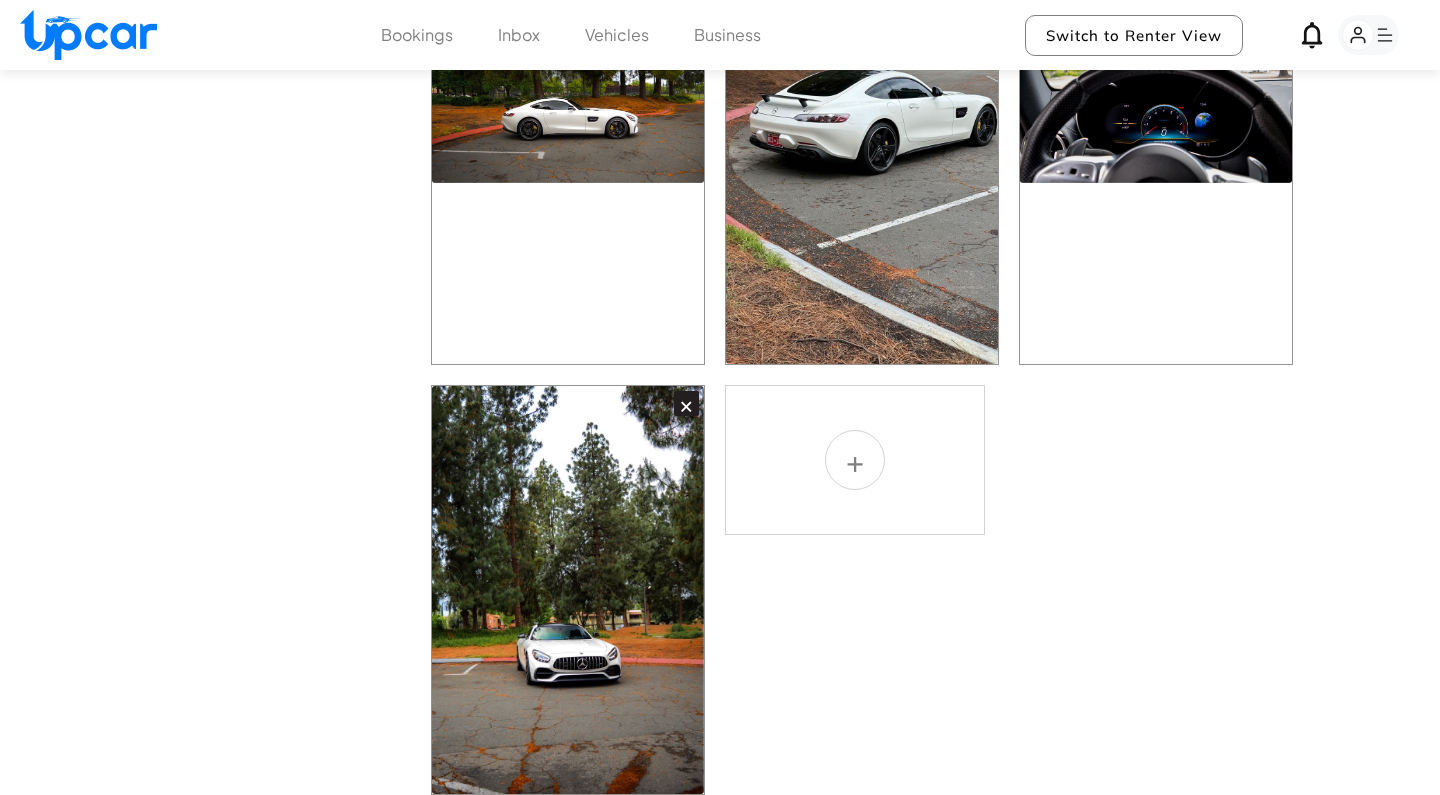 scroll, scrollTop: 1693, scrollLeft: 0, axis: vertical 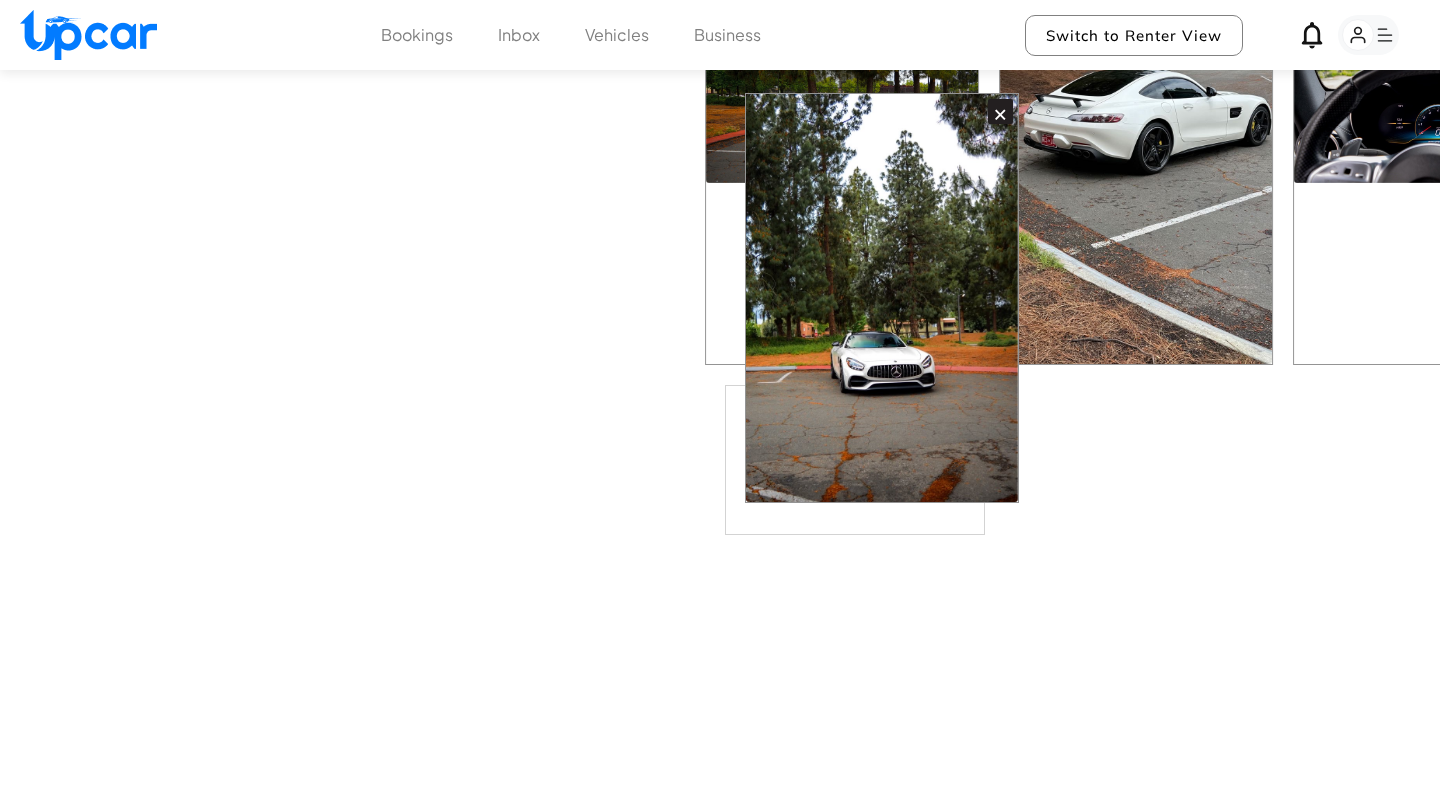 drag, startPoint x: 539, startPoint y: 604, endPoint x: 940, endPoint y: 251, distance: 534.2378 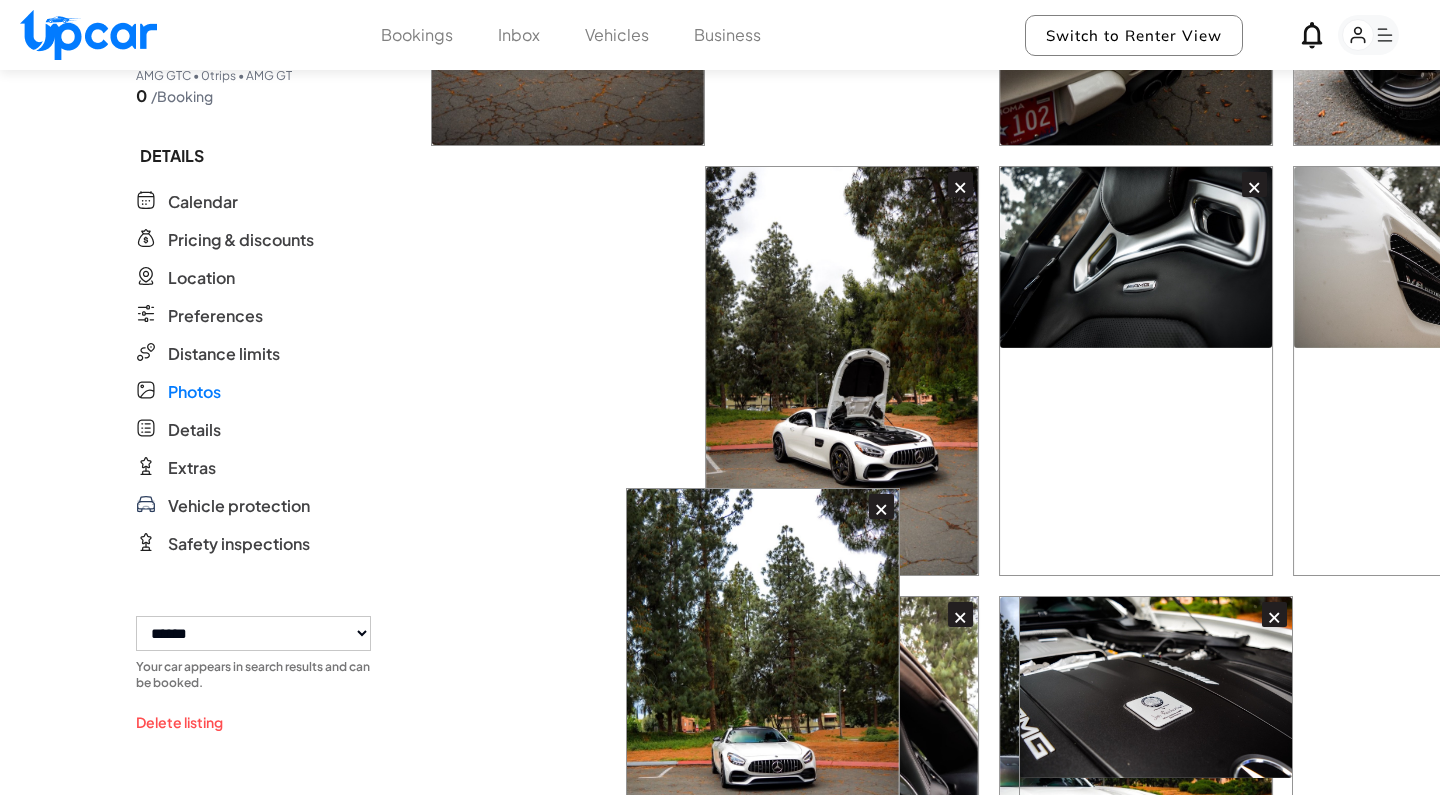 scroll, scrollTop: 474, scrollLeft: 0, axis: vertical 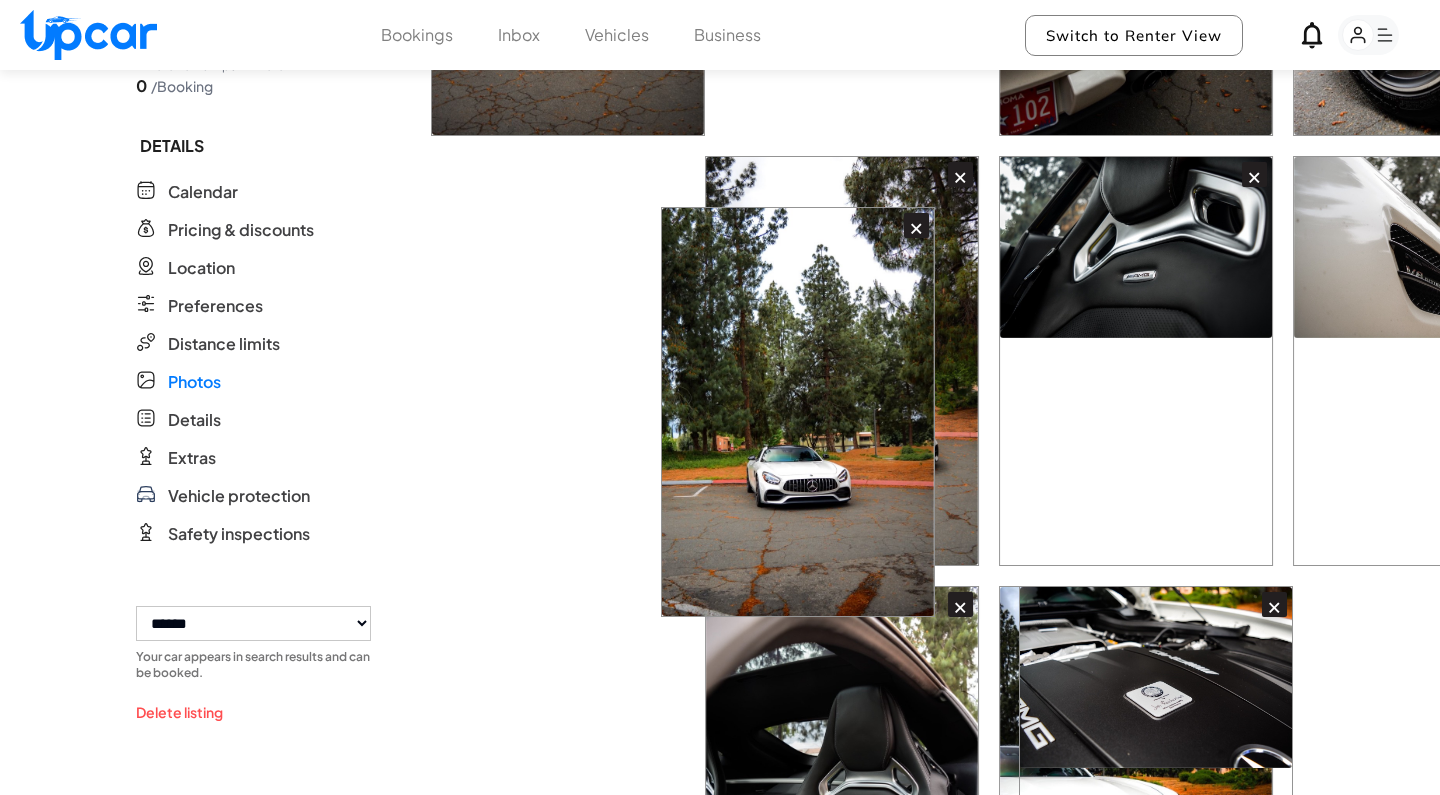 drag, startPoint x: 901, startPoint y: 284, endPoint x: 809, endPoint y: 404, distance: 151.20847 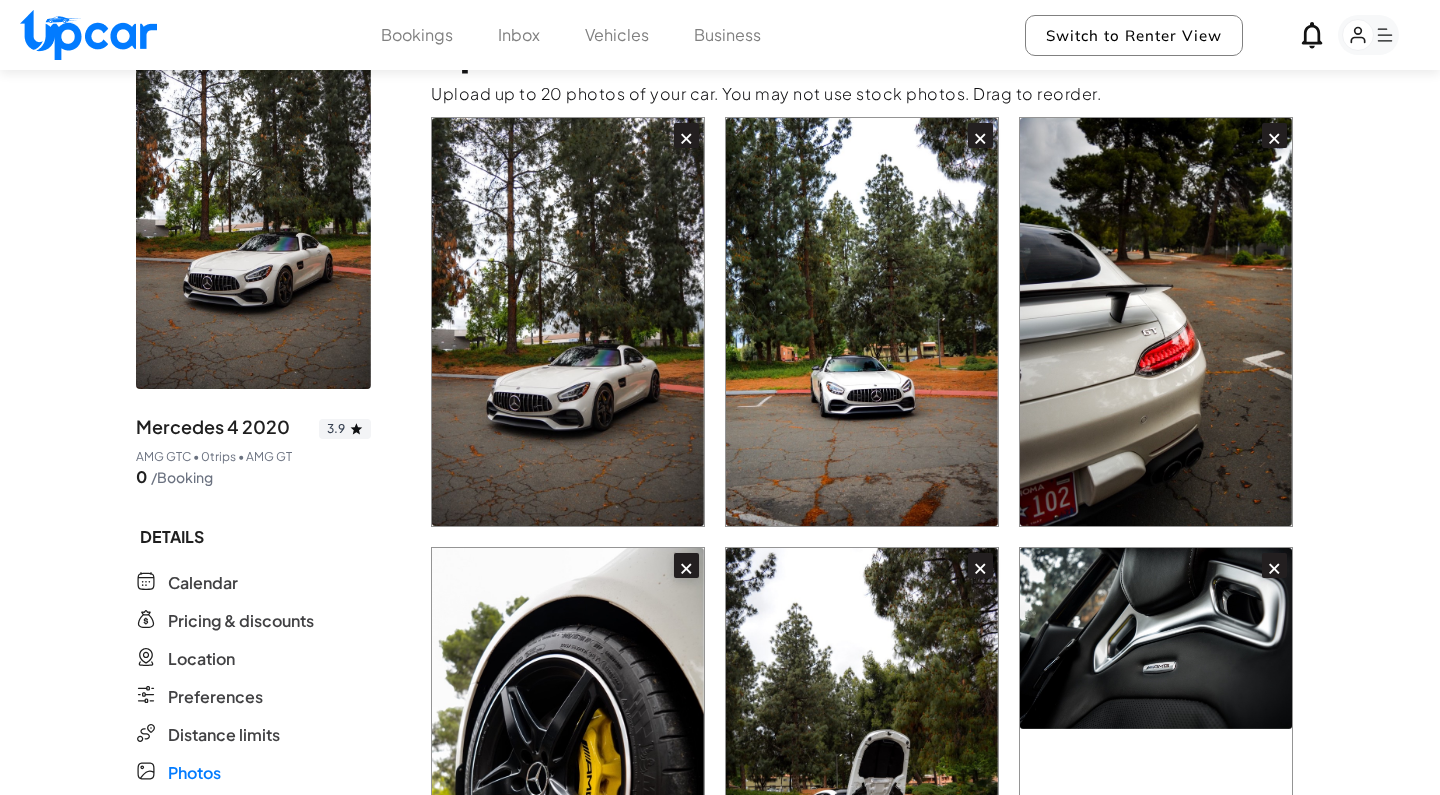 scroll, scrollTop: 66, scrollLeft: 0, axis: vertical 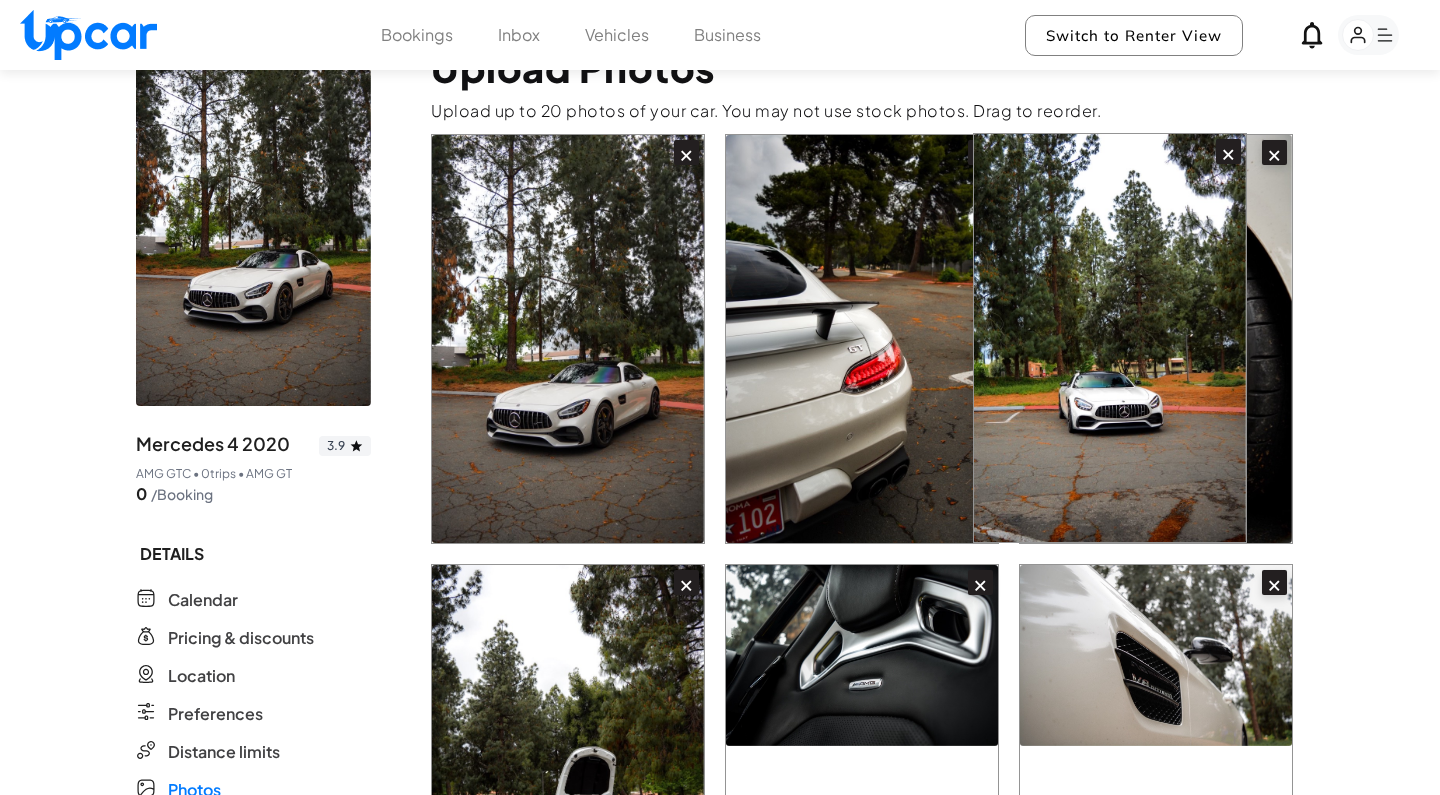 drag, startPoint x: 807, startPoint y: 403, endPoint x: 1059, endPoint y: 402, distance: 252.00198 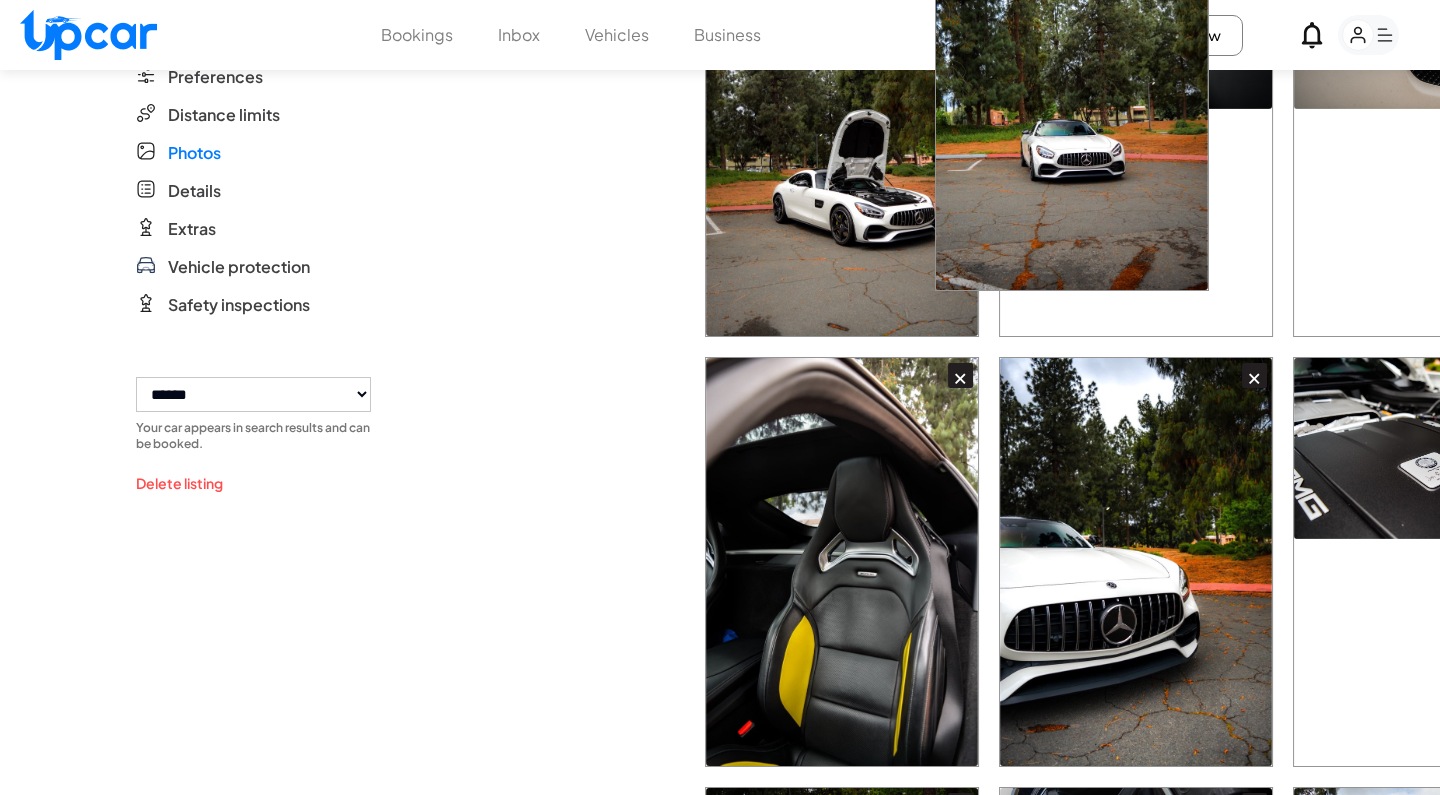 scroll, scrollTop: 672, scrollLeft: 0, axis: vertical 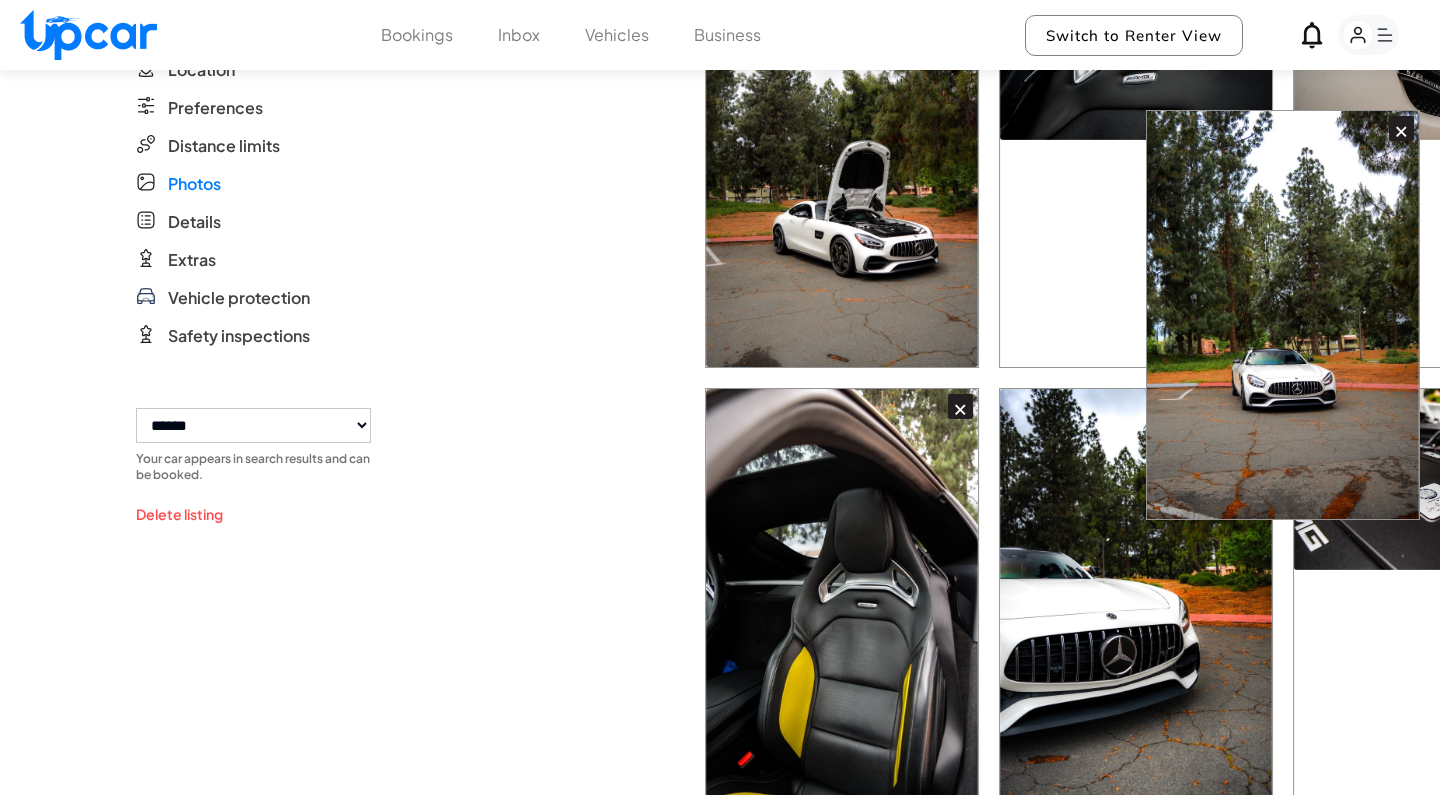 drag, startPoint x: 636, startPoint y: 581, endPoint x: 1350, endPoint y: 288, distance: 771.7804 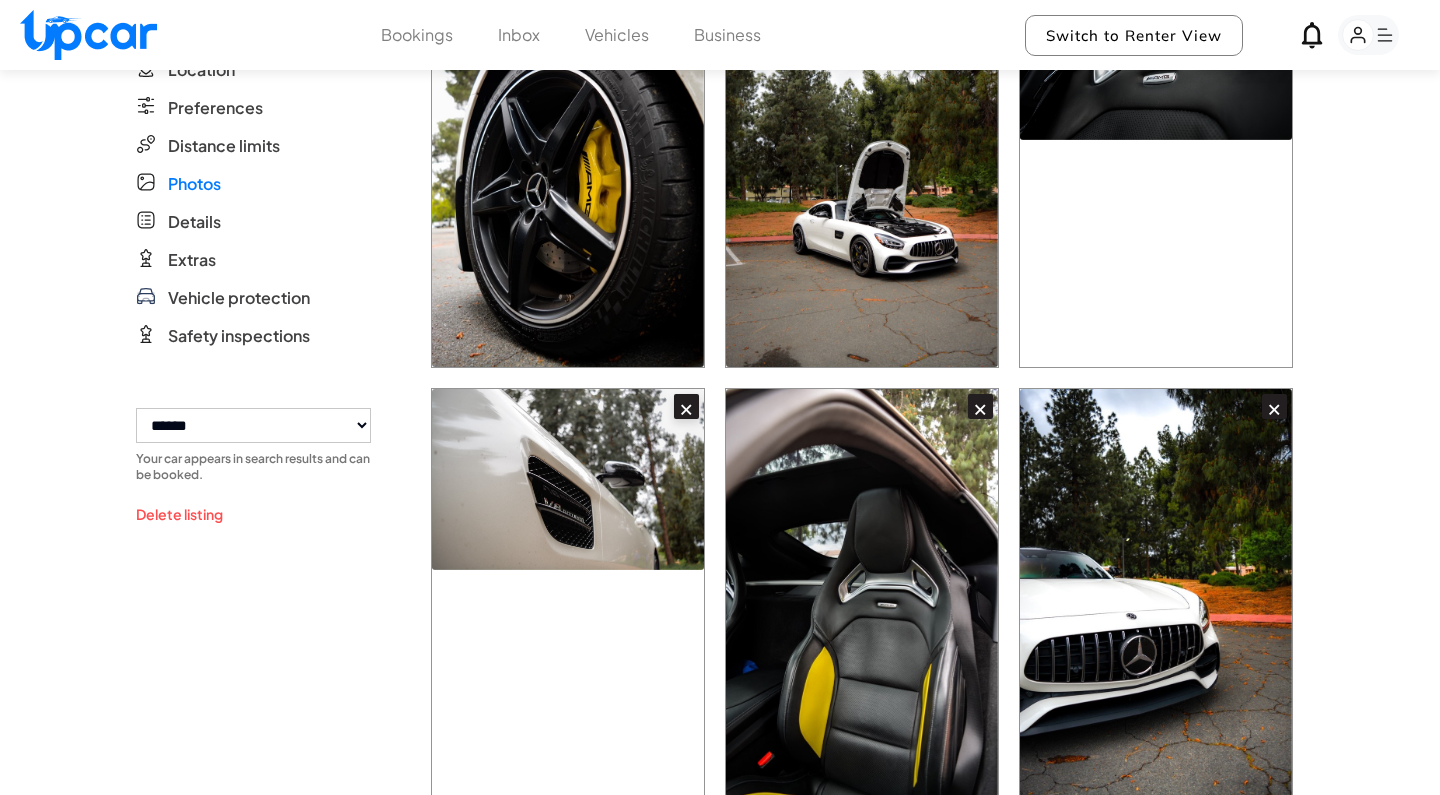 scroll, scrollTop: 680, scrollLeft: 0, axis: vertical 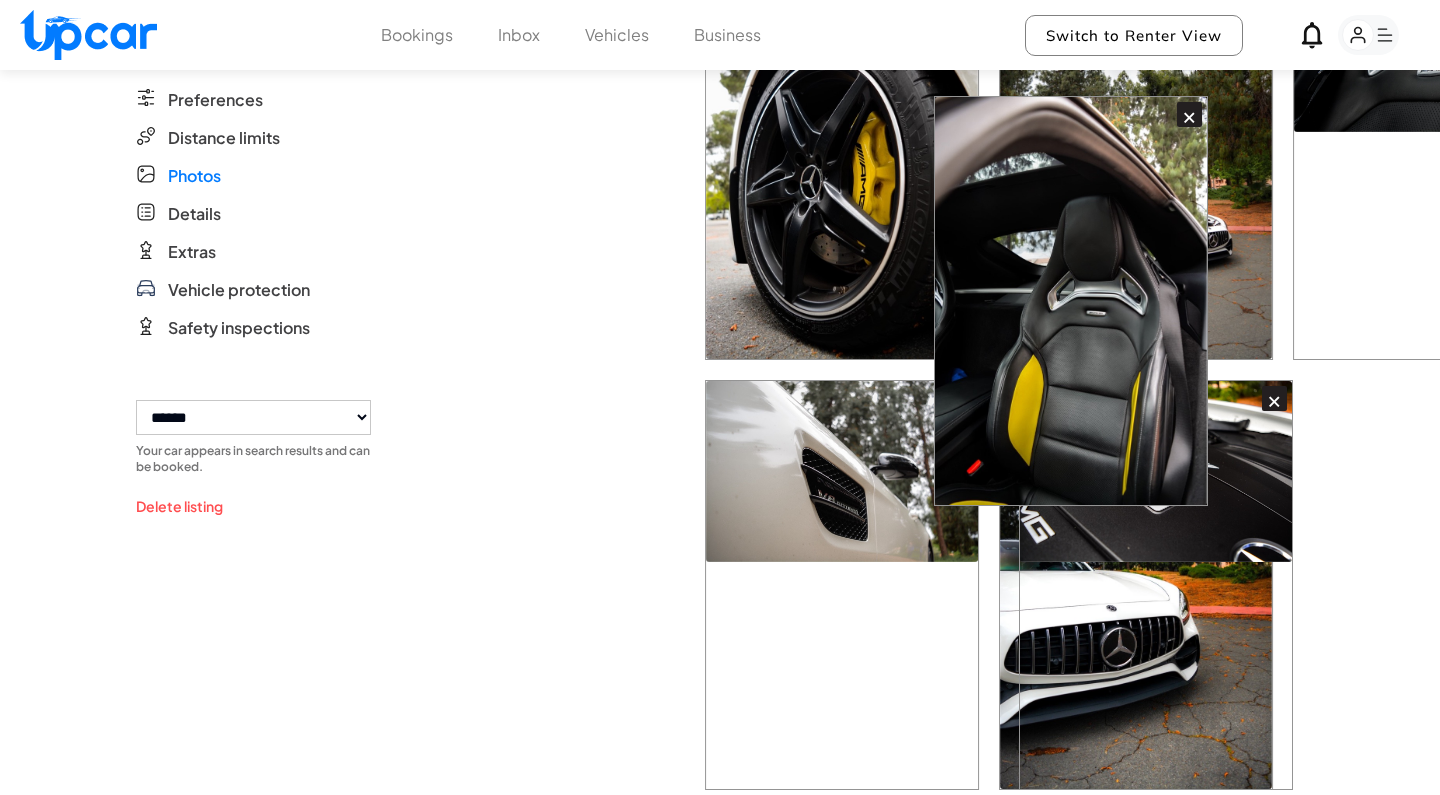 drag, startPoint x: 876, startPoint y: 570, endPoint x: 1094, endPoint y: 278, distance: 364.40088 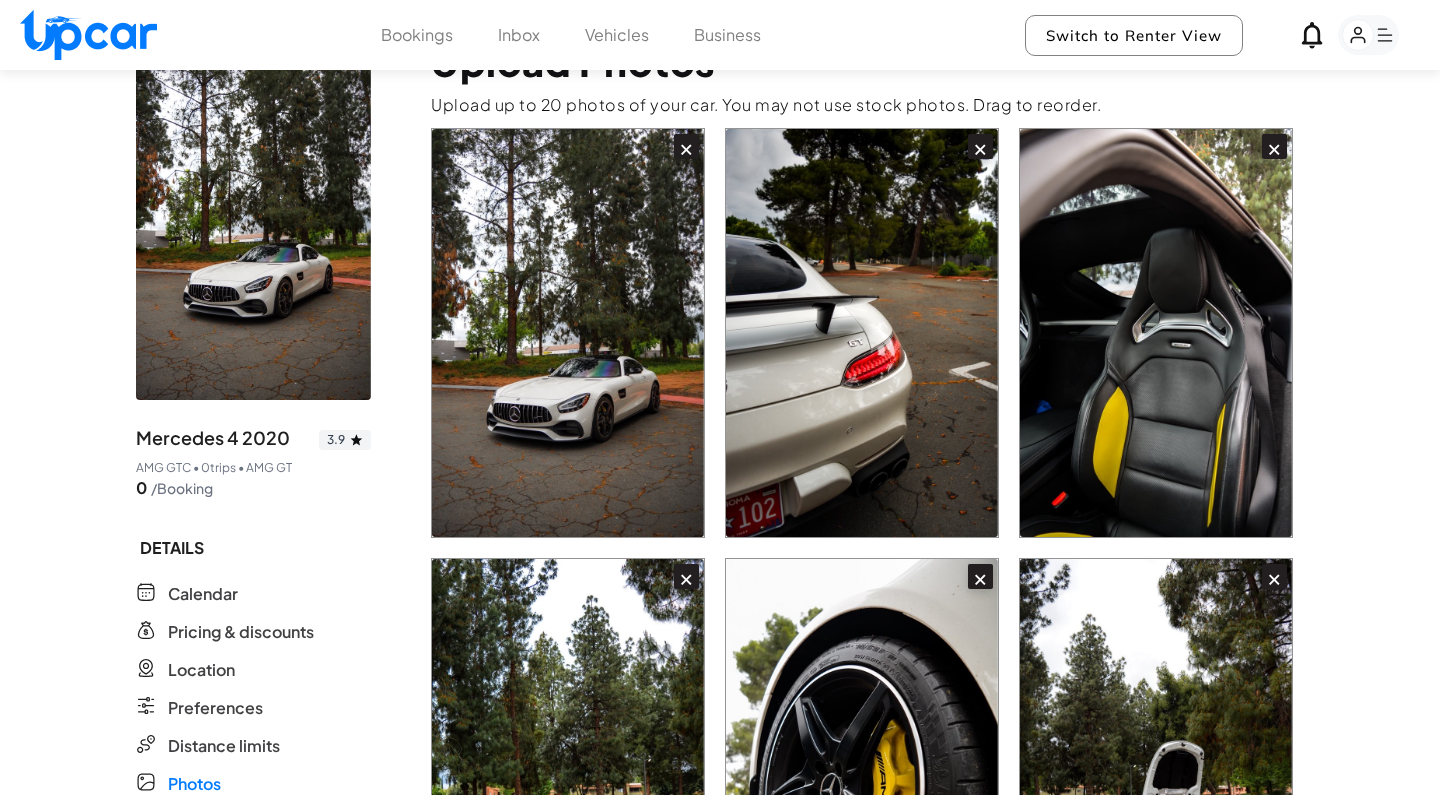 scroll, scrollTop: 144, scrollLeft: 0, axis: vertical 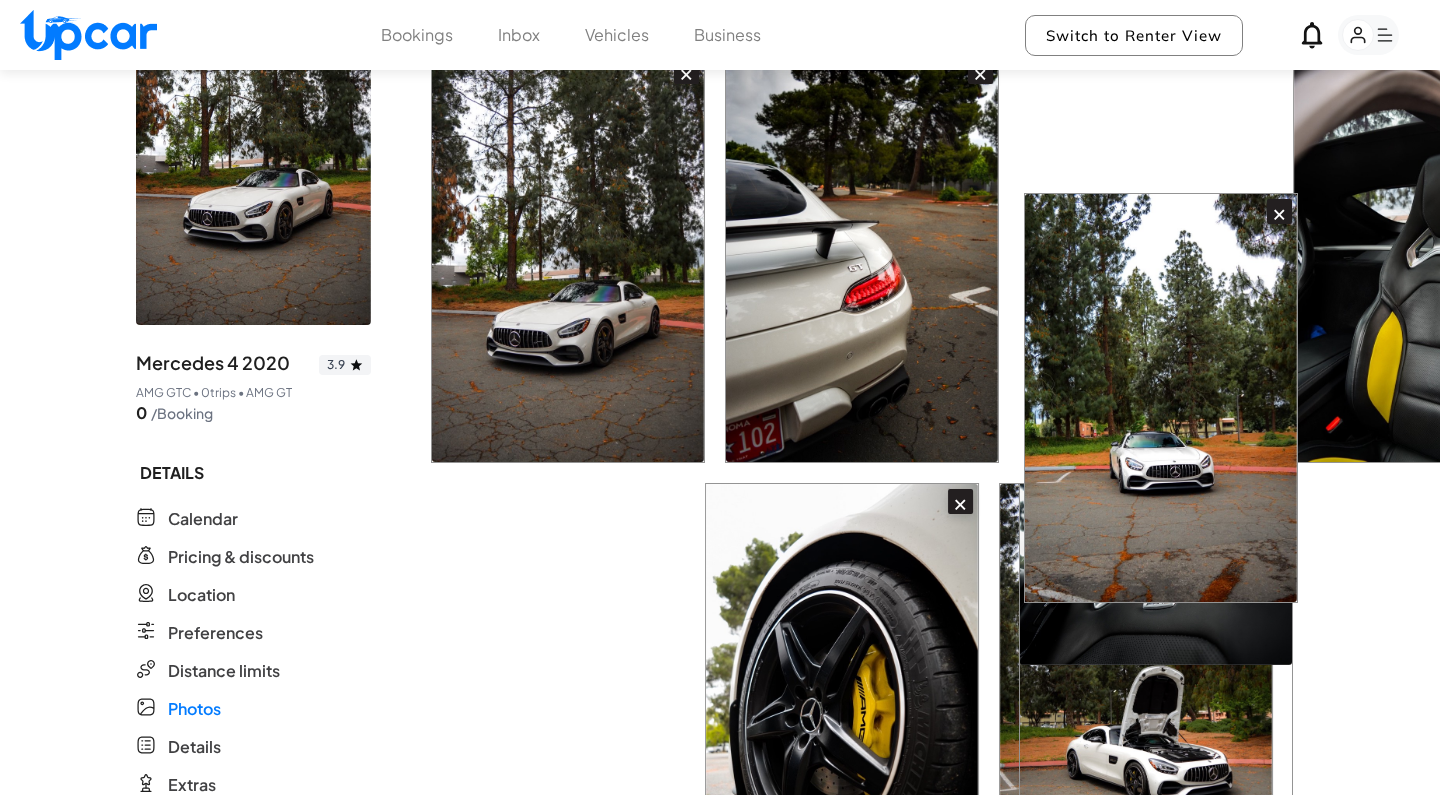 drag, startPoint x: 618, startPoint y: 608, endPoint x: 1203, endPoint y: 280, distance: 670.67804 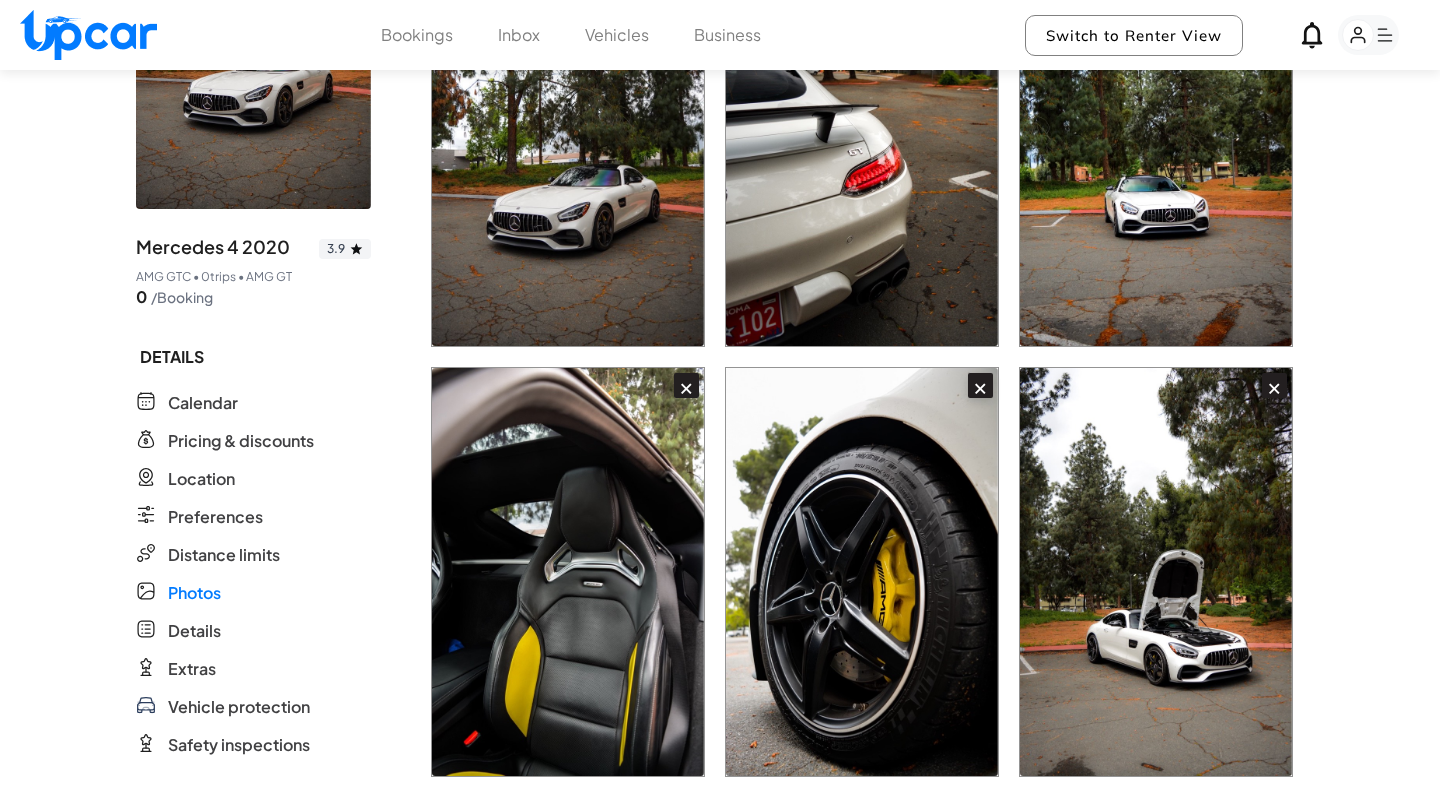 scroll, scrollTop: 274, scrollLeft: 0, axis: vertical 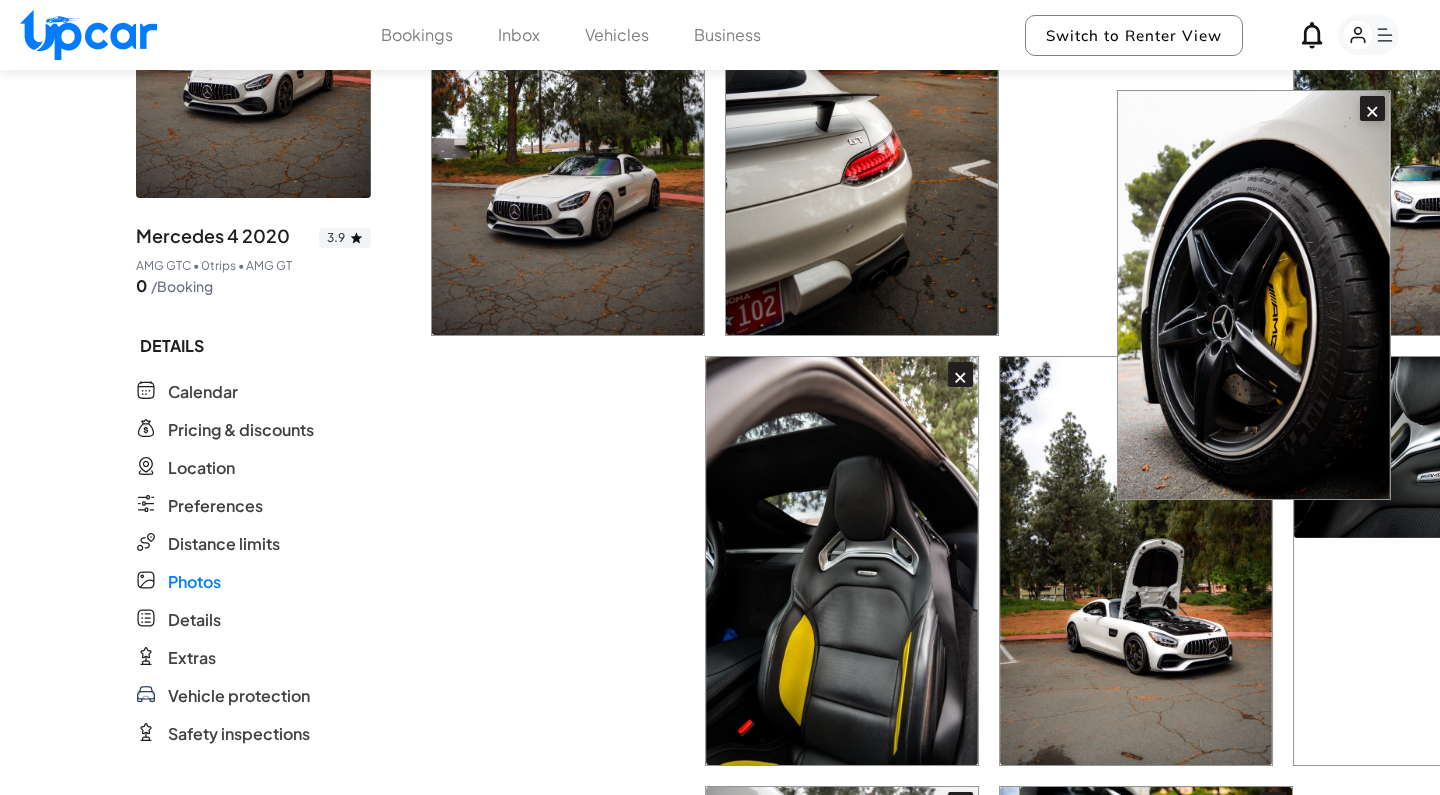 drag, startPoint x: 851, startPoint y: 598, endPoint x: 1211, endPoint y: 311, distance: 460.4009 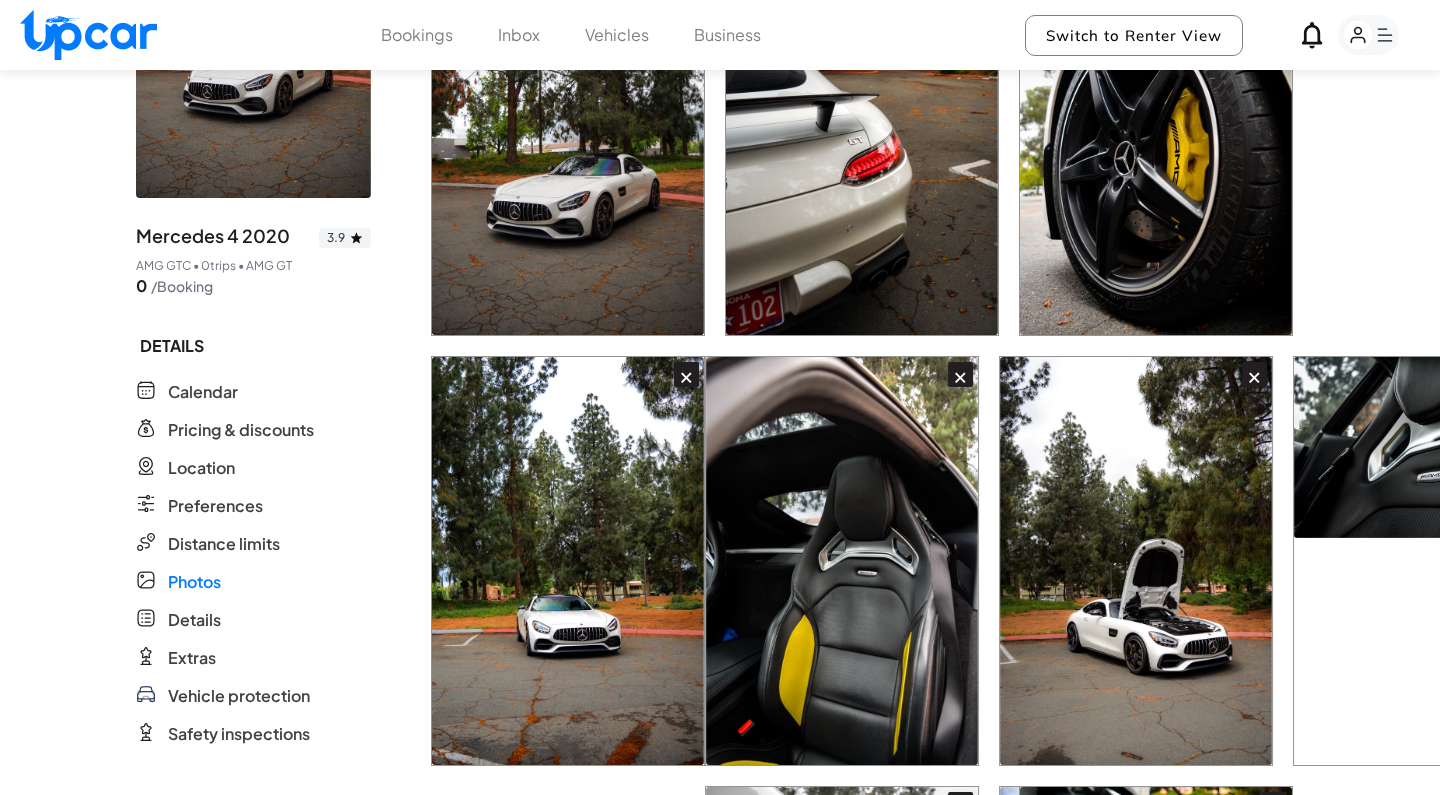 scroll, scrollTop: 275, scrollLeft: 0, axis: vertical 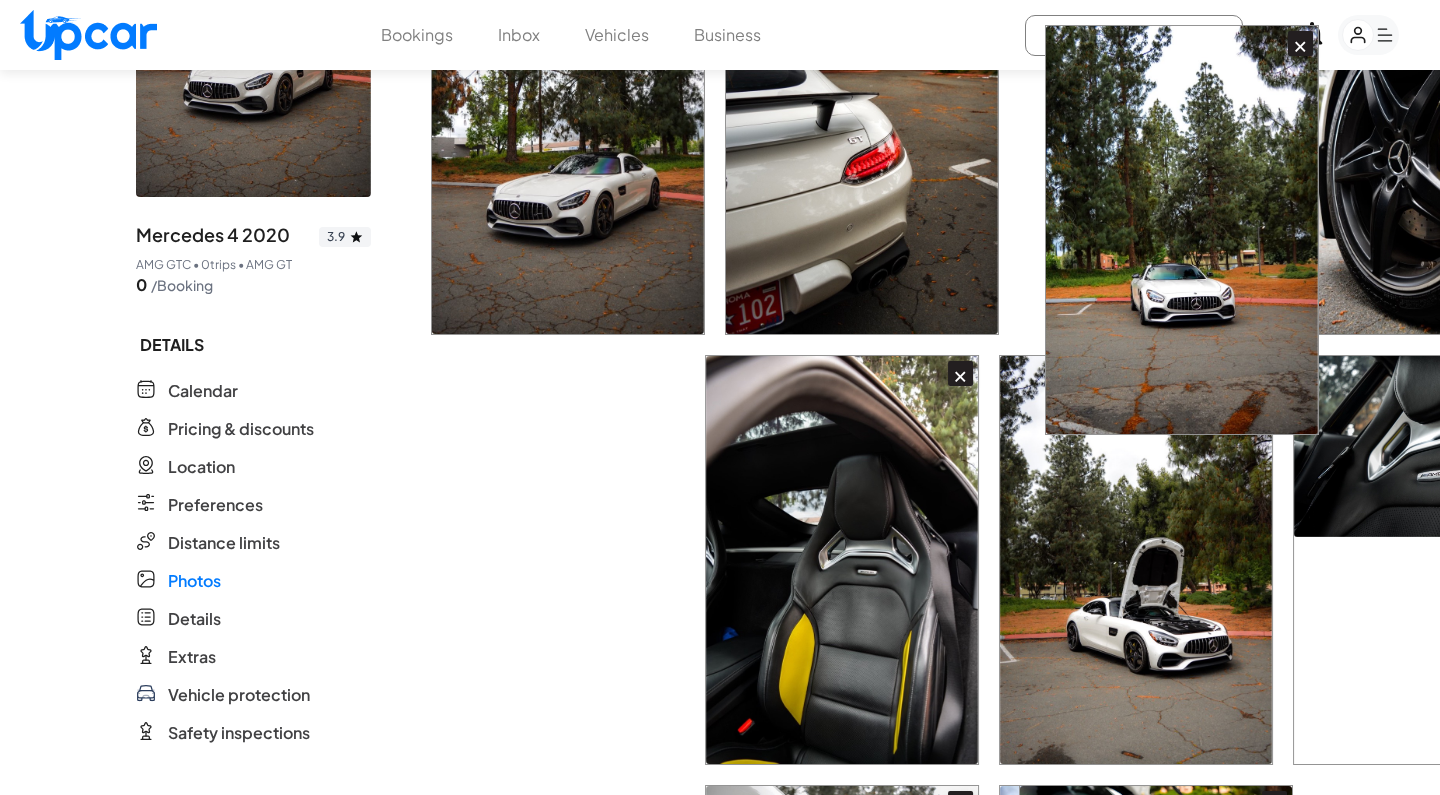 drag, startPoint x: 577, startPoint y: 622, endPoint x: 1202, endPoint y: 288, distance: 708.6473 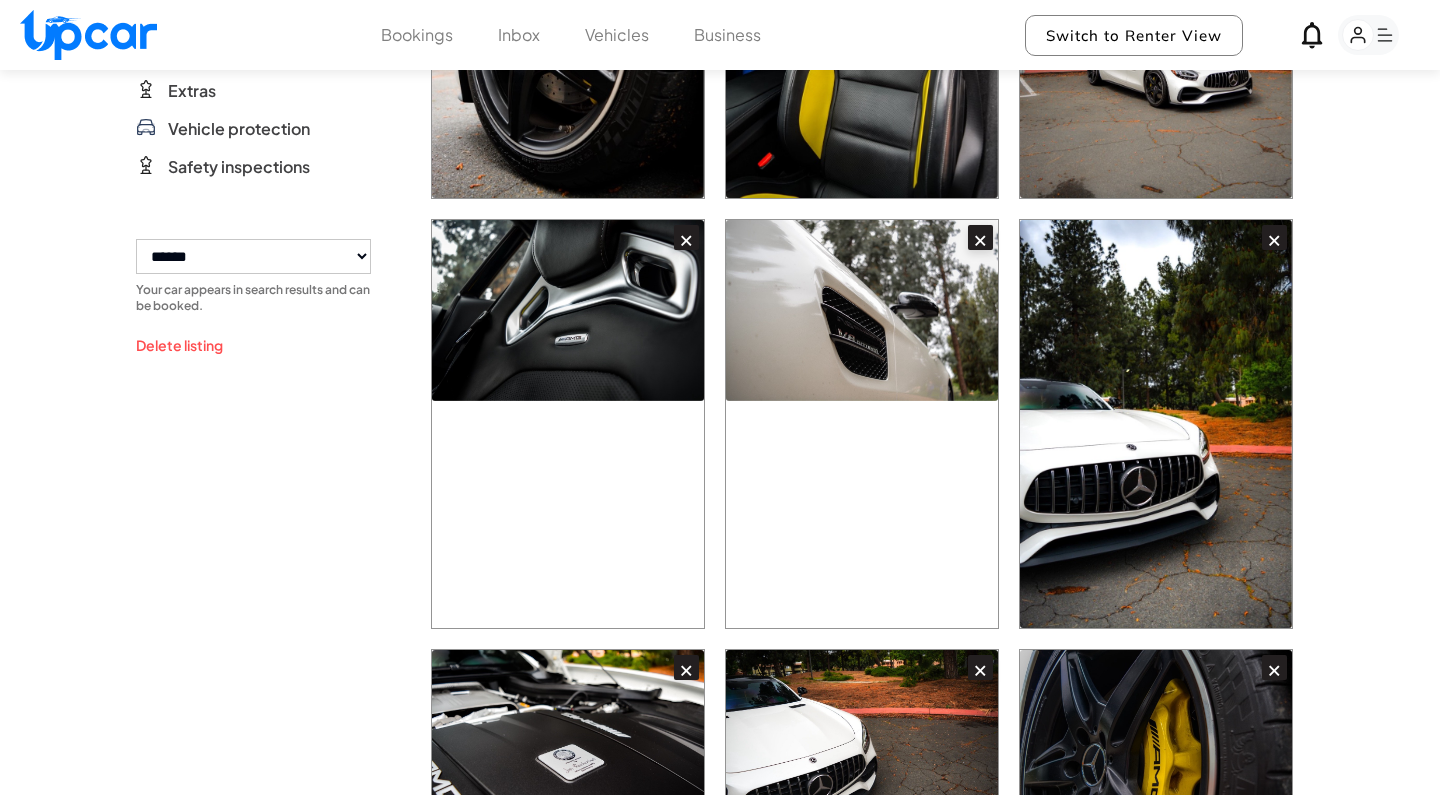 scroll, scrollTop: 811, scrollLeft: 0, axis: vertical 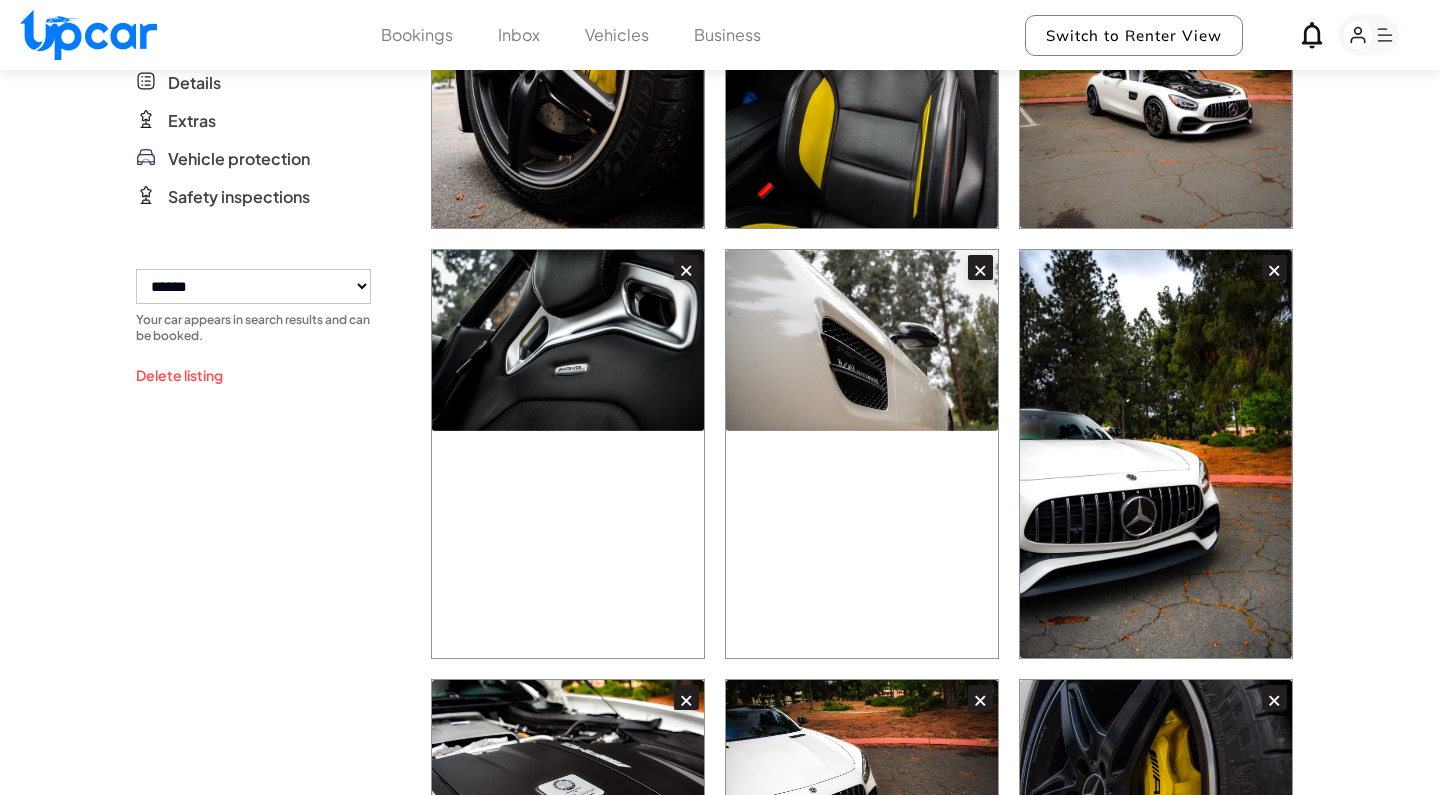 click on "×" at bounding box center [862, 454] 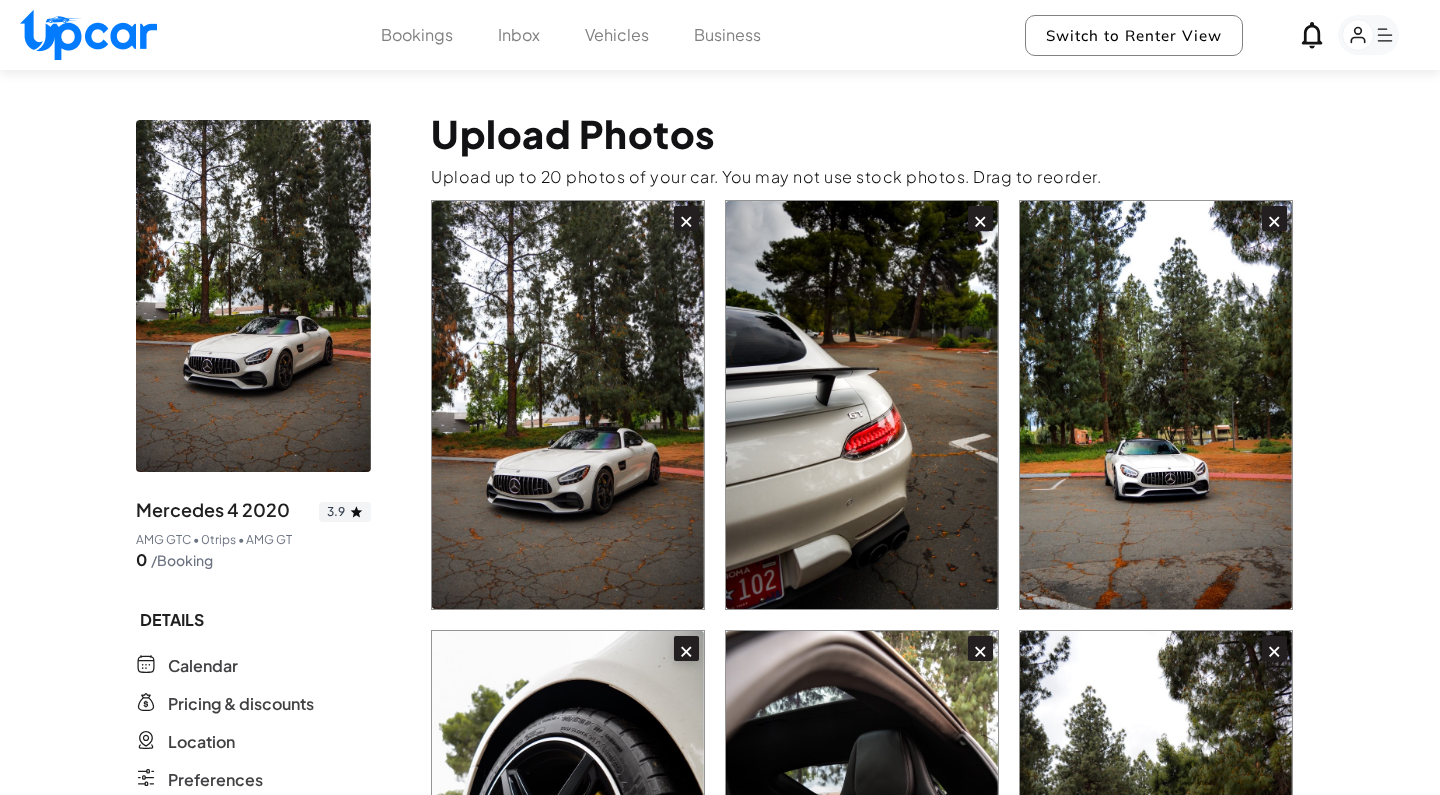 scroll, scrollTop: 0, scrollLeft: 0, axis: both 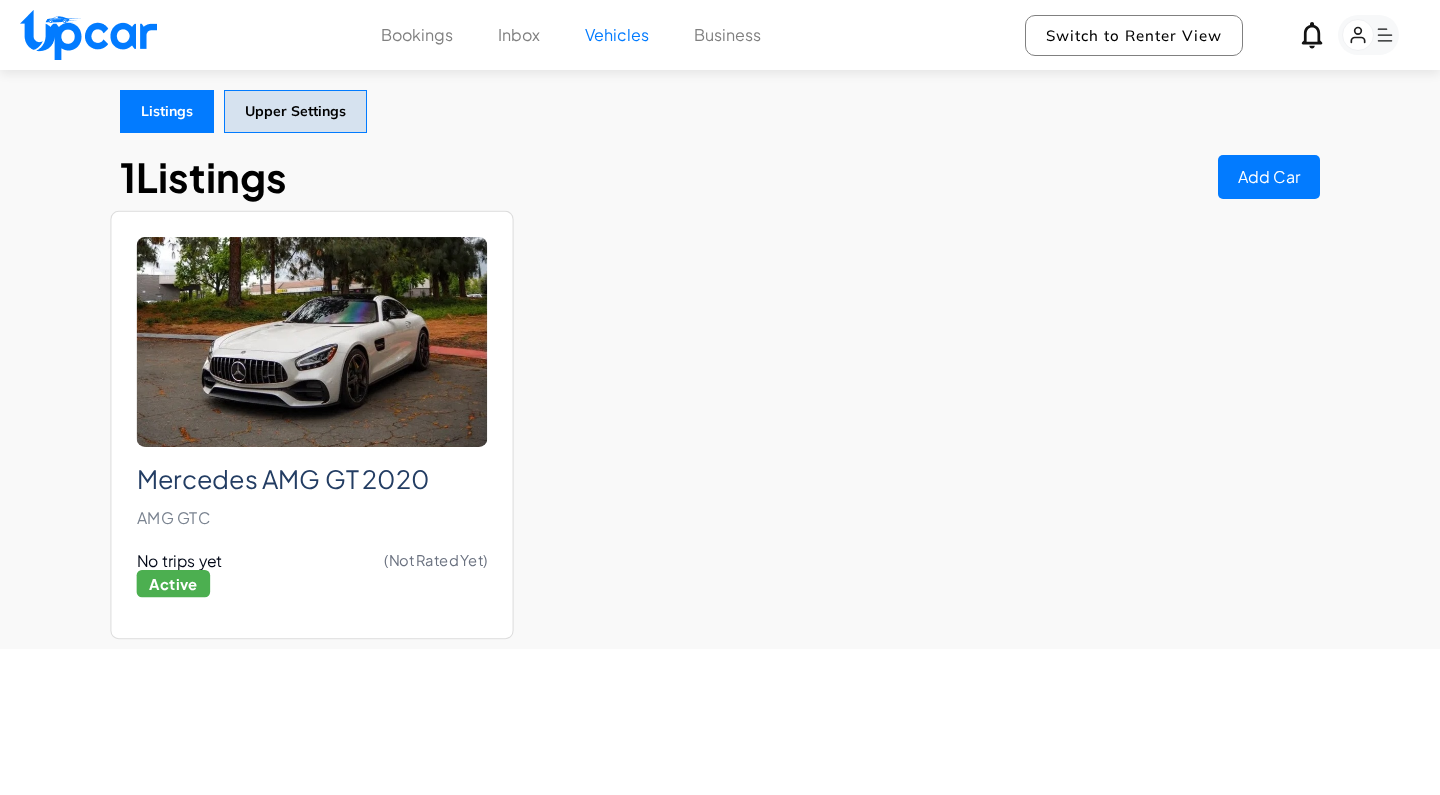 click on "No trips yet (Not Rated Yet)" at bounding box center [312, 561] 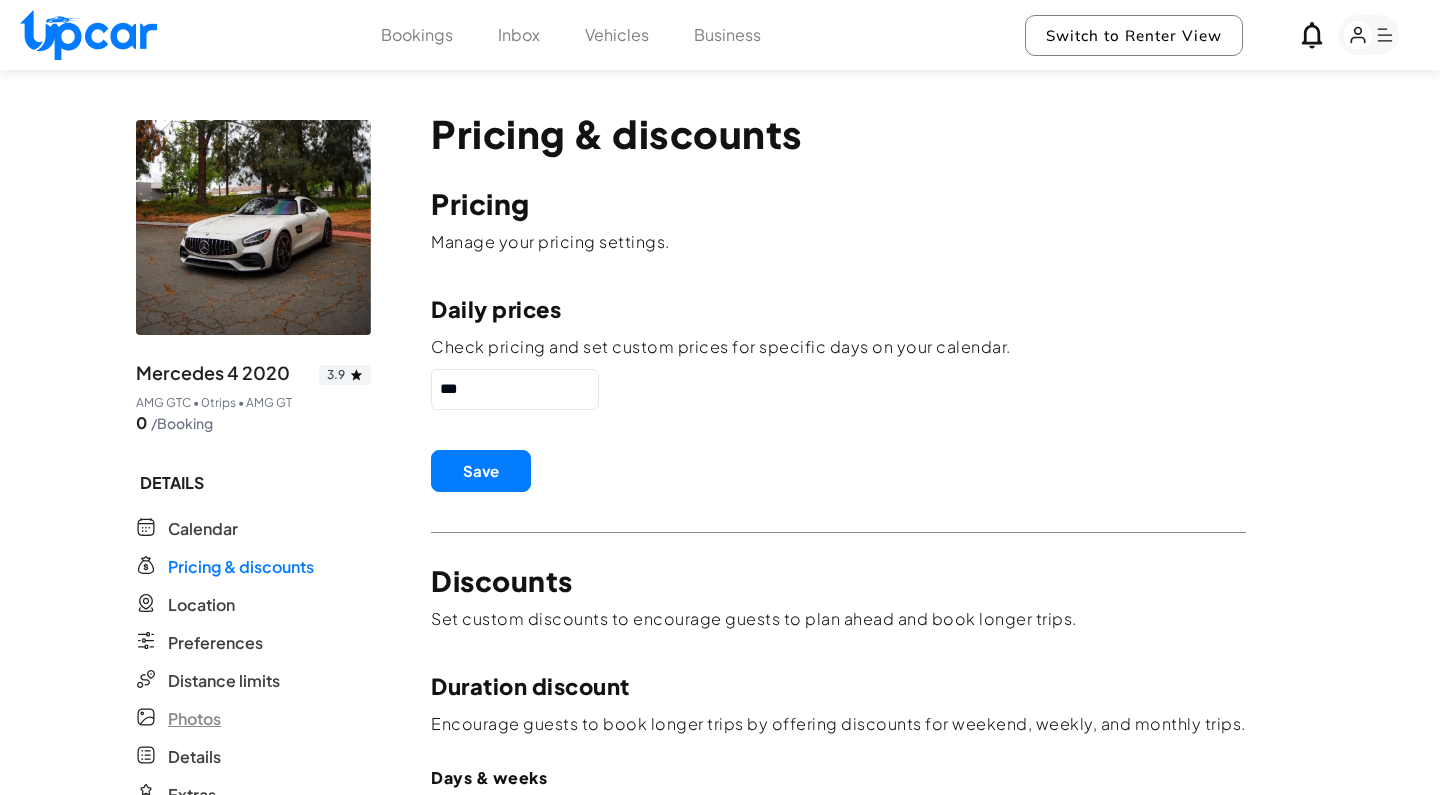 click on "Photos" at bounding box center [194, 719] 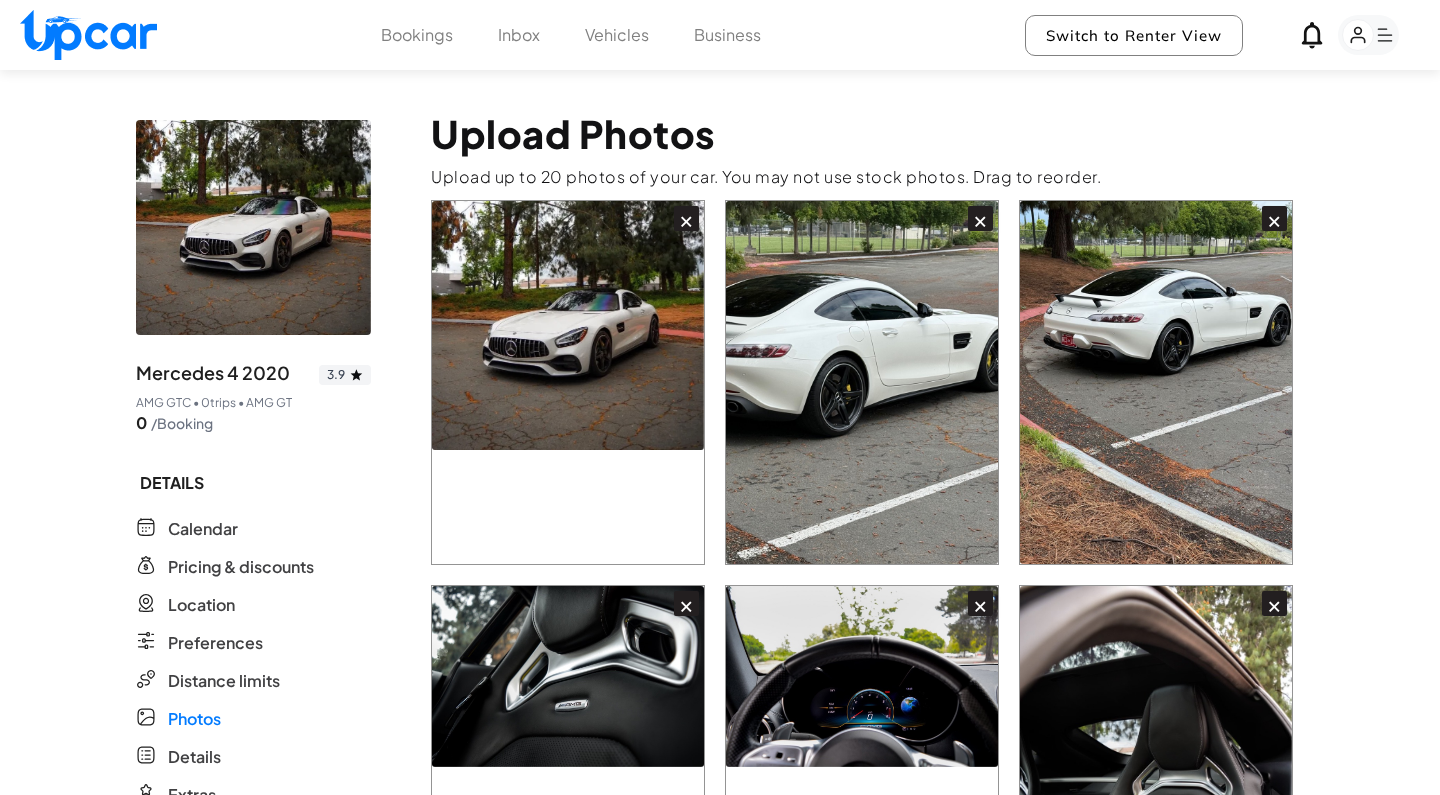 scroll, scrollTop: 0, scrollLeft: 0, axis: both 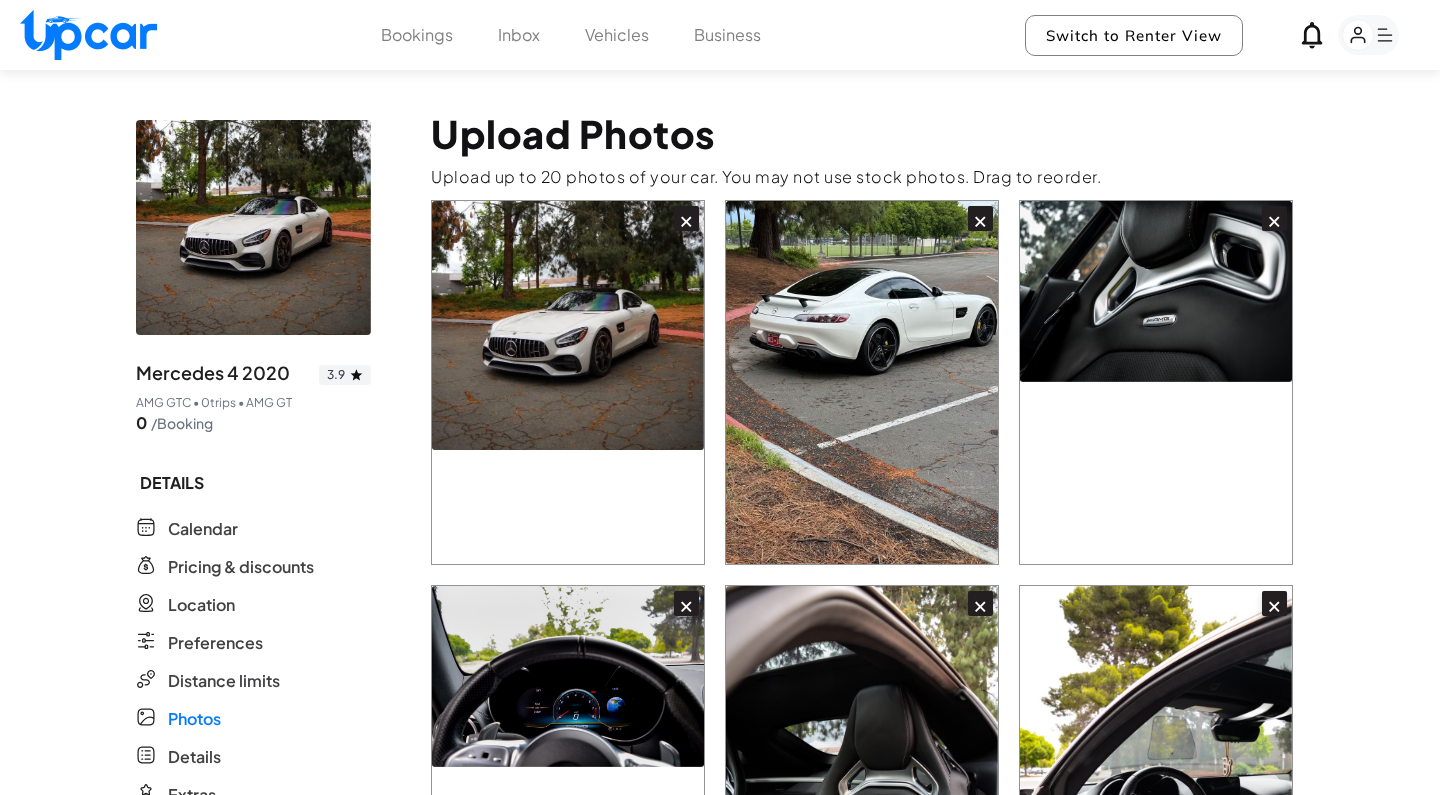 click on "Upload Photos" at bounding box center [867, 134] 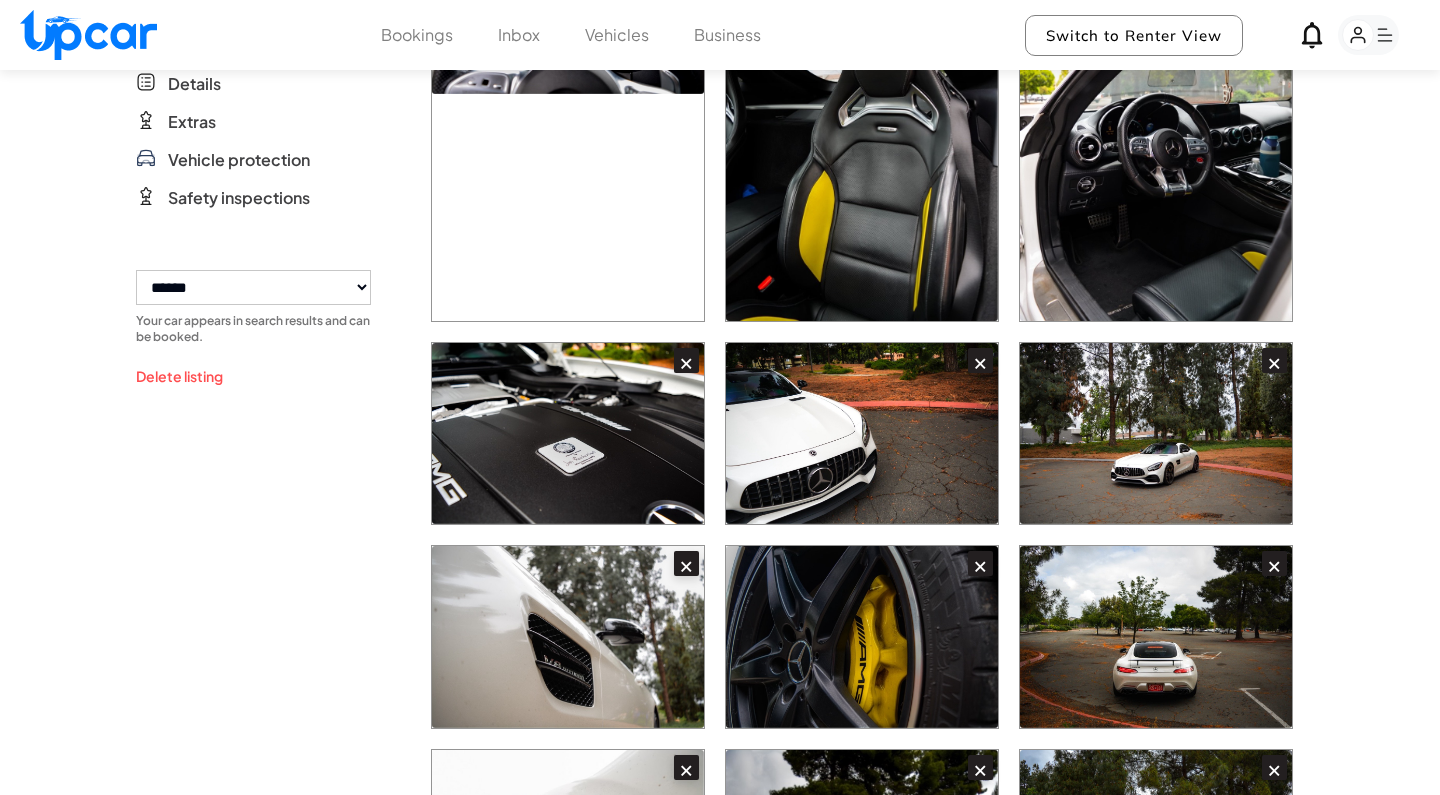 scroll, scrollTop: 699, scrollLeft: 0, axis: vertical 